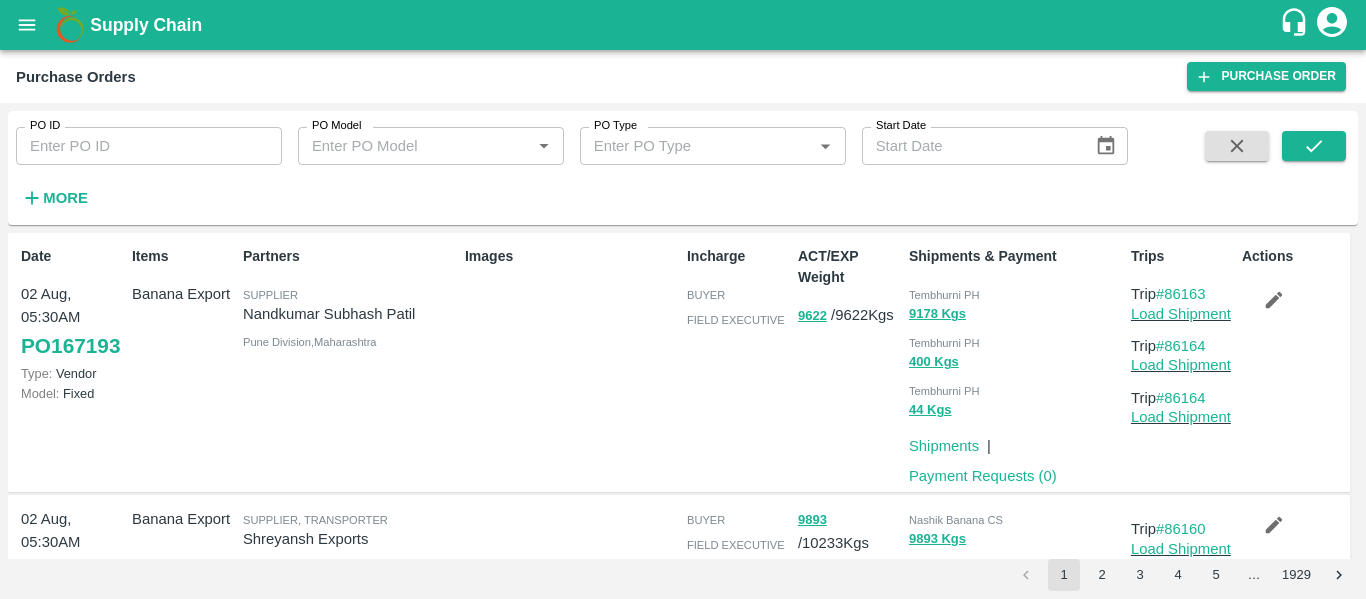 scroll, scrollTop: 0, scrollLeft: 0, axis: both 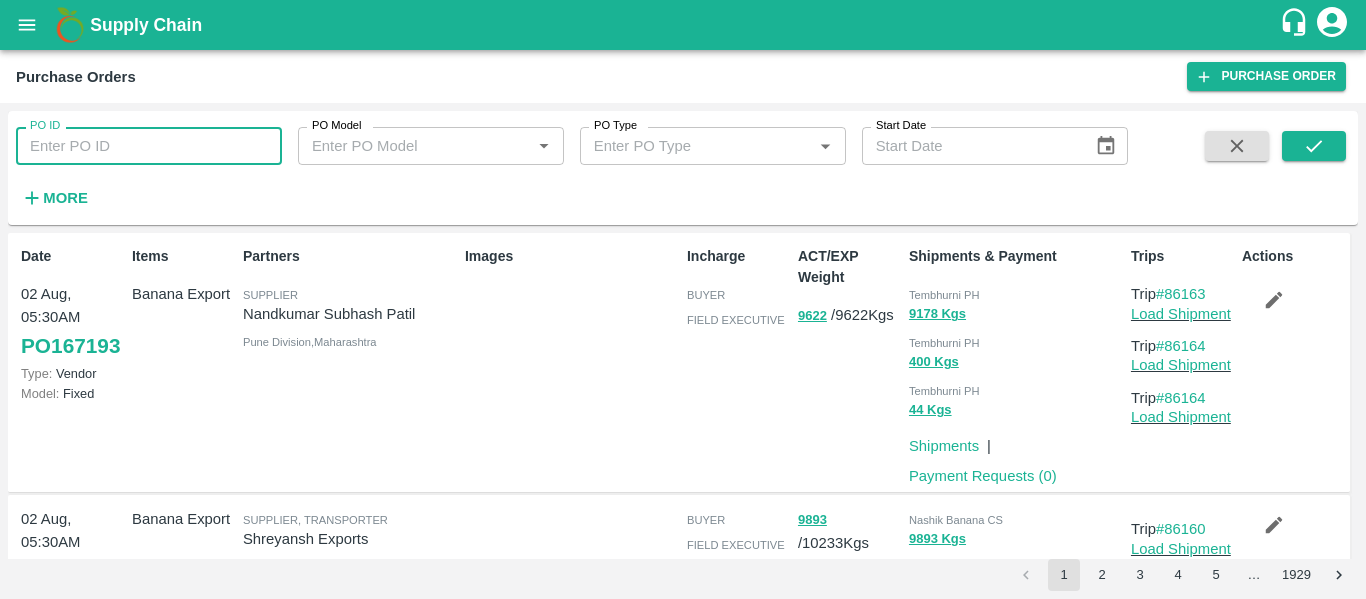 paste on "165697" 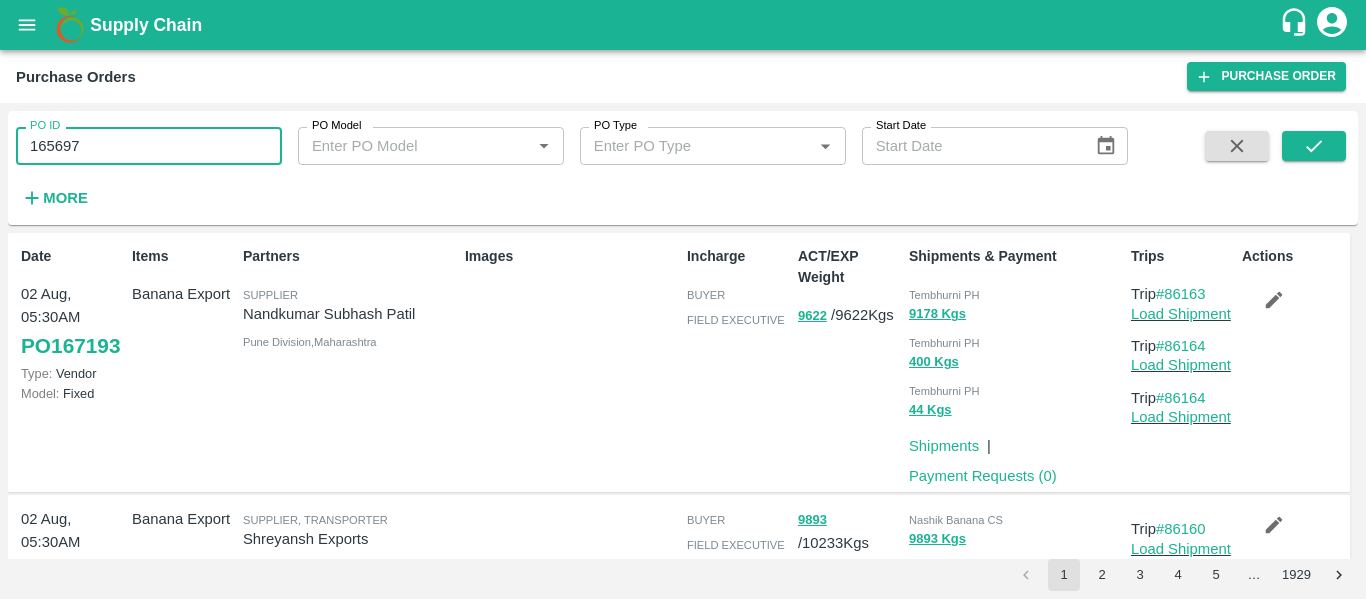 type on "165697" 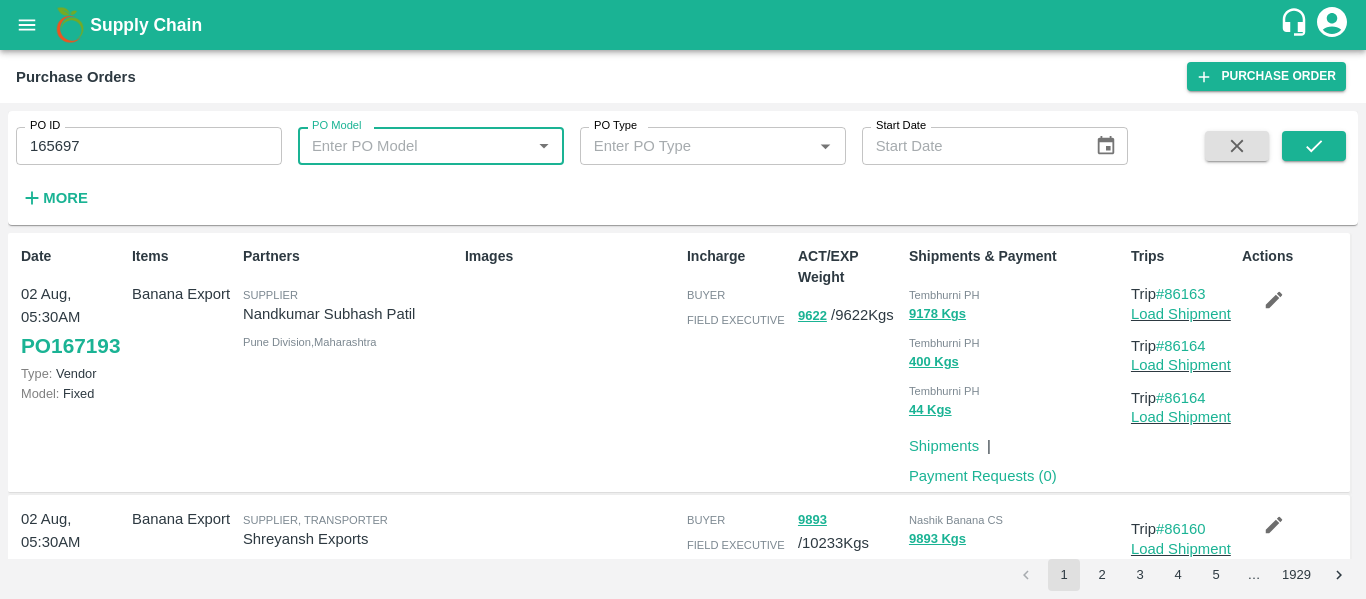 click on "PO ID 165697 PO ID PO Model PO Model   * PO Type PO Type   * Start Date Start Date More" at bounding box center (683, 168) 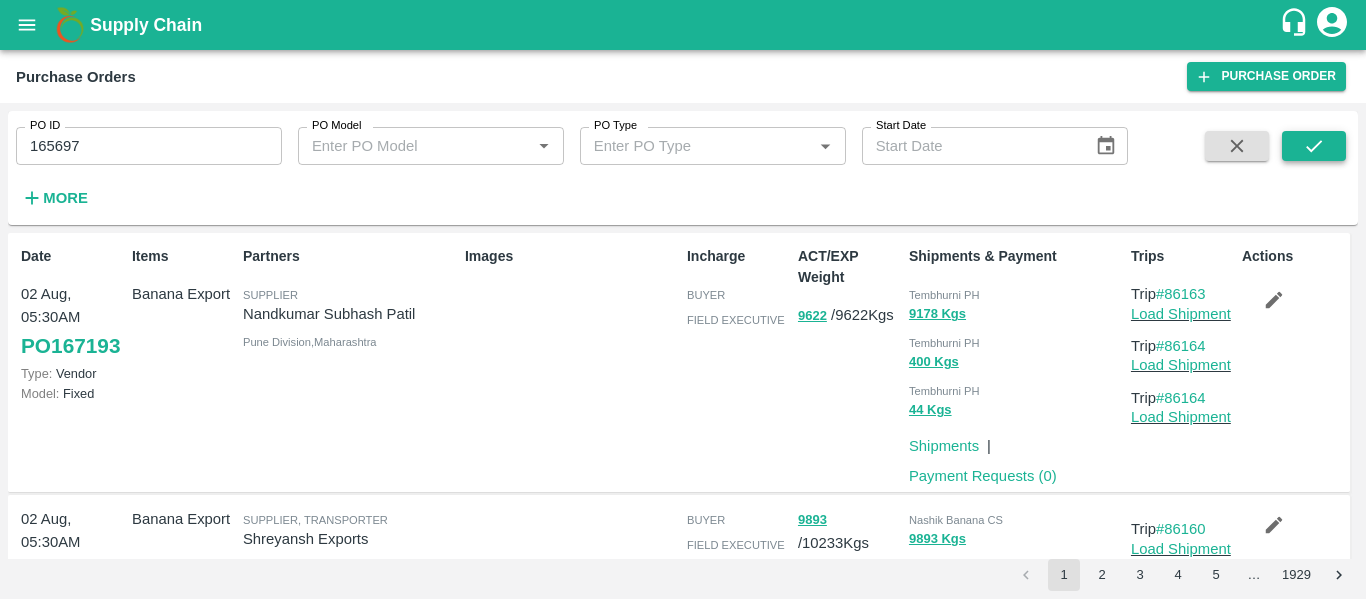 click at bounding box center (1314, 146) 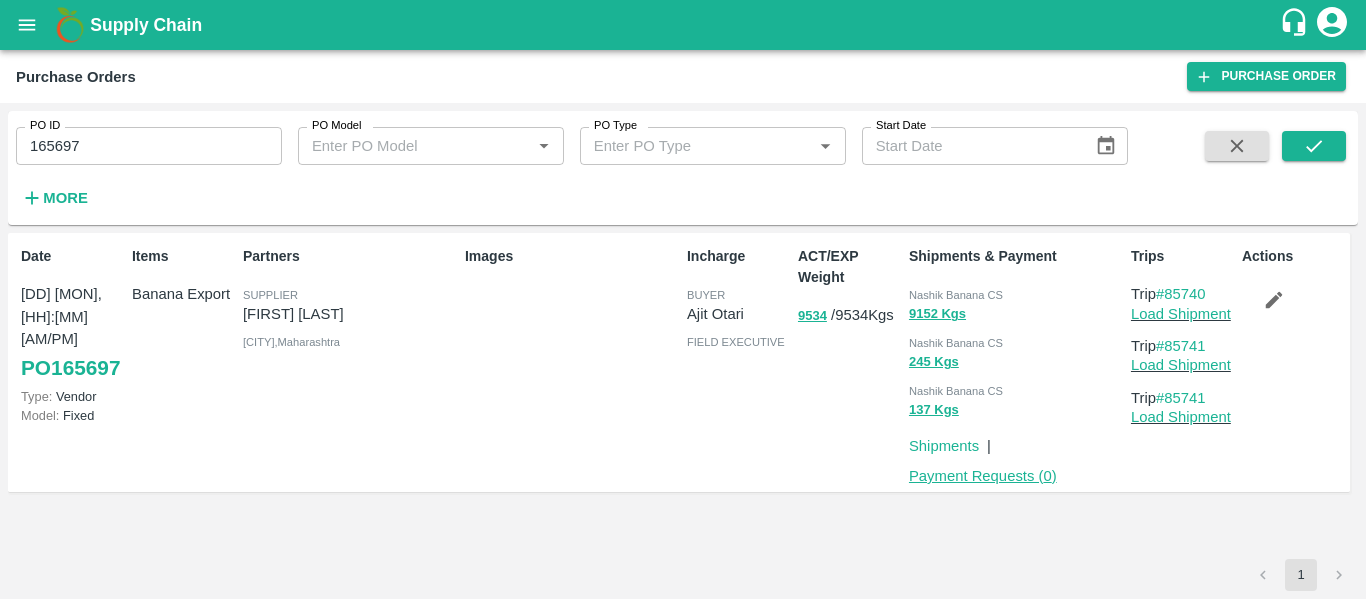 click on "Payment Requests ( 0 )" at bounding box center (983, 476) 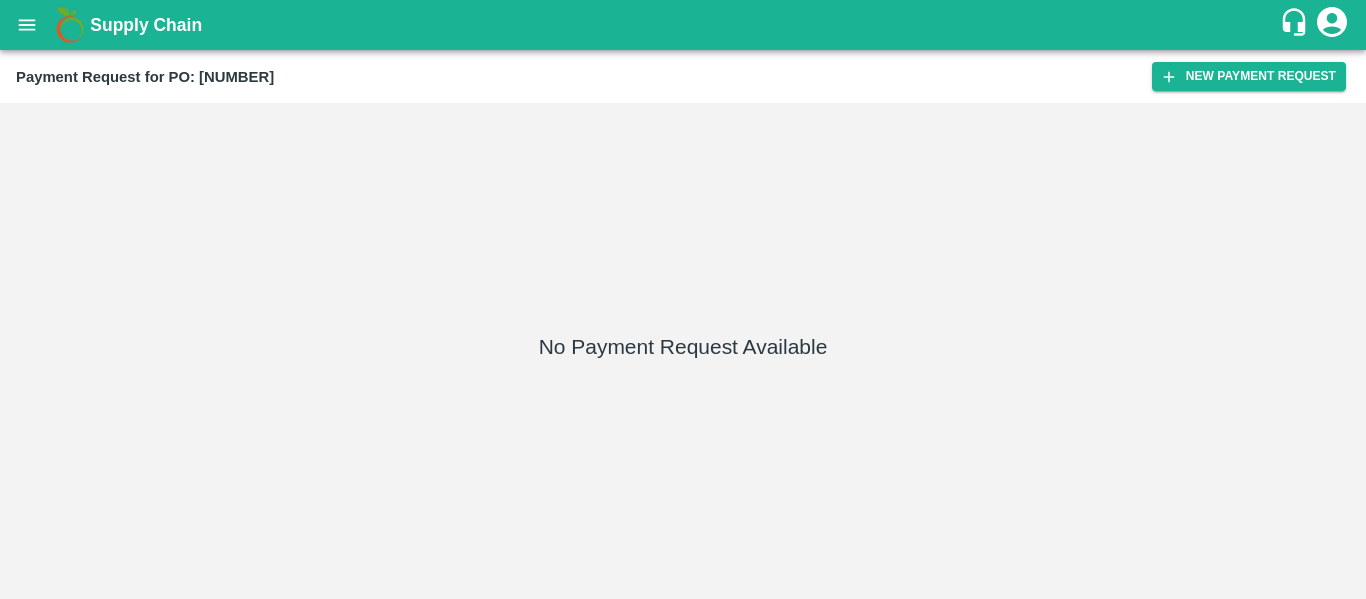 scroll, scrollTop: 0, scrollLeft: 0, axis: both 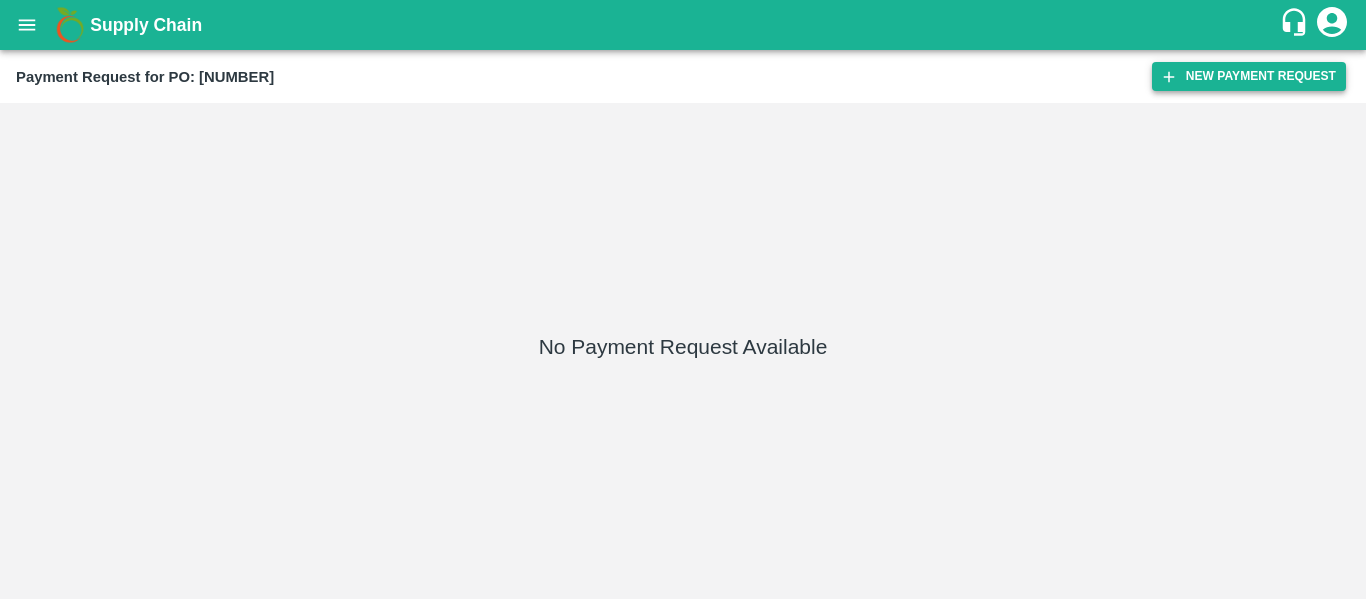 click on "New Payment Request" at bounding box center (1249, 76) 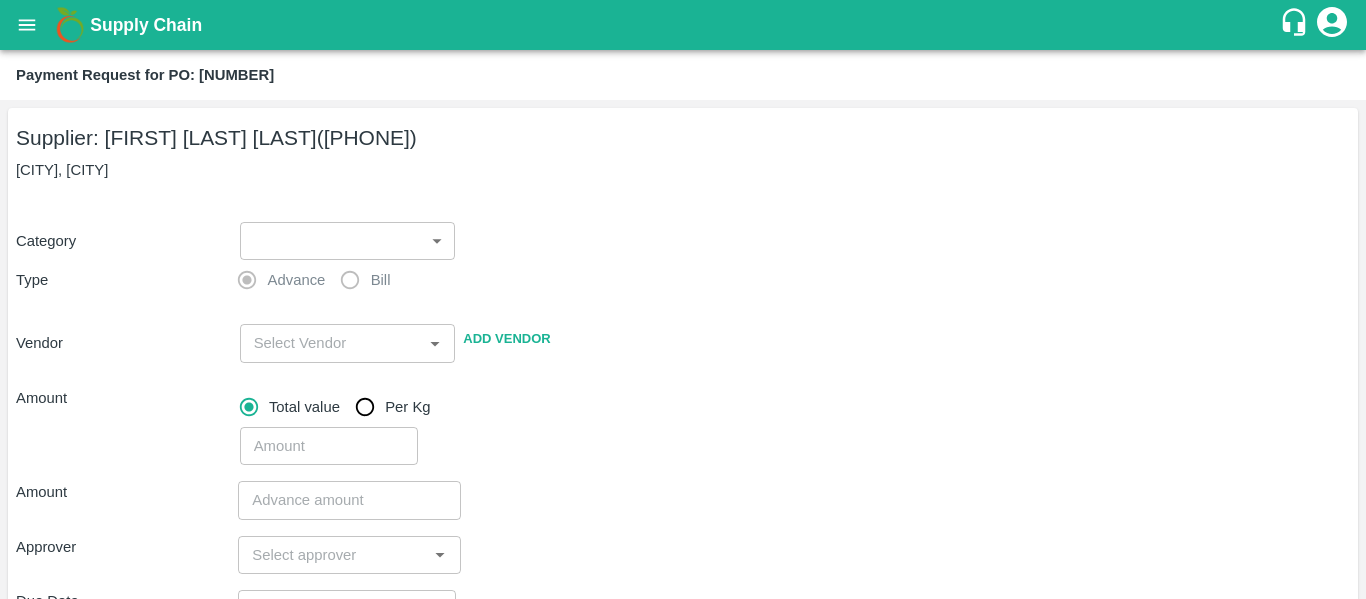 click on "Supply Chain Payment Request for PO: 165697 Supplier:    VARUN RAMESHWAR AGRAWAL  (8805373406) Raver, Jalgaon Category ​ ​ Type Advance Bill Vendor ​ Add Vendor Amount Total value Per Kg ​ Amount ​ Approver ​ Due Date ​  Priority  Low  High Comment x ​ Attach bill Cancel Save Tembhurni PH Nashik CC Shahada Banana Export PH Savda Banana Export PH Nashik Banana CS Nikhil Subhash Mangvade Logout" at bounding box center [683, 299] 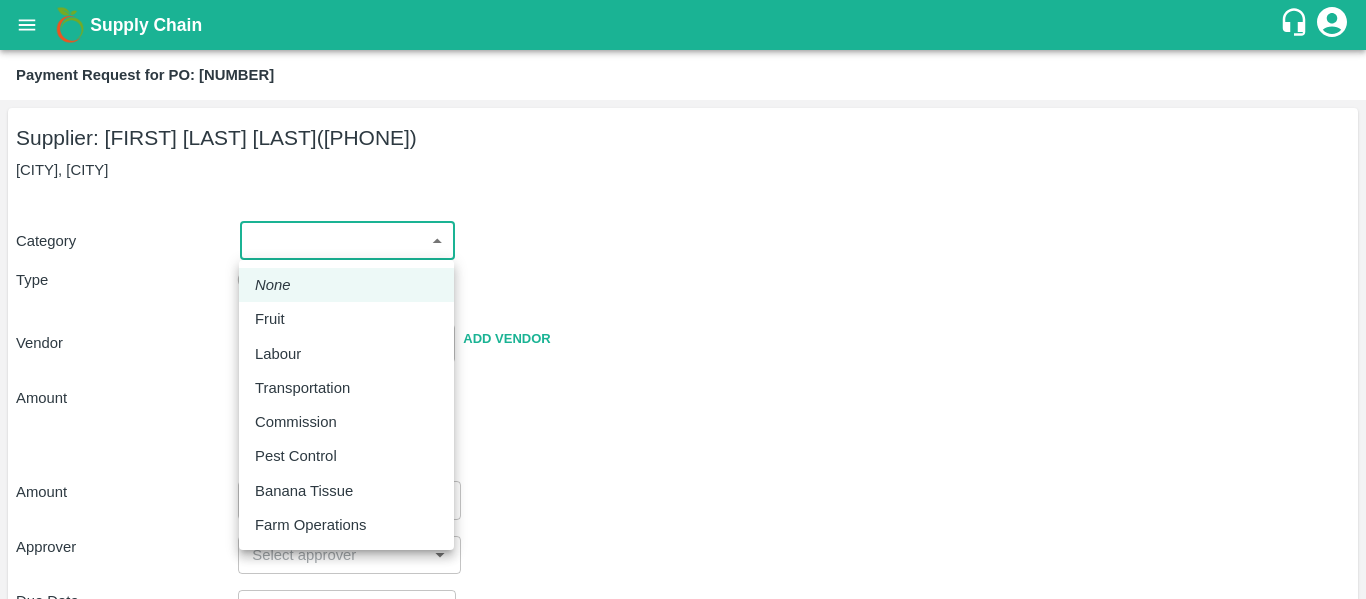 click on "Fruit" at bounding box center [346, 319] 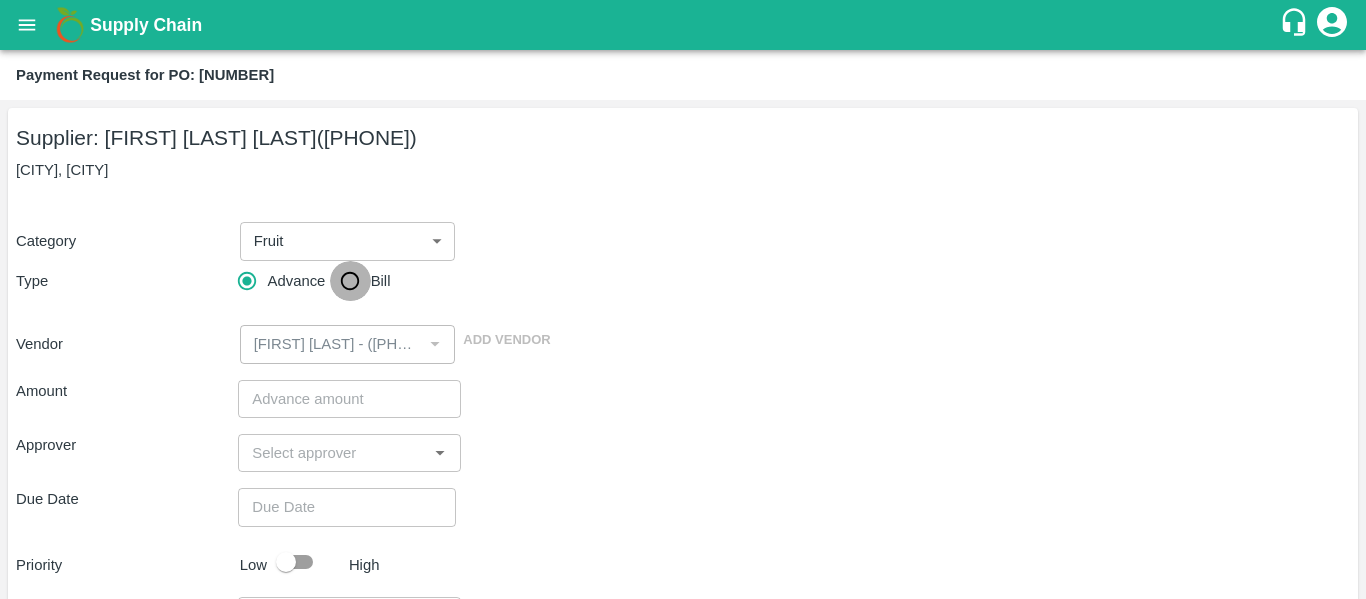 click on "Bill" at bounding box center [350, 281] 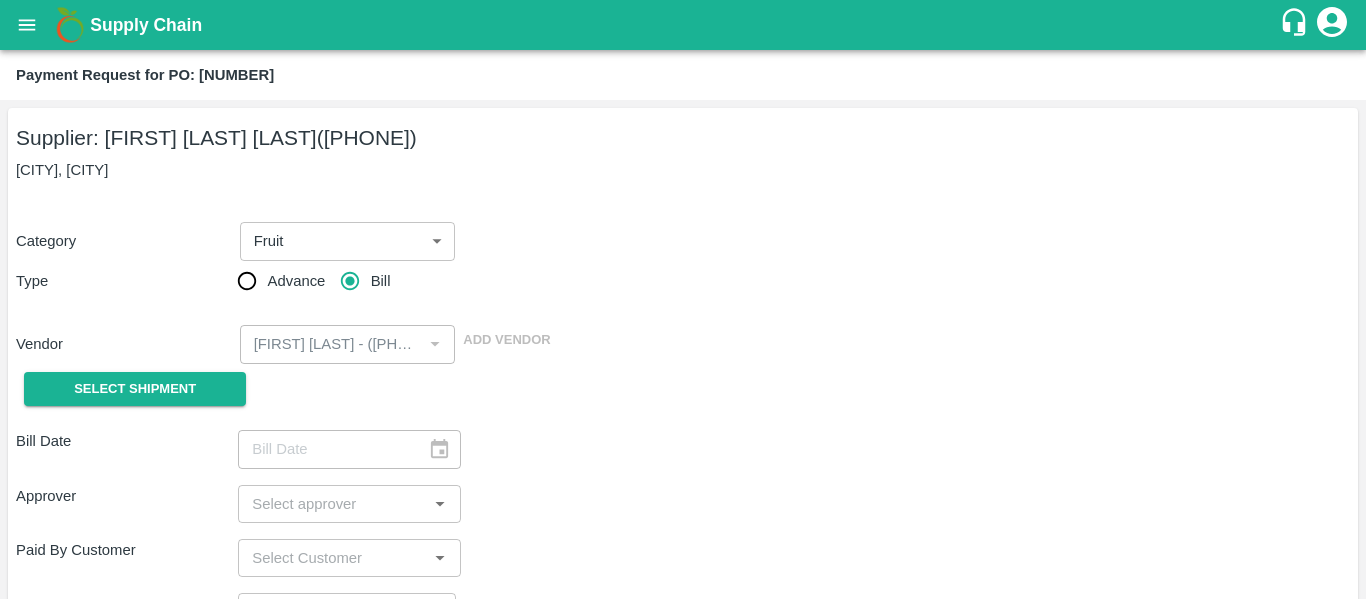click on "Vendor ​ Add Vendor" at bounding box center (679, 340) 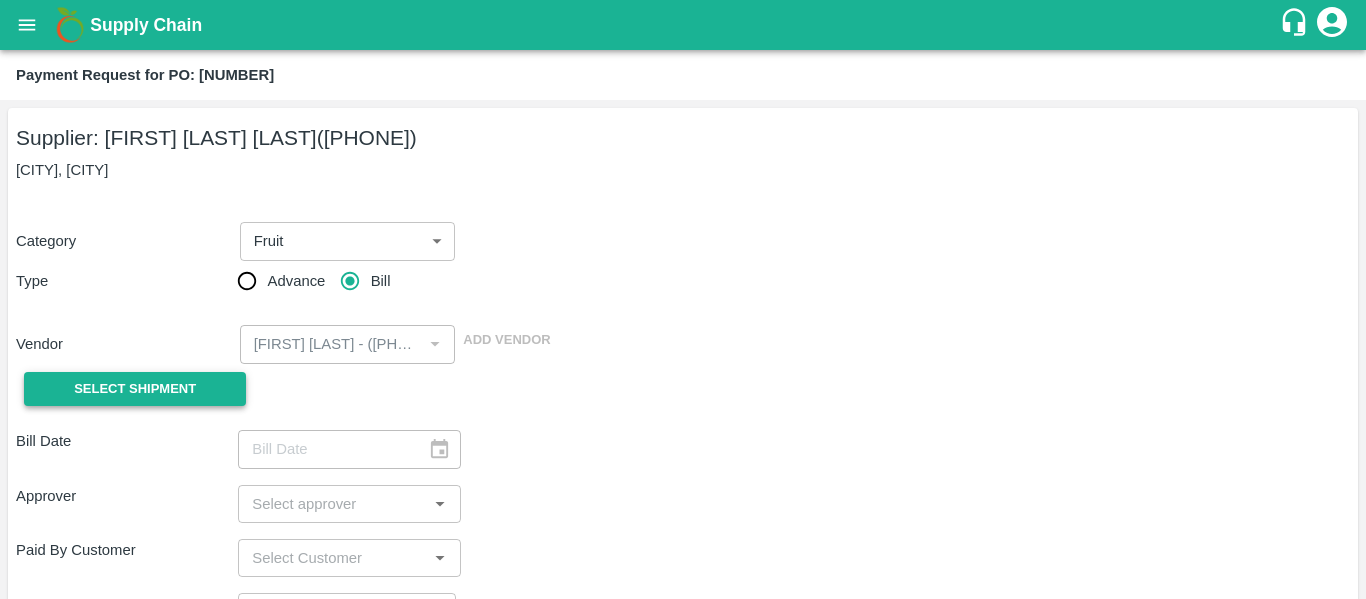 click on "Select Shipment" at bounding box center (135, 389) 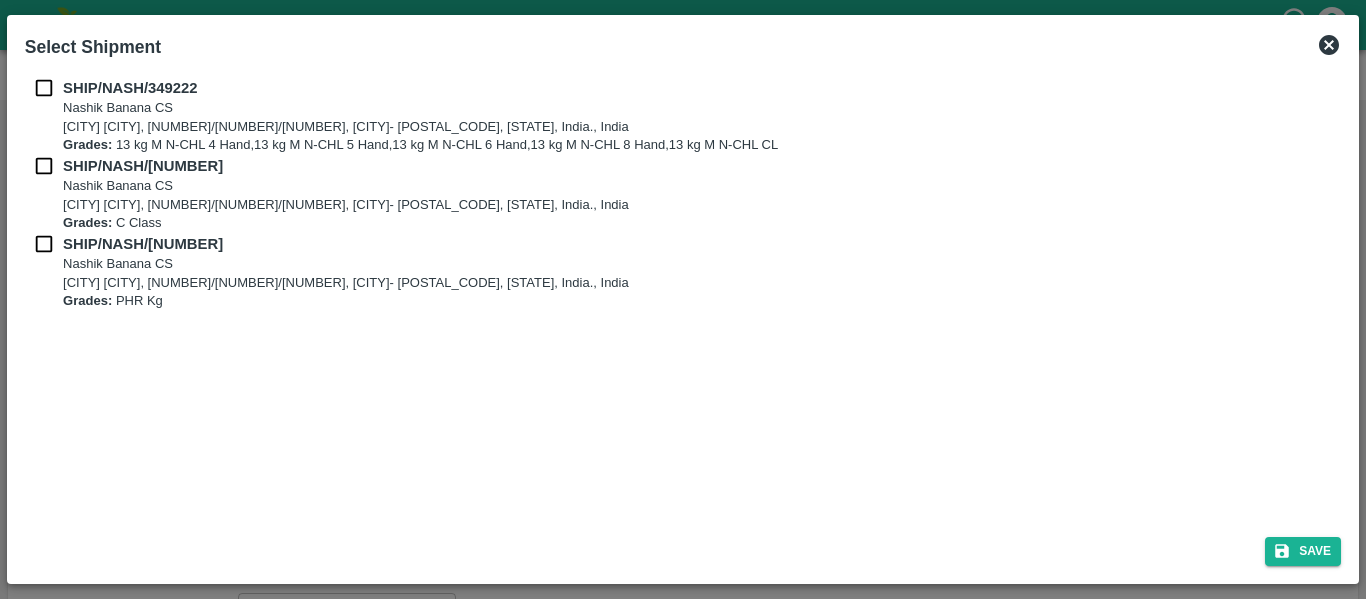 click at bounding box center [44, 88] 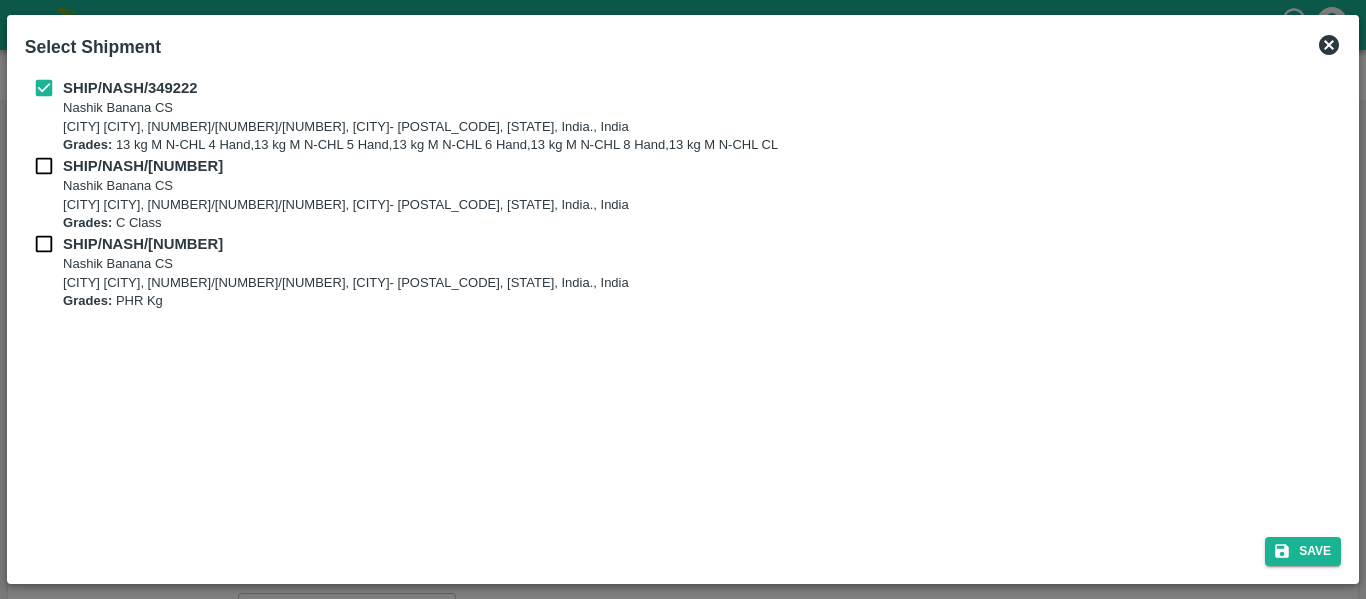 click at bounding box center (44, 166) 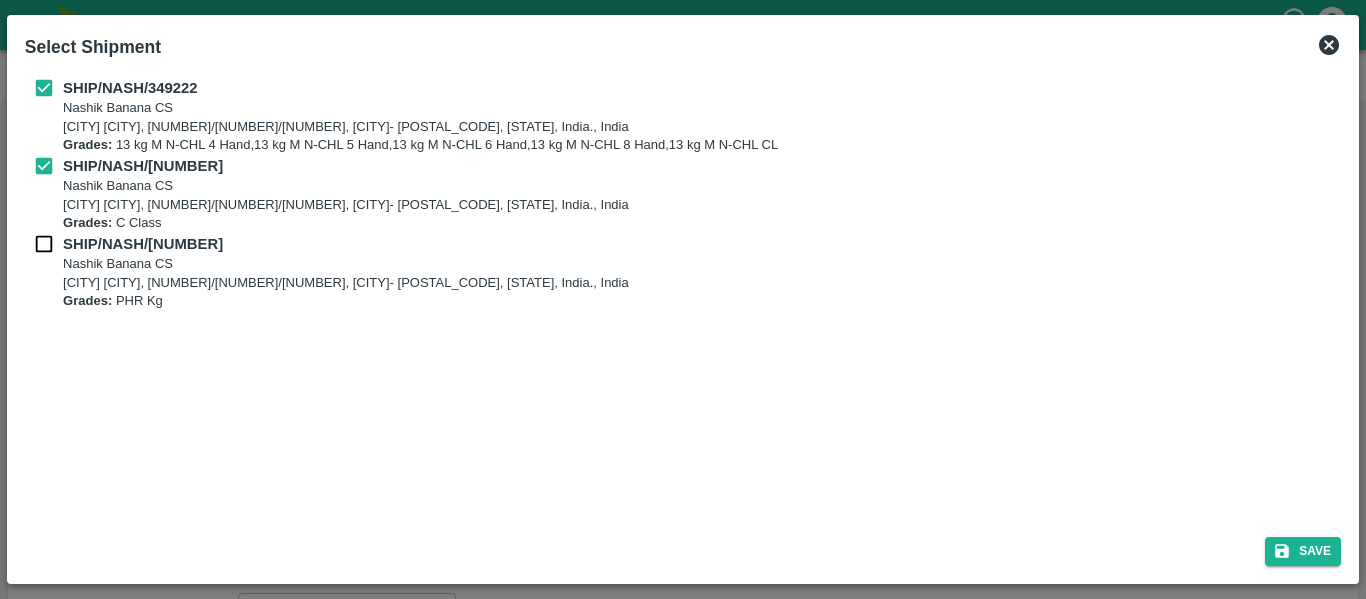 click at bounding box center [44, 244] 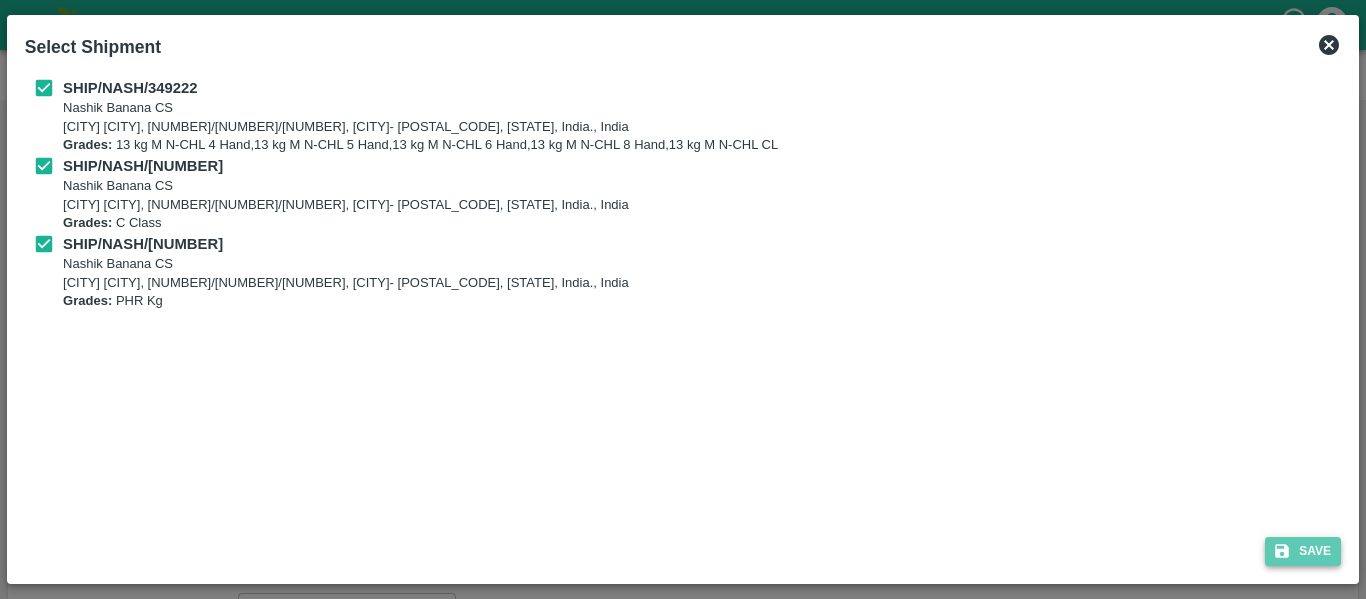 click on "Save" at bounding box center [1303, 551] 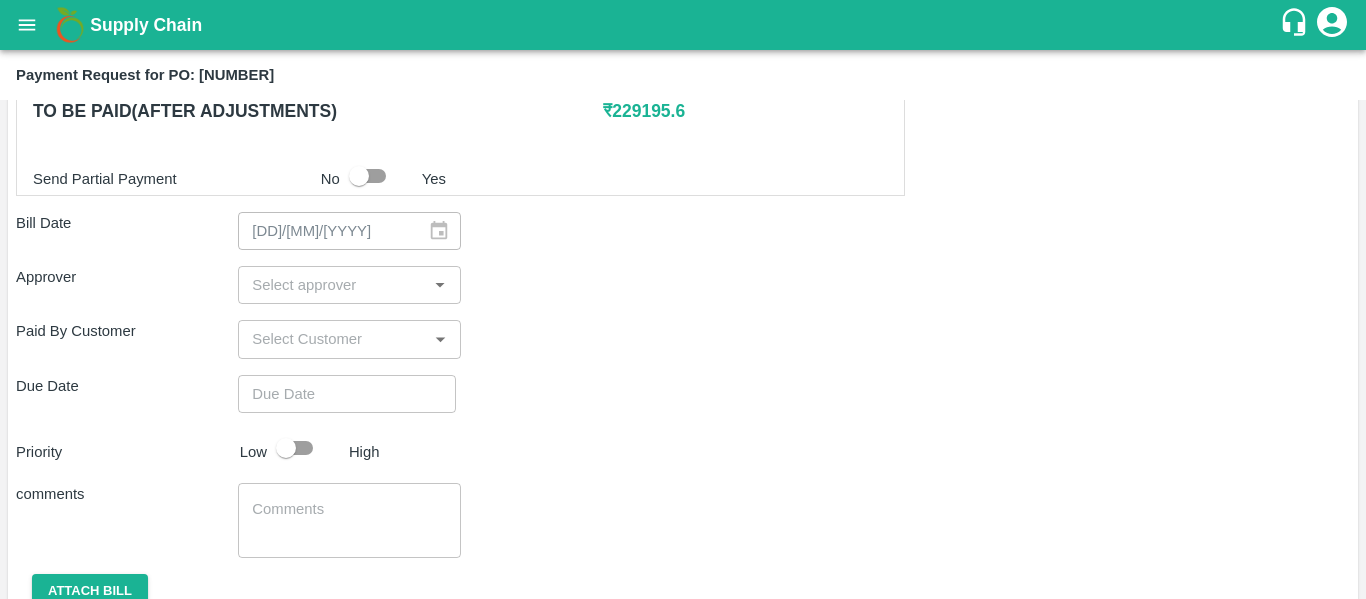 scroll, scrollTop: 1036, scrollLeft: 0, axis: vertical 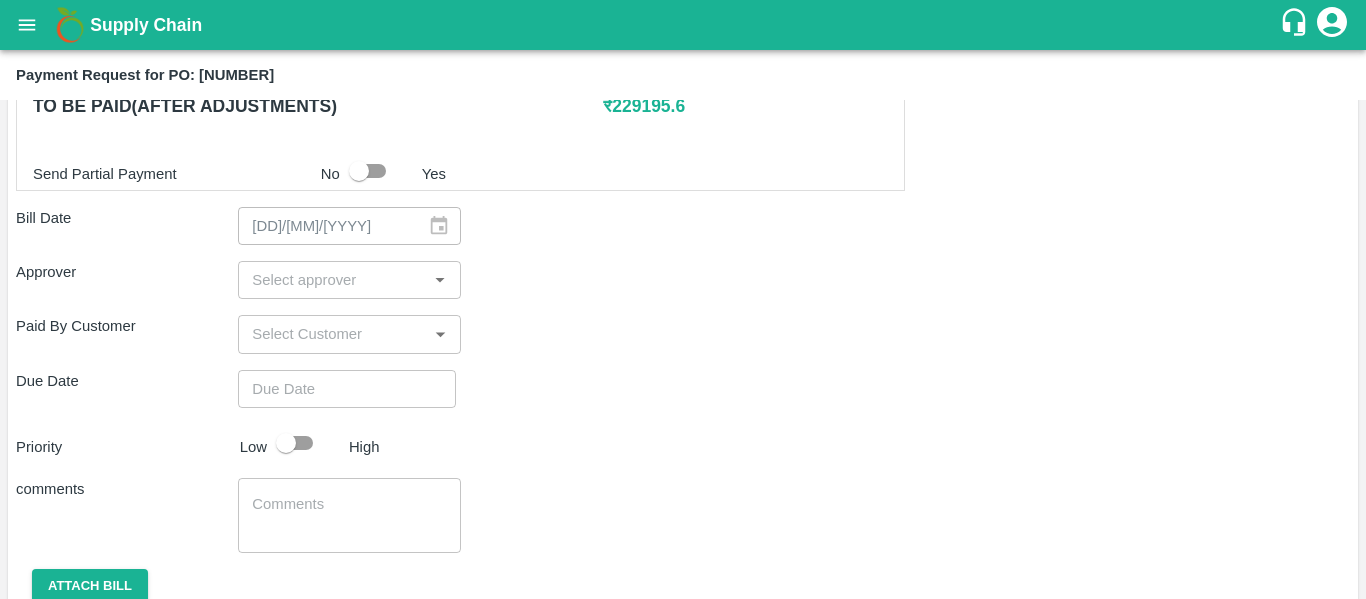 click at bounding box center [332, 280] 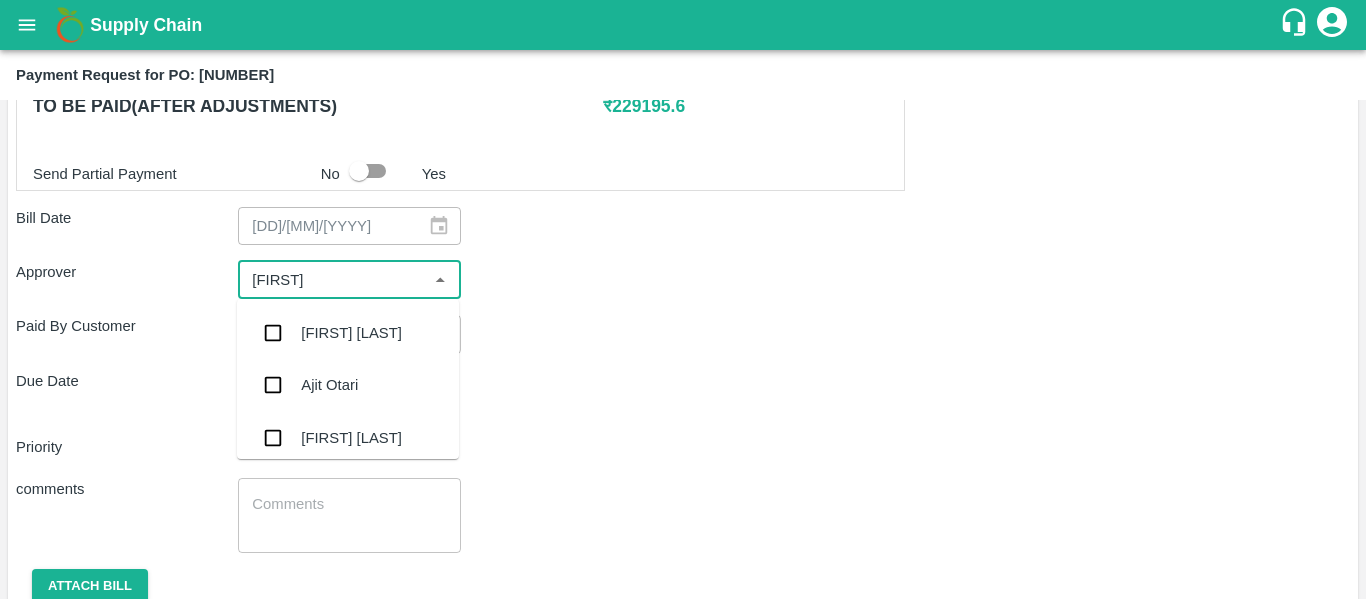 type on "[INITIAL]" 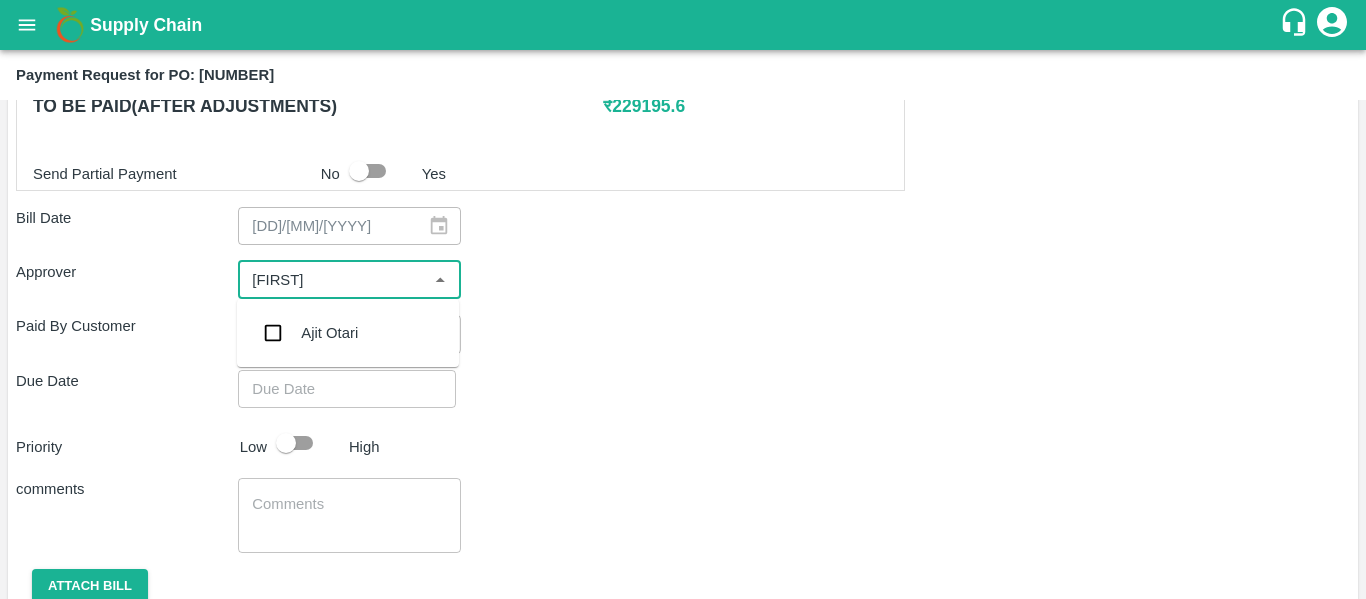 click on "Ajit Otari" at bounding box center [348, 333] 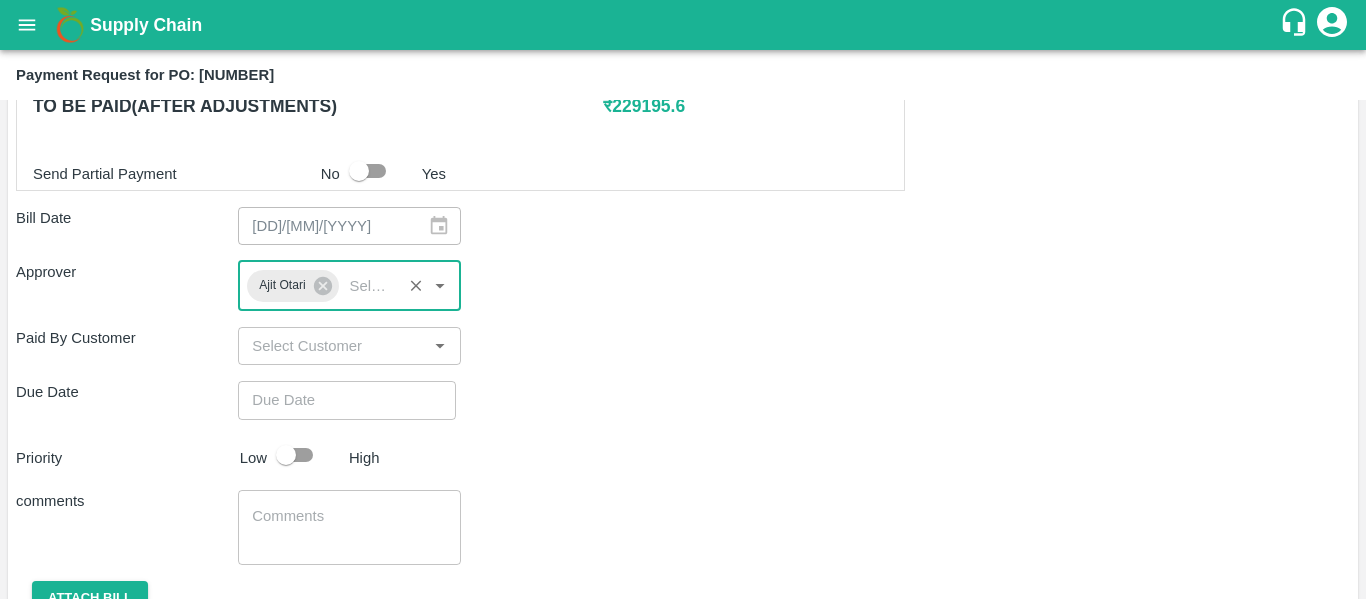 type on "DD/MM/YYYY hh:mm aa" 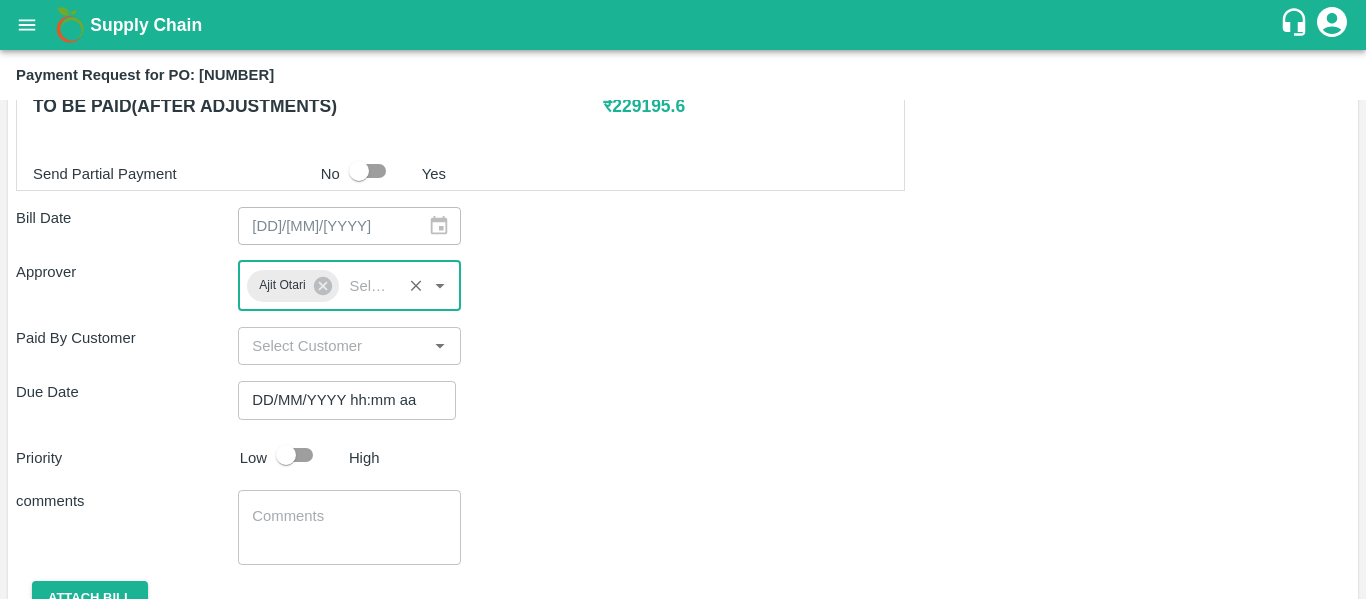click on "DD/MM/YYYY hh:mm aa" at bounding box center [340, 400] 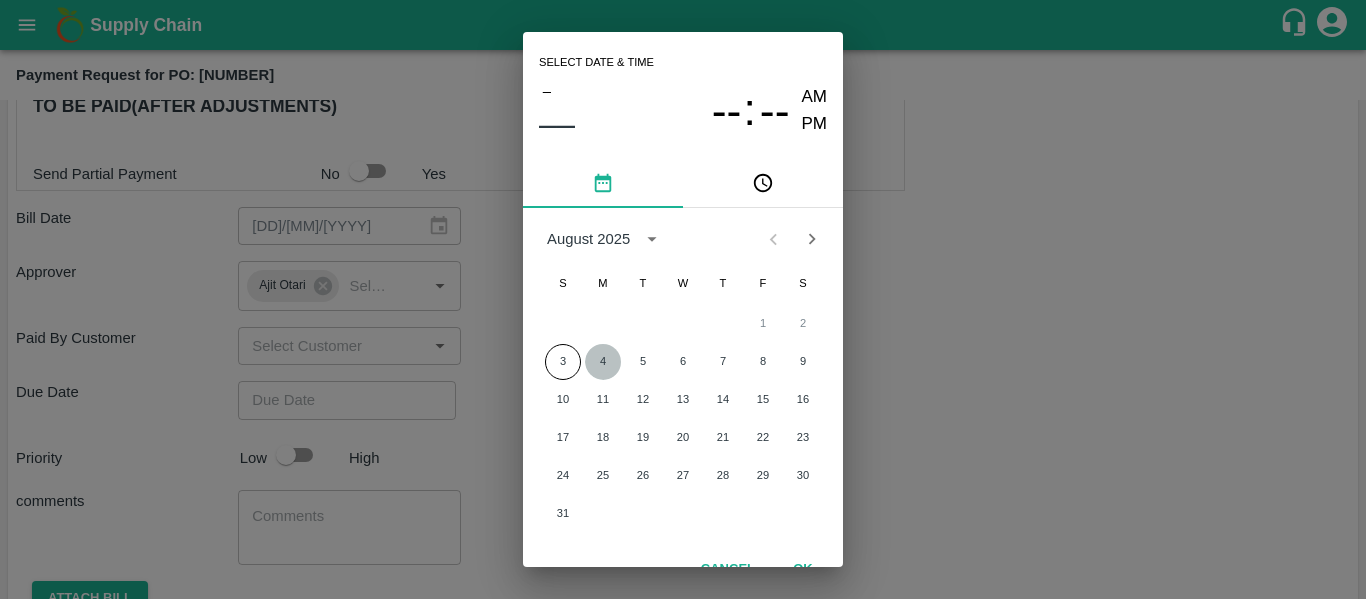 click on "4" at bounding box center (603, 362) 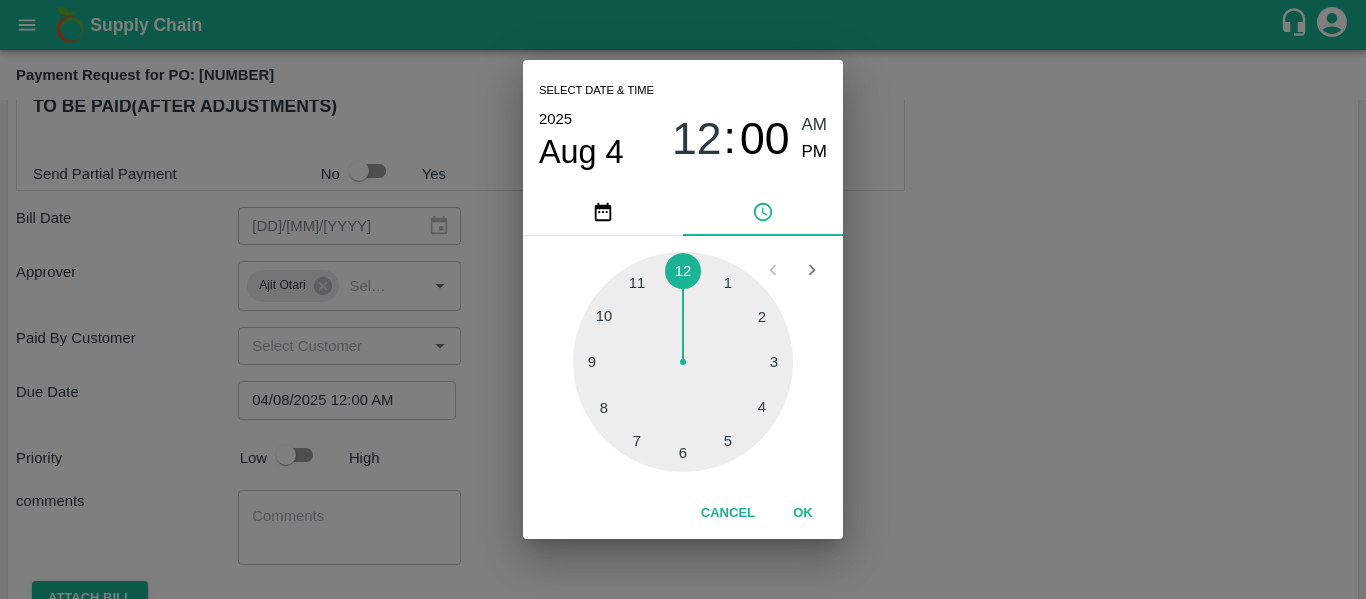 click on "1 2 3 4 5 6 7 8 9 10 11 12" at bounding box center [683, 362] 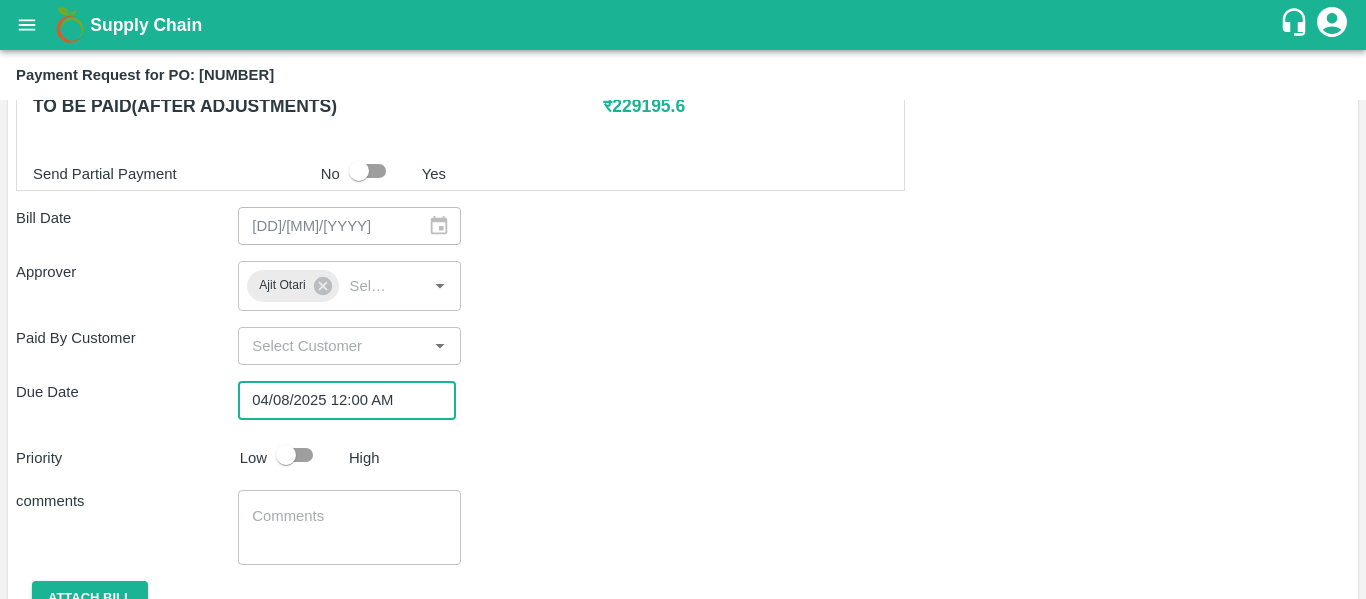 click at bounding box center (286, 455) 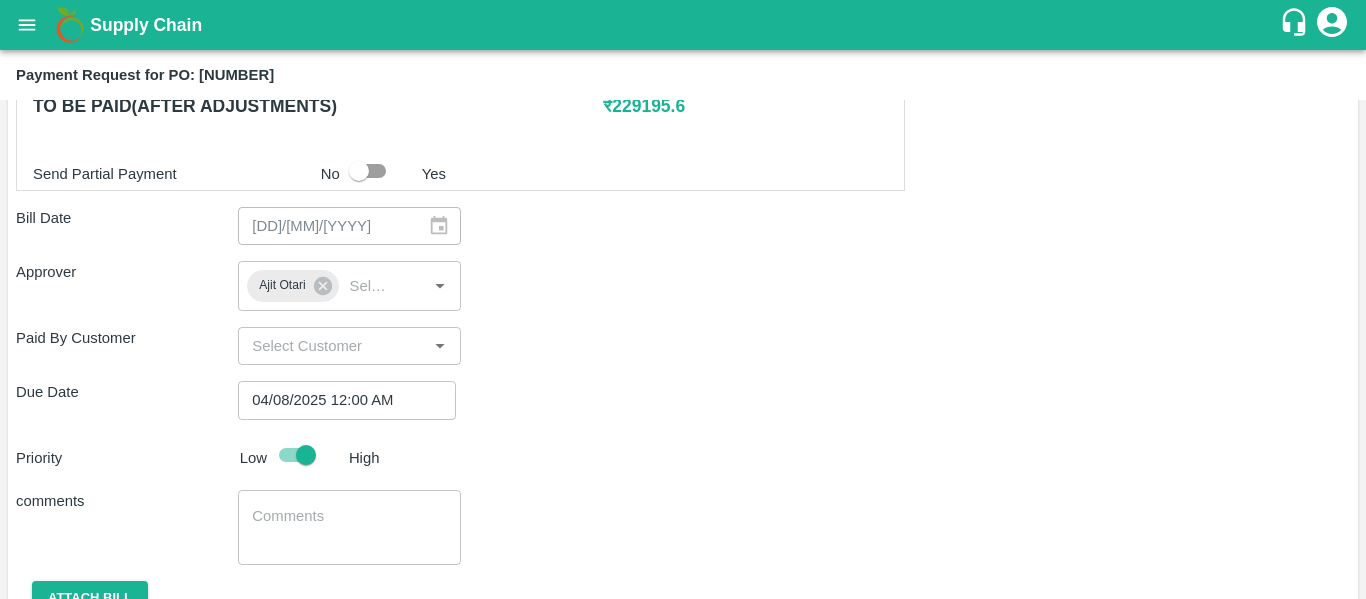 click at bounding box center (349, 527) 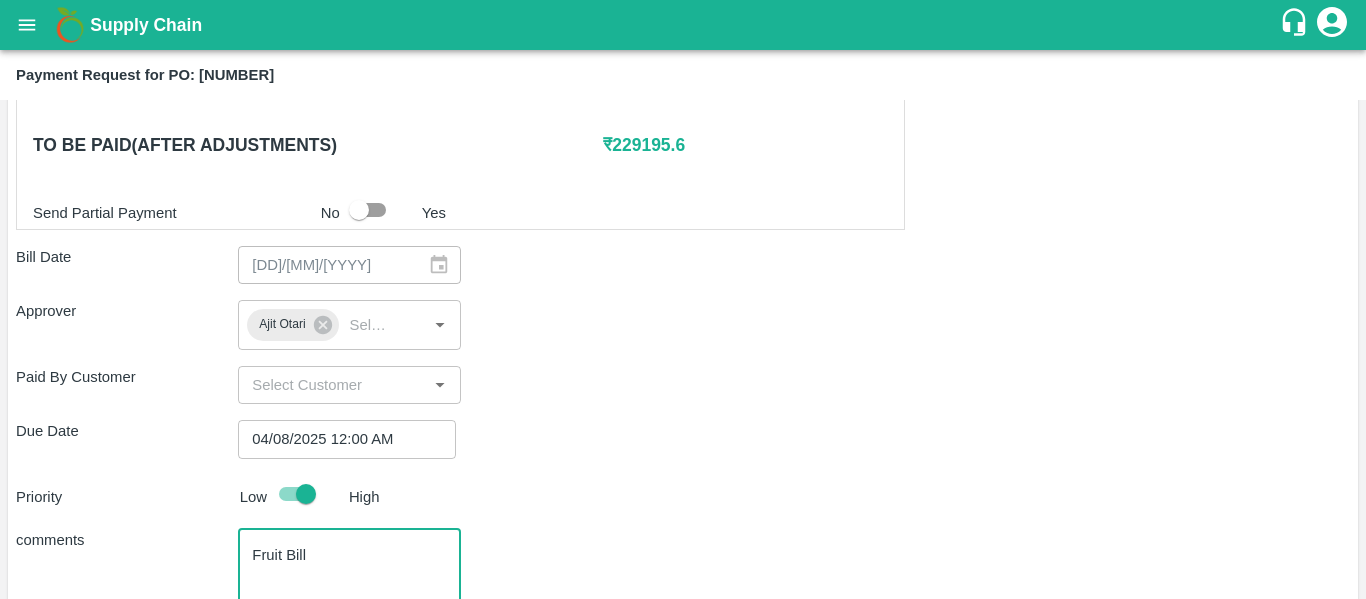 scroll, scrollTop: 996, scrollLeft: 0, axis: vertical 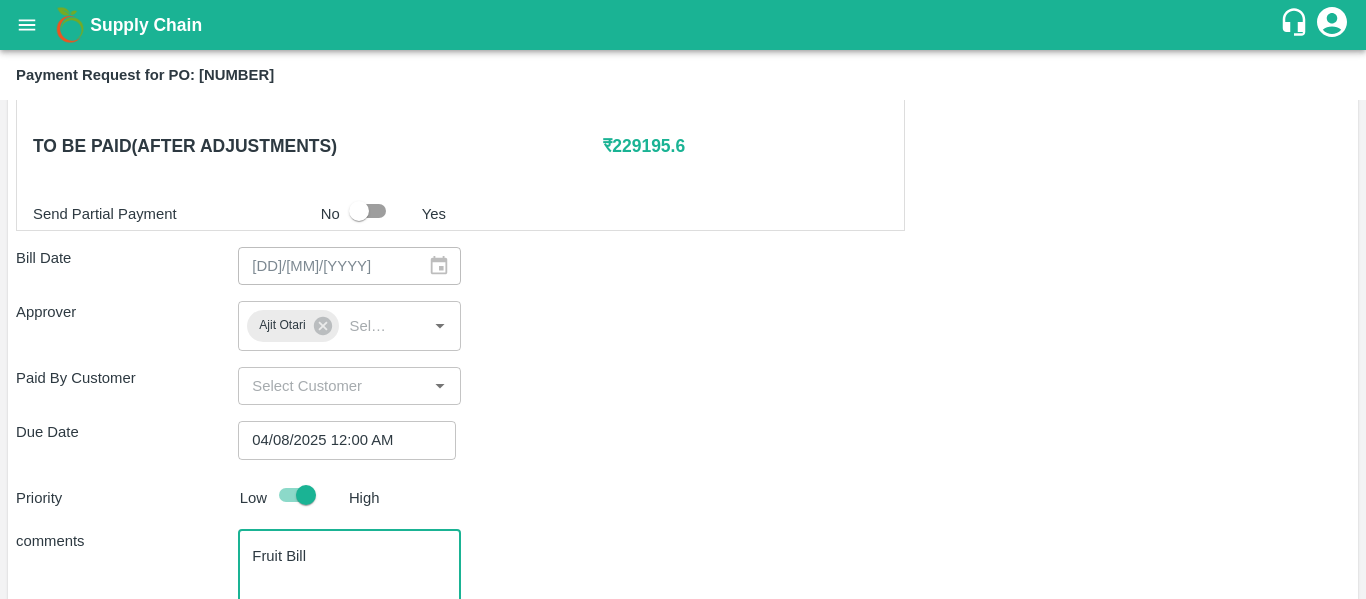 type on "Fruit Bill" 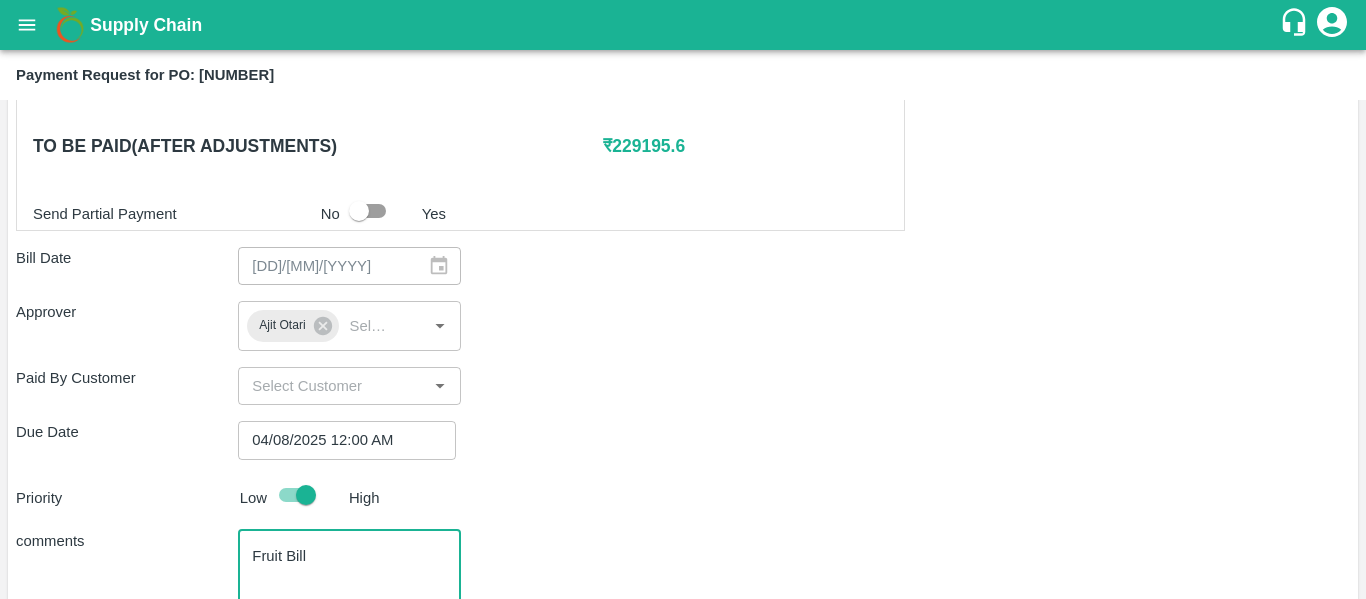 scroll, scrollTop: 1127, scrollLeft: 0, axis: vertical 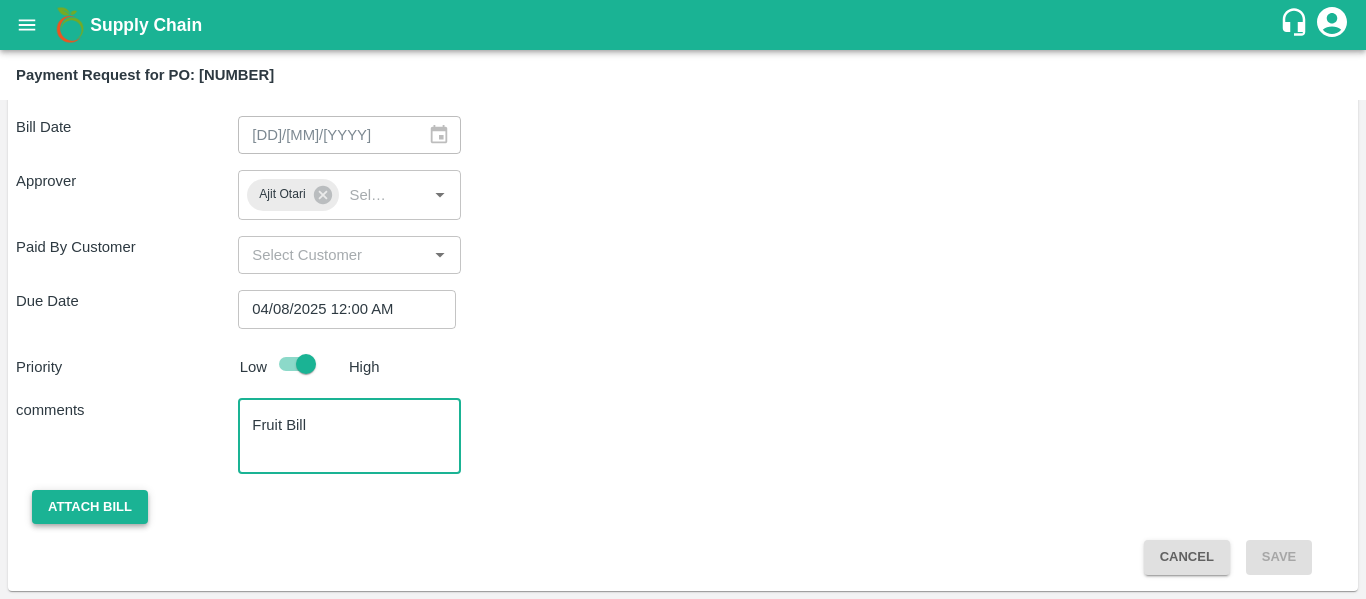 click on "Attach bill" at bounding box center (90, 507) 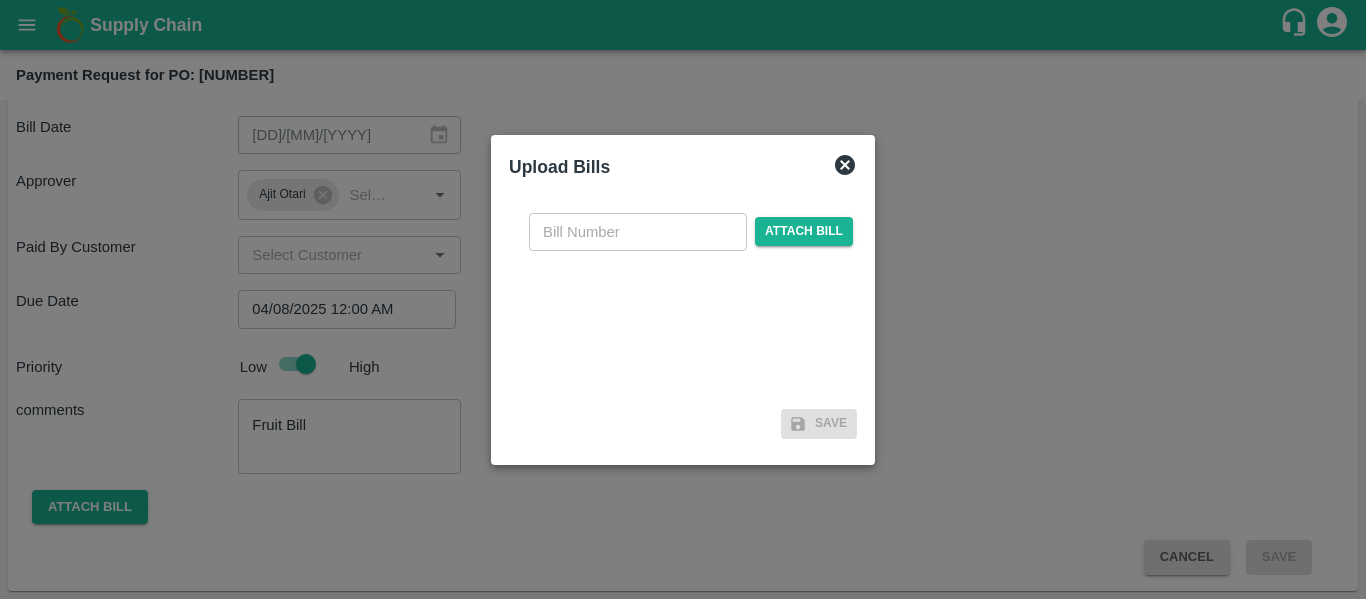 click at bounding box center (638, 232) 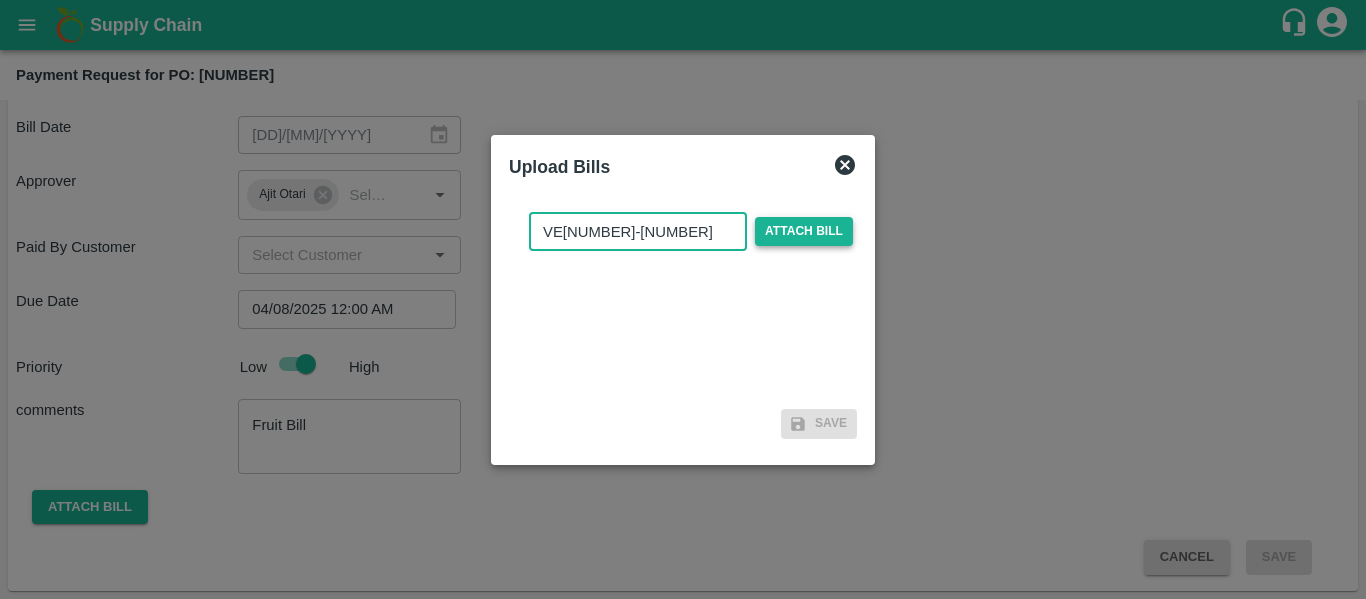 type on "VE25-35" 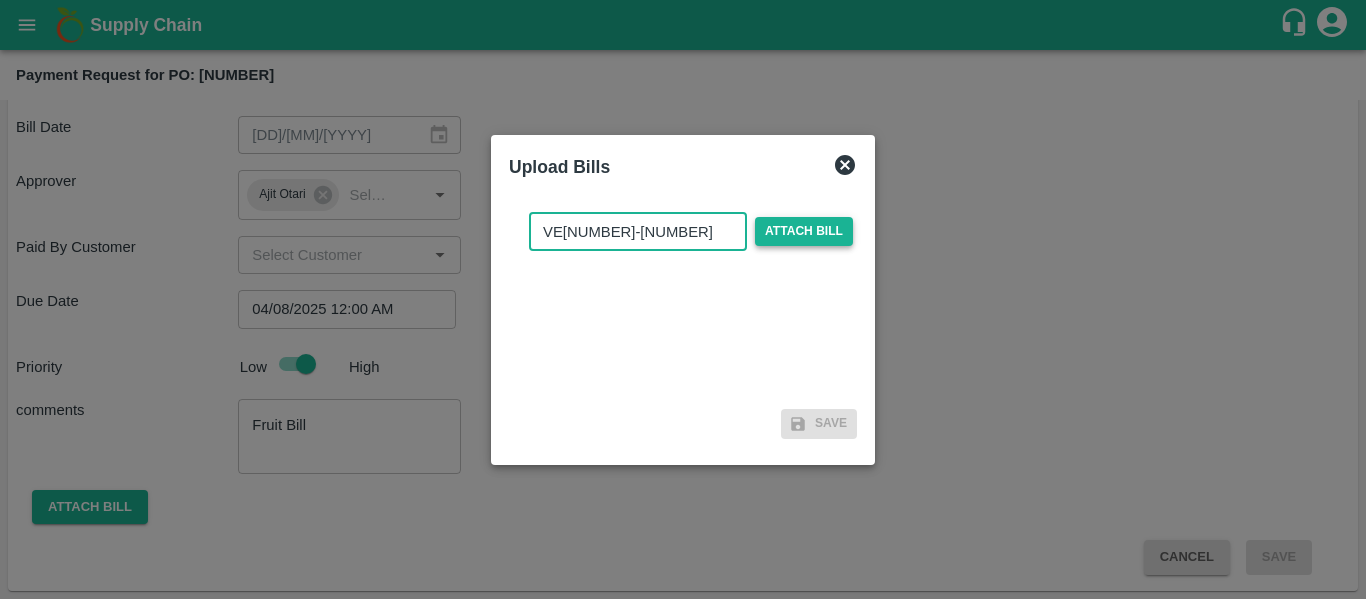 click on "Attach bill" at bounding box center (804, 231) 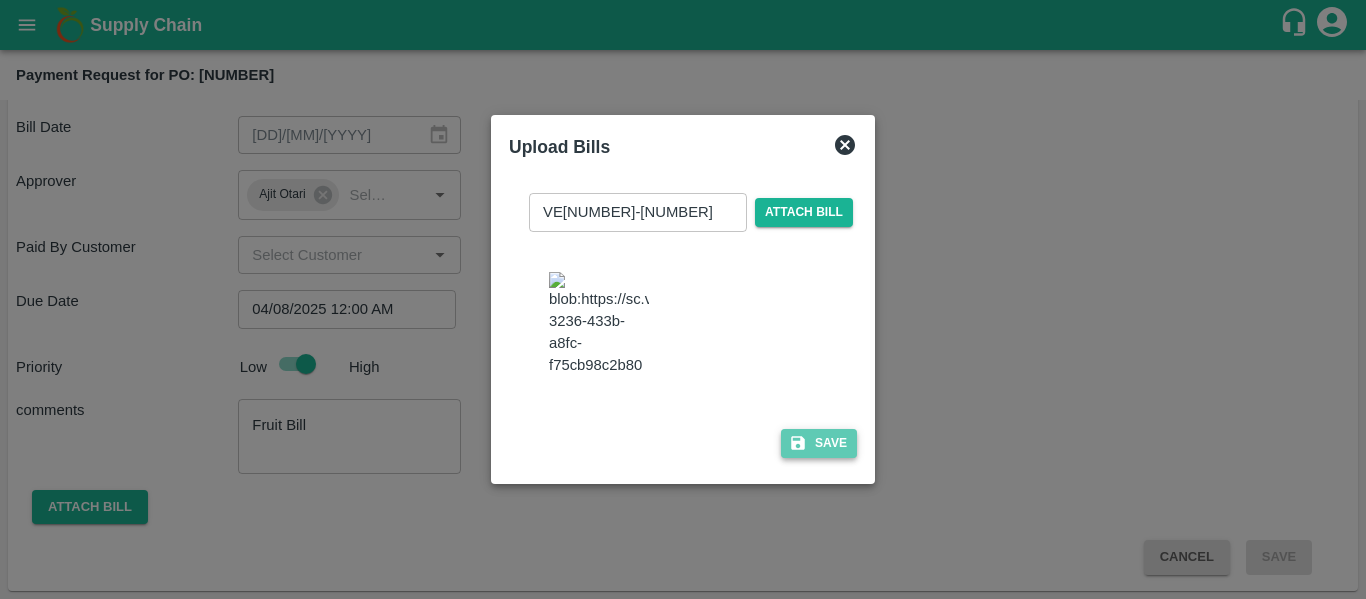 click on "Save" at bounding box center (819, 443) 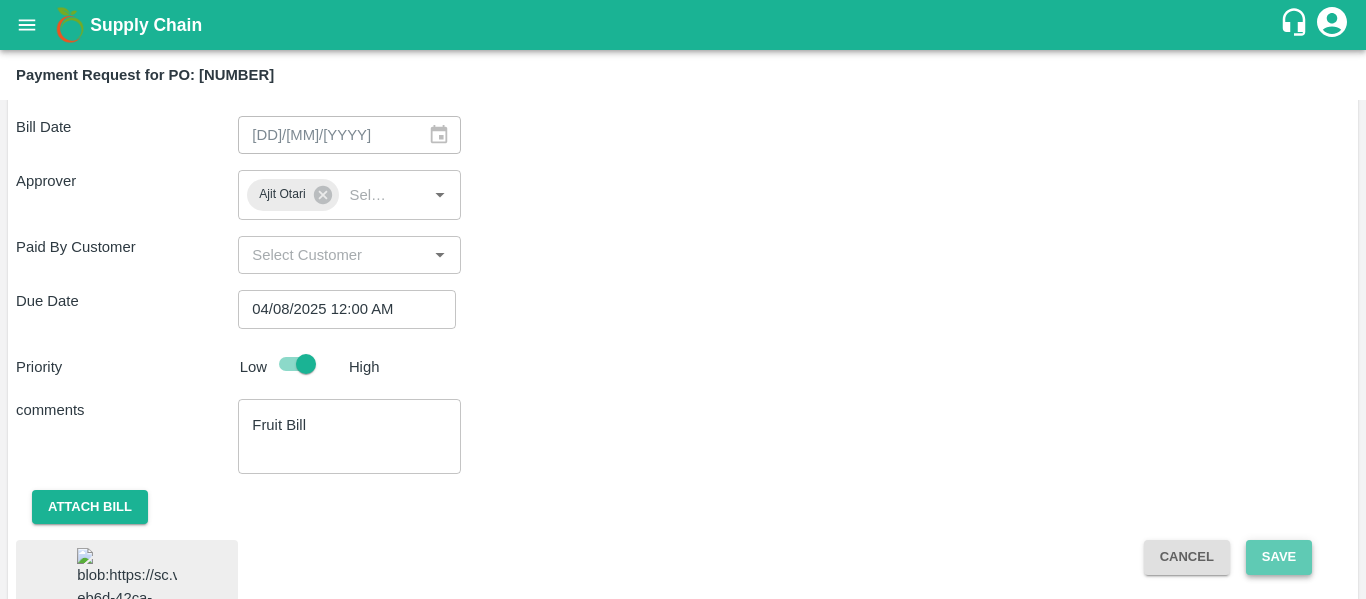 click on "Save" at bounding box center [1279, 557] 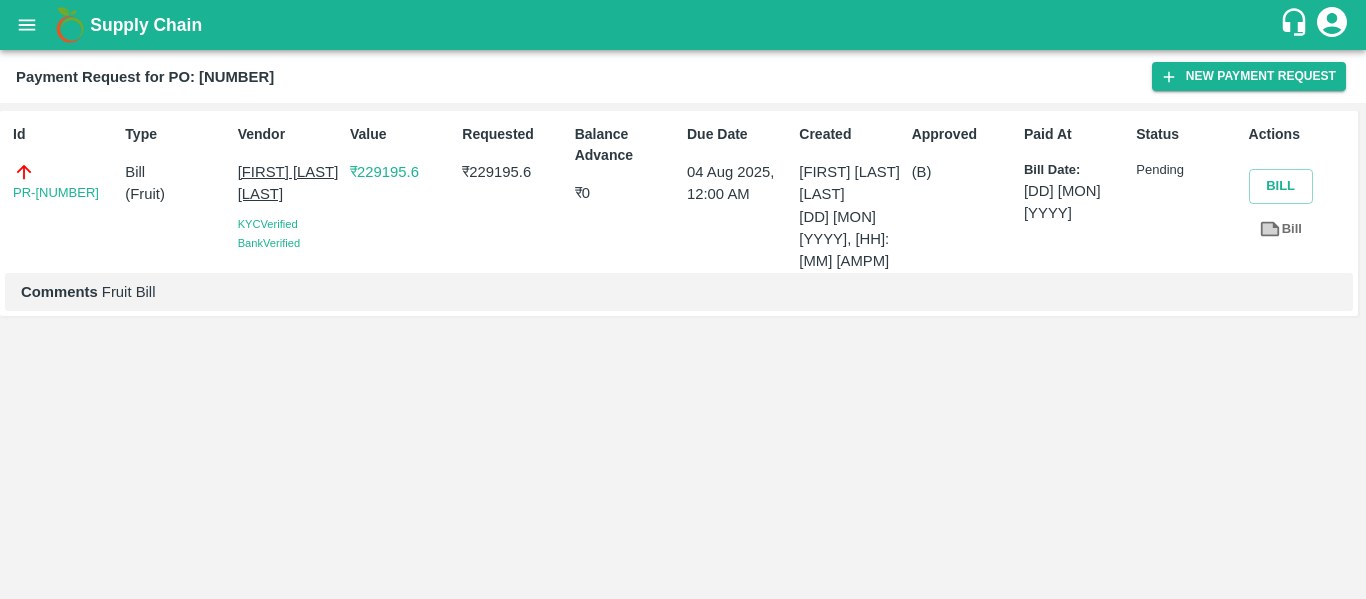click 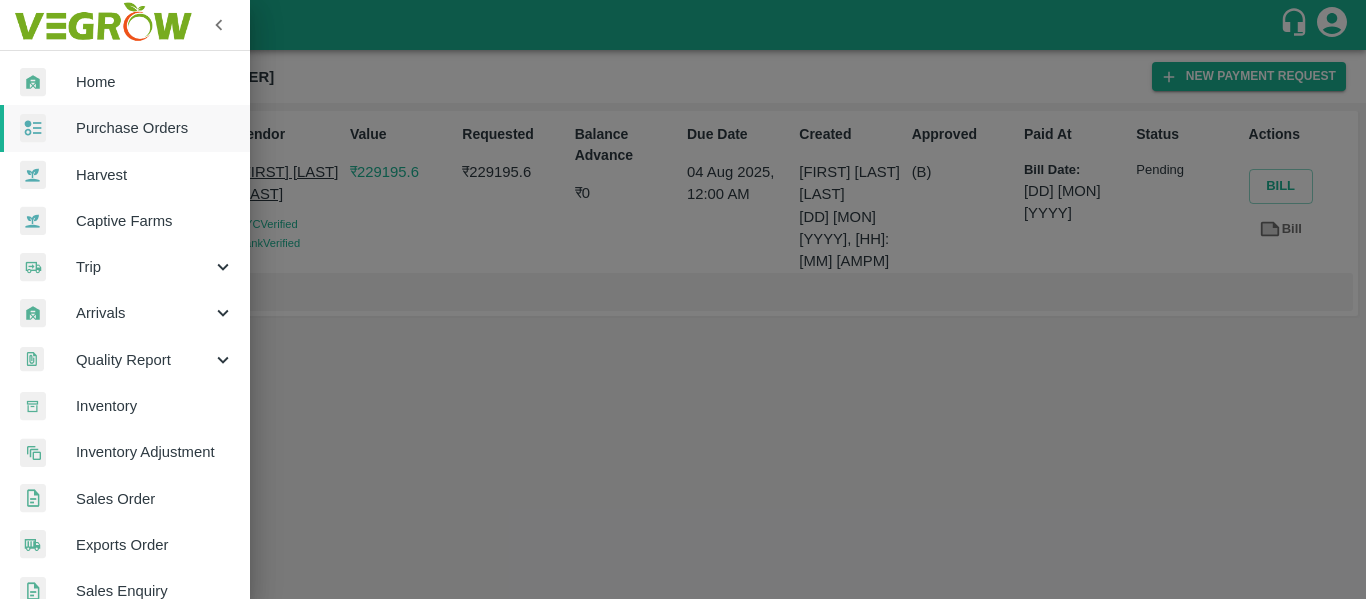 click on "Purchase Orders" at bounding box center [155, 128] 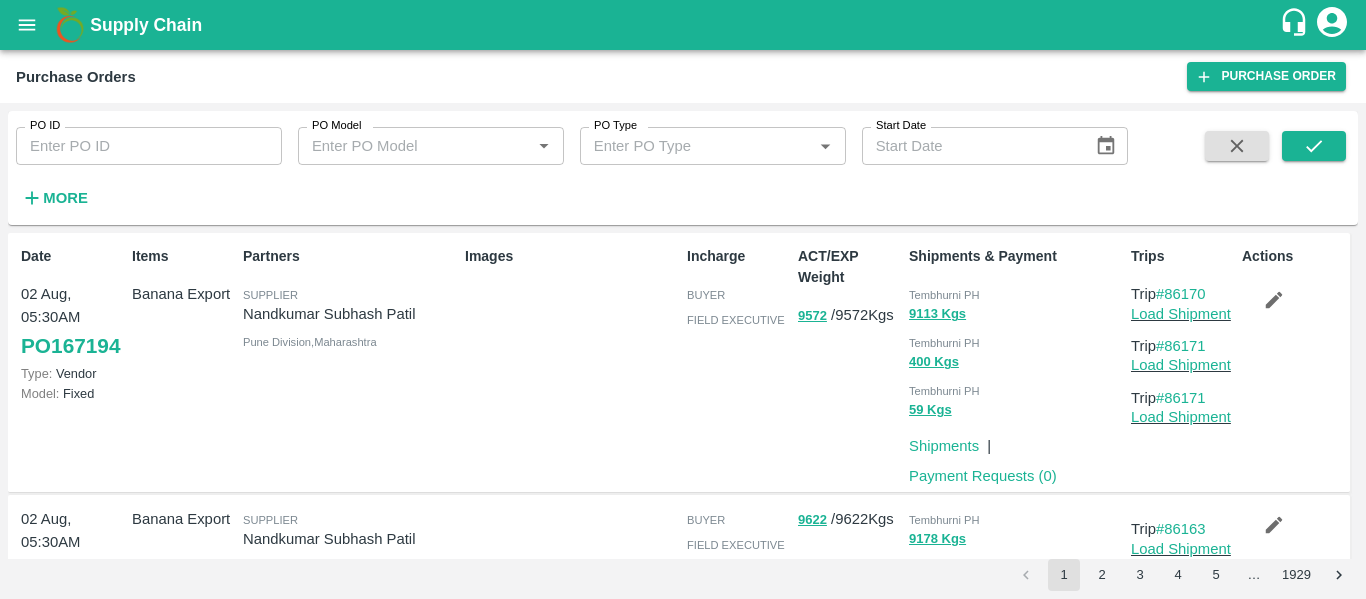 click on "PO ID" at bounding box center (149, 146) 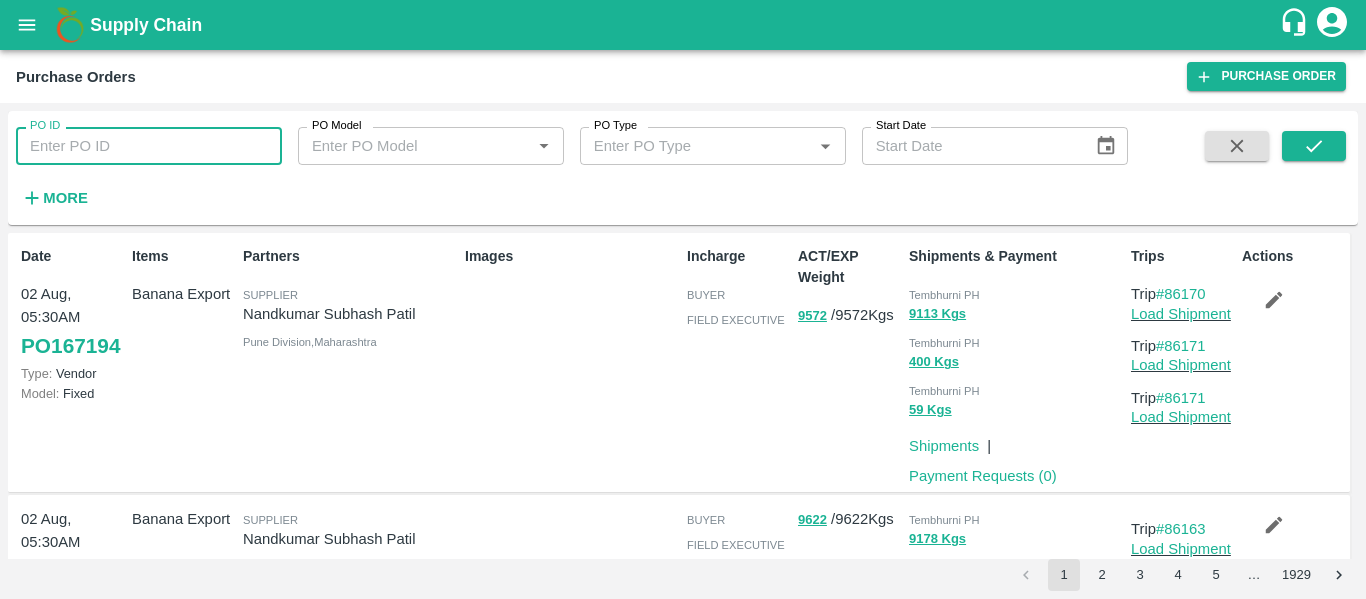paste on "165694" 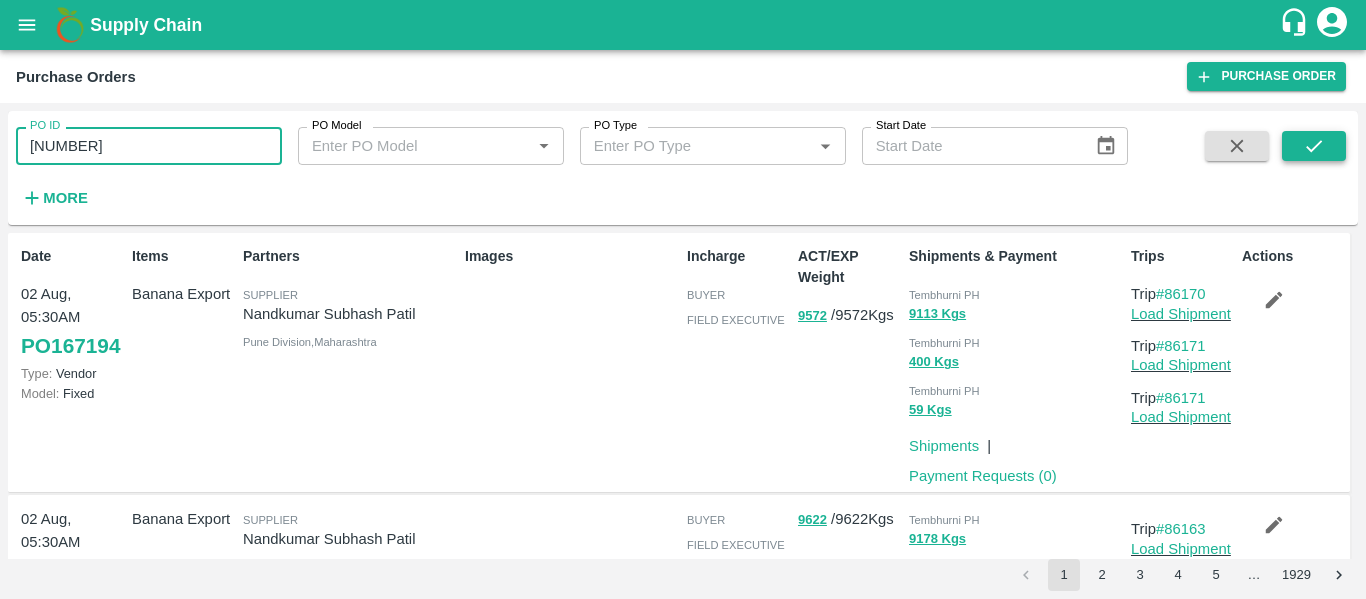 type on "165694" 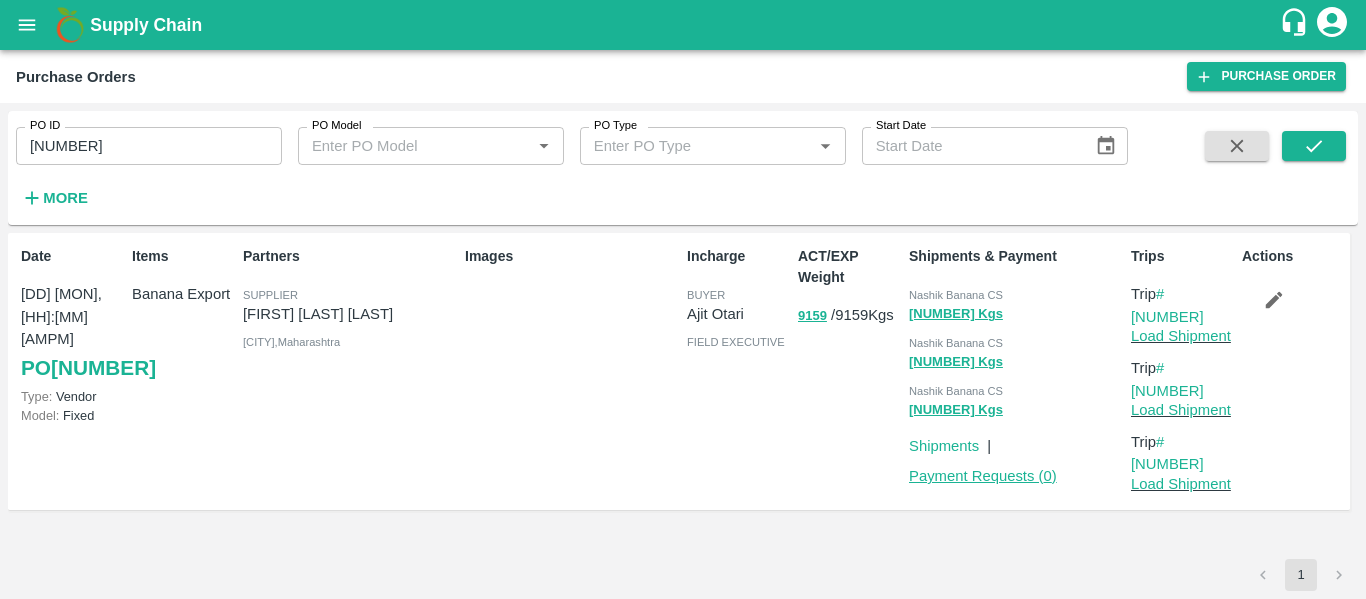 click on "Payment Requests ( 0 )" at bounding box center (983, 476) 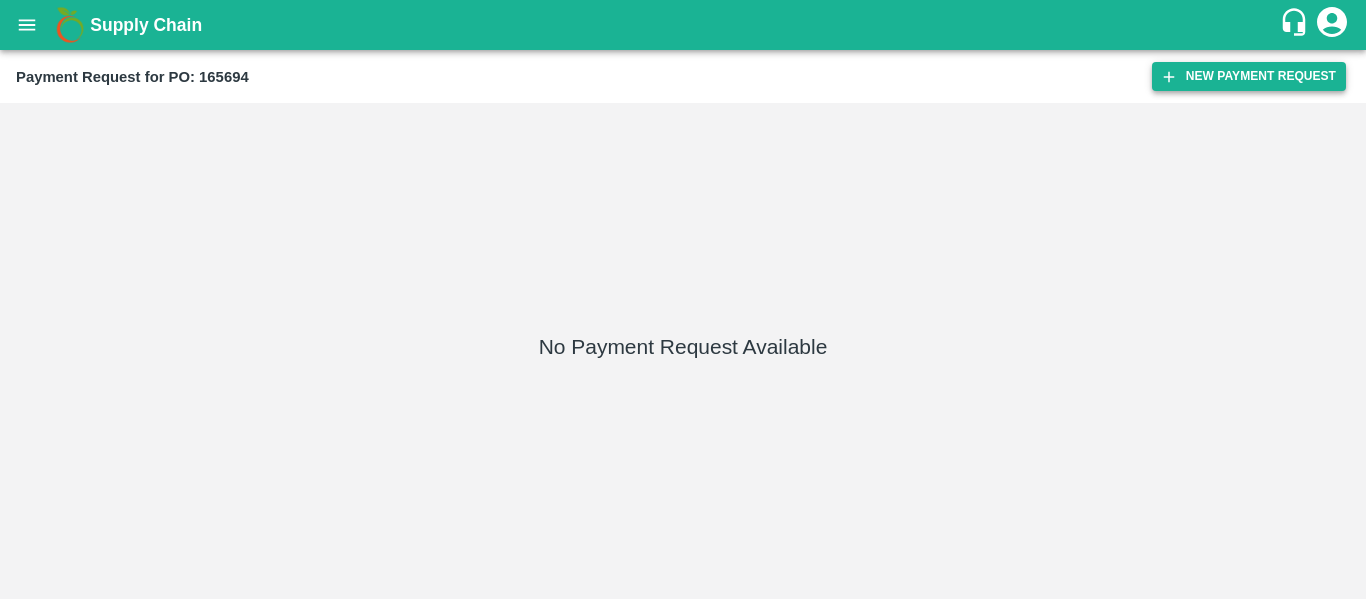 scroll, scrollTop: 0, scrollLeft: 0, axis: both 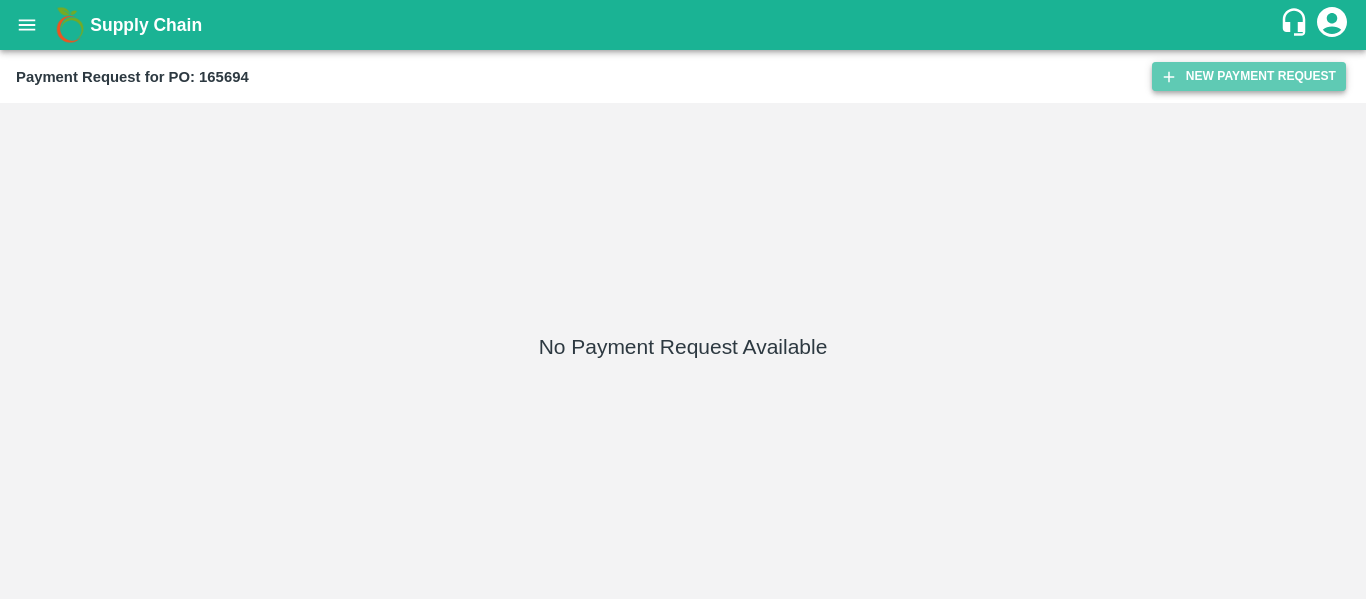 click on "New Payment Request" at bounding box center [1249, 76] 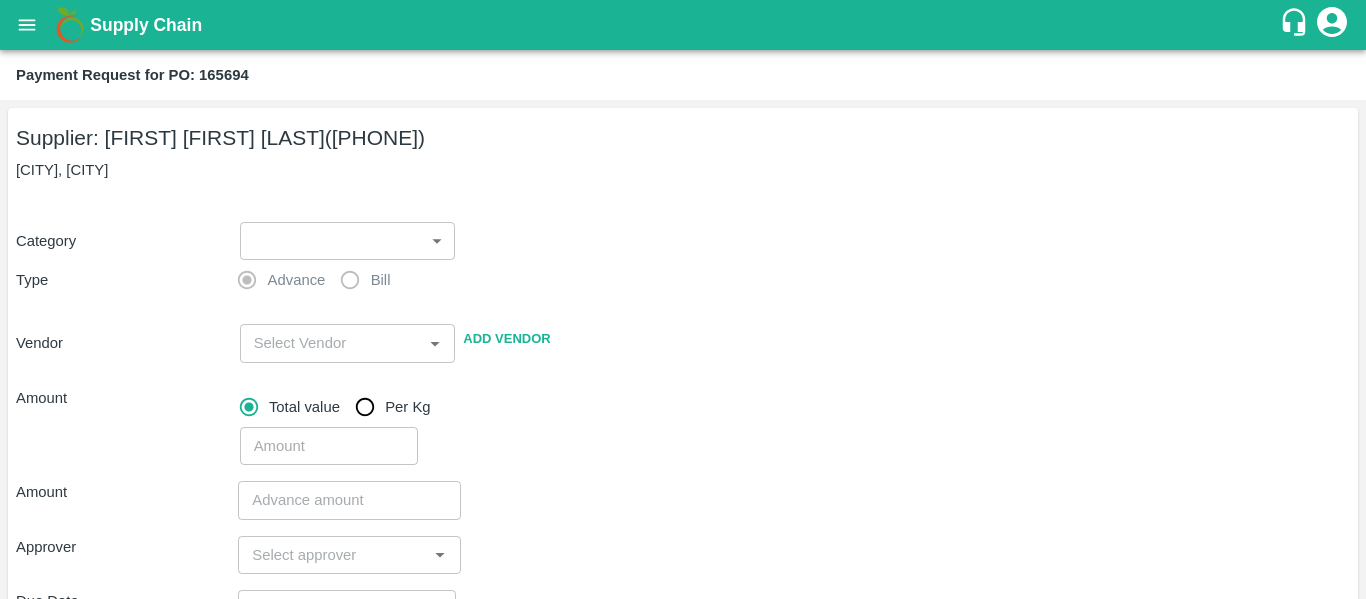 click on "Supply Chain Payment Request for PO: 165694 Supplier:    [FIRST] [LAST]  ([PHONE]) [CITY], [CITY] Category ​ ​ Type Advance Bill Vendor ​ Add Vendor Amount Total value Per Kg ​ Amount ​ Approver ​ Due Date ​  Priority  Low  High Comment x ​ Attach bill Cancel Save Tembhurni PH Nashik CC Shahada Banana Export PH Nashik Banana CS [FIRST] [LAST] Logout" at bounding box center (683, 299) 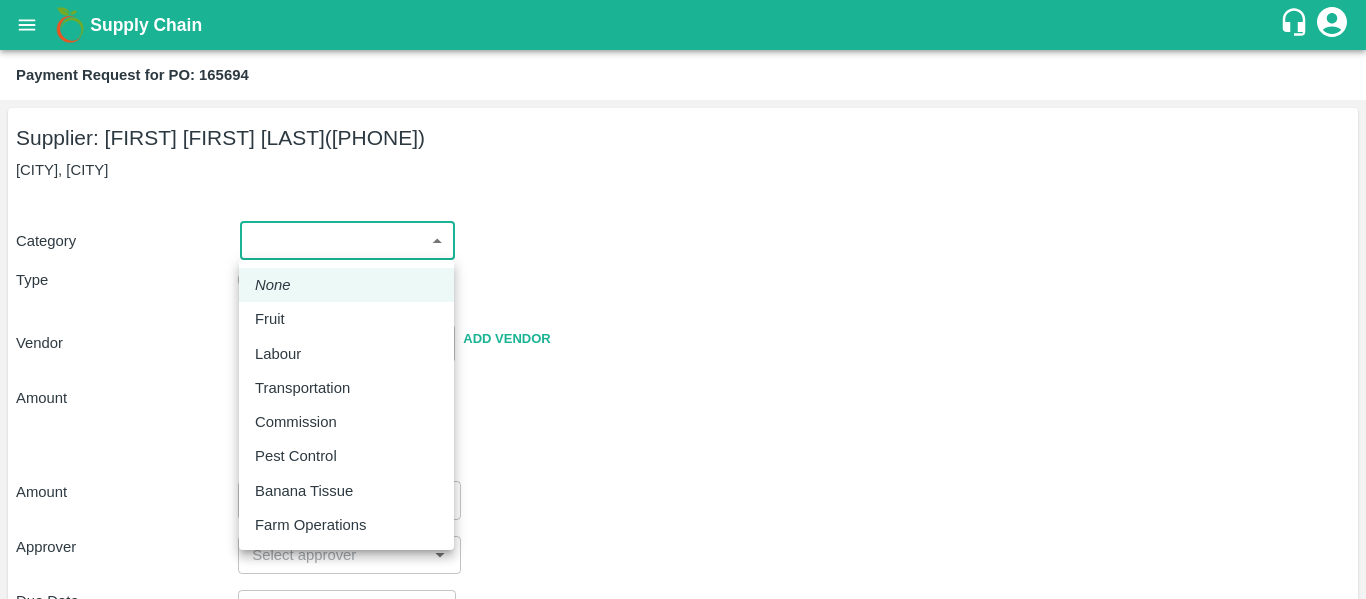 click on "Fruit" at bounding box center [270, 319] 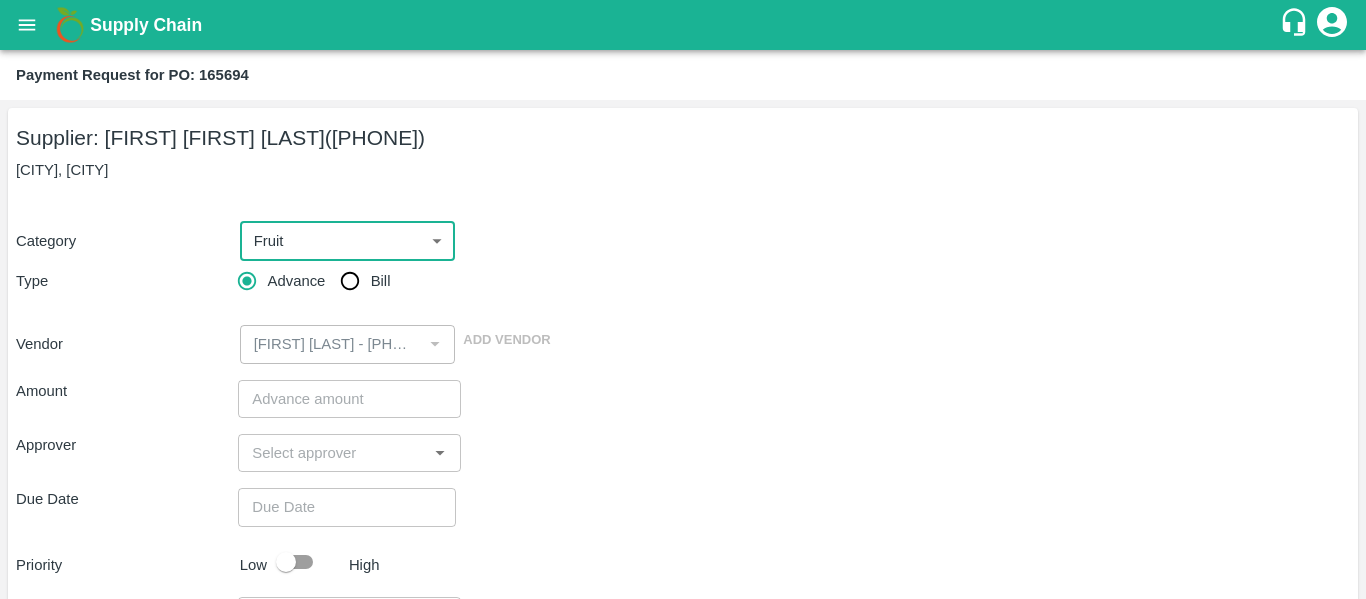 click on "Bill" at bounding box center (350, 281) 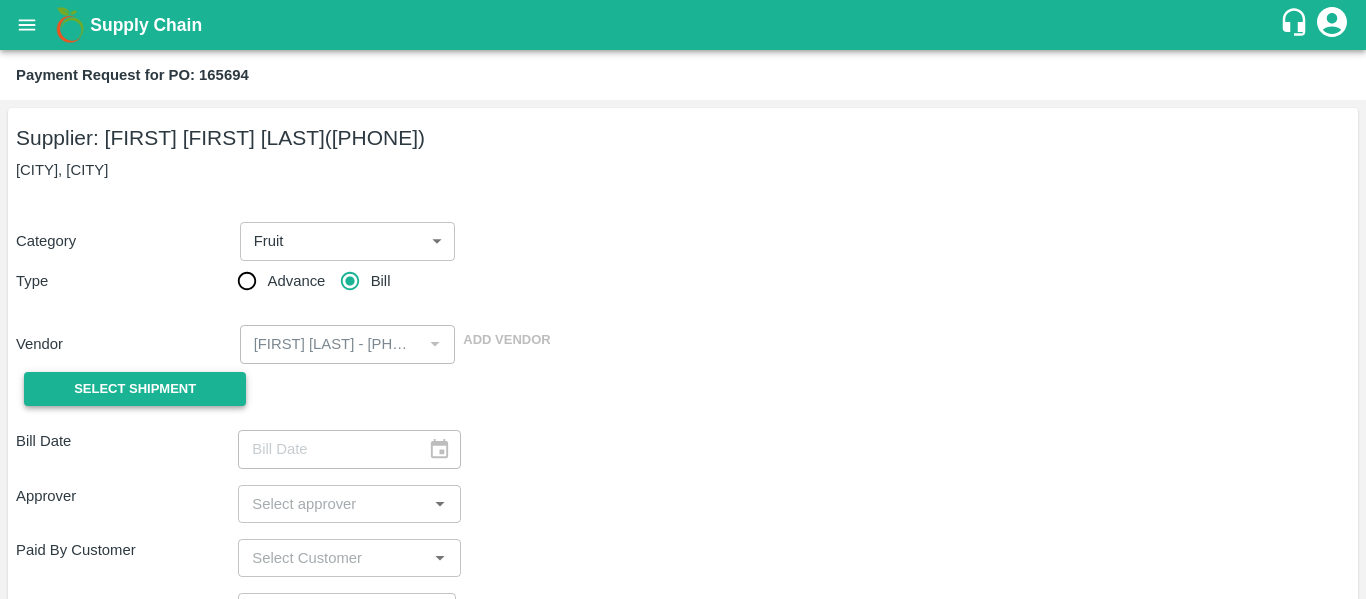 click on "Select Shipment" at bounding box center [135, 389] 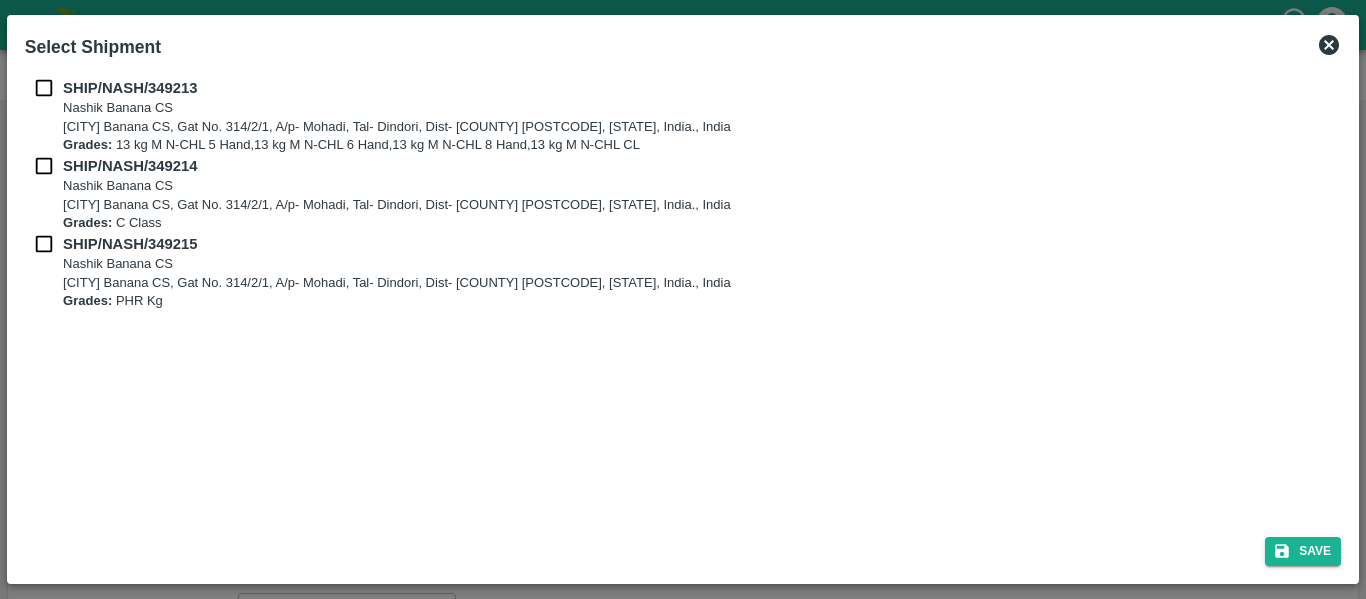 click at bounding box center [44, 88] 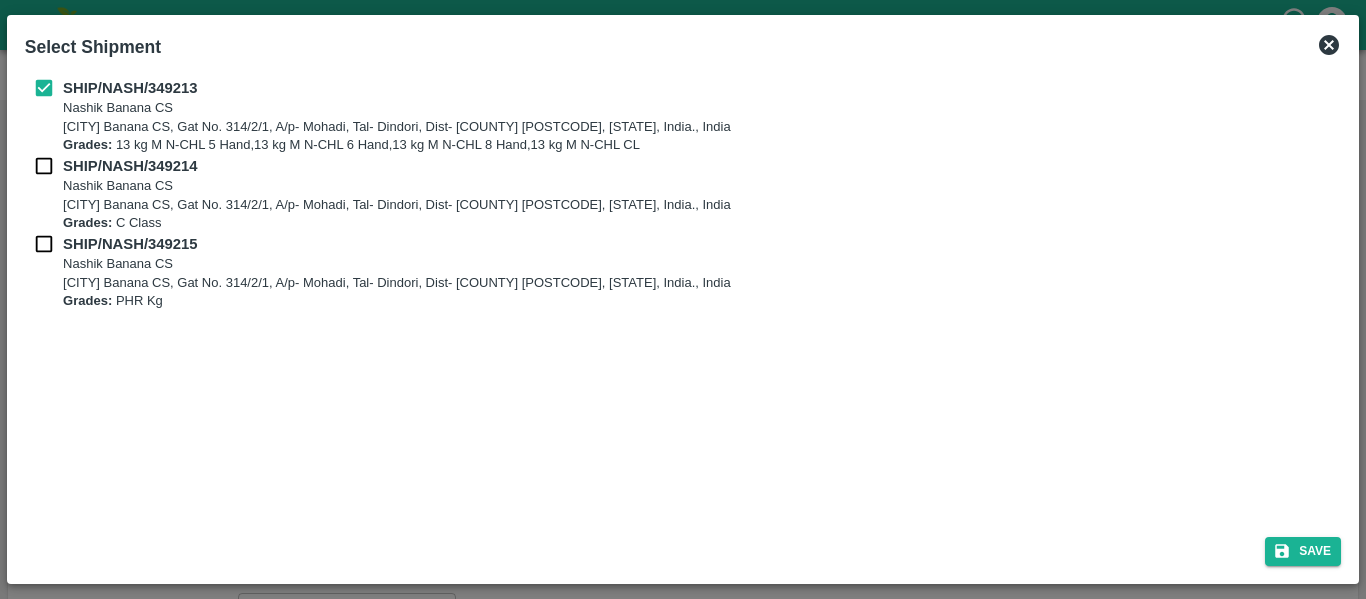 click at bounding box center (44, 166) 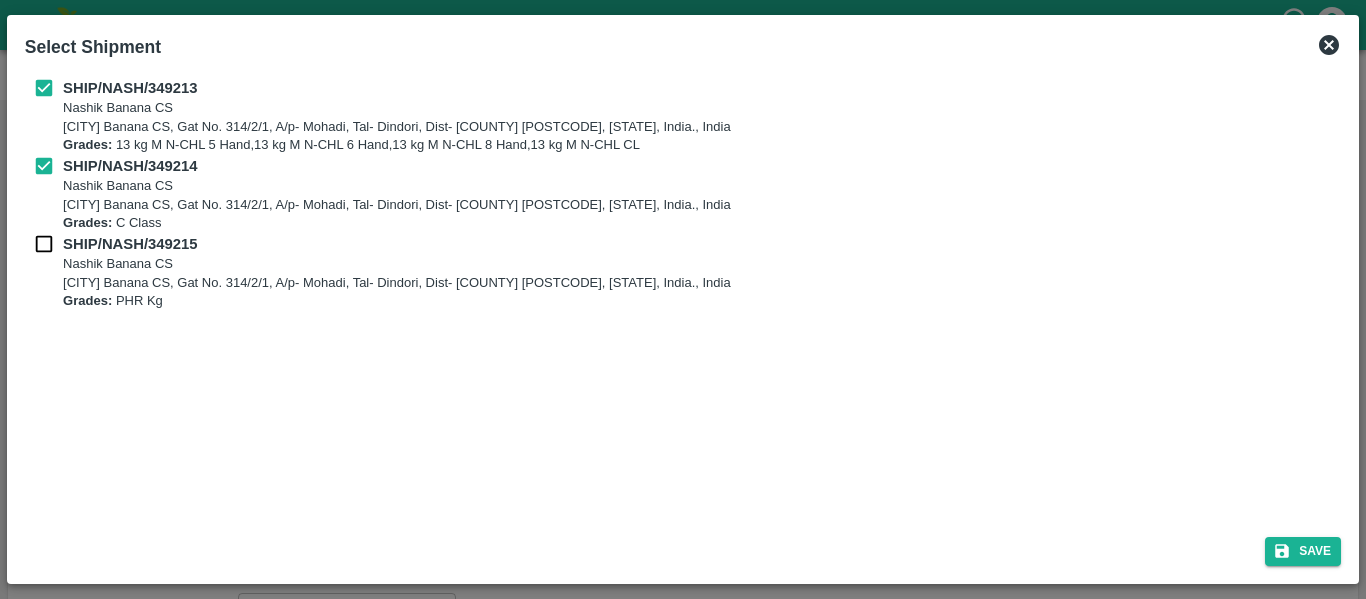 click at bounding box center [44, 244] 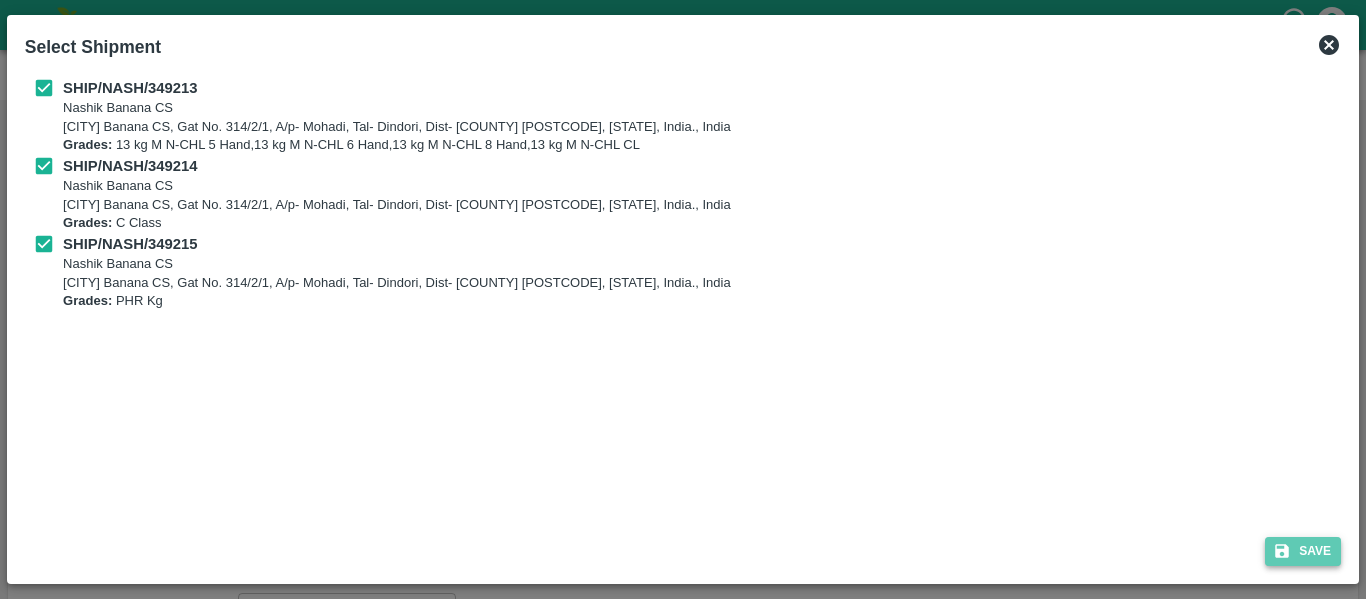 click on "Save" at bounding box center (1303, 551) 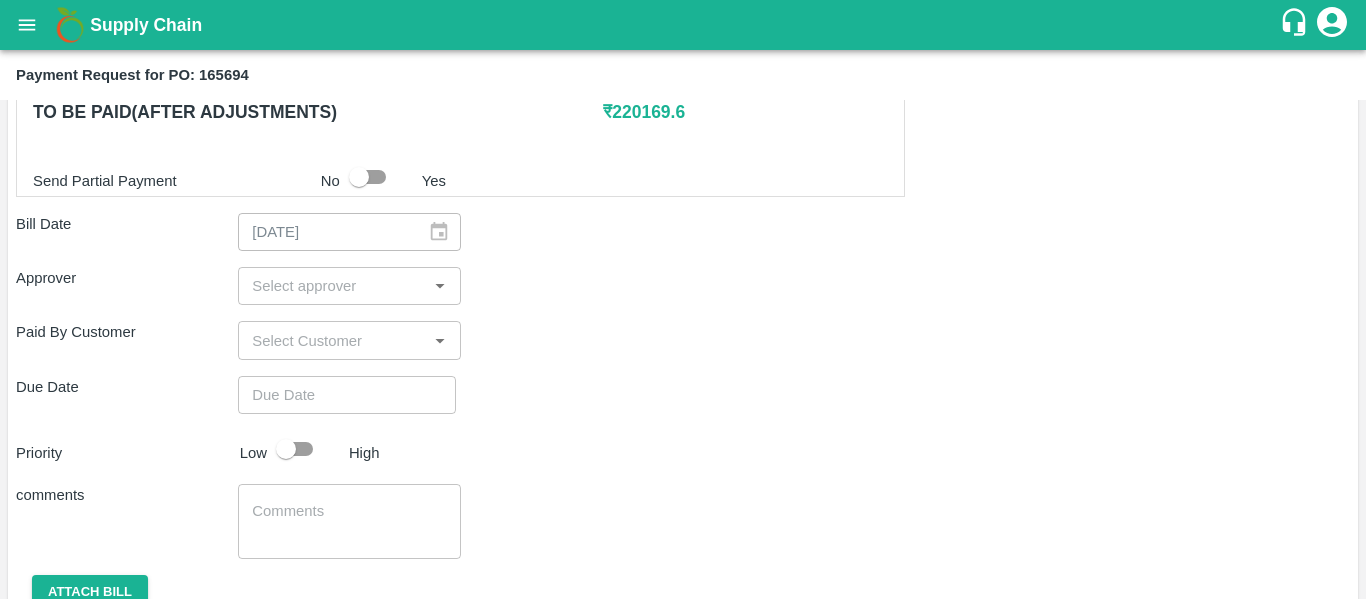 scroll, scrollTop: 986, scrollLeft: 0, axis: vertical 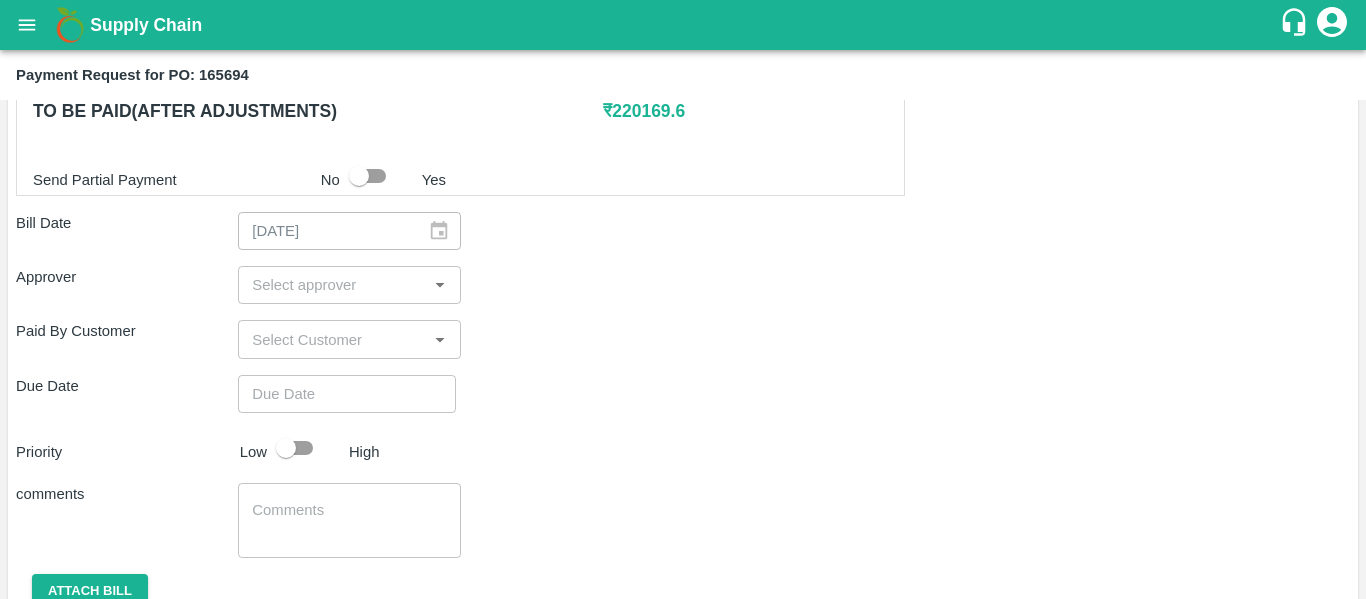 click at bounding box center [332, 285] 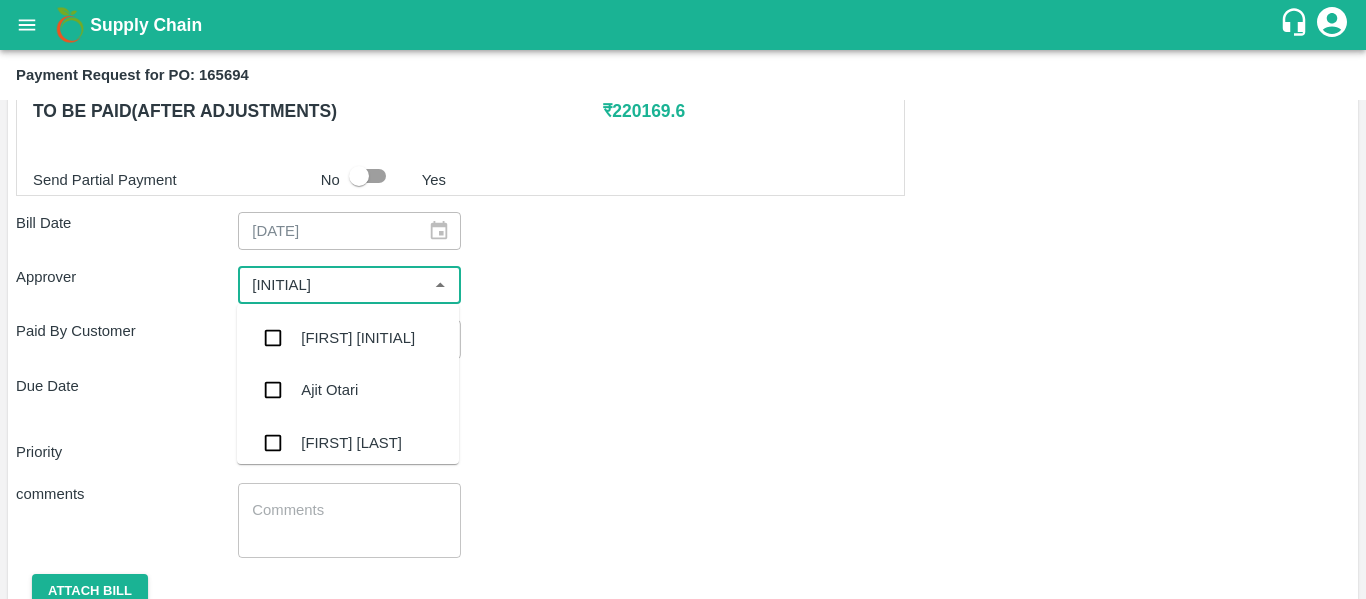 type on "[INITIAL]" 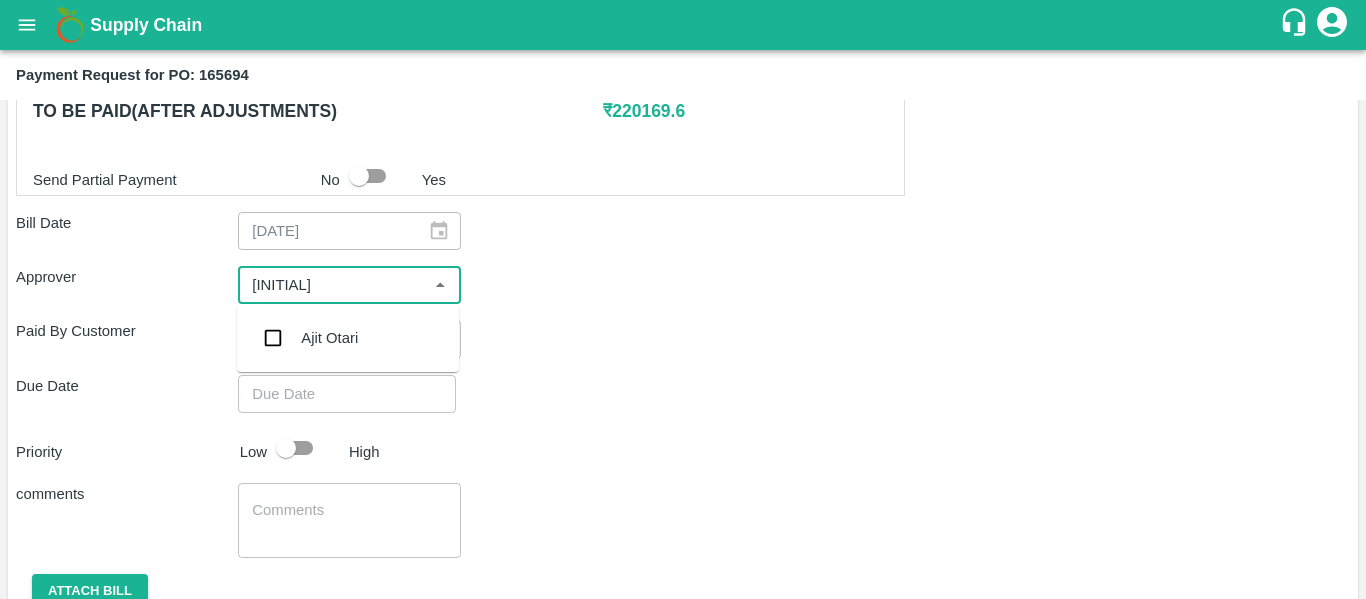 click on "Ajit Otari" at bounding box center [348, 338] 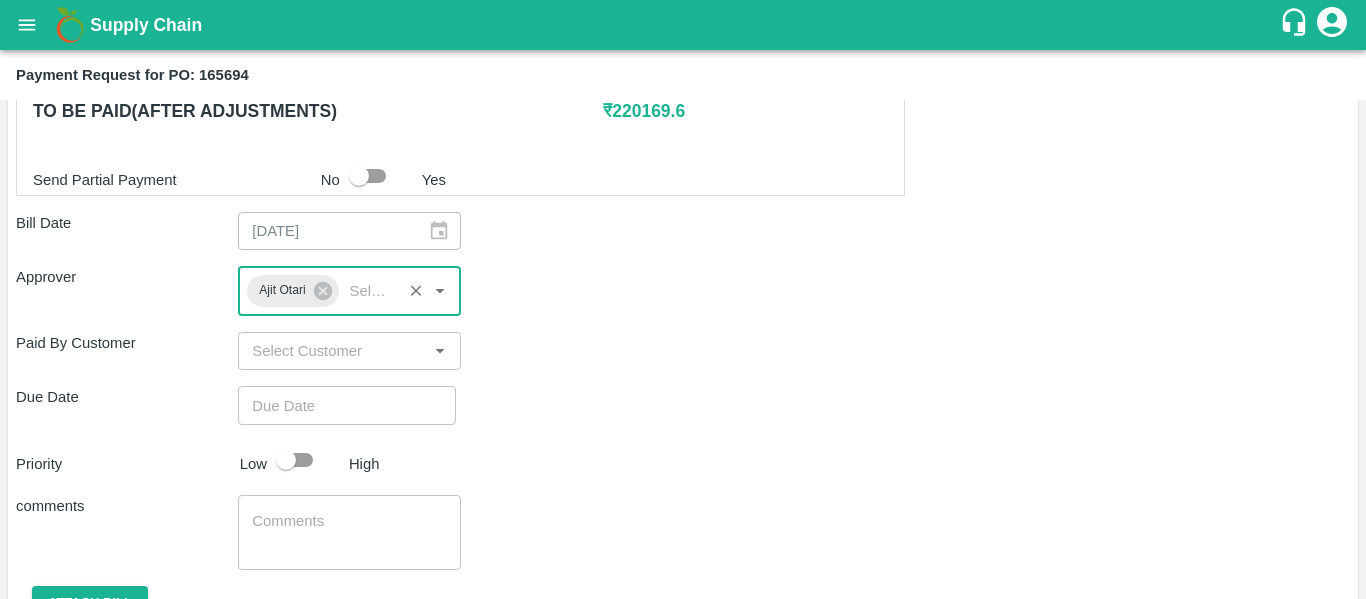 type on "DD/MM/YYYY hh:mm aa" 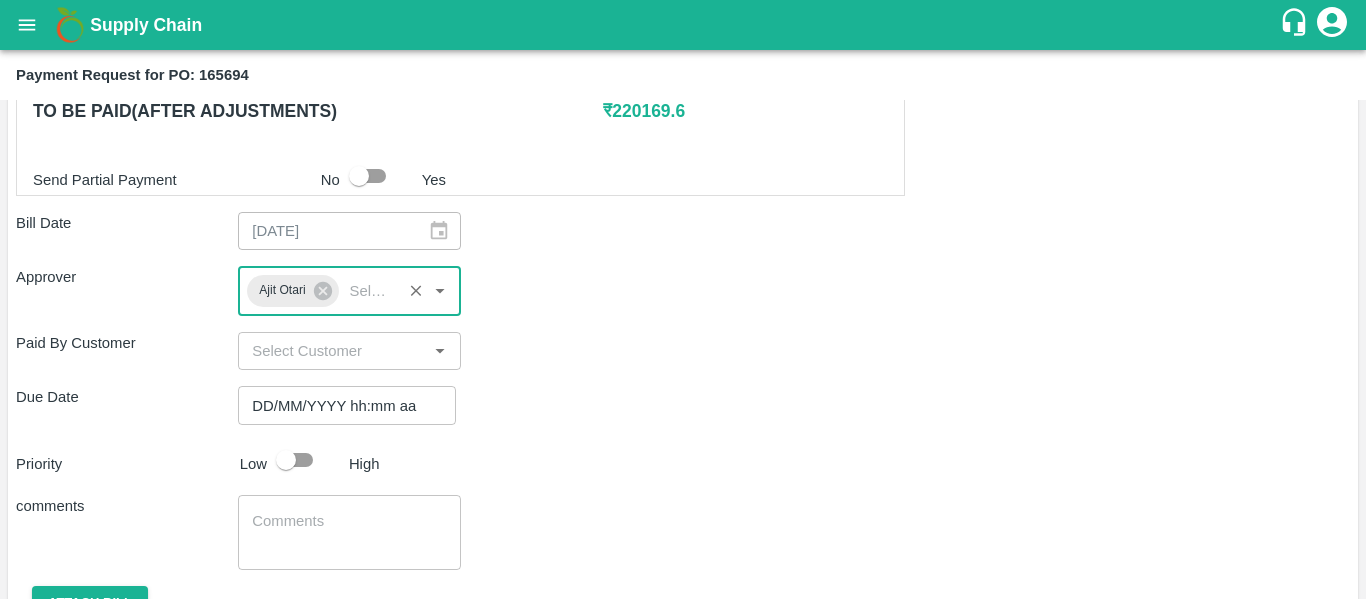 click on "DD/MM/YYYY hh:mm aa" at bounding box center (340, 405) 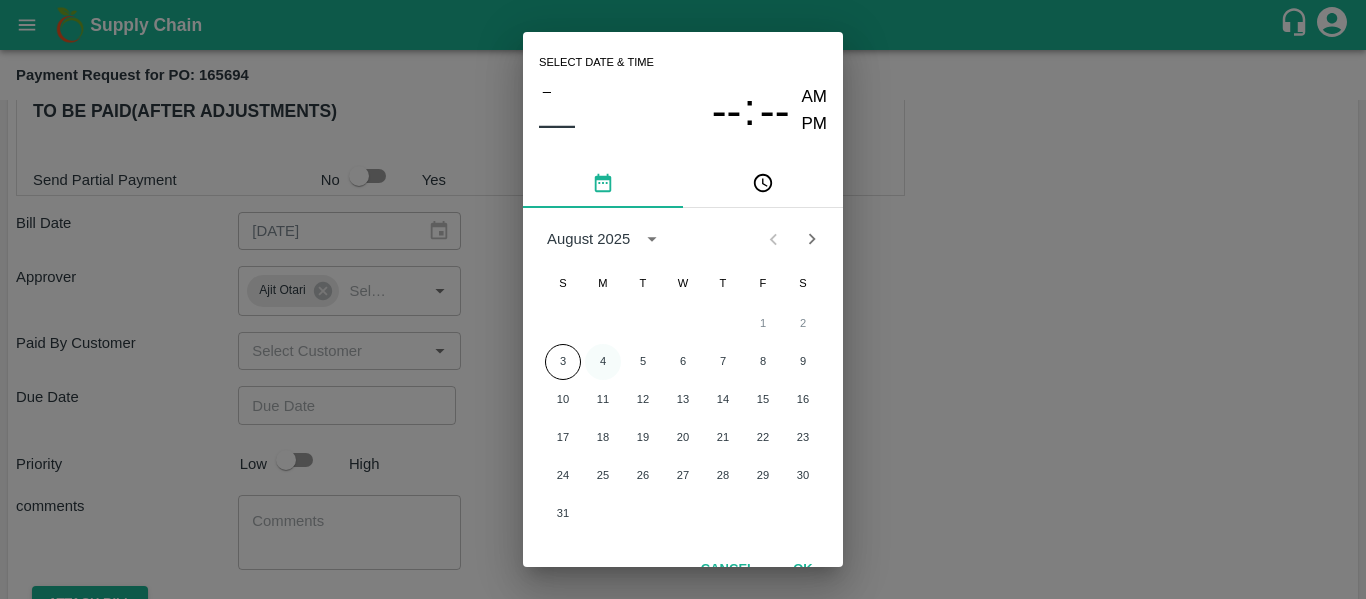 click on "4" at bounding box center [603, 362] 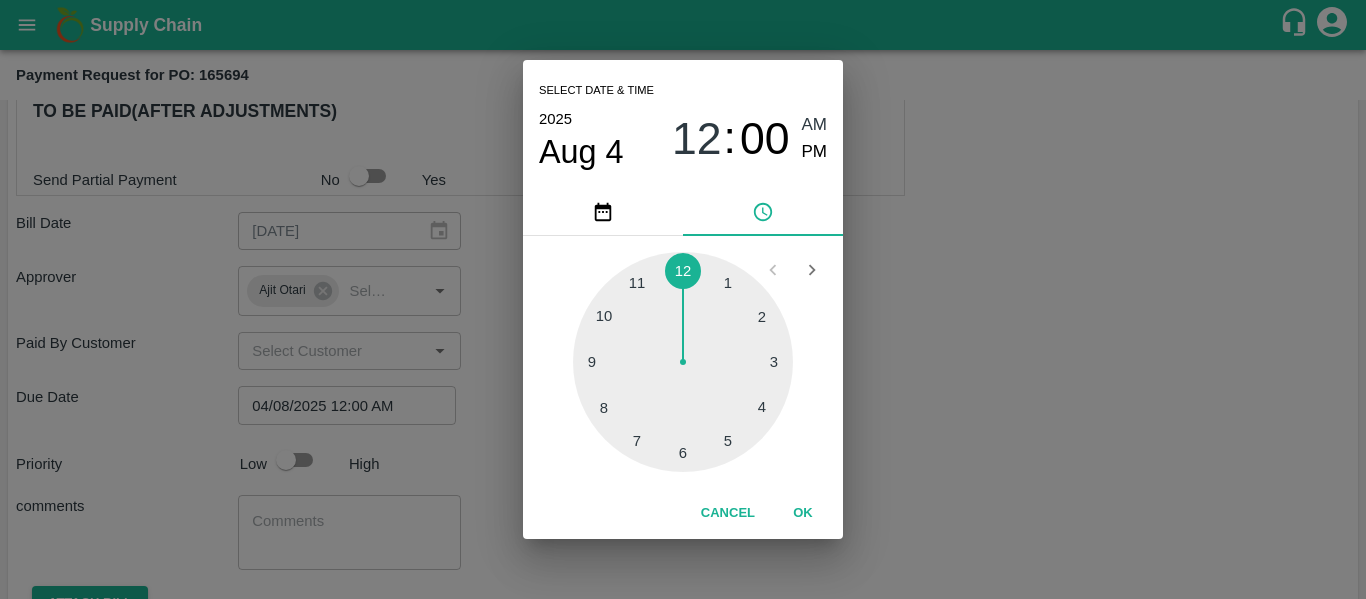 click on "Select date & time [DATE] [TIME] [AM/PM] [NUMBER] [NUMBER] [NUMBER] [NUMBER] [NUMBER] [NUMBER] [NUMBER] [NUMBER] [NUMBER] [NUMBER] [NUMBER] [NUMBER] Cancel OK" at bounding box center [683, 299] 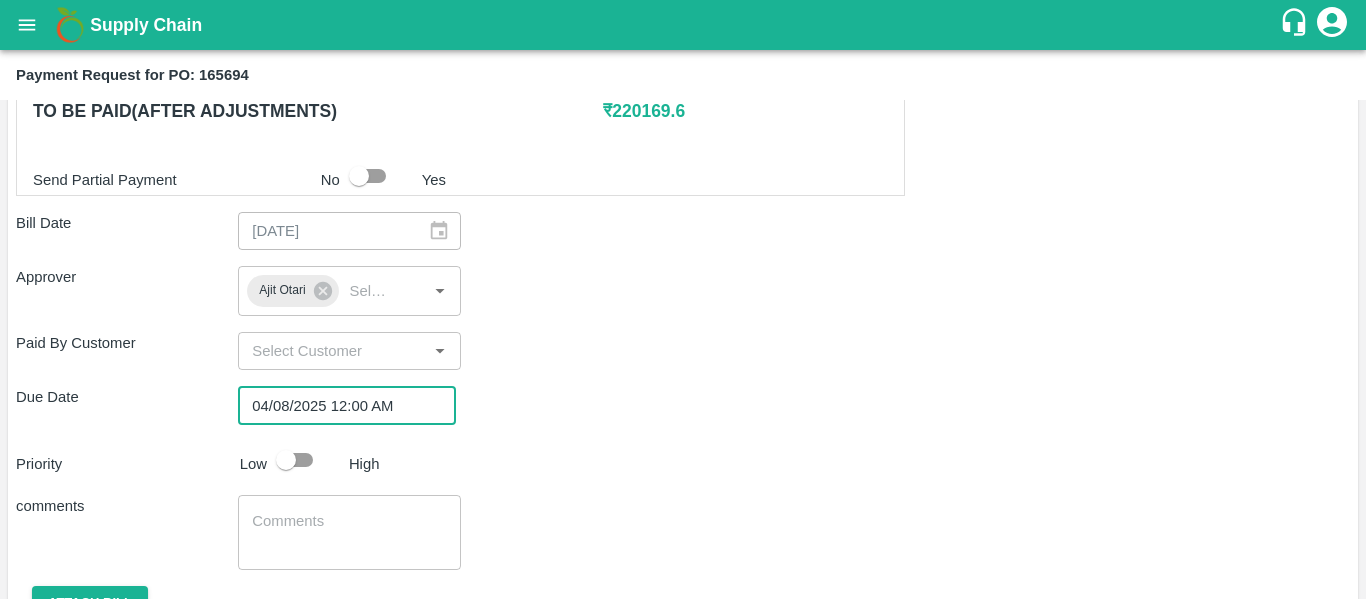click at bounding box center (286, 460) 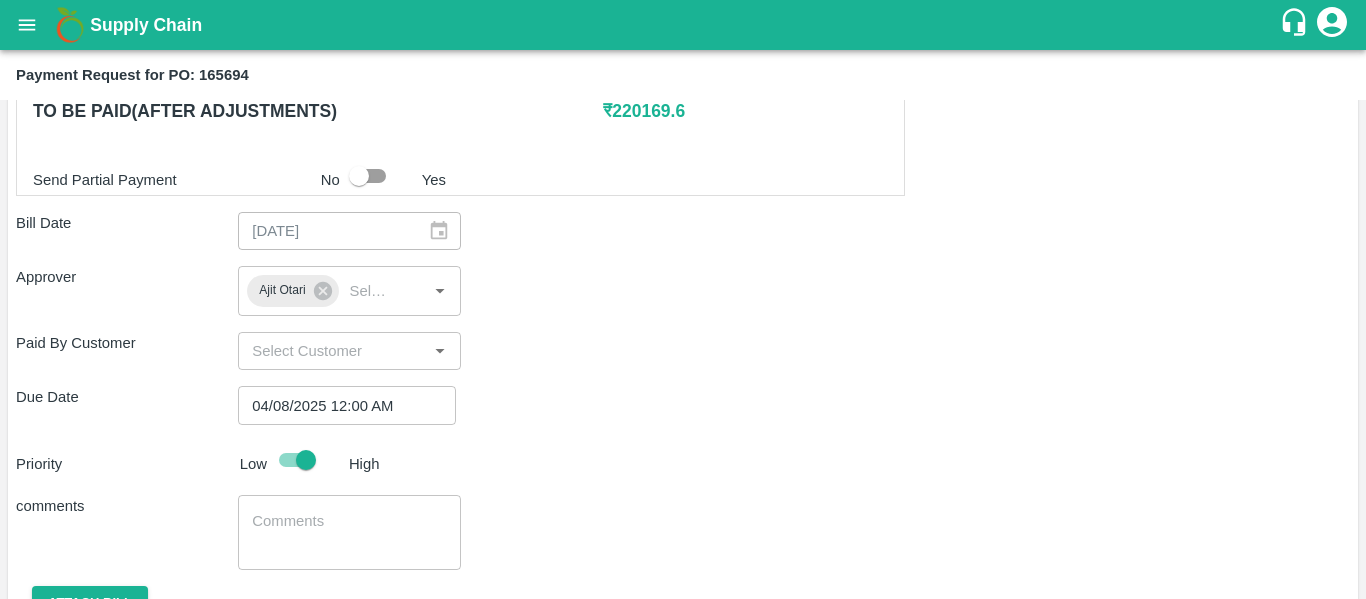 click at bounding box center (349, 532) 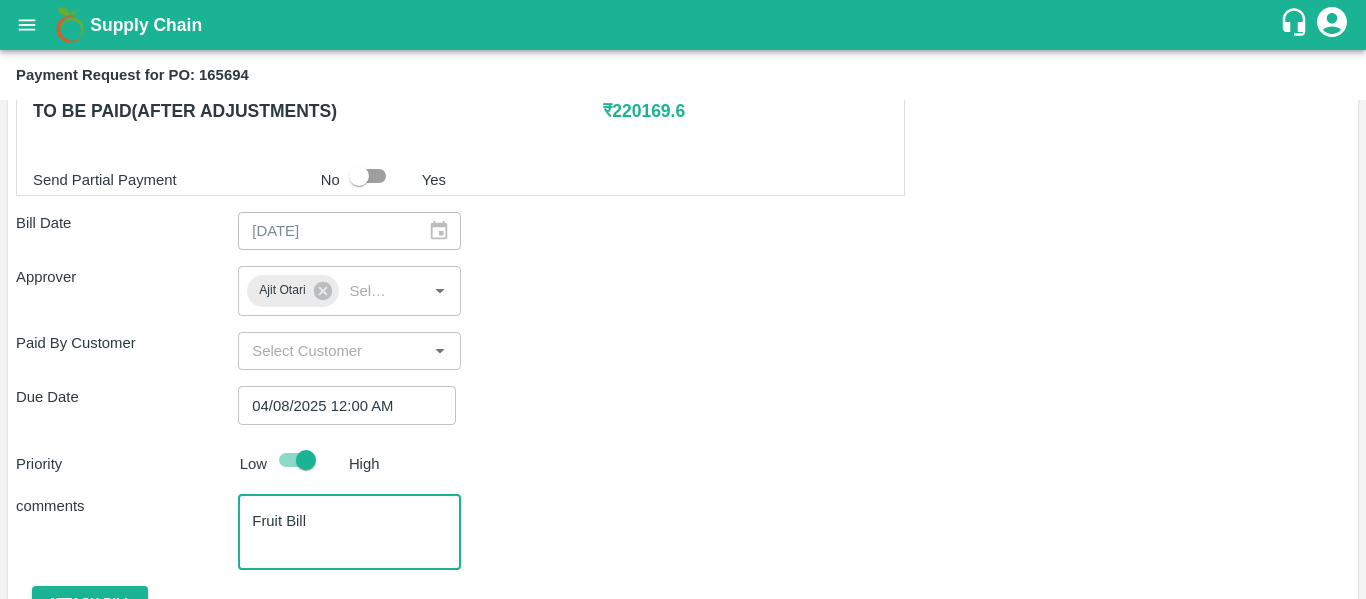 type on "Fruit Bill" 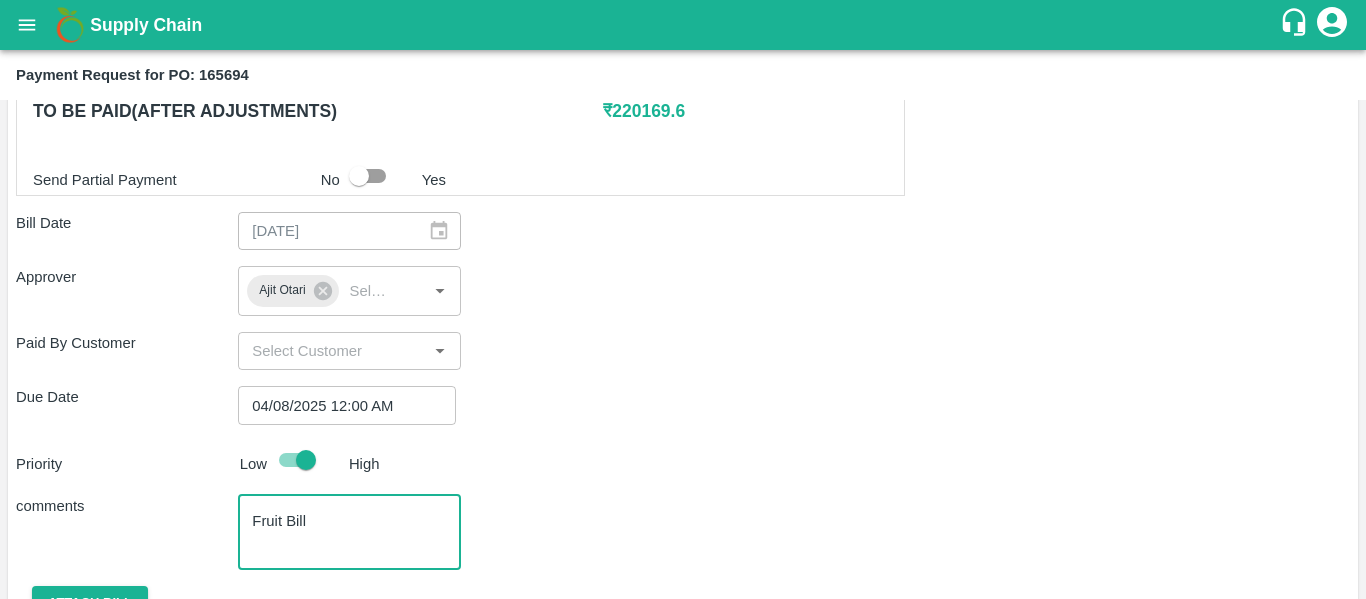 scroll, scrollTop: 1082, scrollLeft: 0, axis: vertical 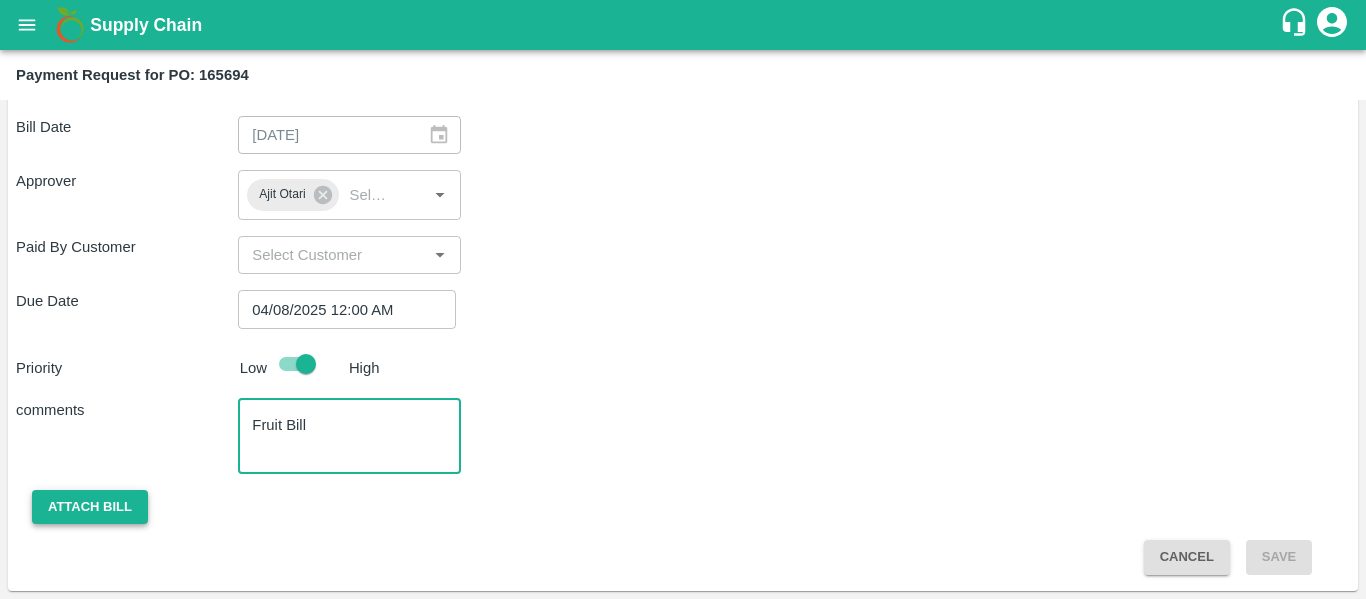 click on "Attach bill" at bounding box center [90, 507] 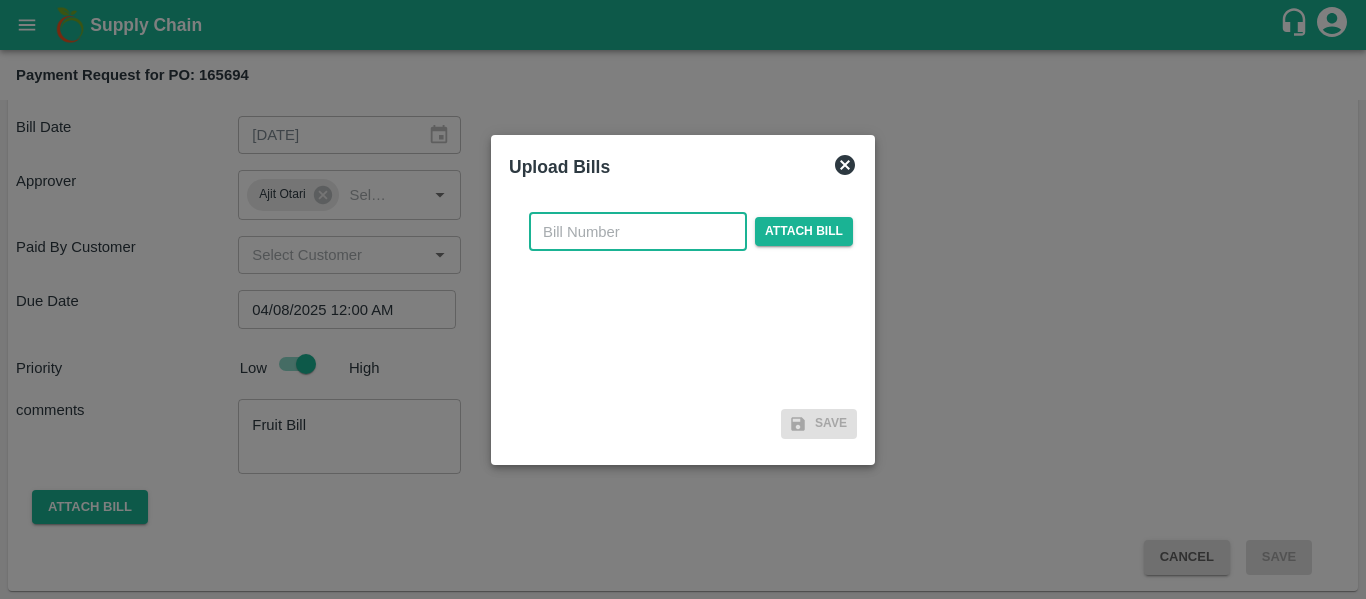 click at bounding box center [638, 232] 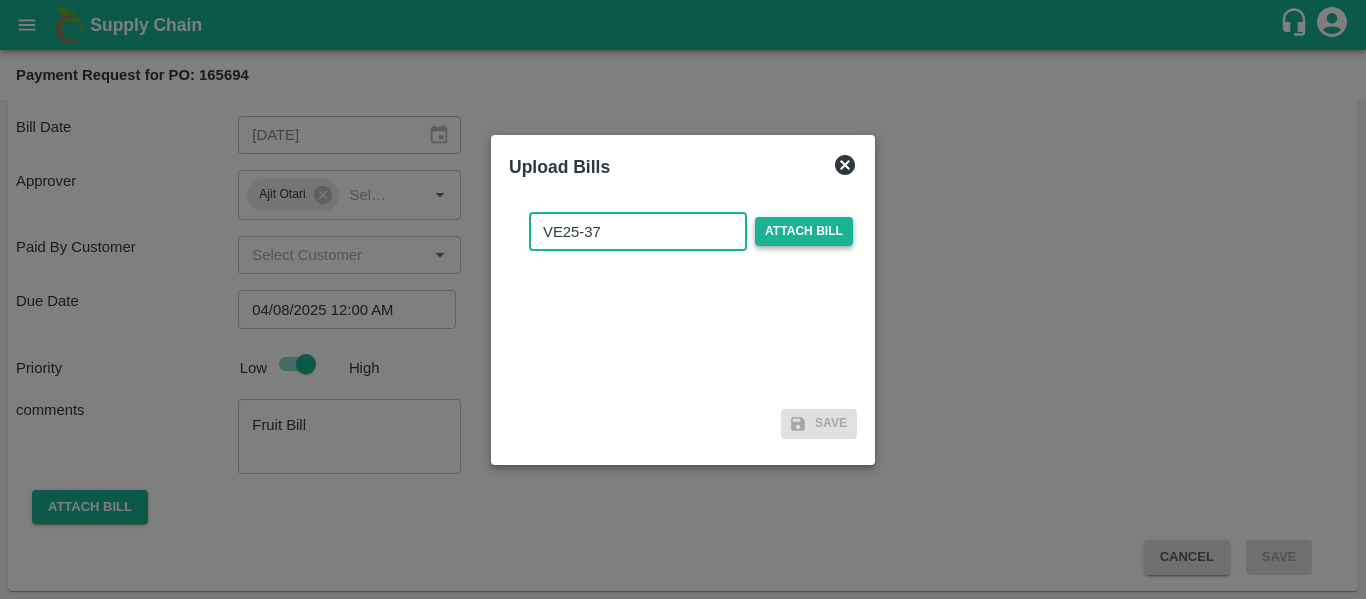 type on "VE25-37" 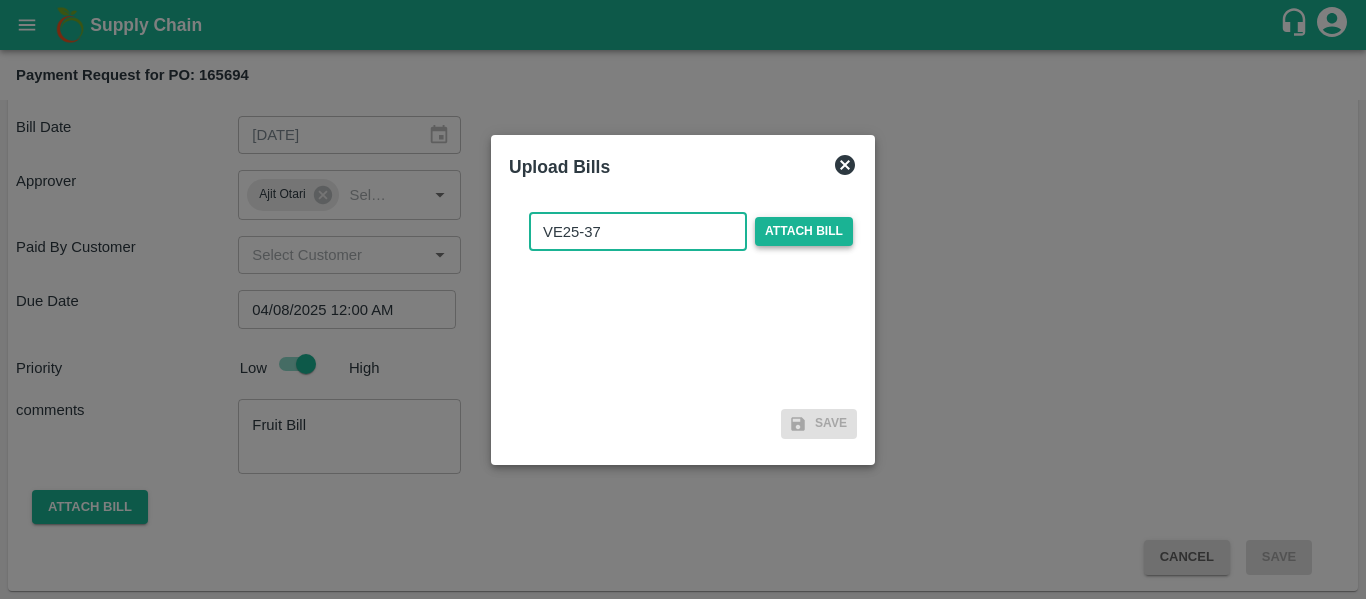 click on "Attach bill" at bounding box center (804, 231) 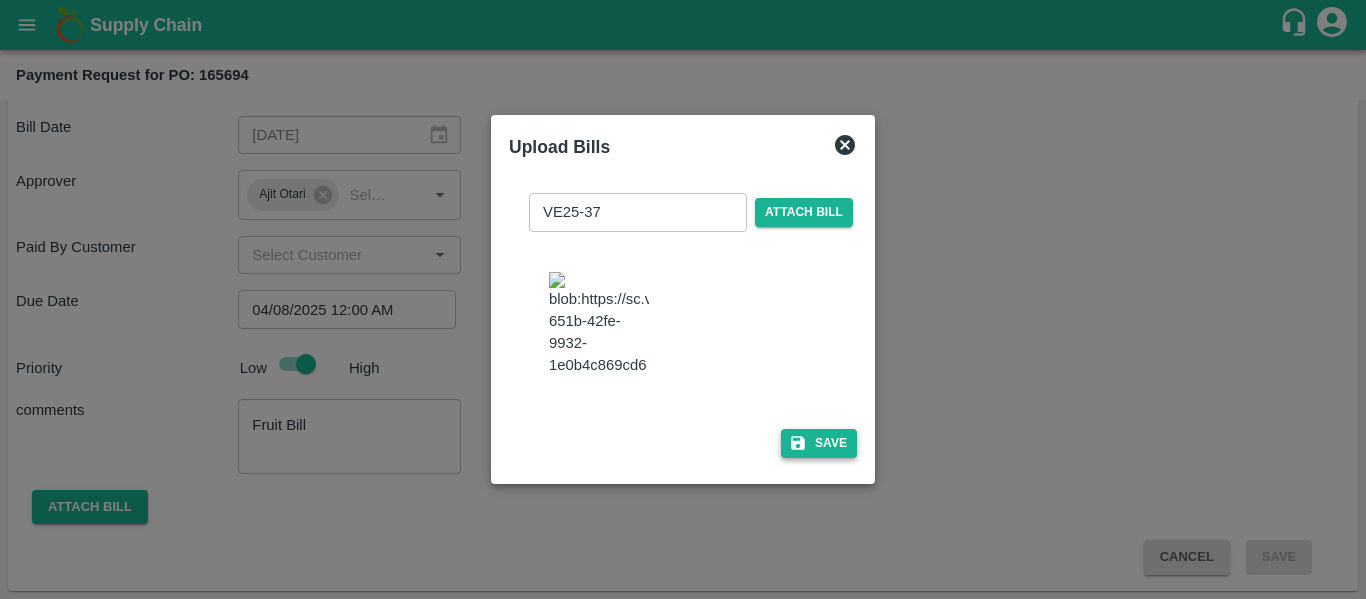 click 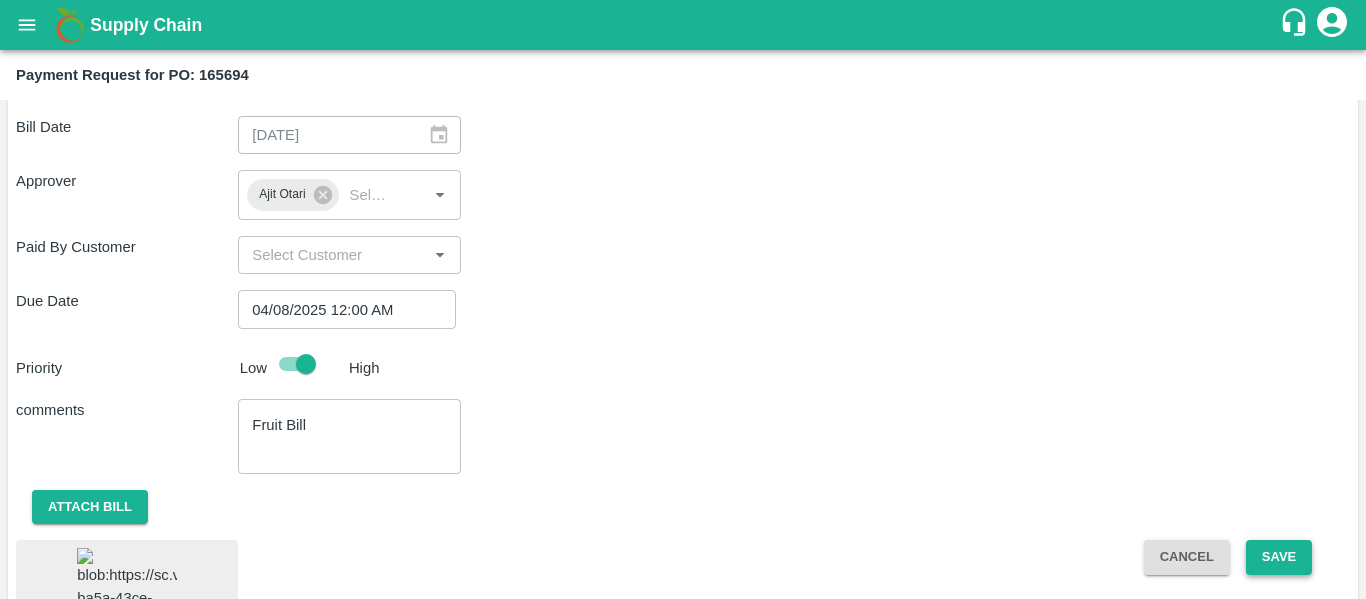 click on "Save" at bounding box center (1279, 557) 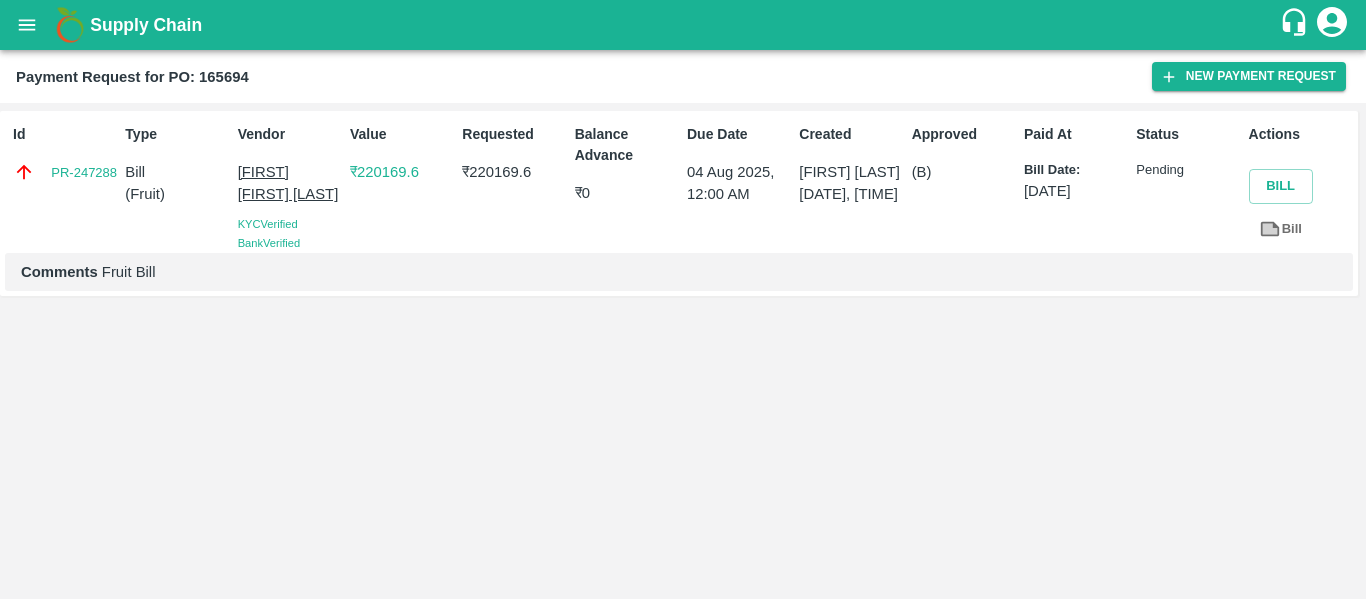 click at bounding box center [27, 25] 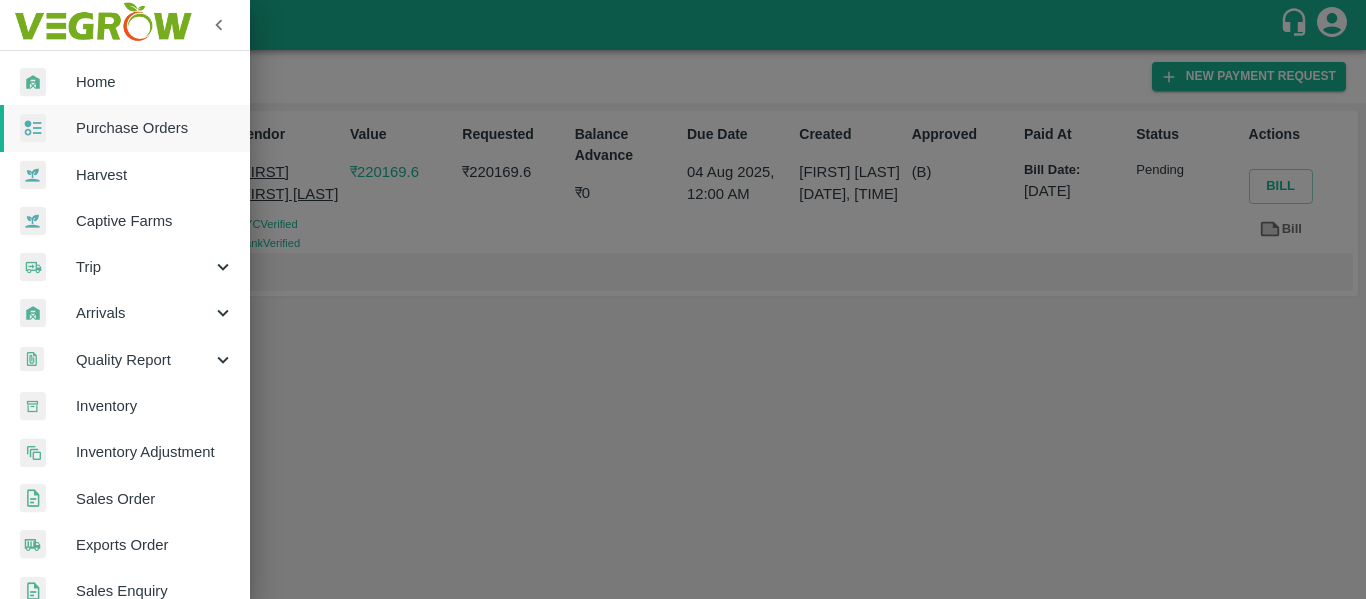 click on "Purchase Orders" at bounding box center (155, 128) 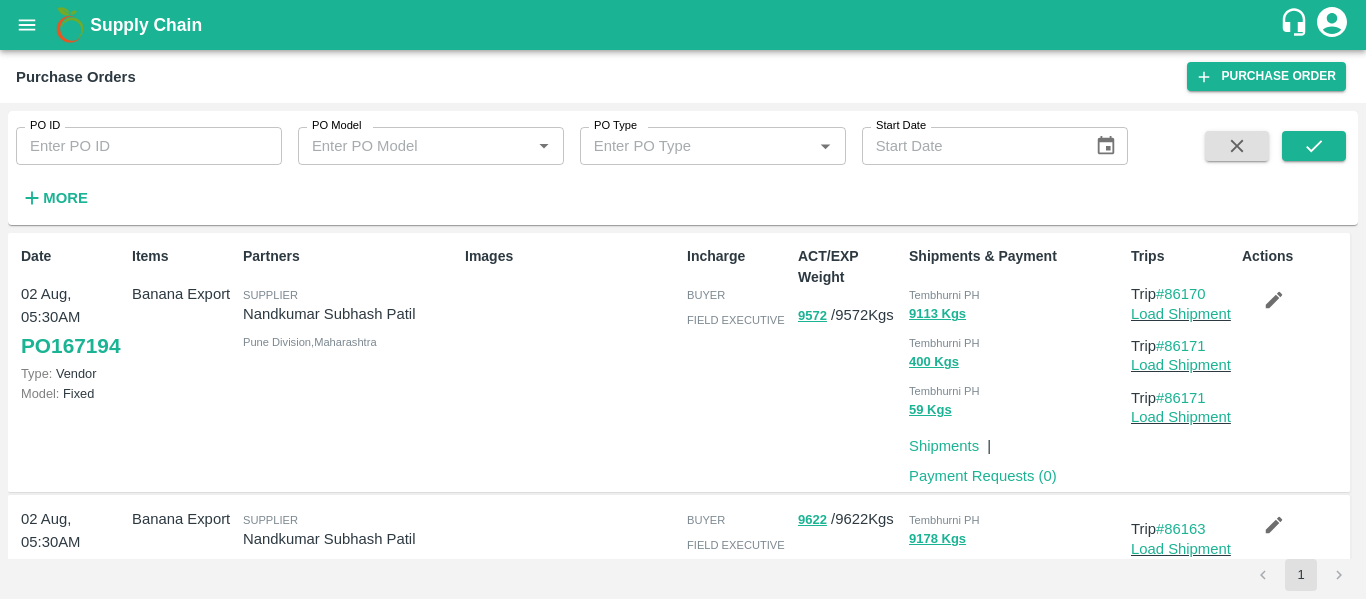 click on "PO ID PO ID" at bounding box center [141, 138] 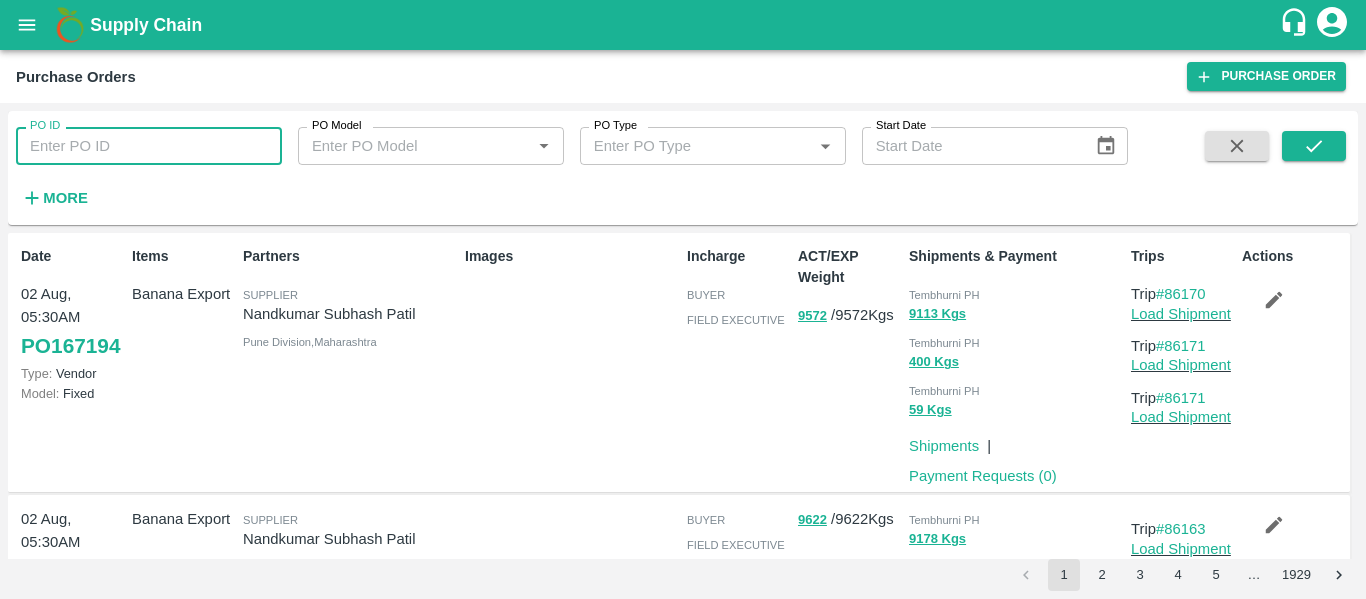 paste on "165663" 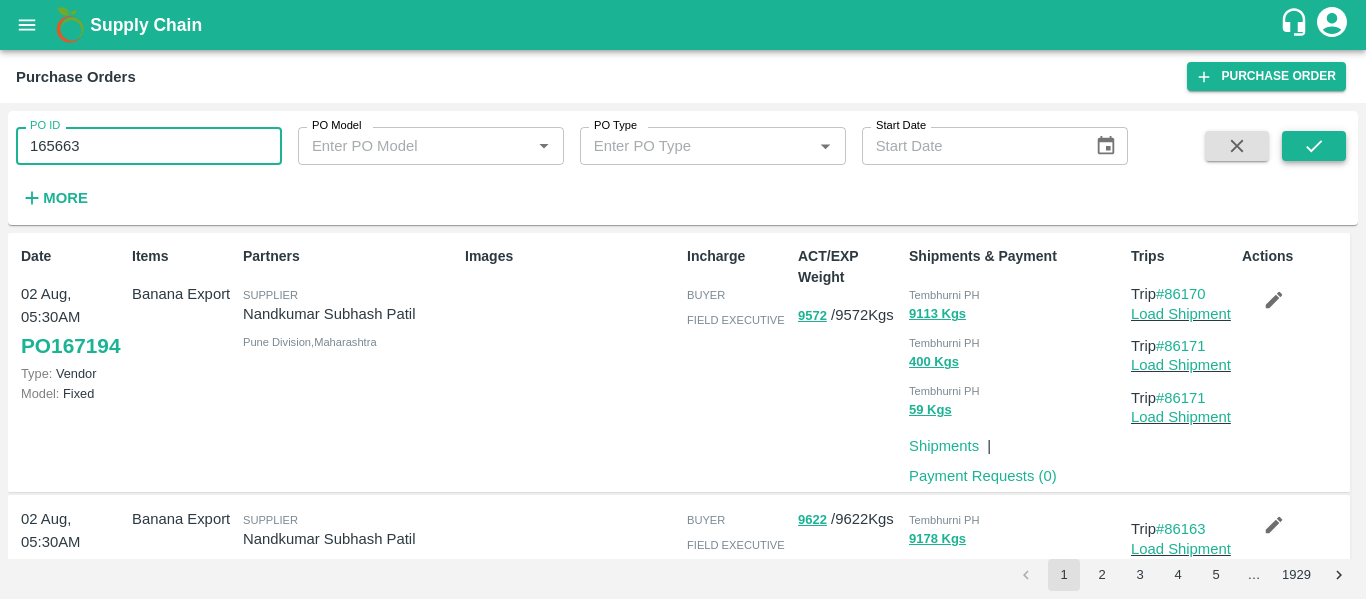 type on "165663" 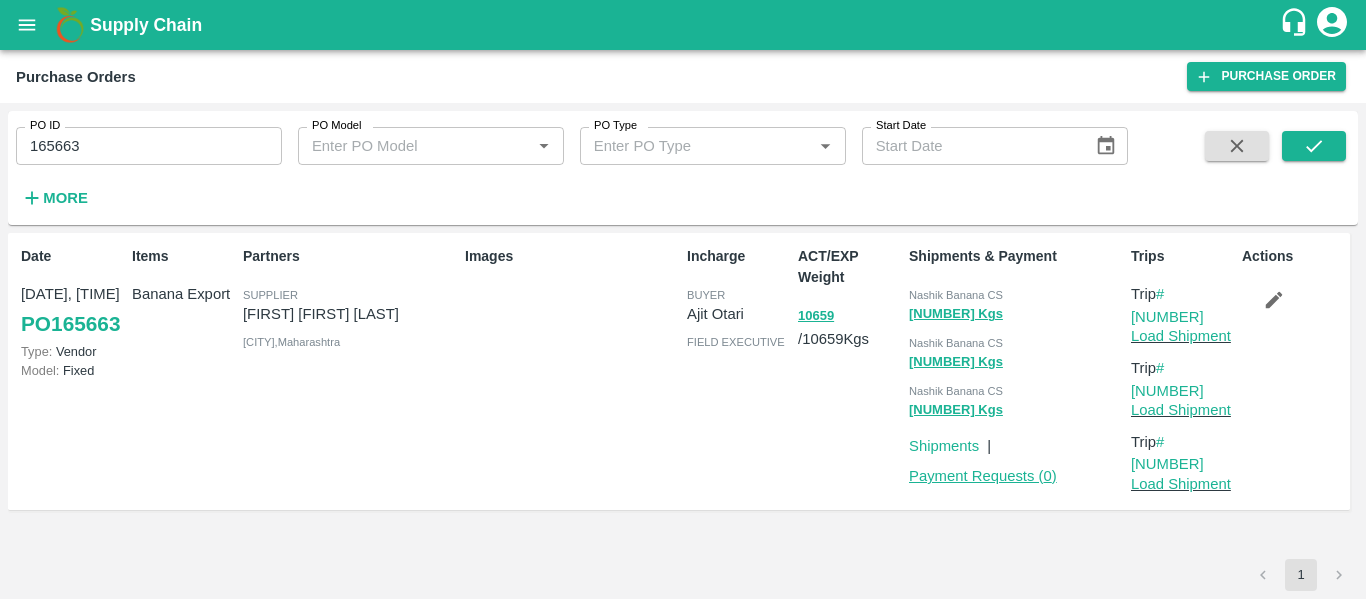 click on "Payment Requests ( 0 )" at bounding box center (983, 476) 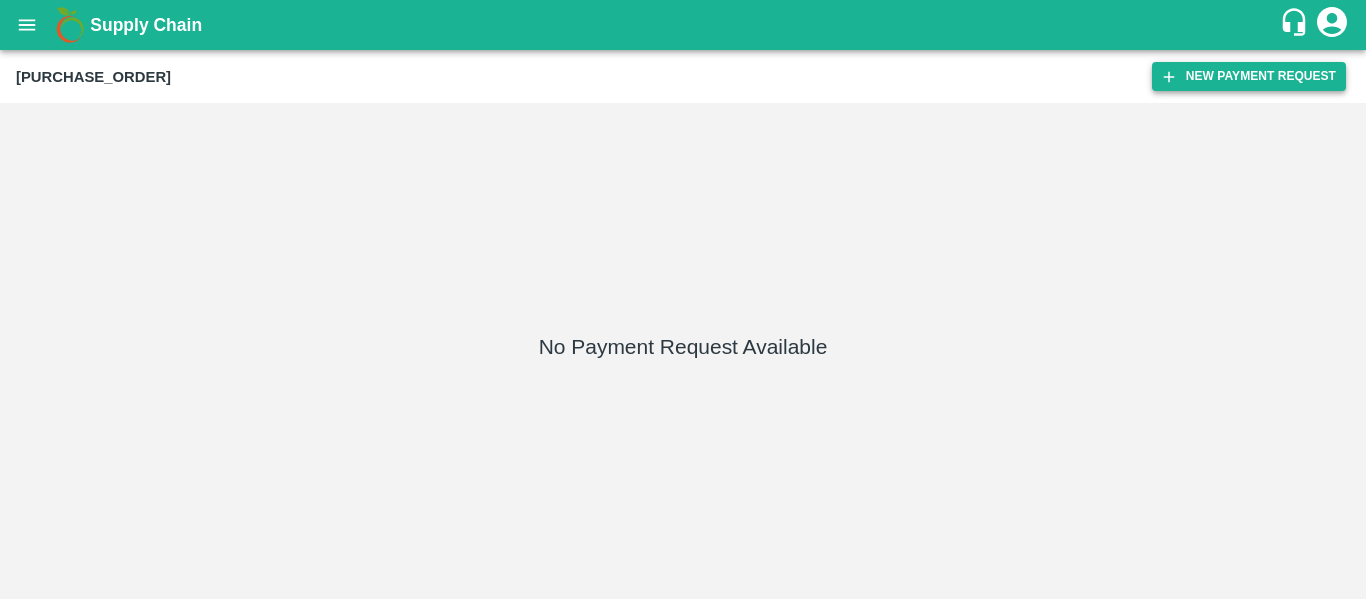 scroll, scrollTop: 0, scrollLeft: 0, axis: both 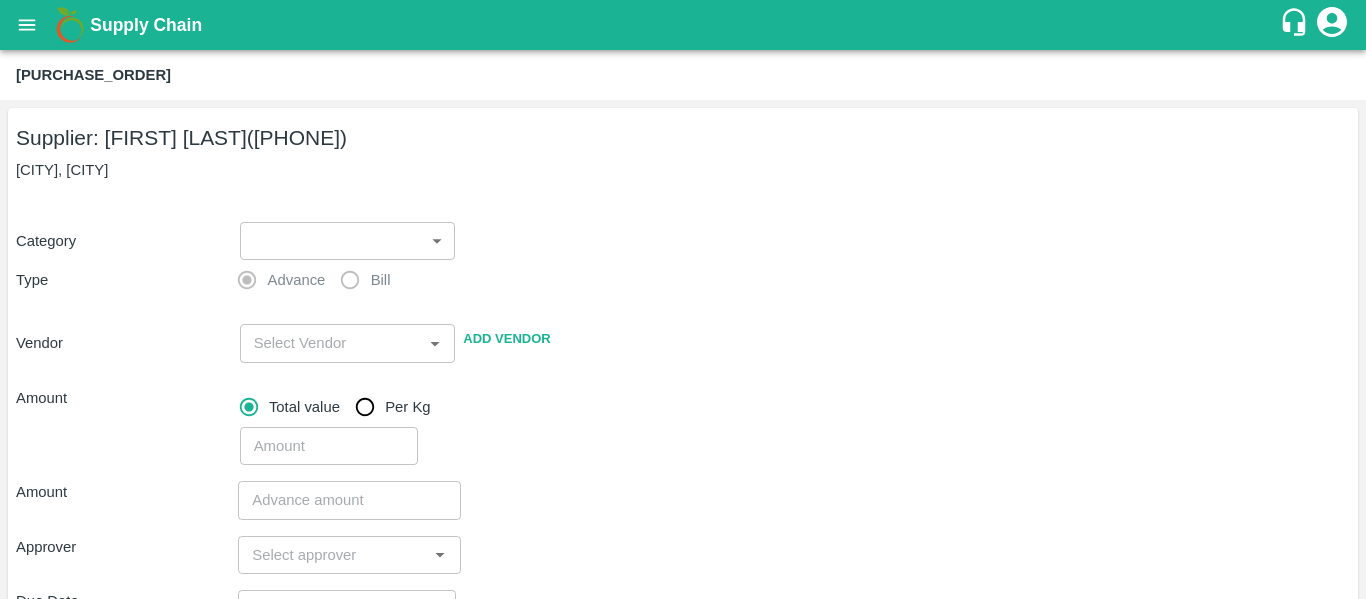click on "Supply Chain Payment Request for PO: 165663 Supplier:    VARUN RAMESHWAR AGRAWAL  (8805373406) Raver, Jalgaon Category ​ ​ Type Advance Bill Vendor ​ Add Vendor Amount Total value Per Kg ​ Amount ​ Approver ​ Due Date ​  Priority  Low  High Comment x ​ Attach bill Cancel Save Tembhurni PH Nashik CC Shahada Banana Export PH Savda Banana Export PH Nashik Banana CS Nikhil Subhash Mangvade Logout" at bounding box center [683, 299] 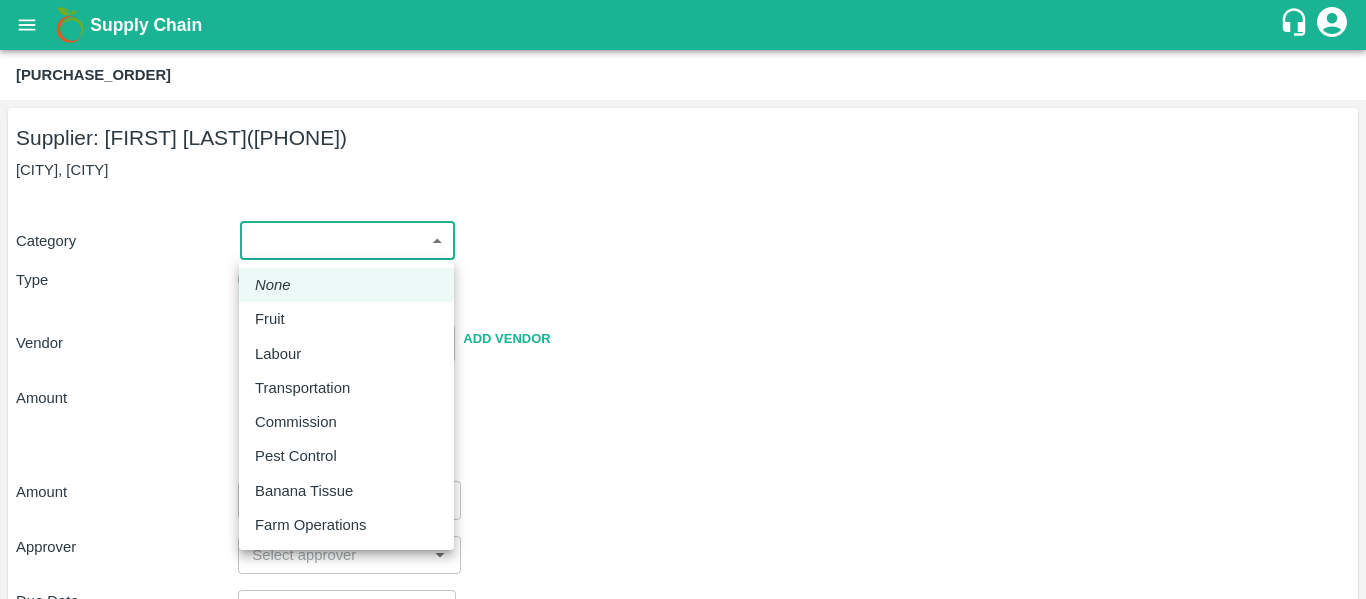 click on "Fruit" at bounding box center (270, 319) 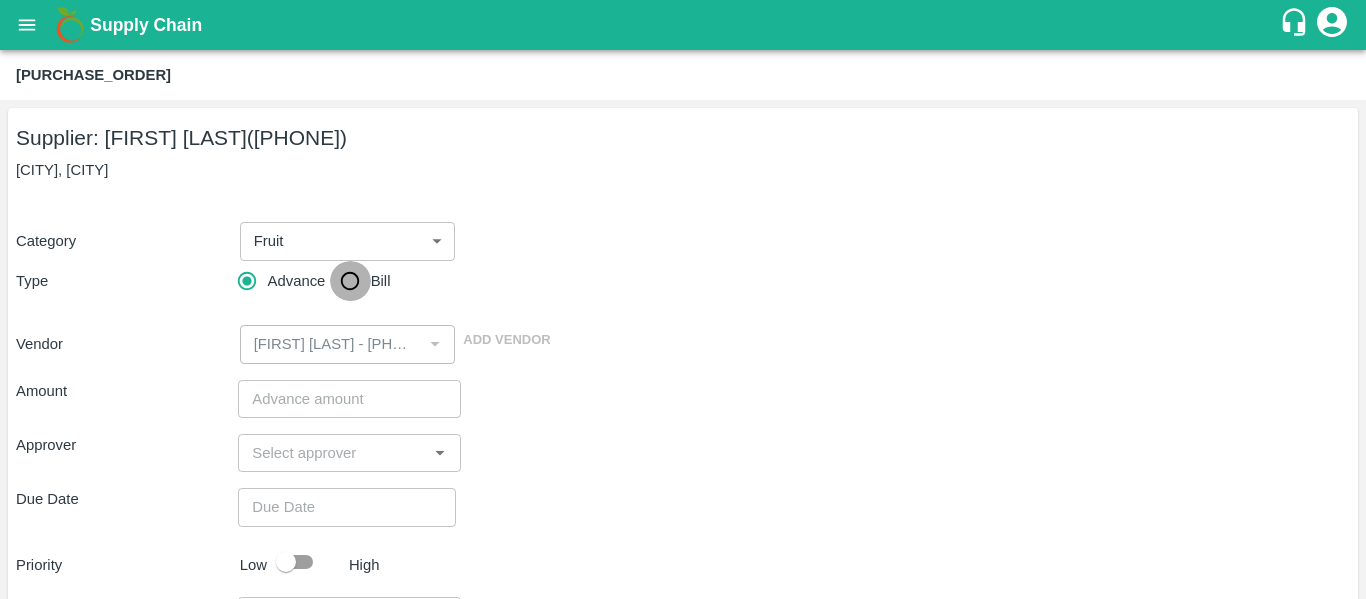 click on "Bill" at bounding box center [350, 281] 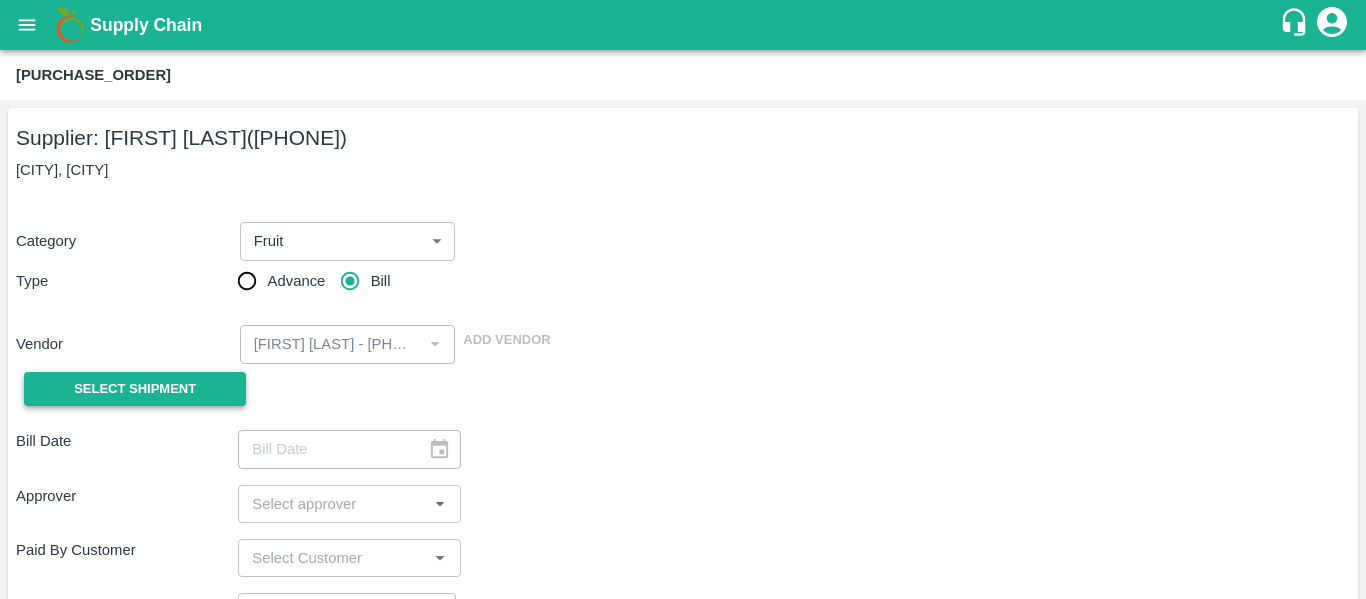 click on "Select Shipment" at bounding box center (135, 389) 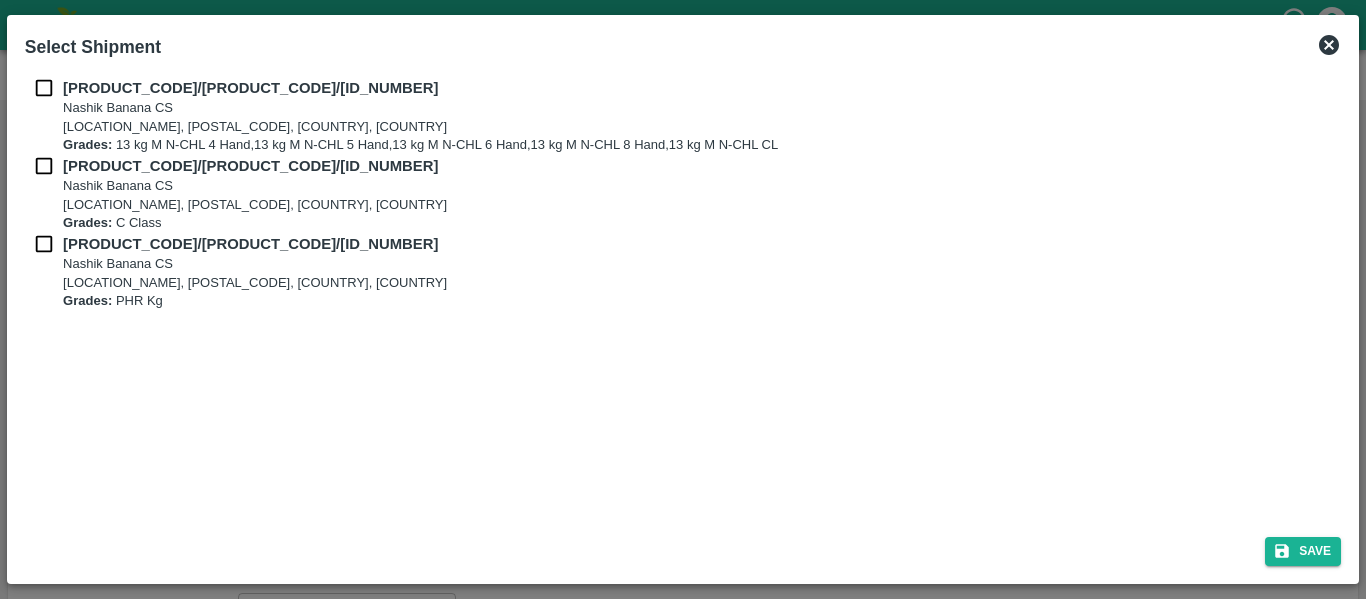 click at bounding box center (44, 88) 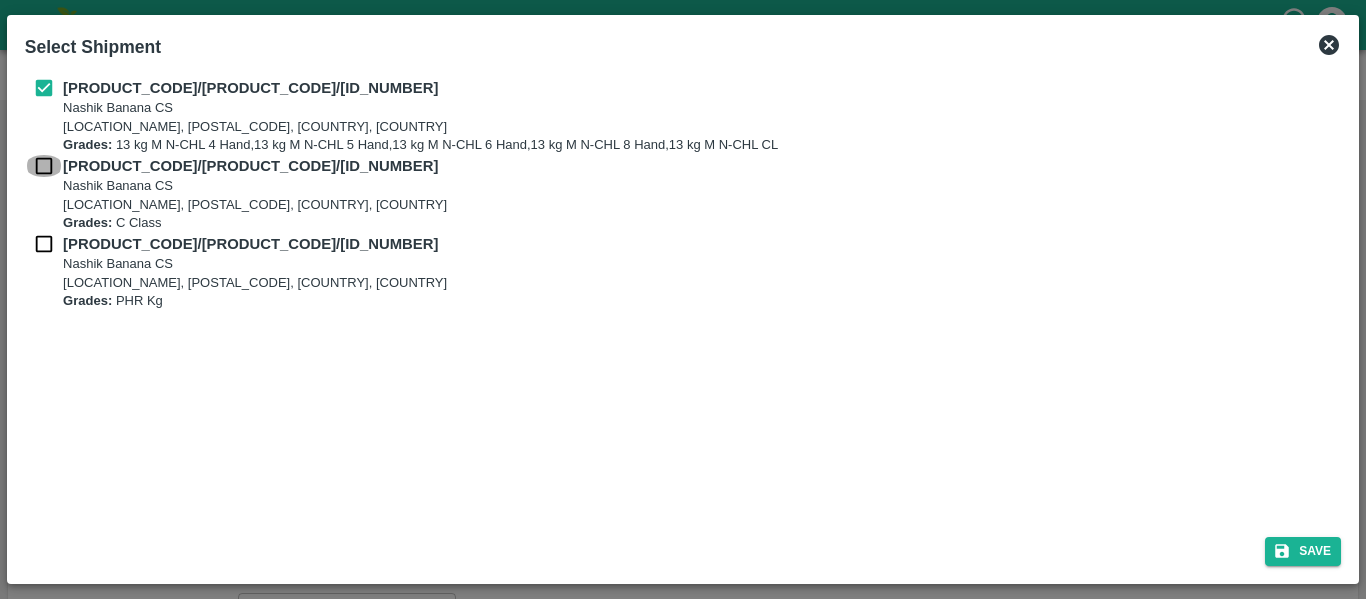 click at bounding box center (44, 166) 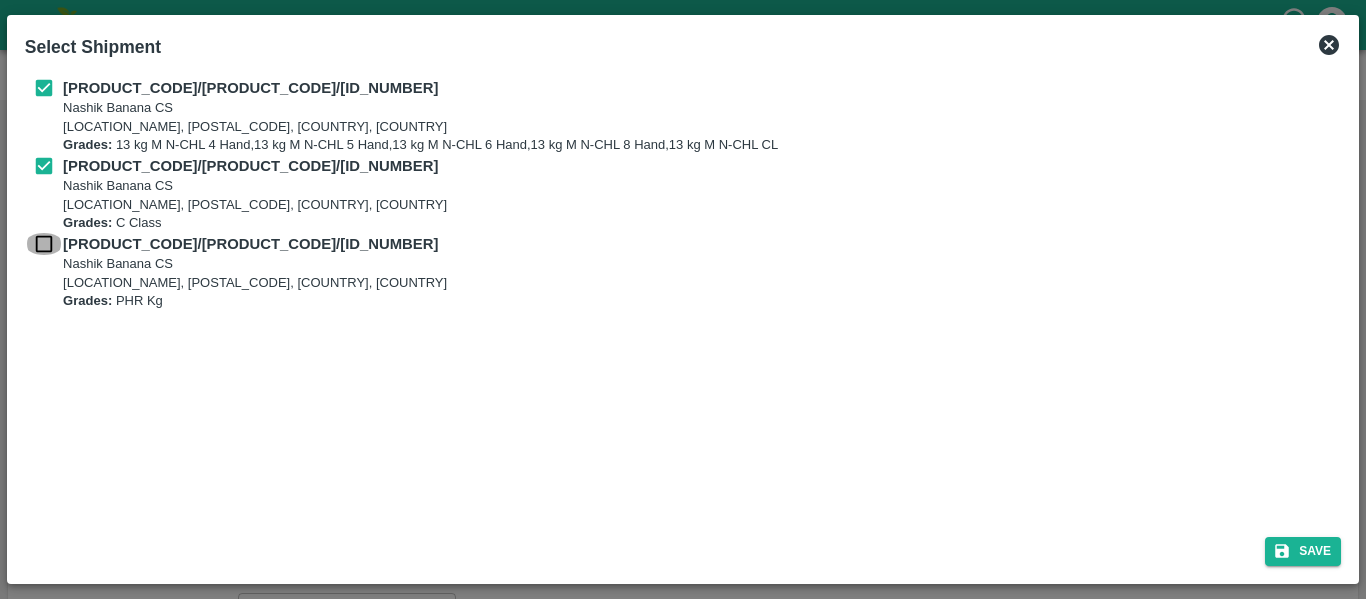 click at bounding box center (44, 244) 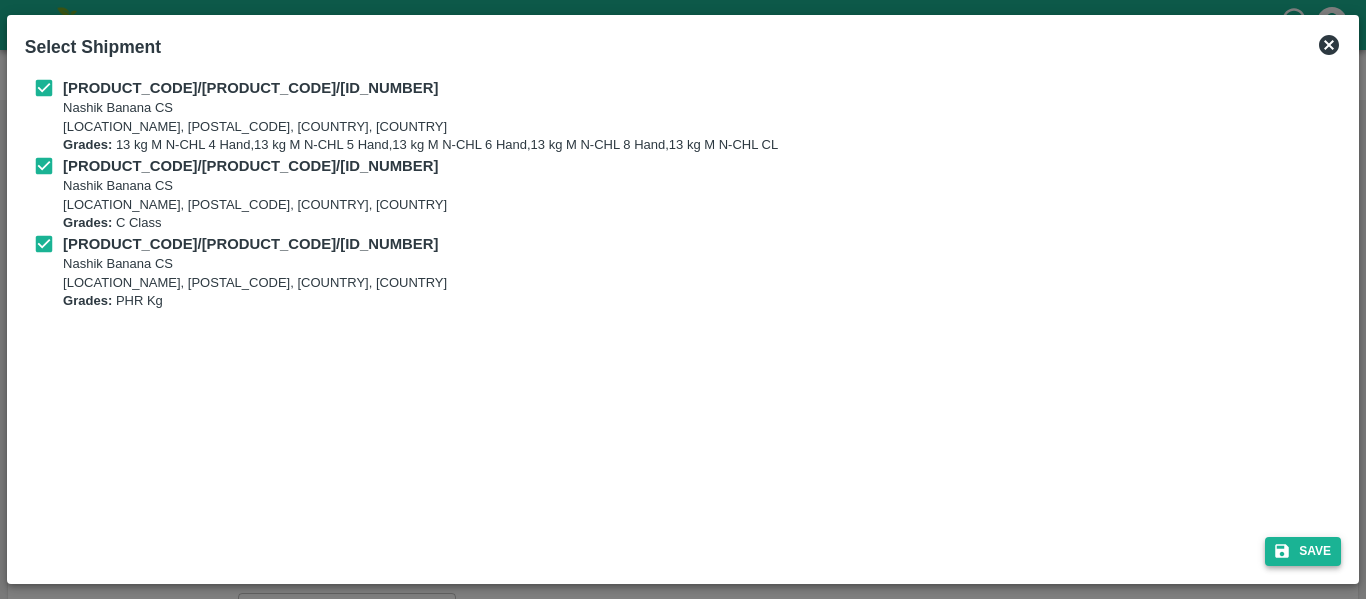 click on "Save" at bounding box center [1303, 551] 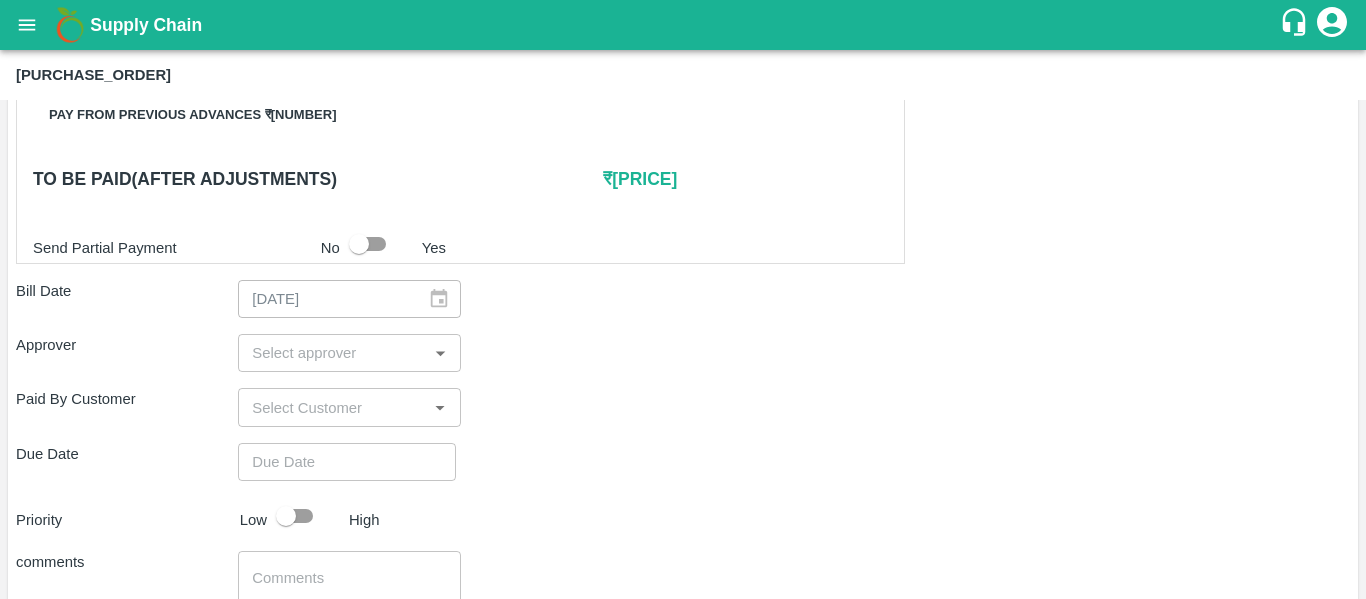 scroll, scrollTop: 964, scrollLeft: 0, axis: vertical 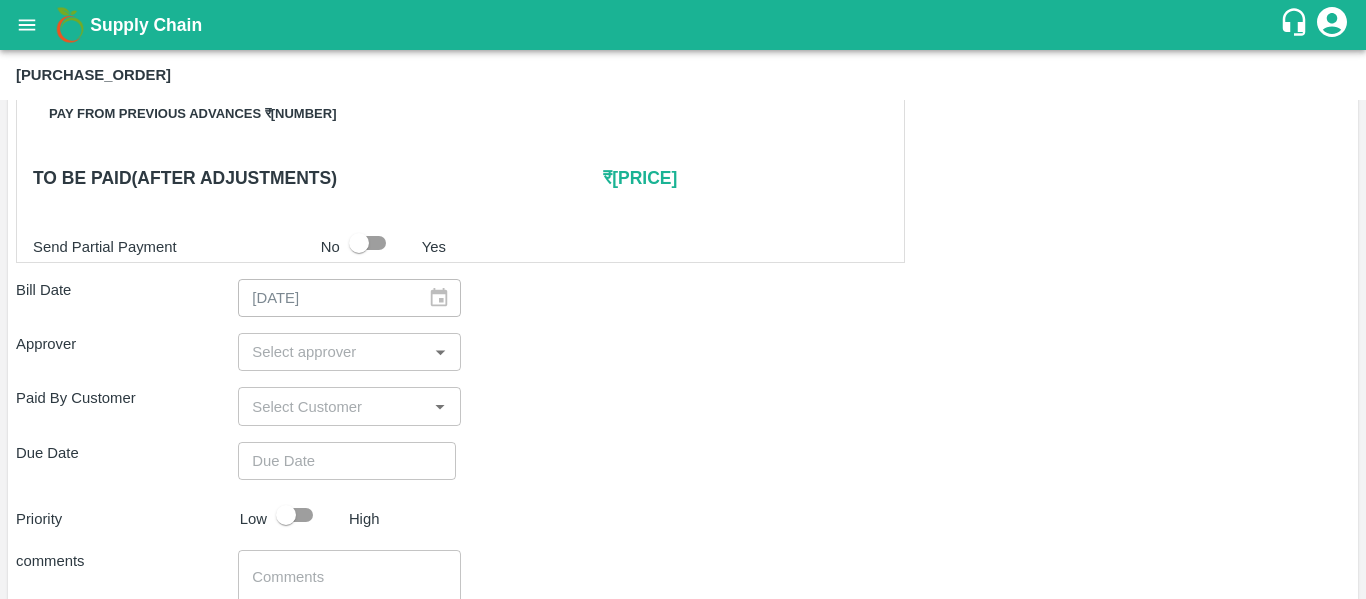 click at bounding box center [332, 352] 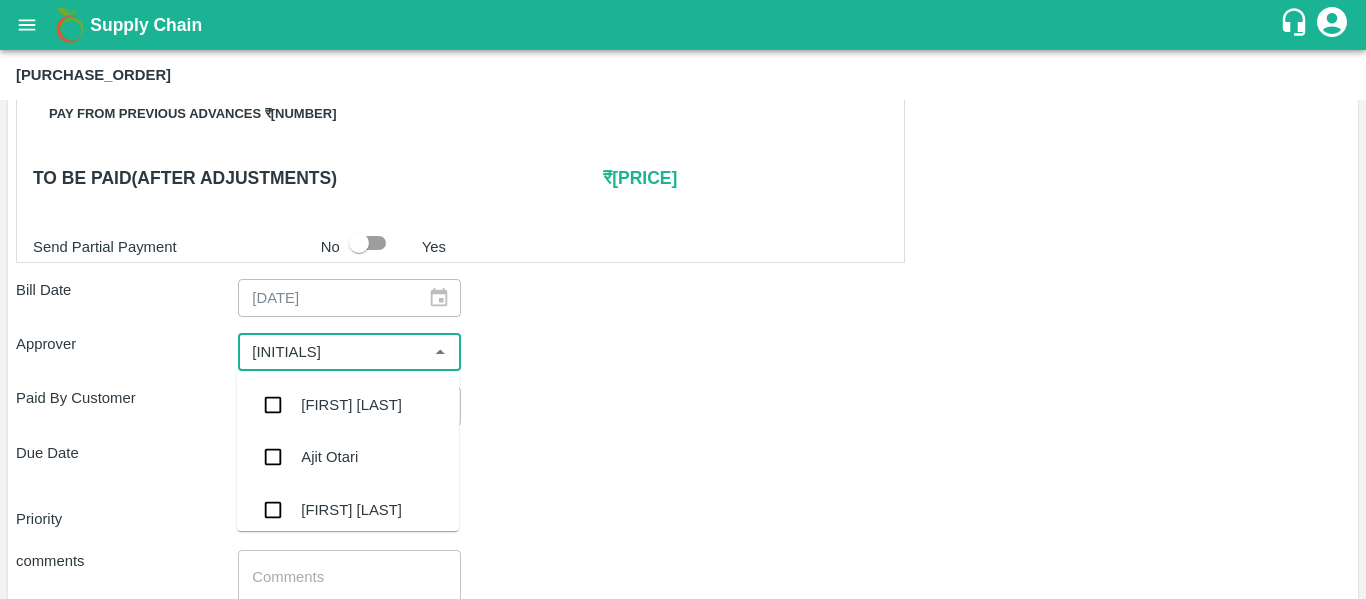 type on "[INITIAL]" 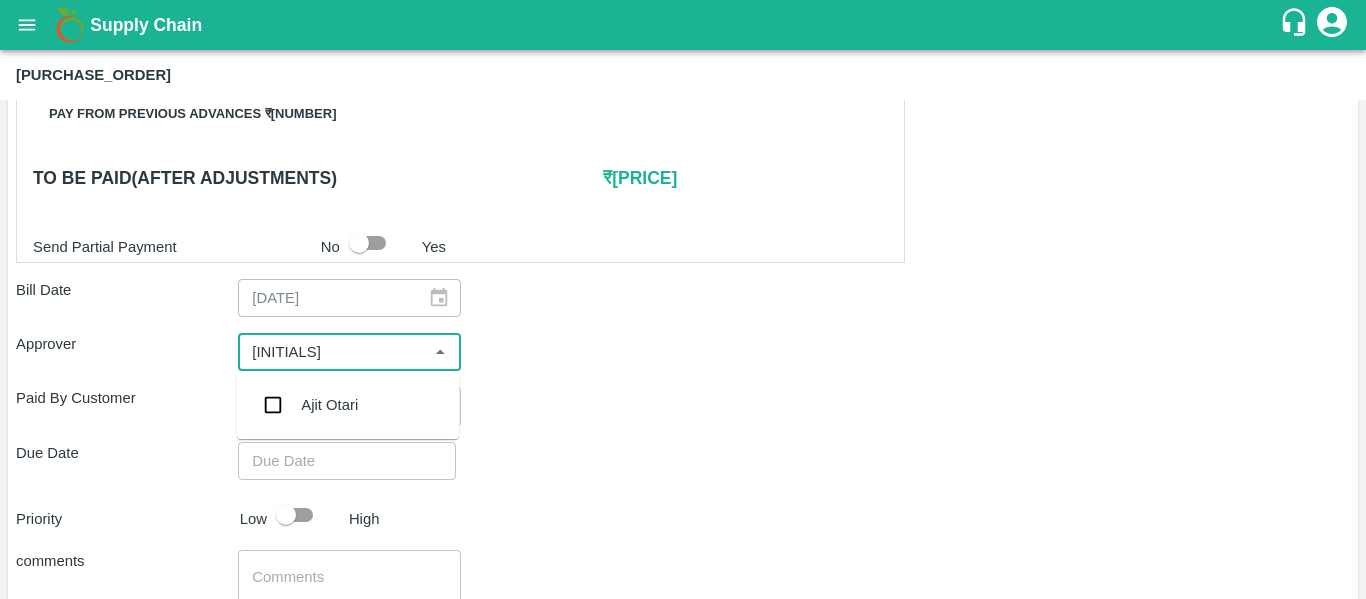 click on "Ajit Otari" at bounding box center (348, 405) 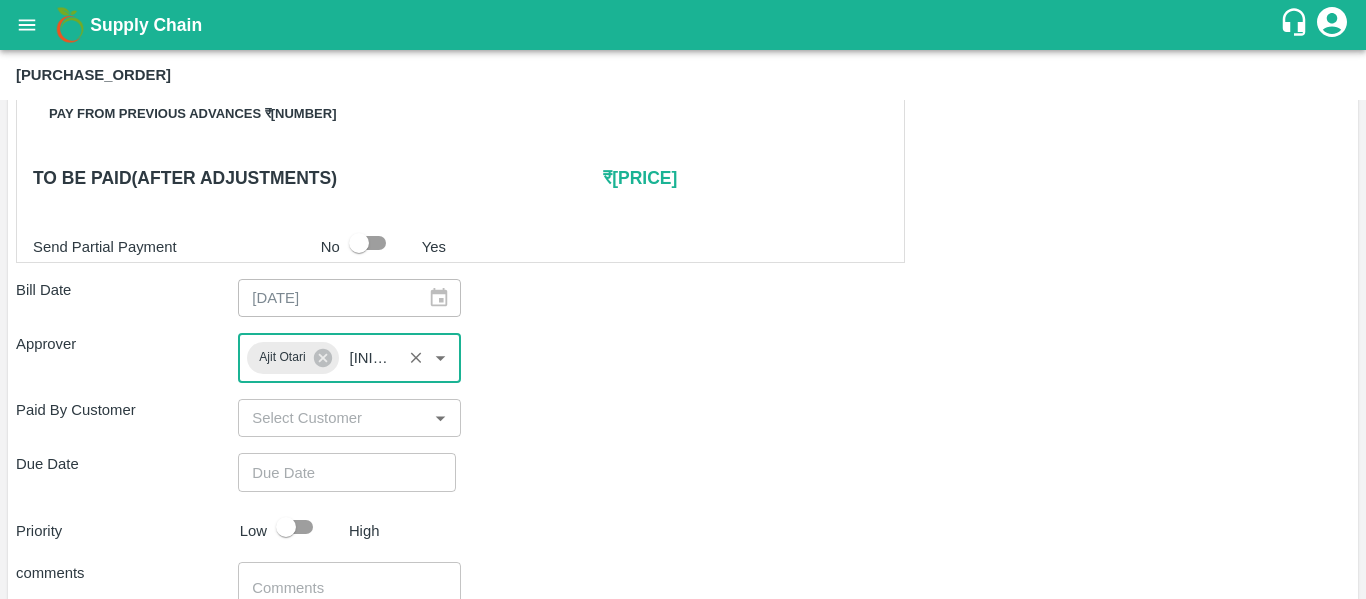 type 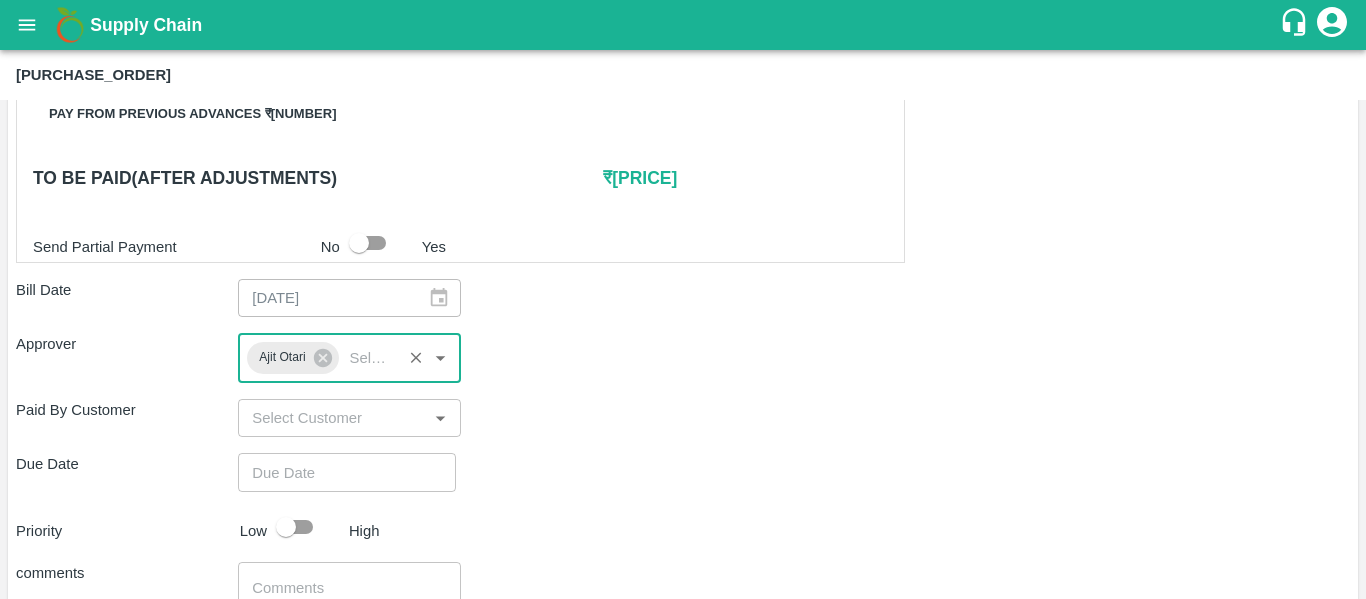 type on "DD/MM/YYYY hh:mm aa" 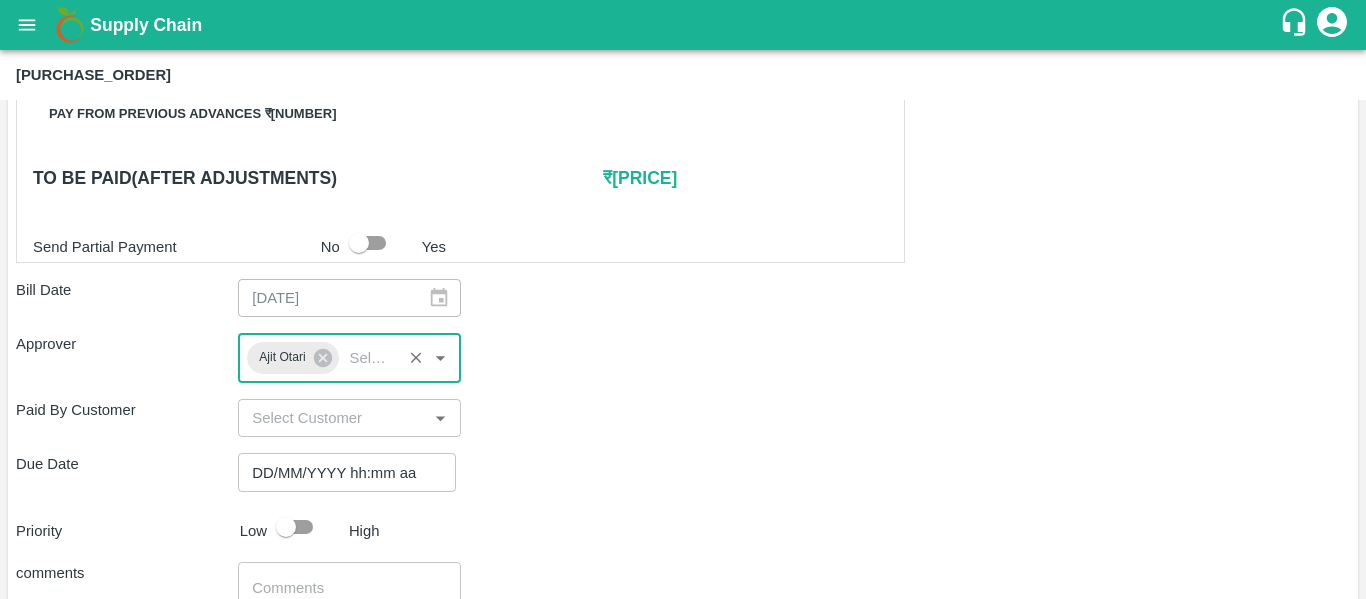 click on "DD/MM/YYYY hh:mm aa" at bounding box center [340, 472] 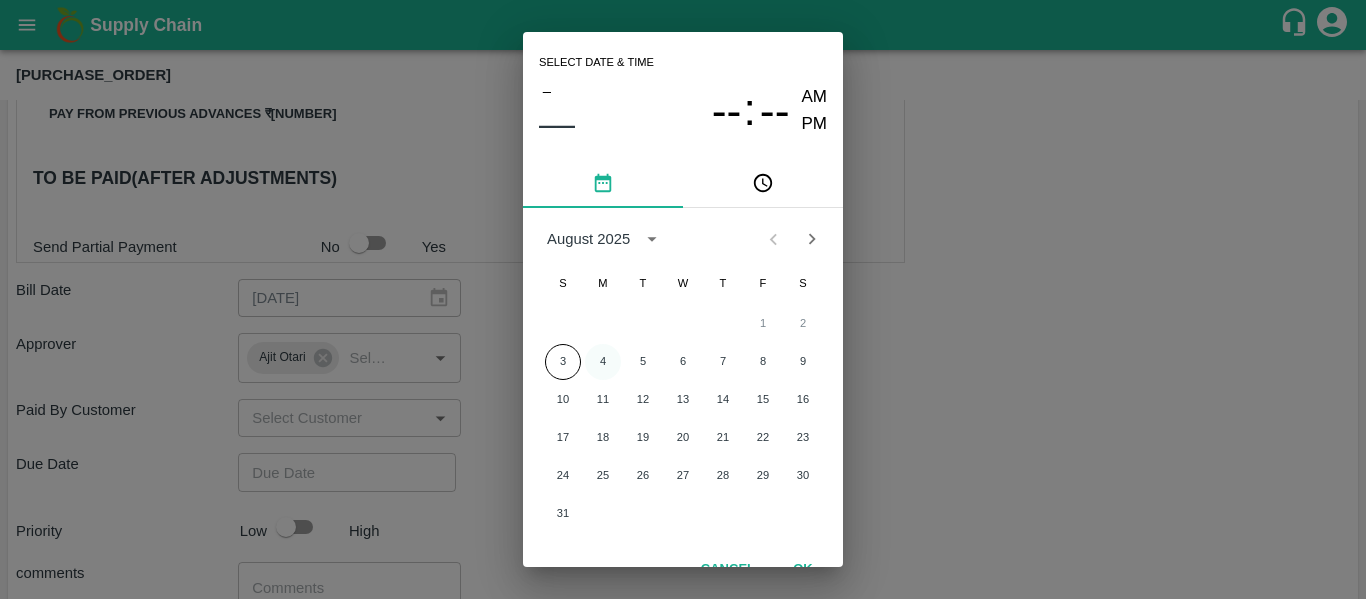 click on "4" at bounding box center [603, 362] 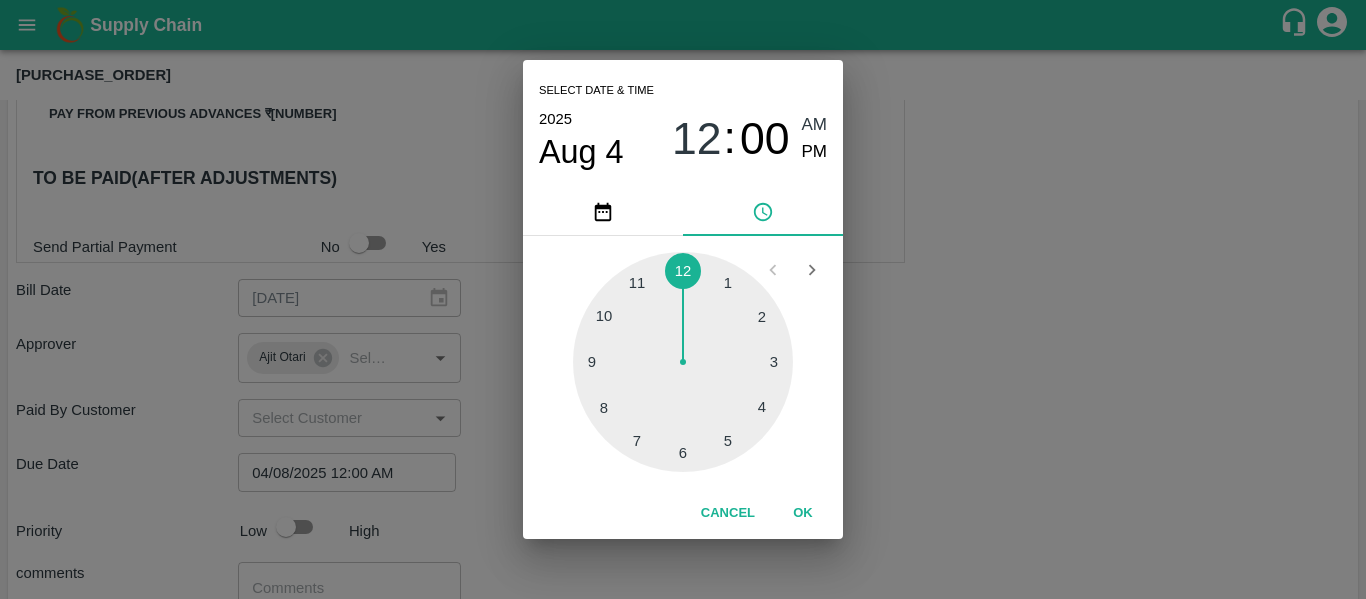 click on "Select date & time [DATE] [TIME]" at bounding box center (683, 299) 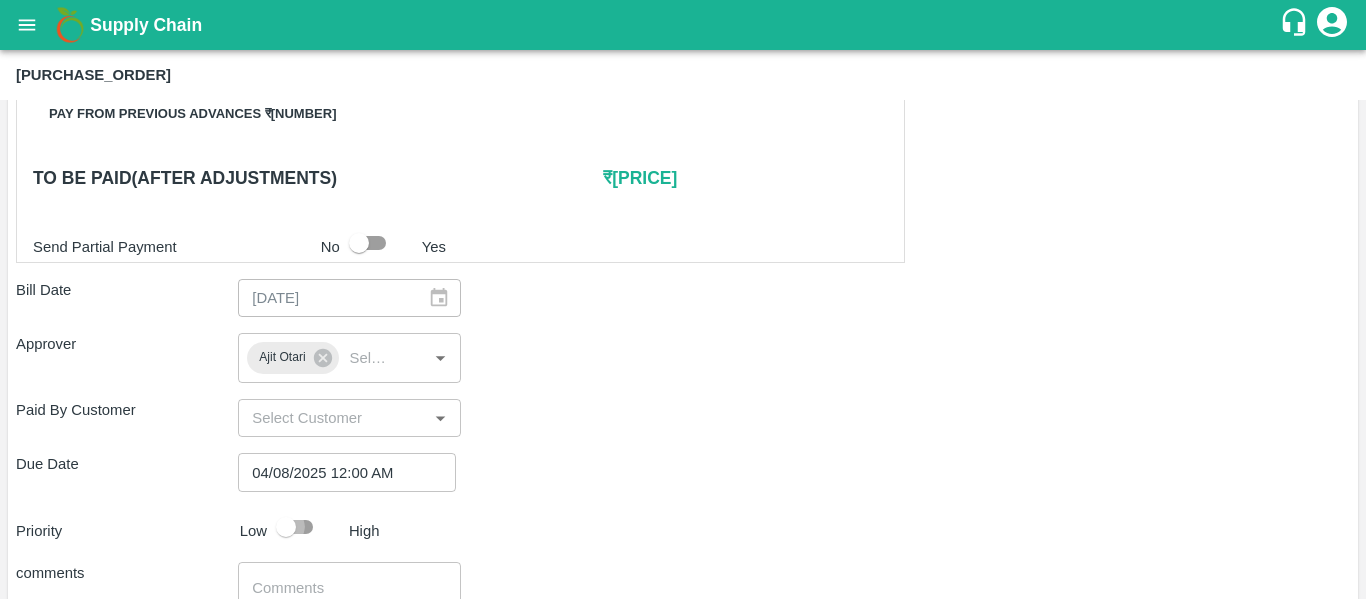 click at bounding box center (286, 527) 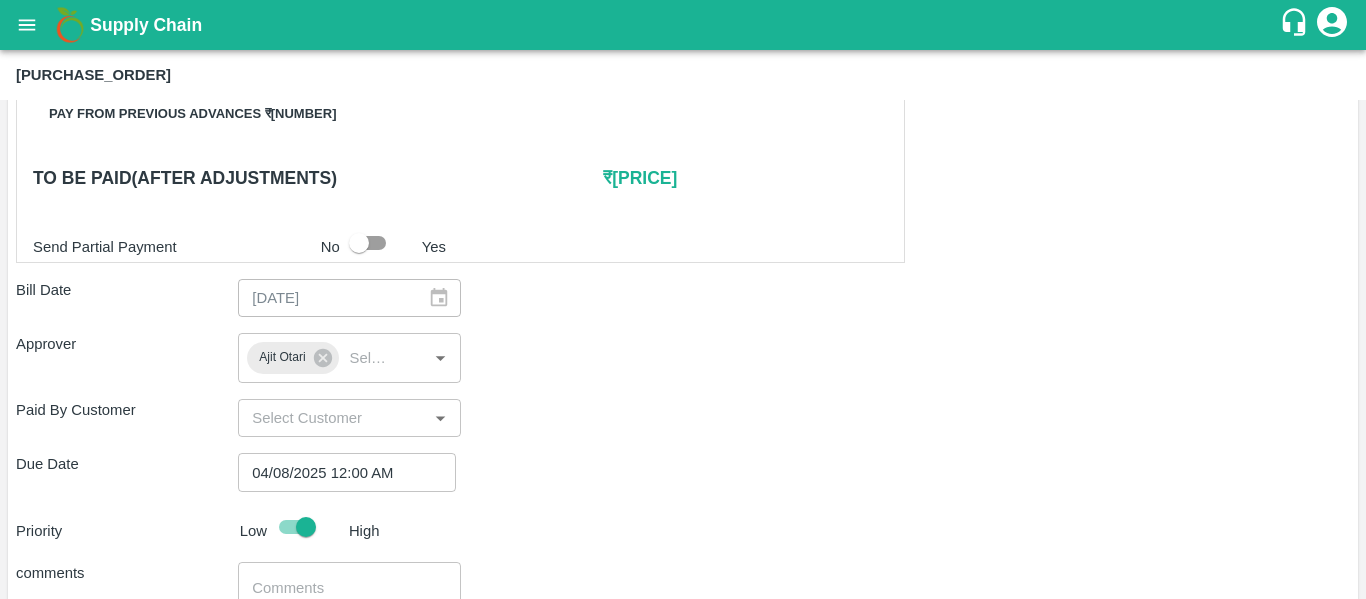 scroll, scrollTop: 1127, scrollLeft: 0, axis: vertical 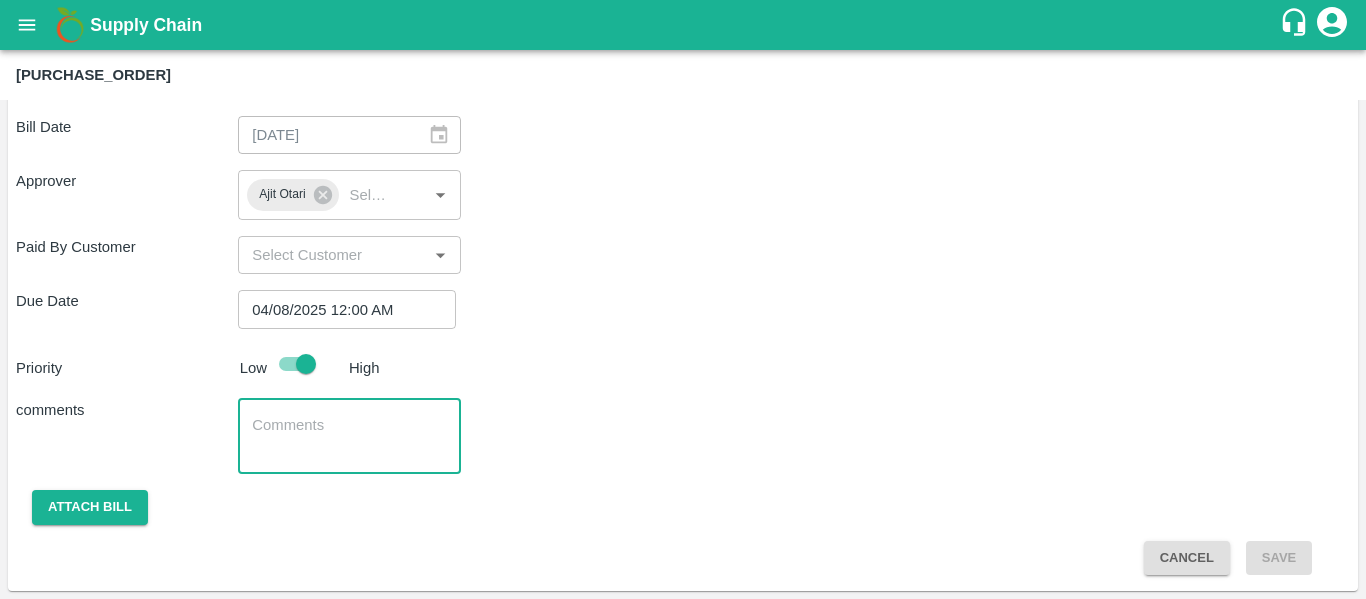 click at bounding box center (349, 436) 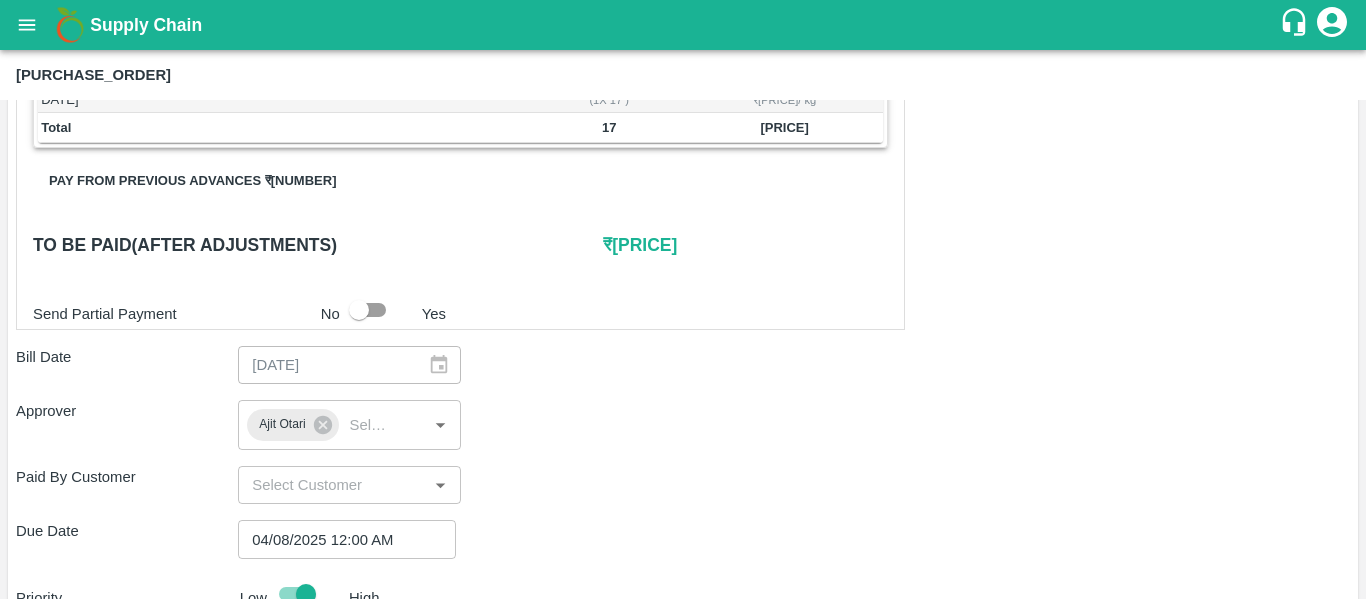 scroll, scrollTop: 896, scrollLeft: 0, axis: vertical 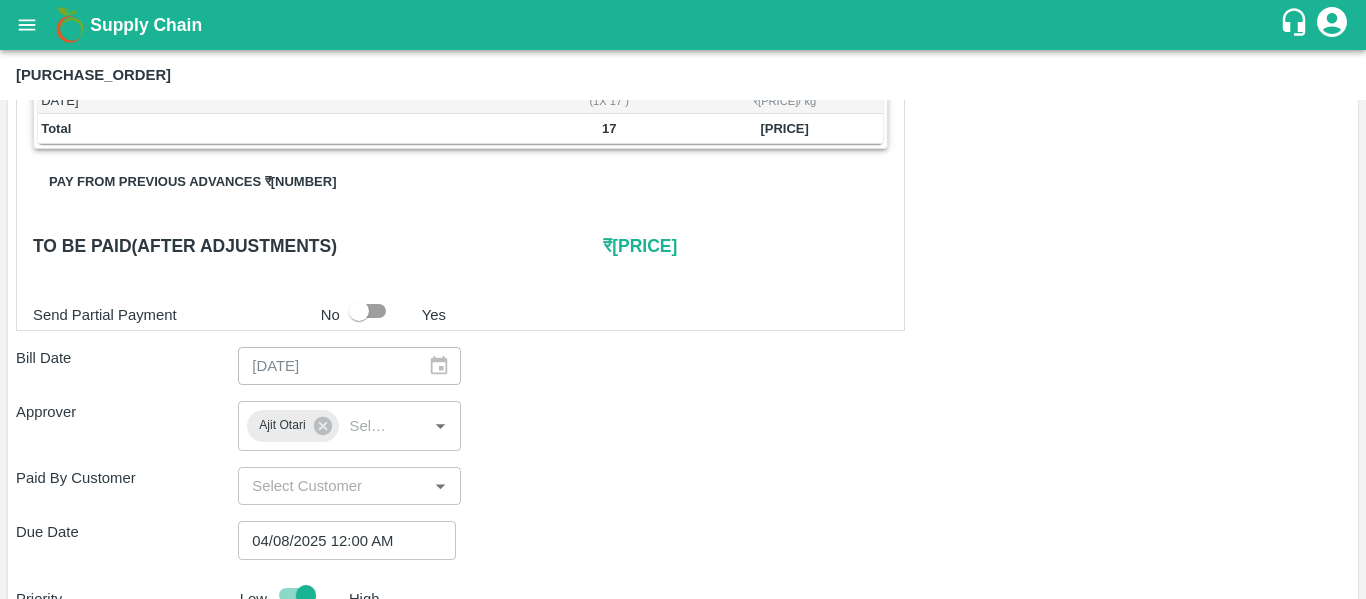 type on "Fruit Bill" 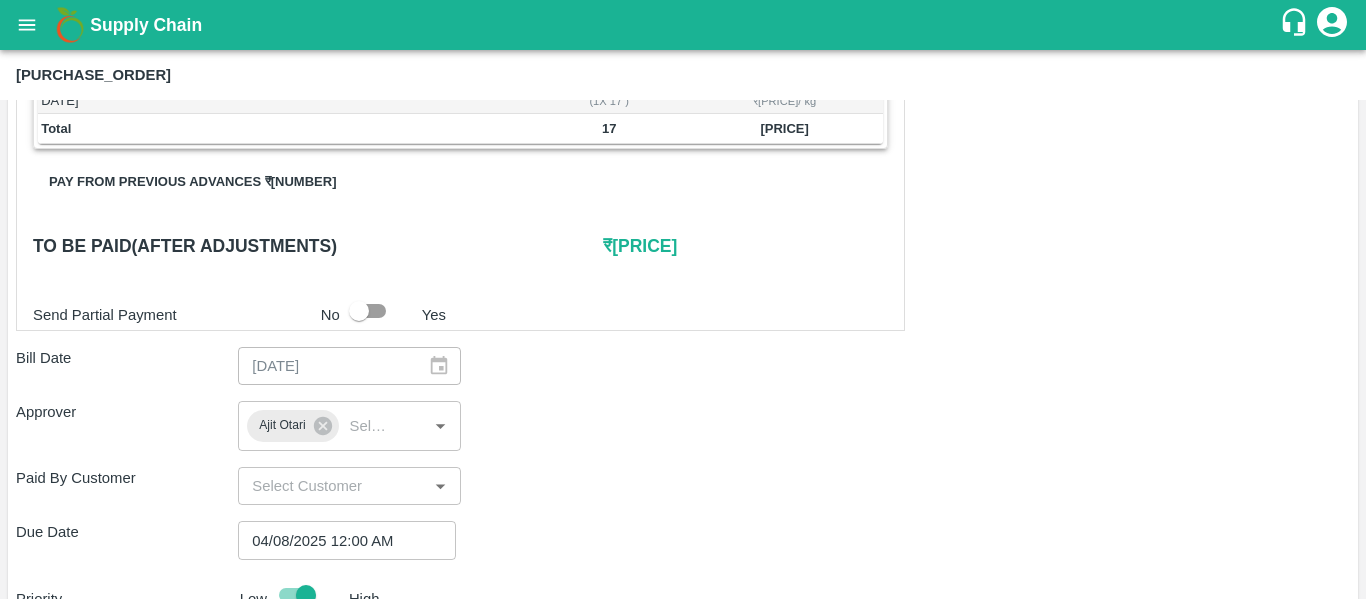 scroll, scrollTop: 1127, scrollLeft: 0, axis: vertical 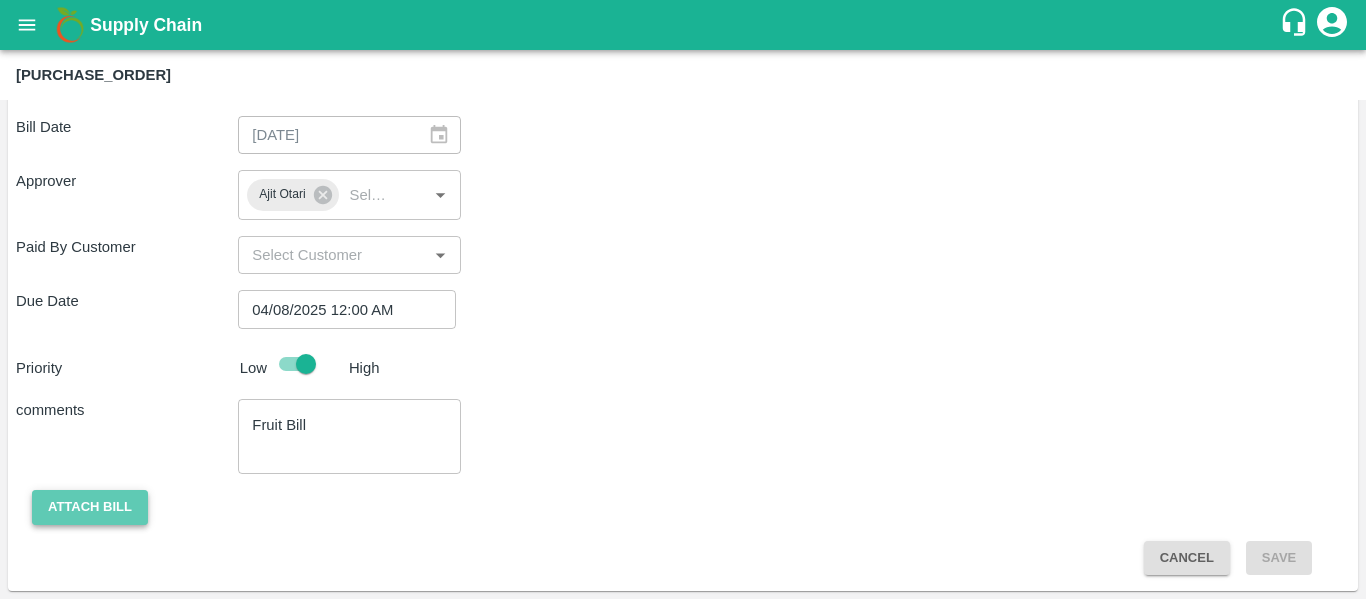 click on "Attach bill" at bounding box center (90, 507) 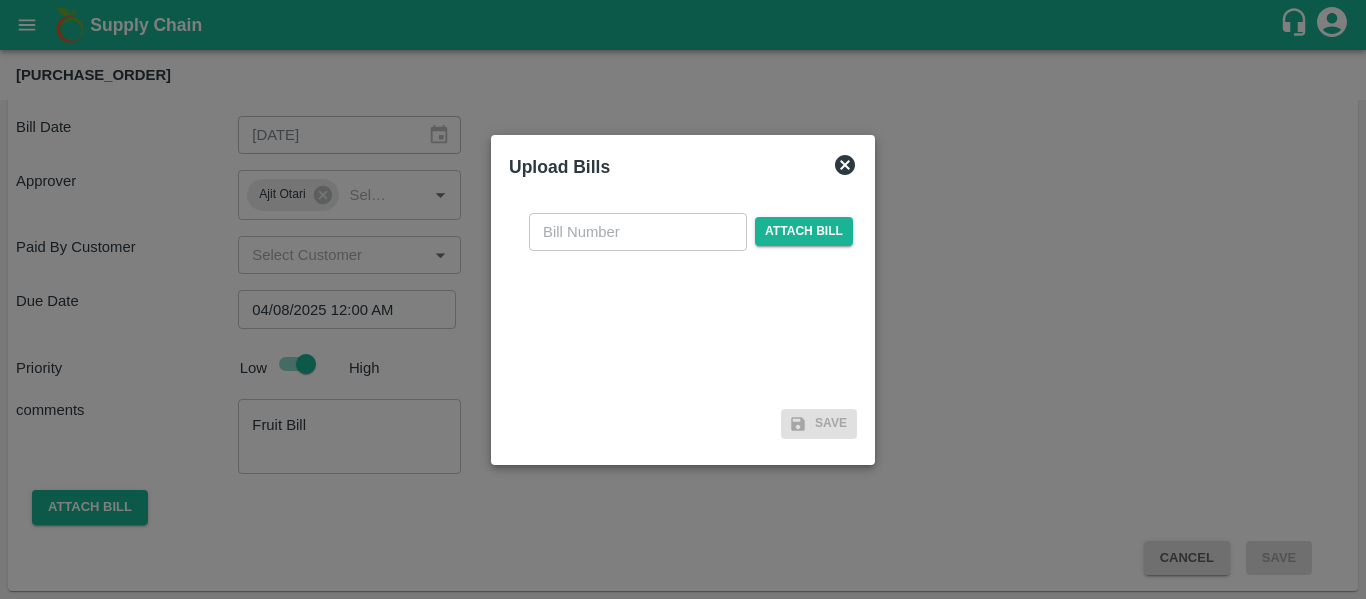click at bounding box center [638, 232] 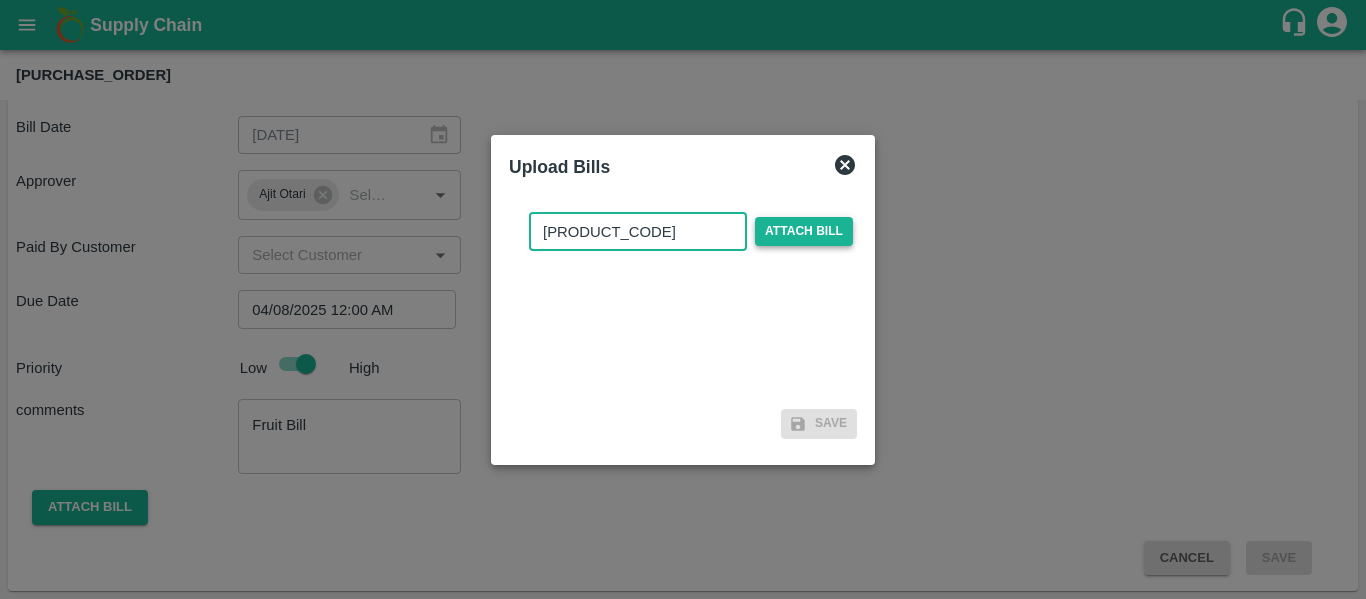 type on "VE25-36" 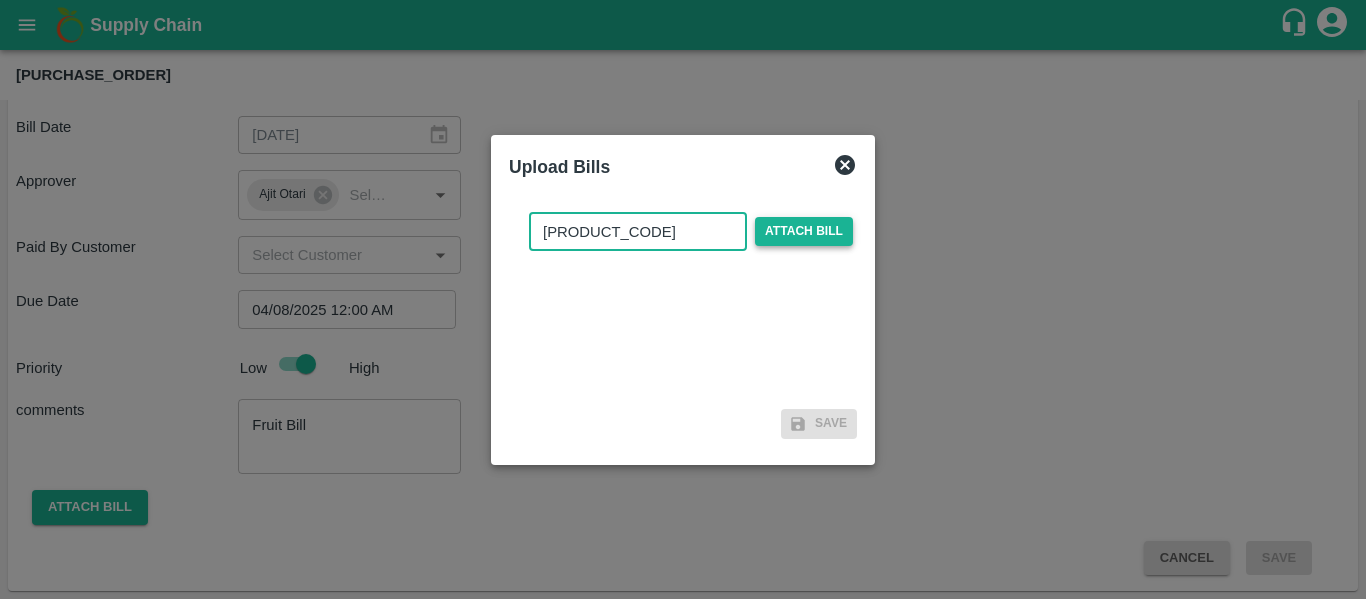 click on "Attach bill" at bounding box center [804, 231] 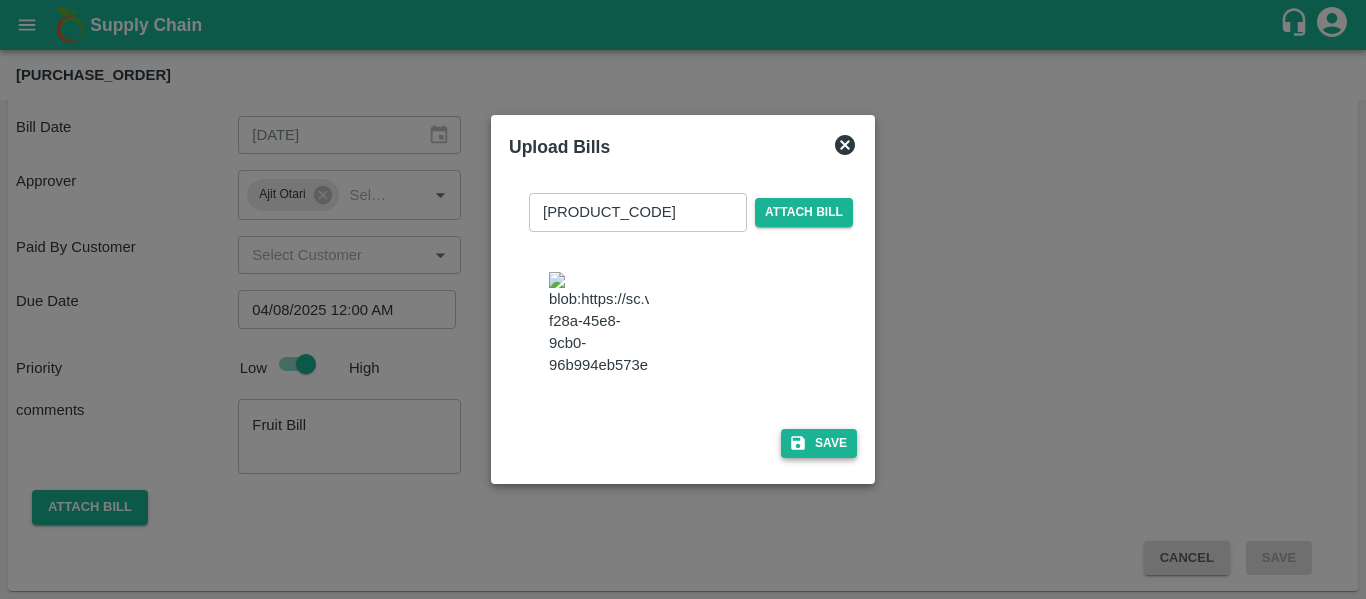 click on "Save" at bounding box center (819, 443) 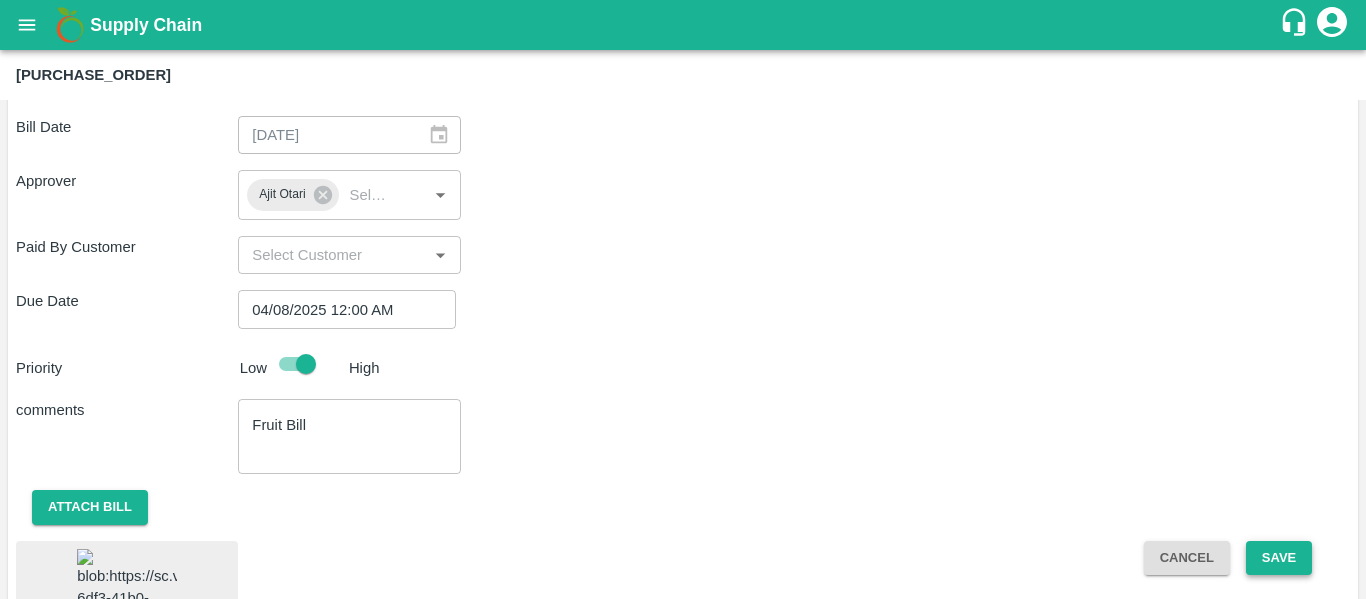 click on "Save" at bounding box center [1279, 558] 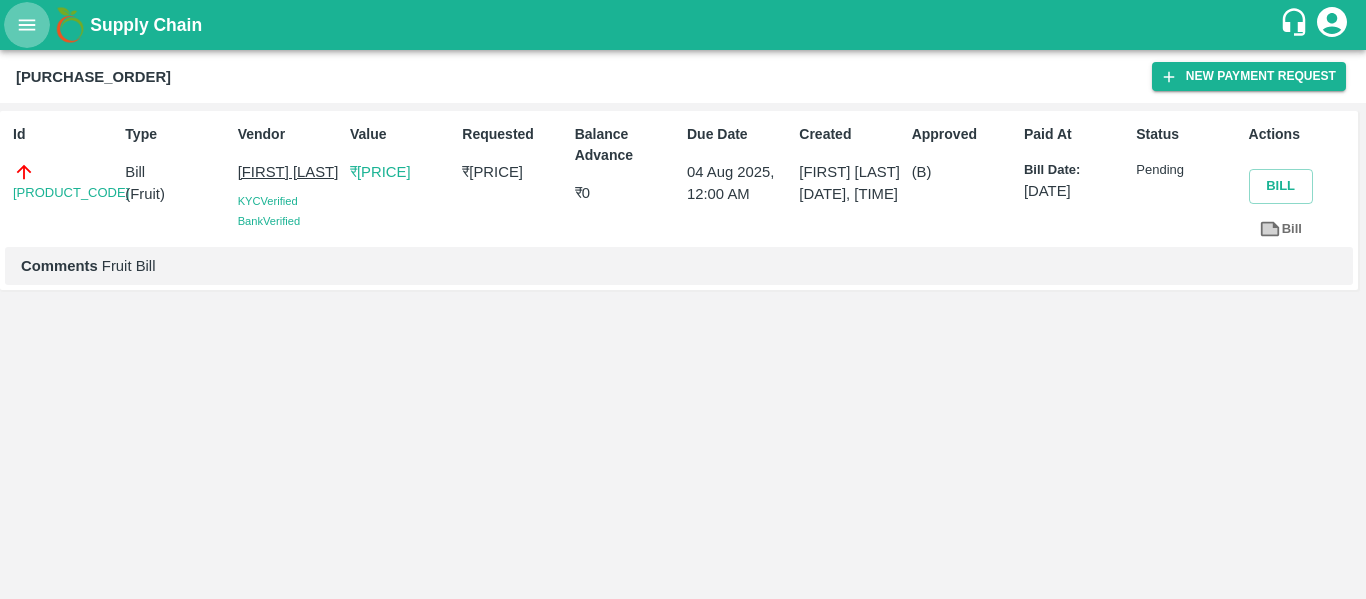 click 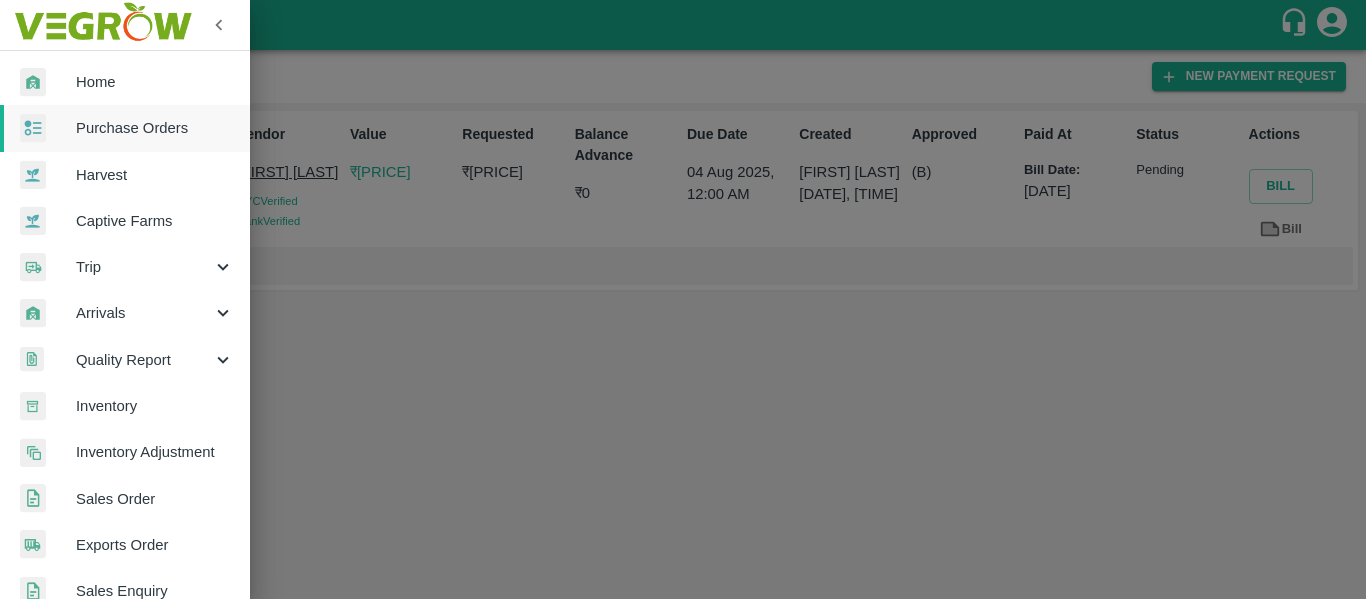 click on "Purchase Orders" at bounding box center (155, 128) 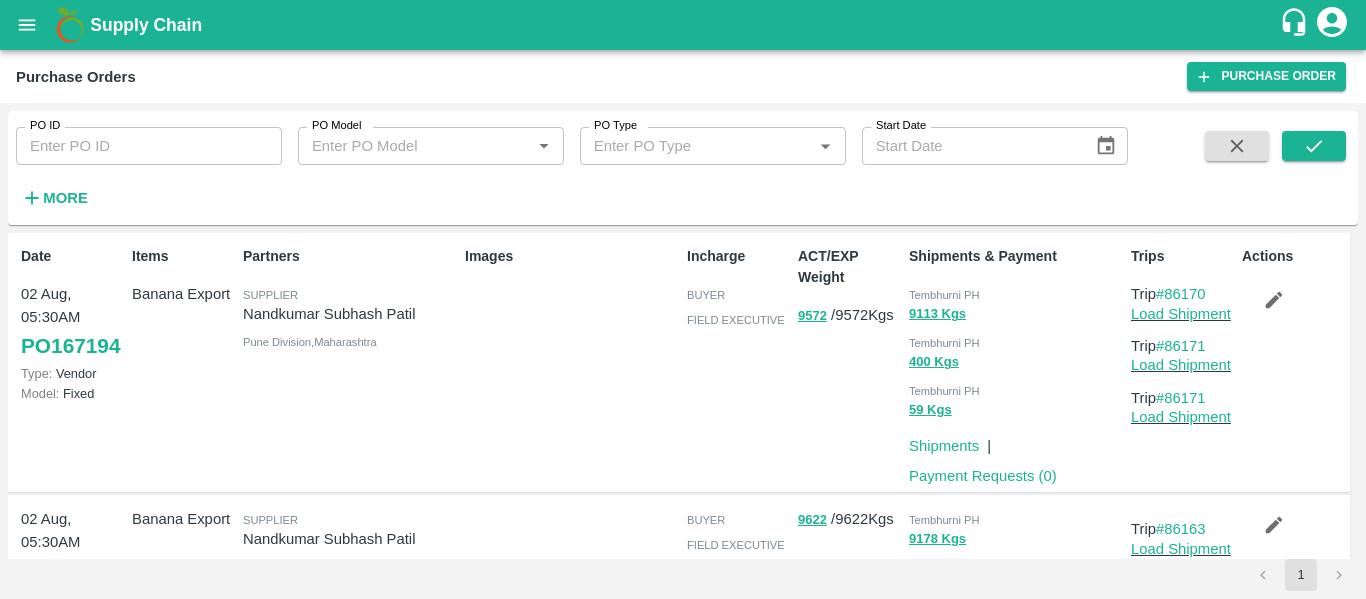 click on "PO ID" at bounding box center [149, 146] 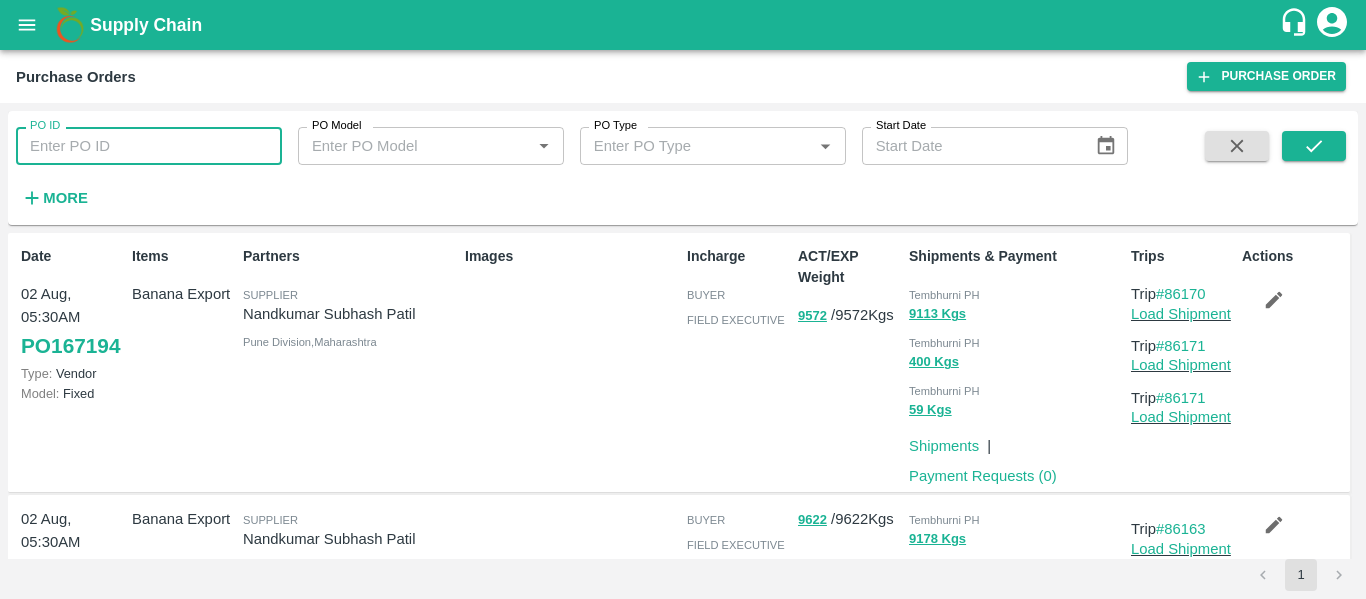 paste on "165940" 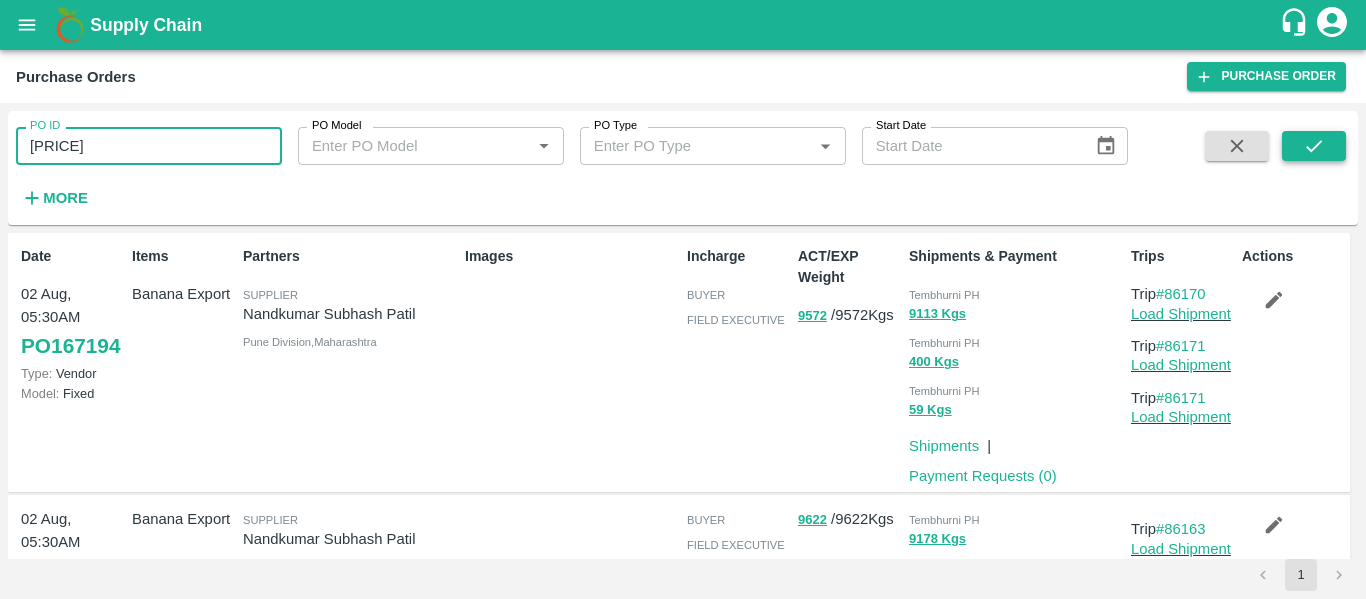 type on "165940" 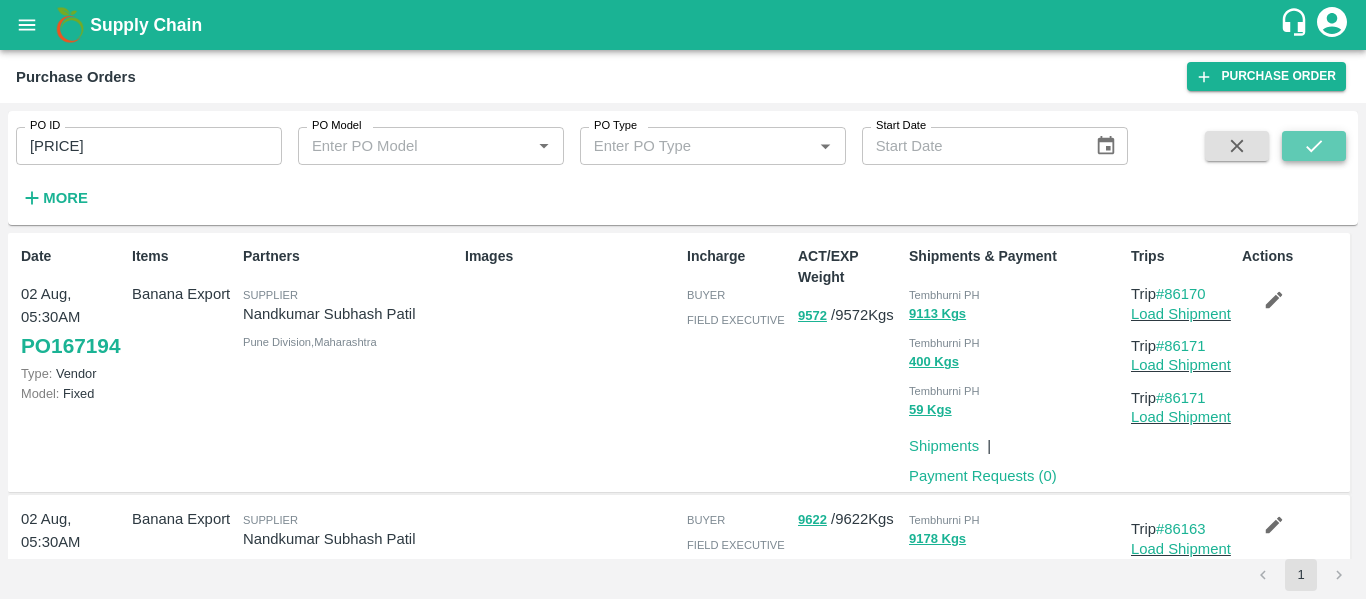 click at bounding box center [1314, 146] 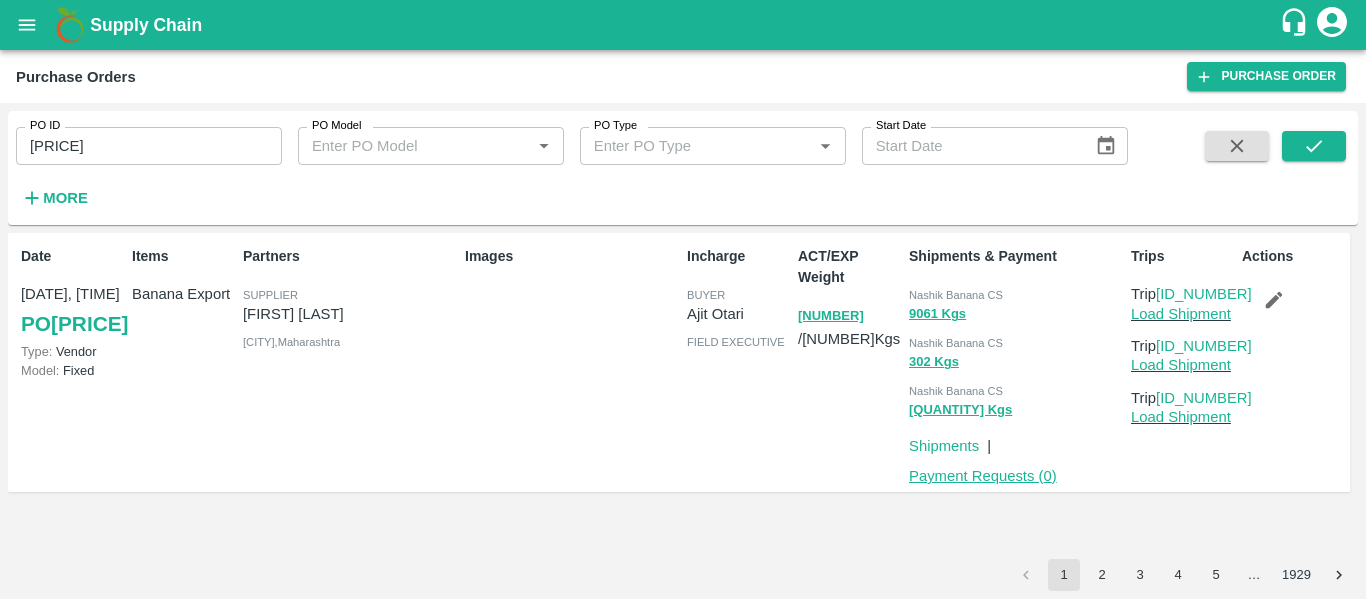 click on "Payment Requests ( 0 )" at bounding box center [983, 476] 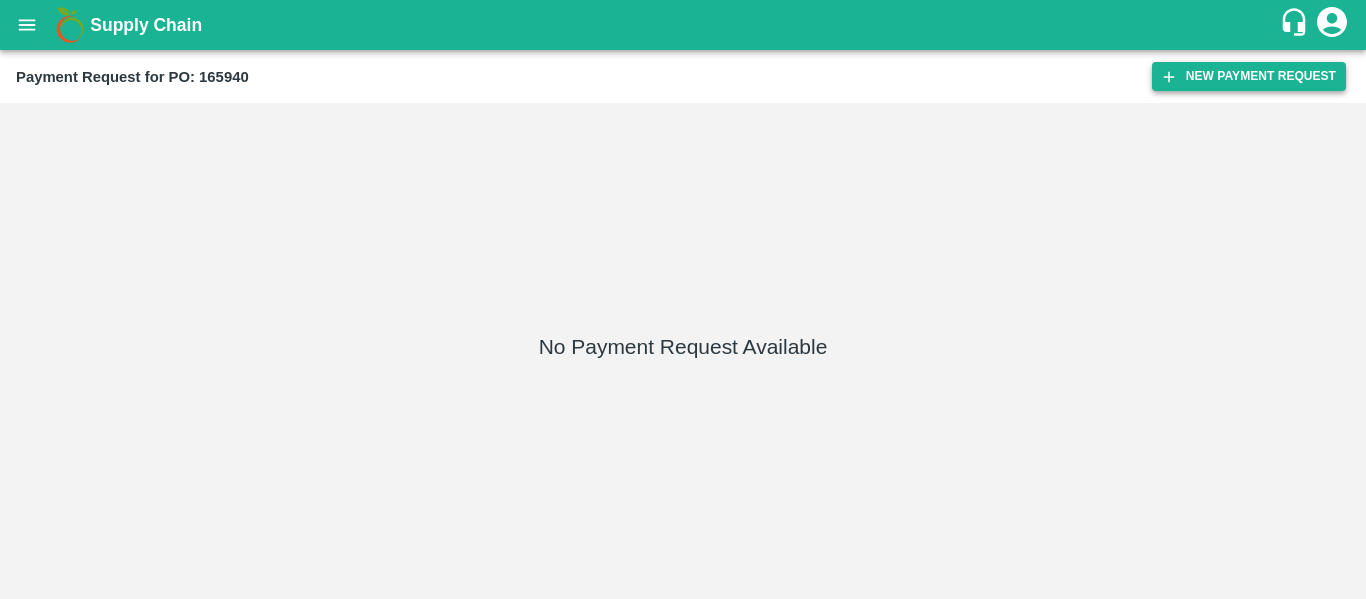 scroll, scrollTop: 0, scrollLeft: 0, axis: both 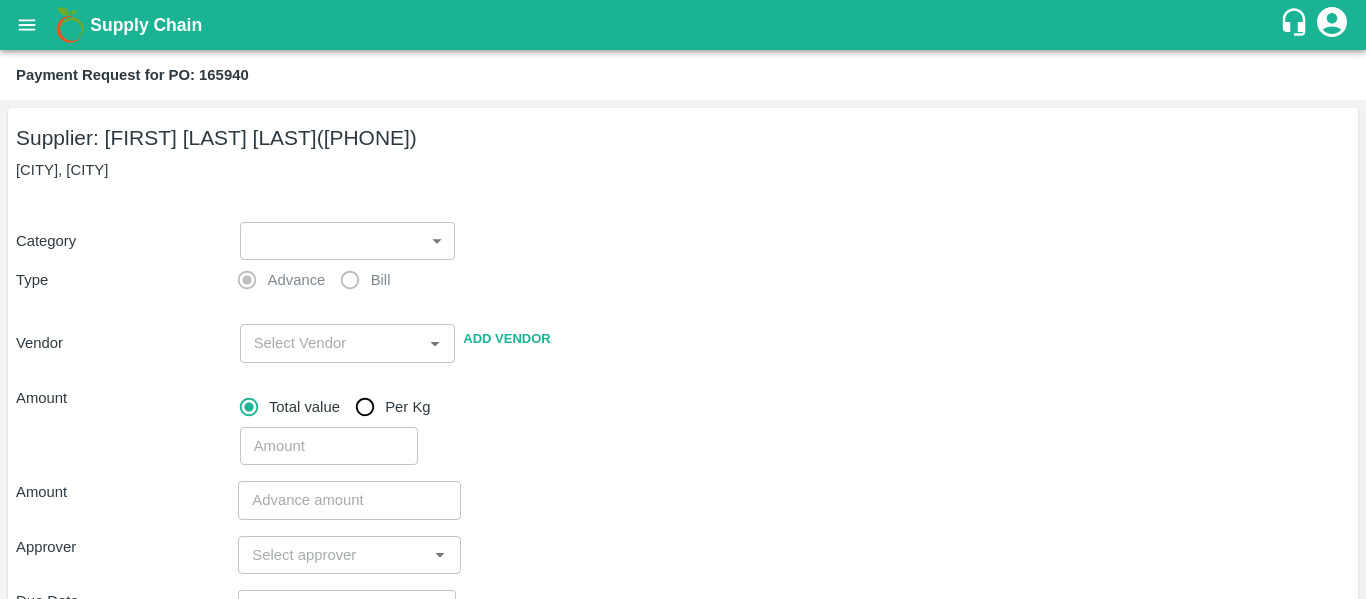 click on "Supply Chain Payment Request for PO: [NUMBER] Supplier: [NAME] [NAME] ([PHONE]) [CITY] [CITY] Category Type Advance Bill Vendor Add Vendor Amount Total value Per Kg Amount Approver Due Date Priority Low High Comment x Attach bill Cancel Save [CITY] PH [CITY] CC [CITY] [CITY] PH [CITY] [CITY] PH [CITY] [CITY] CS [NAME] Logout" at bounding box center (683, 299) 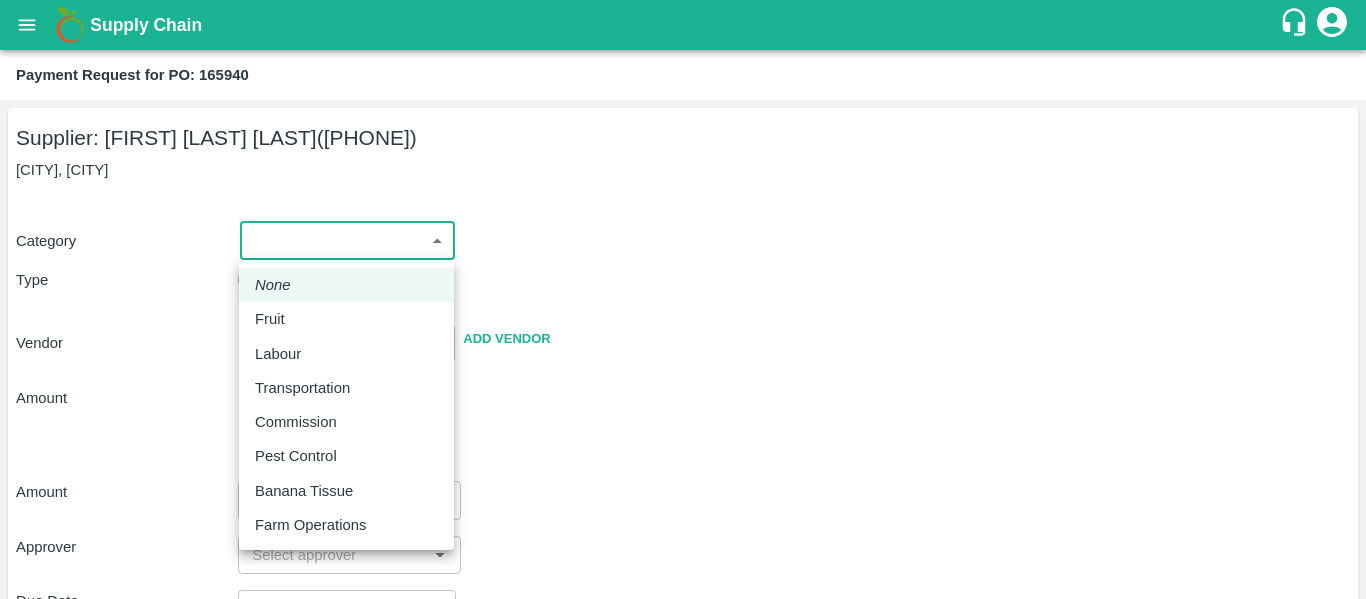 click on "Labour" at bounding box center (278, 354) 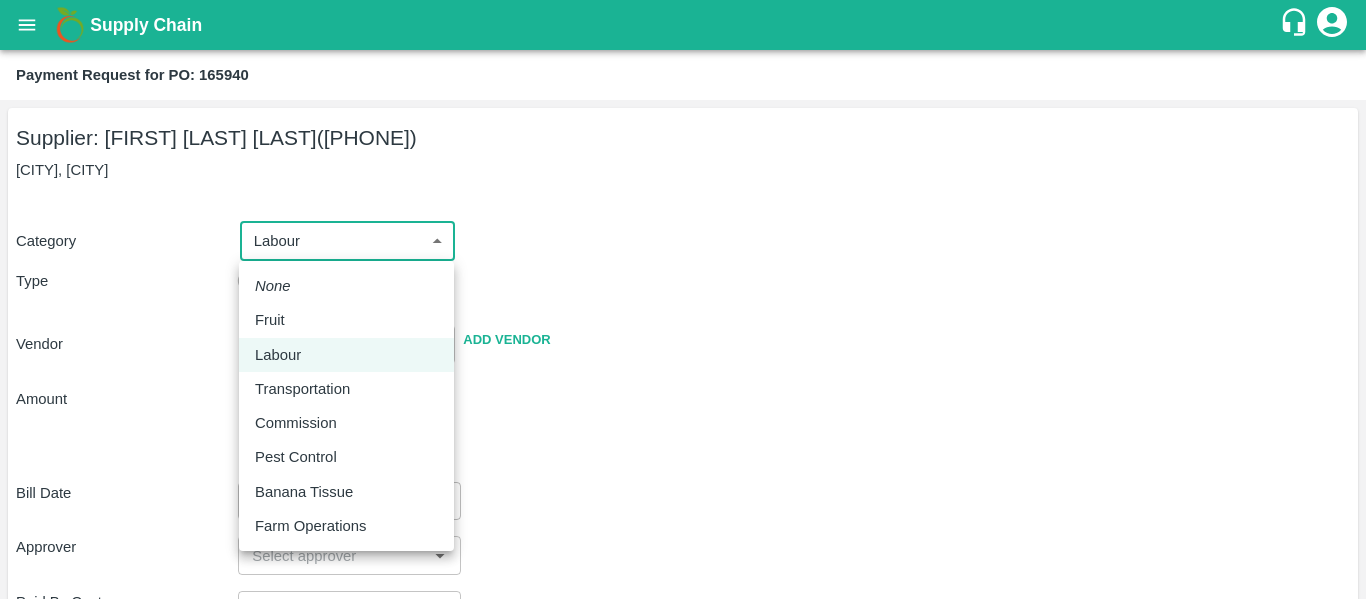 click on "Supply Chain Payment Request for PO: [NUMBER] Supplier: [NAME] [NAME] ([PHONE]) [CITY] [CITY] Category Labour [NUMBER] Type Advance Bill Vendor Add Vendor Amount Total value Per Kg Bill Date [DATE] Approver Paid By Customer Due Date Priority Low High comments x Attach bill Cancel Save [CITY] PH [CITY] CC [CITY] [CITY] PH [CITY] [CITY] PH [CITY] [CITY] CS [NAME] Logout None Fruit Labour Transportation Commission Pest Control Banana Tissue Farm Operations" at bounding box center [683, 299] 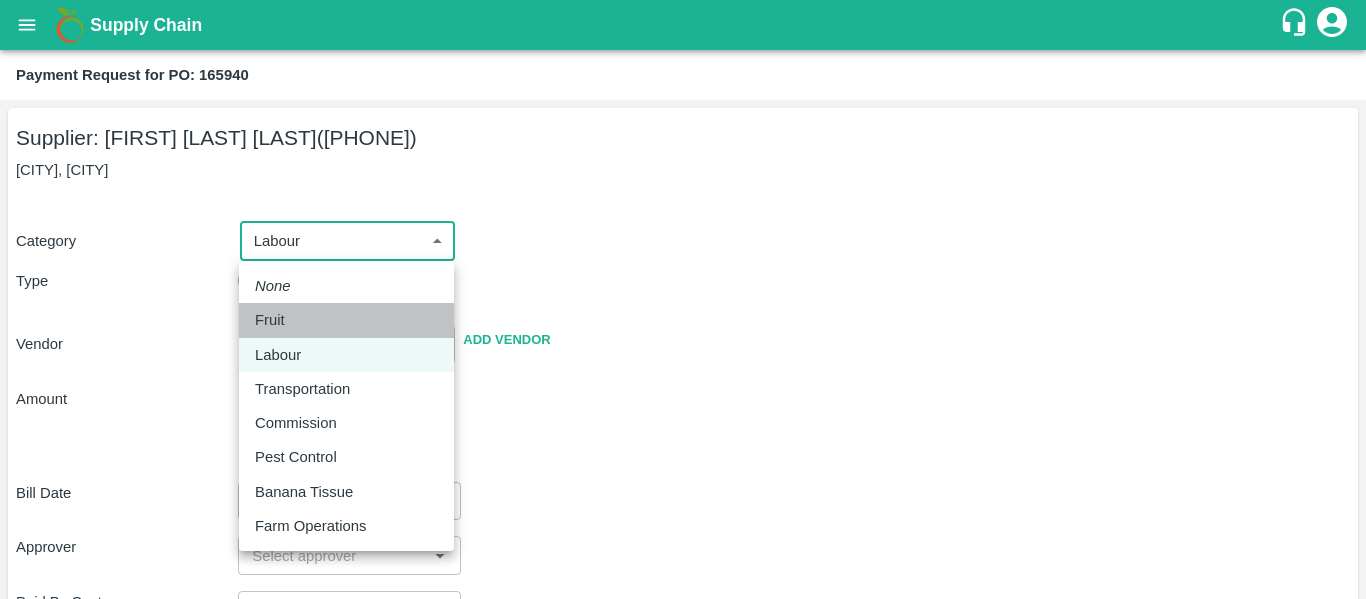 click on "Fruit" at bounding box center (346, 320) 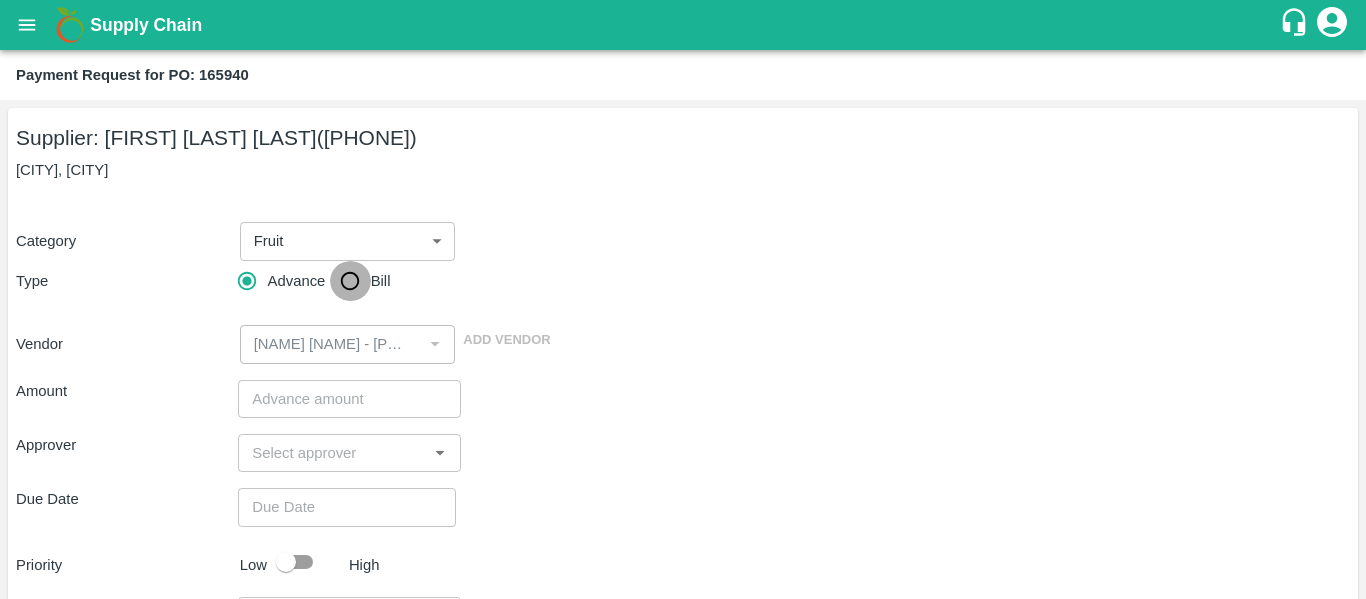 click on "Bill" at bounding box center (350, 281) 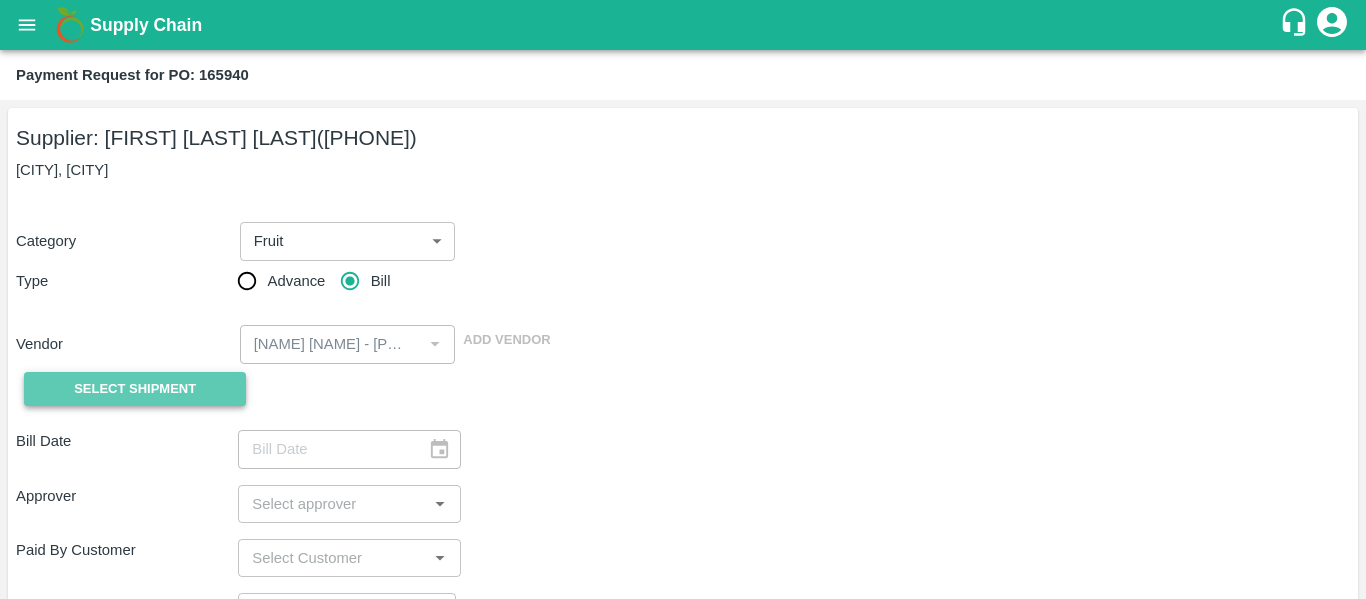 click on "Select Shipment" at bounding box center [135, 389] 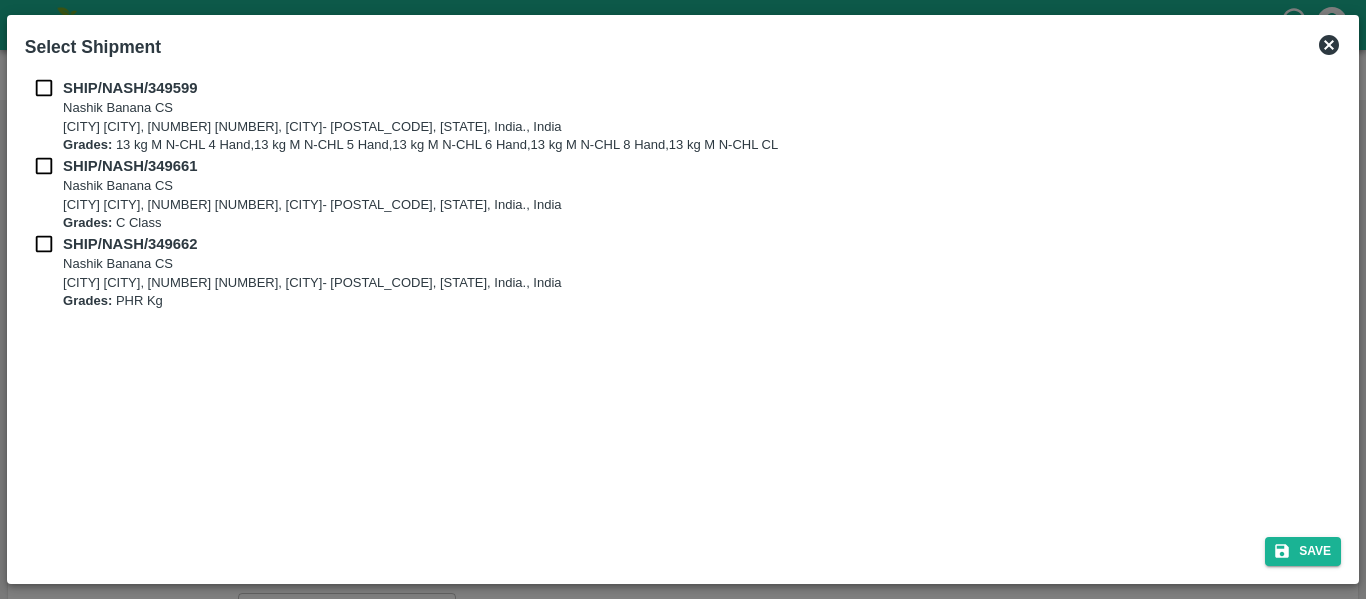 click on "SHIP/NASH/349599 Nashik Banana CS  Nashik Banana CS, Gat No. 314/2/1, A/p- Mohadi, Tal- Dindori, Dist- Nashik 422207, Maharashtra, India., India Grades:   13 kg M N-CHL 4 Hand,13 kg M N-CHL 5 Hand,13 kg M N-CHL 6 Hand,13 kg M N-CHL 8 Hand,13 kg M N-CHL CL SHIP/NASH/349661 Nashik Banana CS  Nashik Banana CS, Gat No. 314/2/1, A/p- Mohadi, Tal- Dindori, Dist- Nashik 422207, Maharashtra, India., India Grades:   C Class SHIP/NASH/349662 Nashik Banana CS  Nashik Banana CS, Gat No. 314/2/1, A/p- Mohadi, Tal- Dindori, Dist- Nashik 422207, Maharashtra, India., India Grades:   PHR Kg" at bounding box center [683, 295] 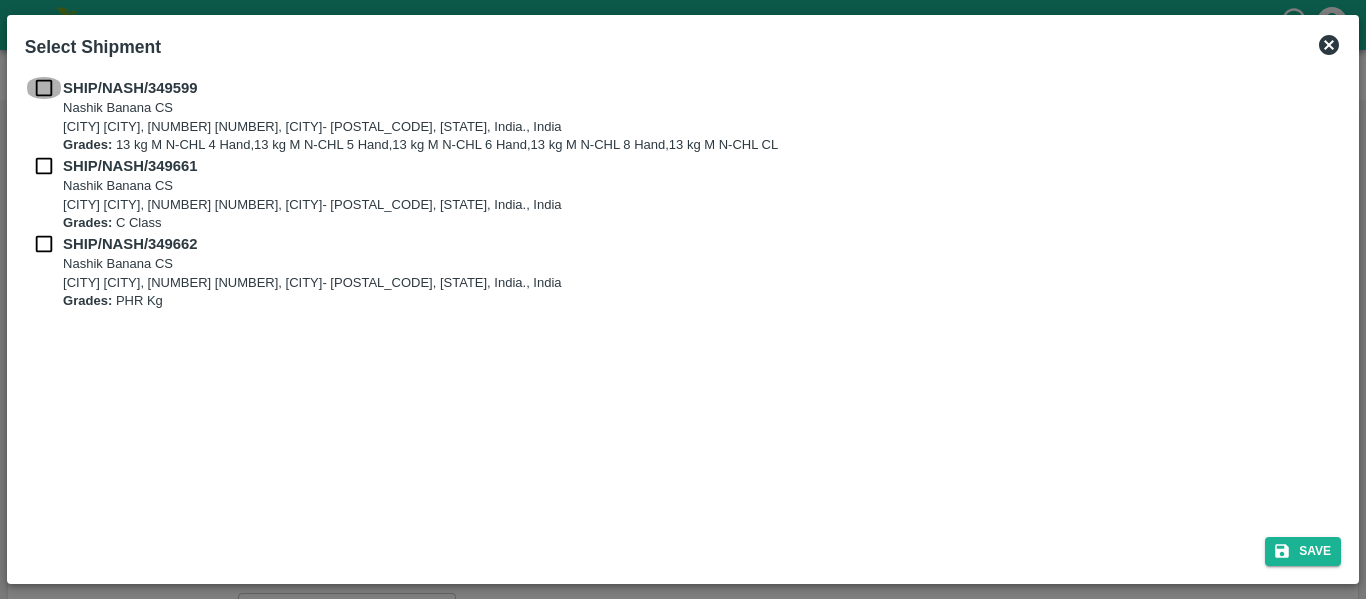 click at bounding box center [44, 88] 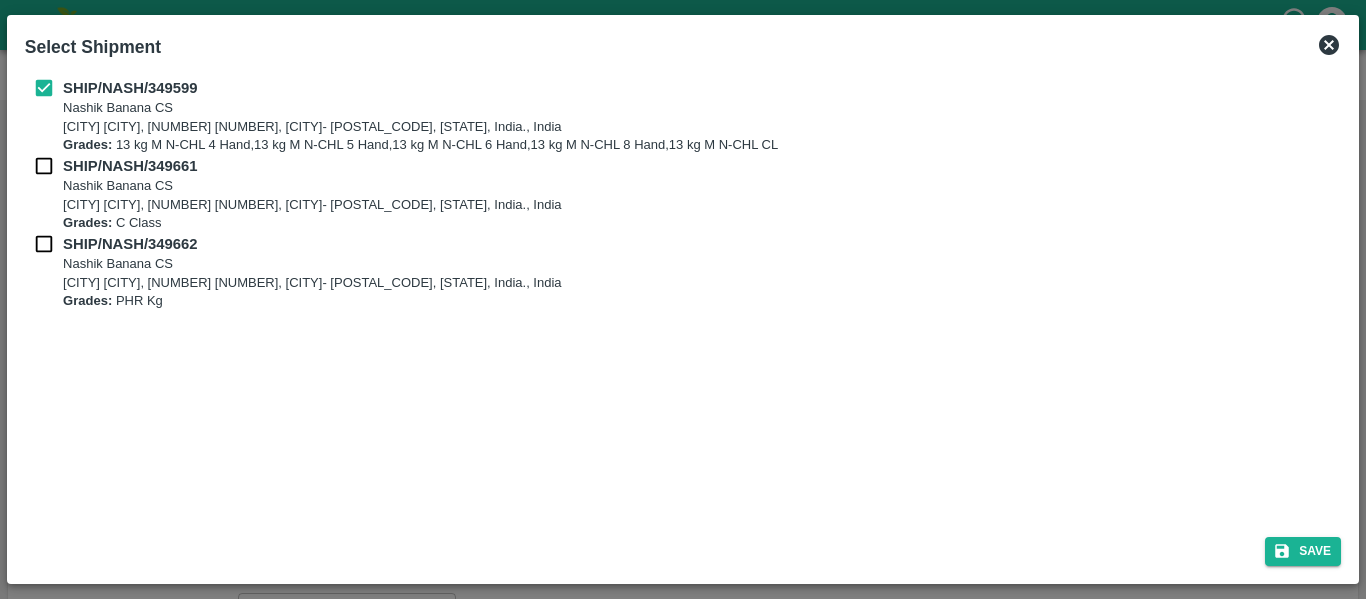 click on "SHIP/NASH/349599 Nashik Banana CS  Nashik Banana CS, Gat No. 314/2/1, A/p- Mohadi, Tal- Dindori, Dist- Nashik 422207, Maharashtra, India., India Grades:   13 kg M N-CHL 4 Hand,13 kg M N-CHL 5 Hand,13 kg M N-CHL 6 Hand,13 kg M N-CHL 8 Hand,13 kg M N-CHL CL" at bounding box center (683, 116) 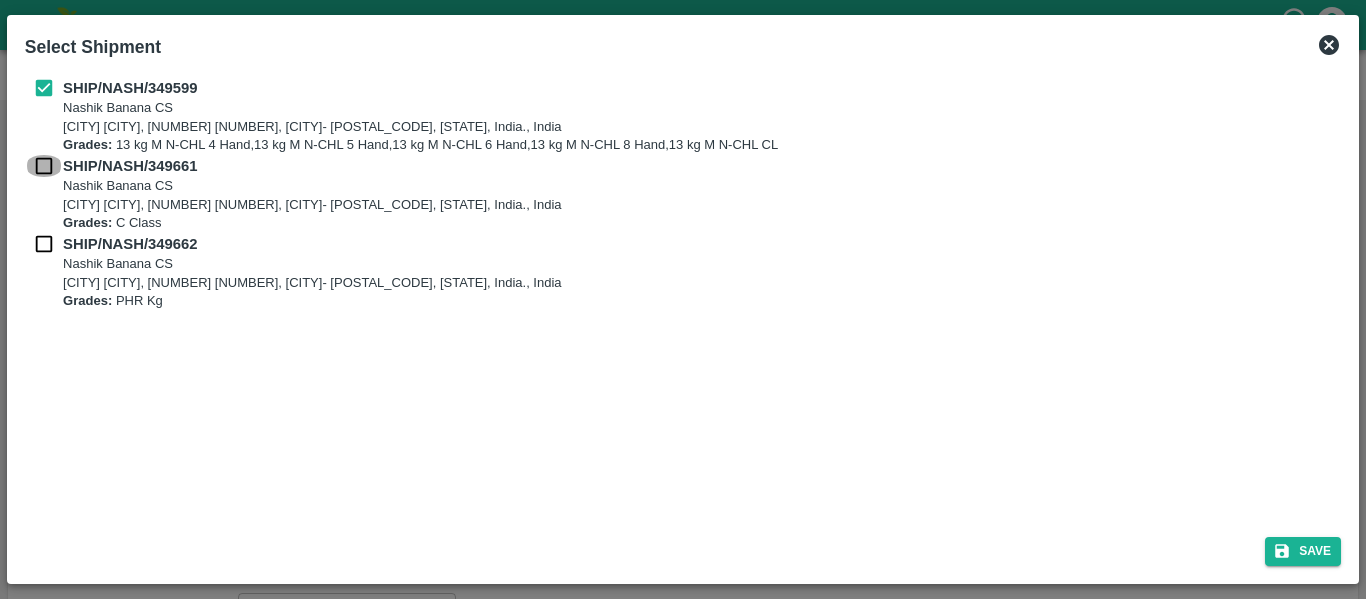click at bounding box center [44, 166] 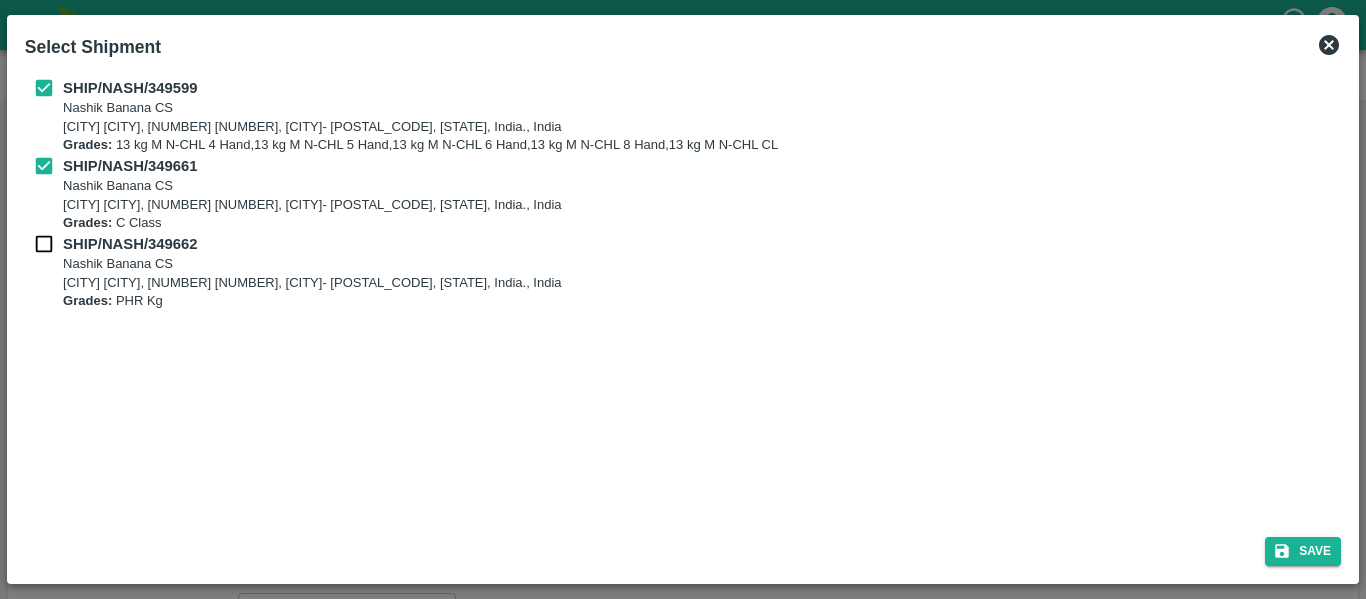 click on "SHIP/NASH/349662 Nashik Banana CS  Nashik Banana CS, Gat No. 314/2/1, A/p- Mohadi, Tal- Dindori, Dist- Nashik 422207, Maharashtra, India., India Grades:   PHR Kg" at bounding box center (683, 272) 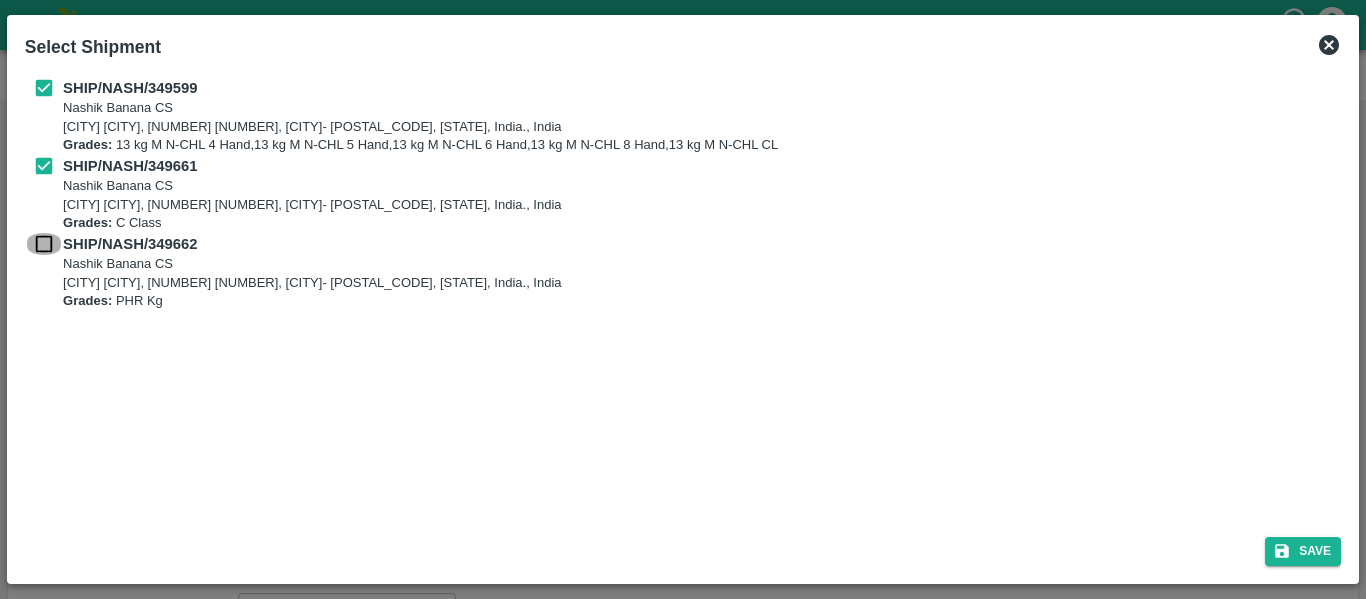 click at bounding box center (44, 244) 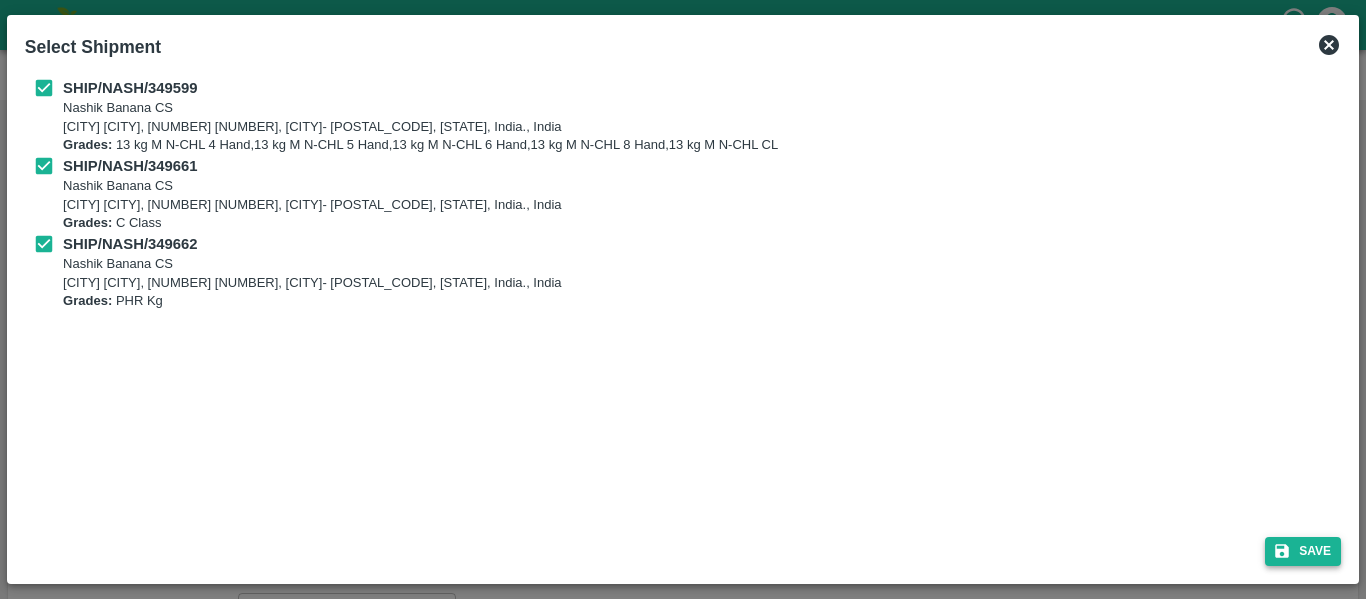 click 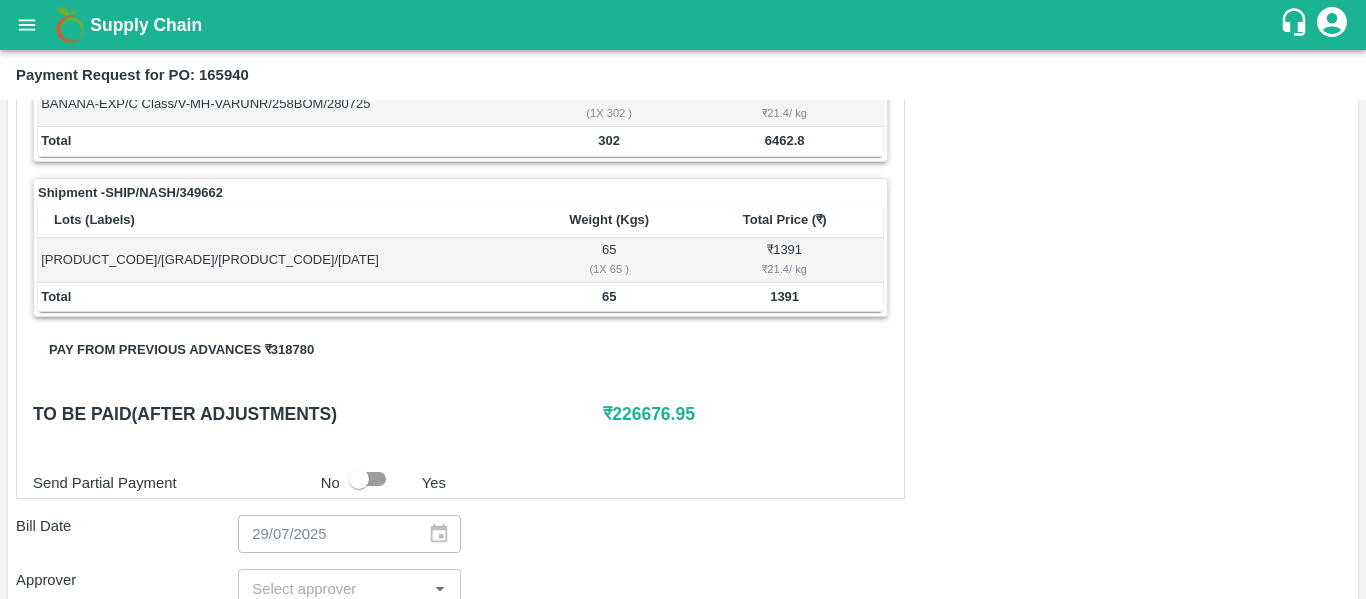 scroll, scrollTop: 1004, scrollLeft: 0, axis: vertical 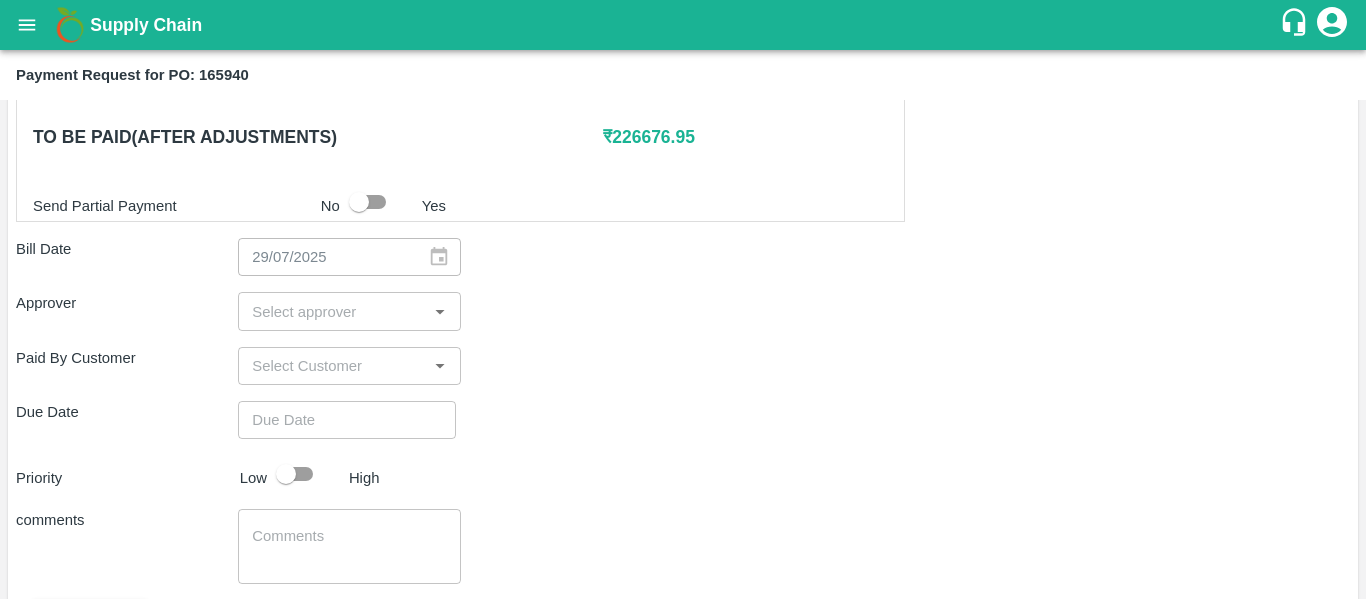 click at bounding box center (332, 311) 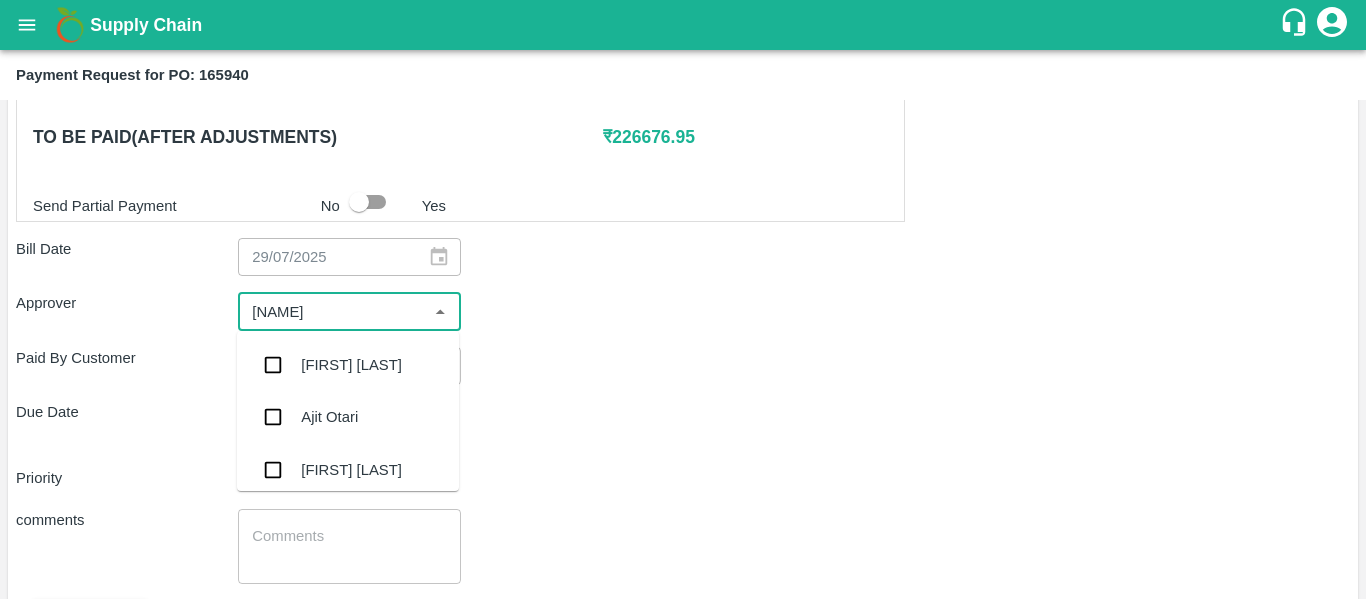 type on "[FIRST]" 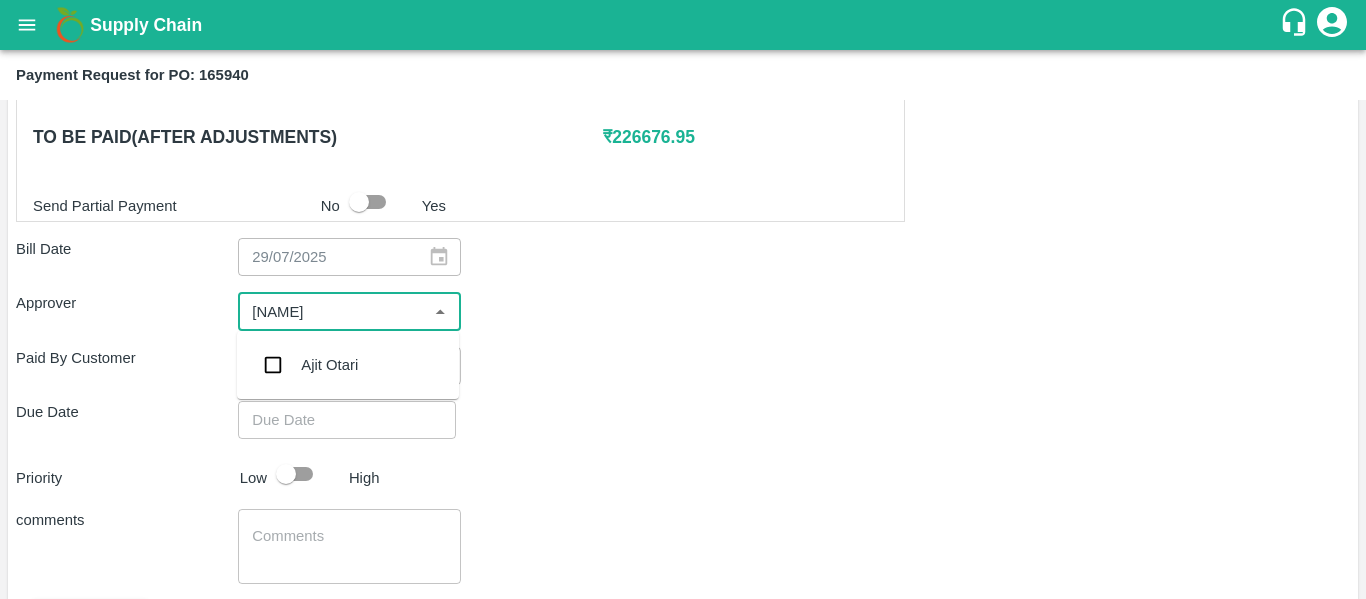 click on "Ajit Otari" at bounding box center (329, 365) 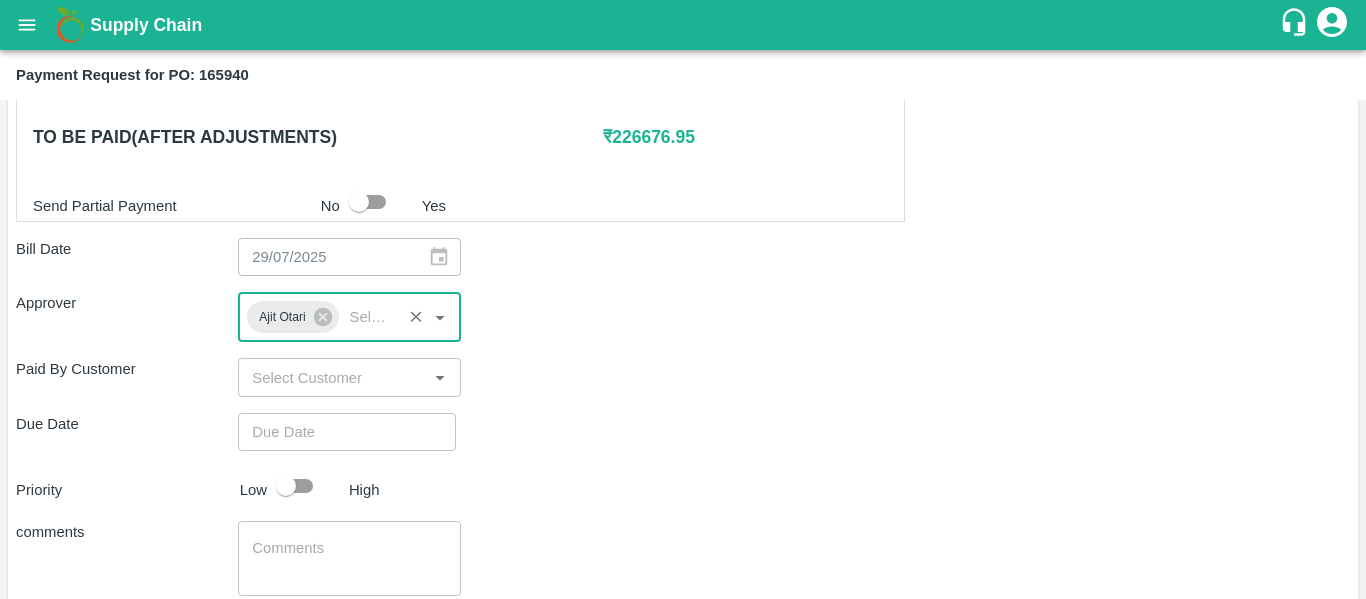 type on "DD/MM/YYYY hh:mm aa" 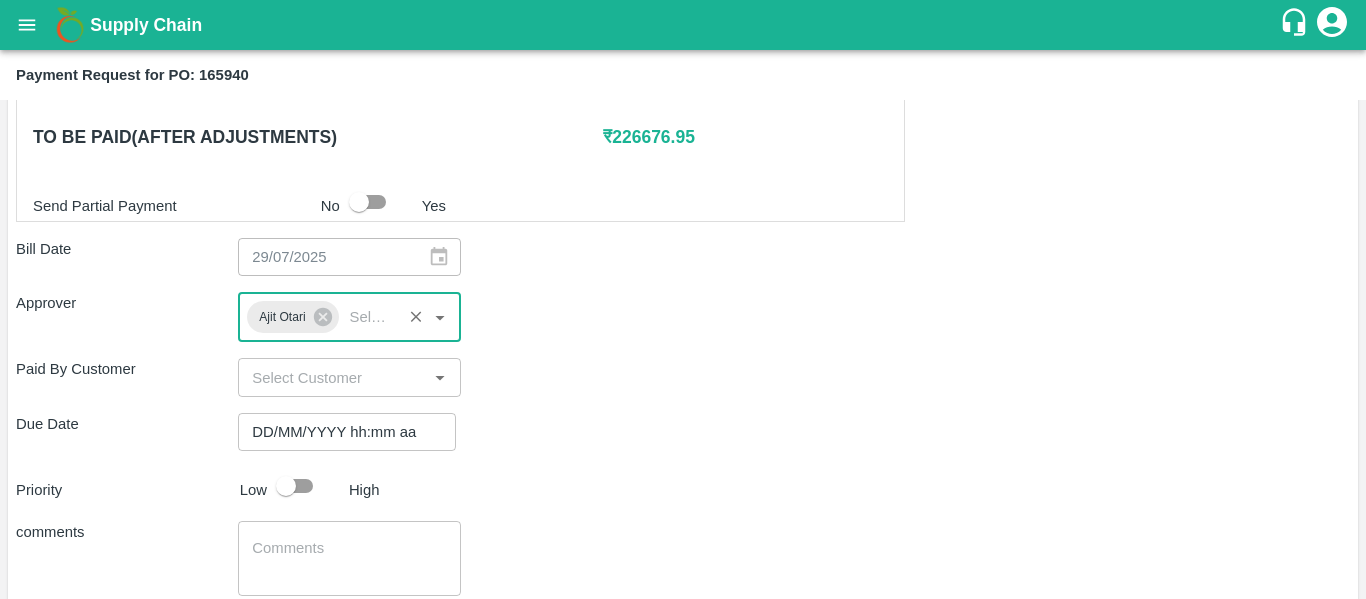 click on "DD/MM/YYYY hh:mm aa" at bounding box center [340, 432] 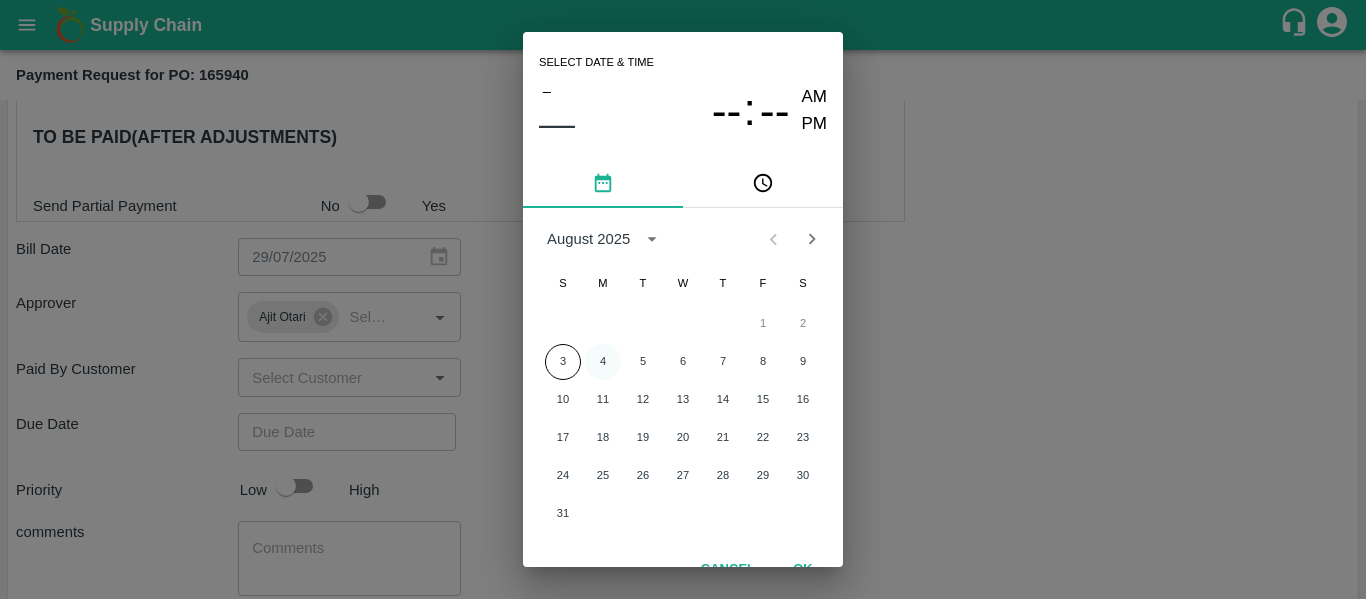click on "4" at bounding box center (603, 362) 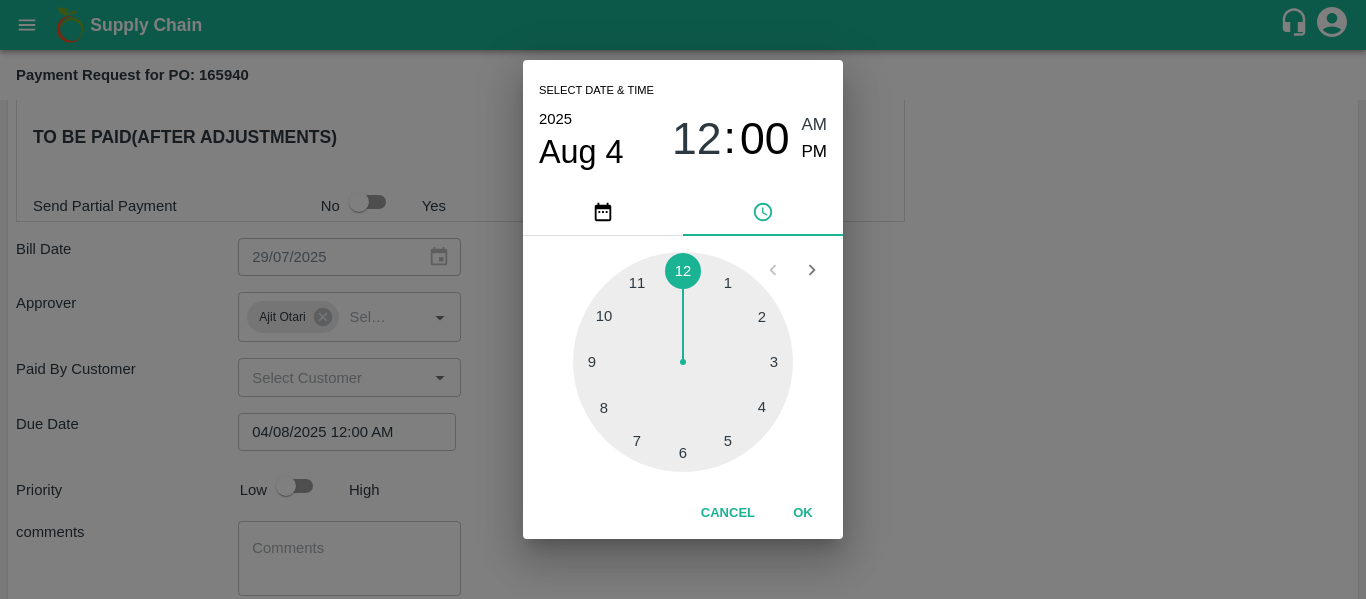 click on "Select date & time 2025 Aug 4 12 : 00 AM PM 1 2 3 4 5 6 7 8 9 10 11 12 Cancel OK" at bounding box center [683, 299] 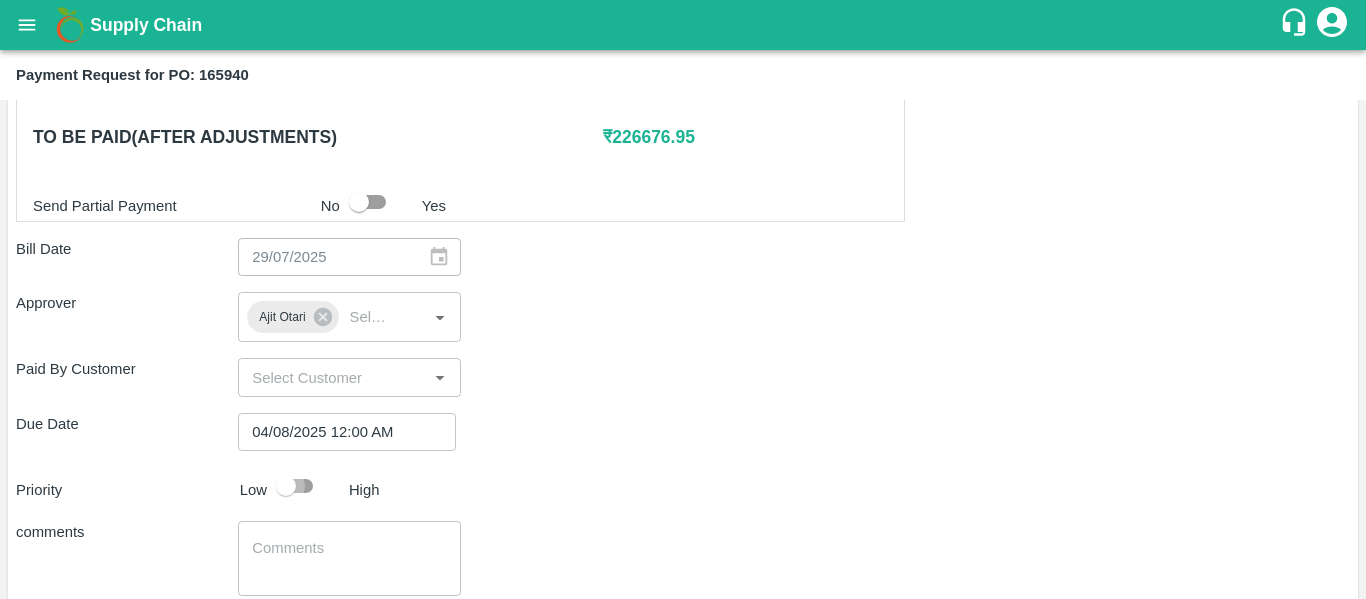 click at bounding box center [286, 486] 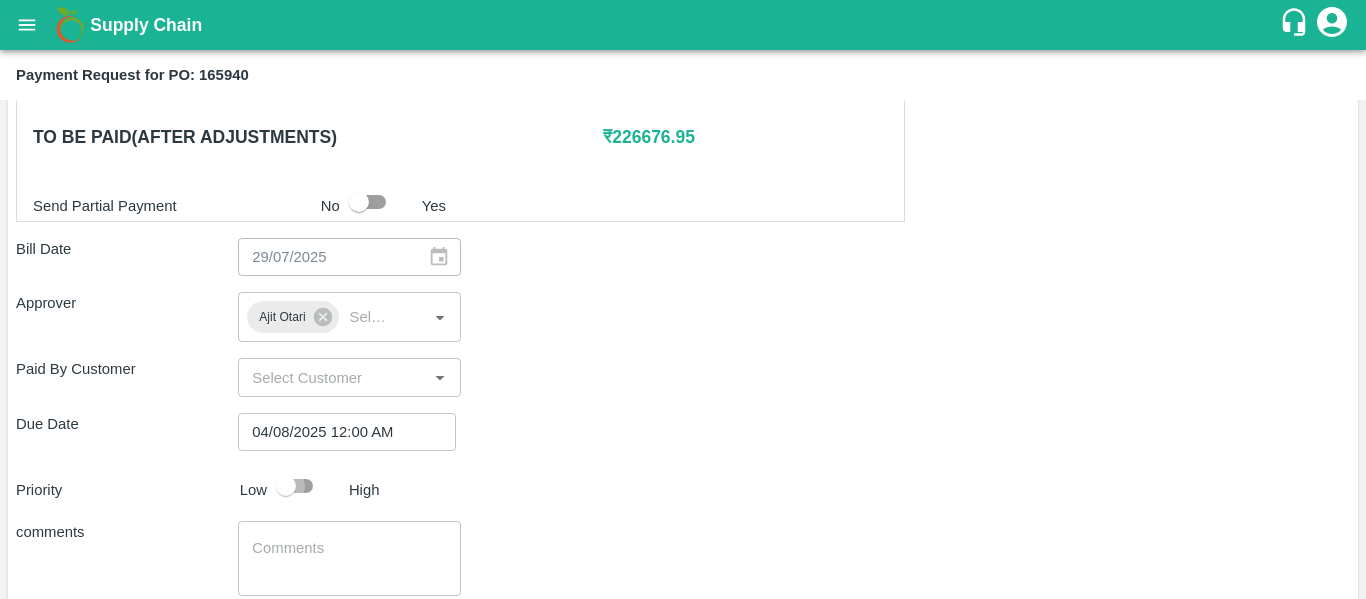 checkbox on "true" 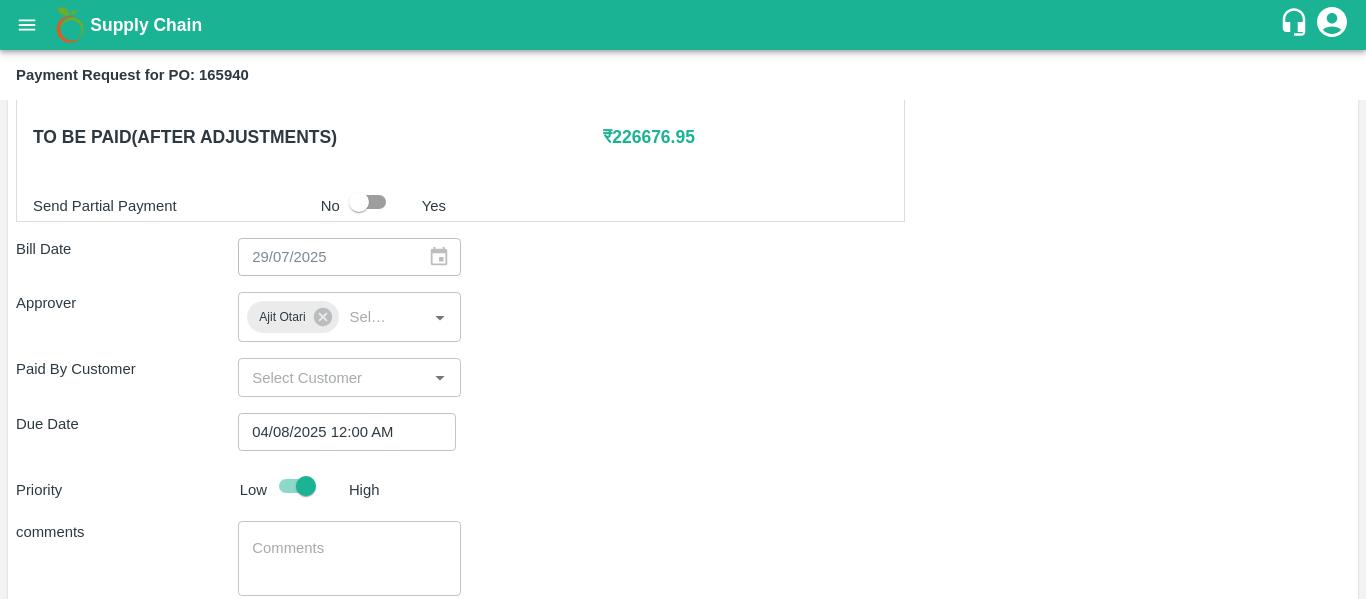 click at bounding box center [349, 559] 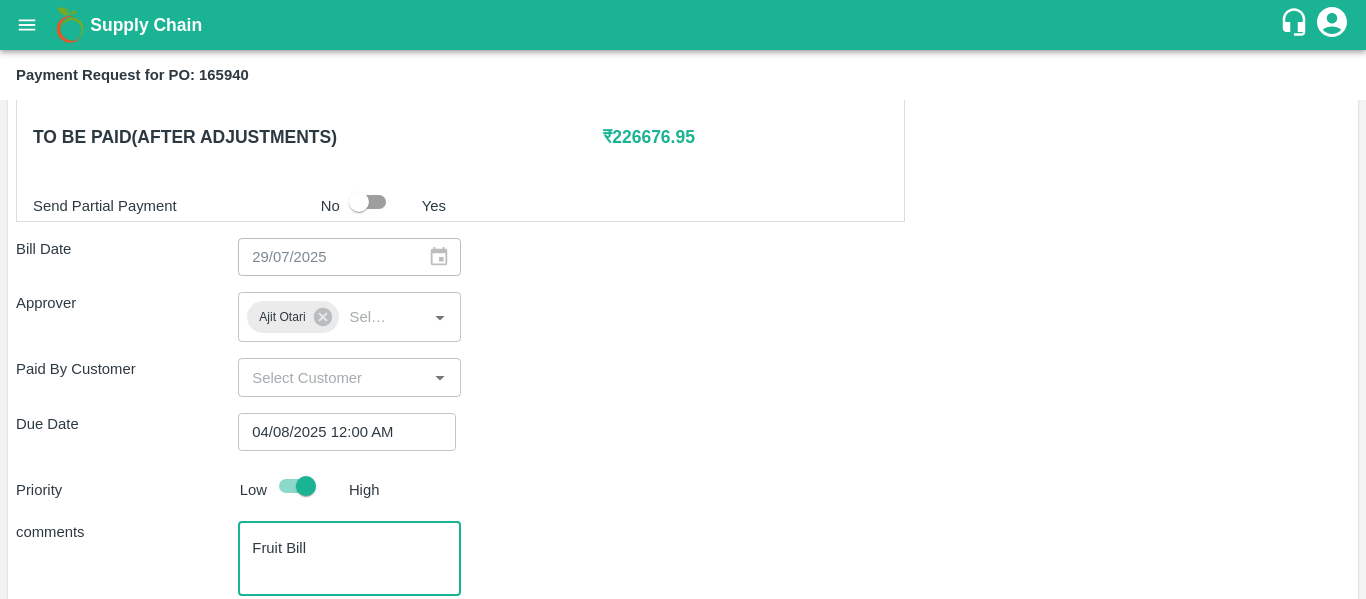 type on "Fruit Bill" 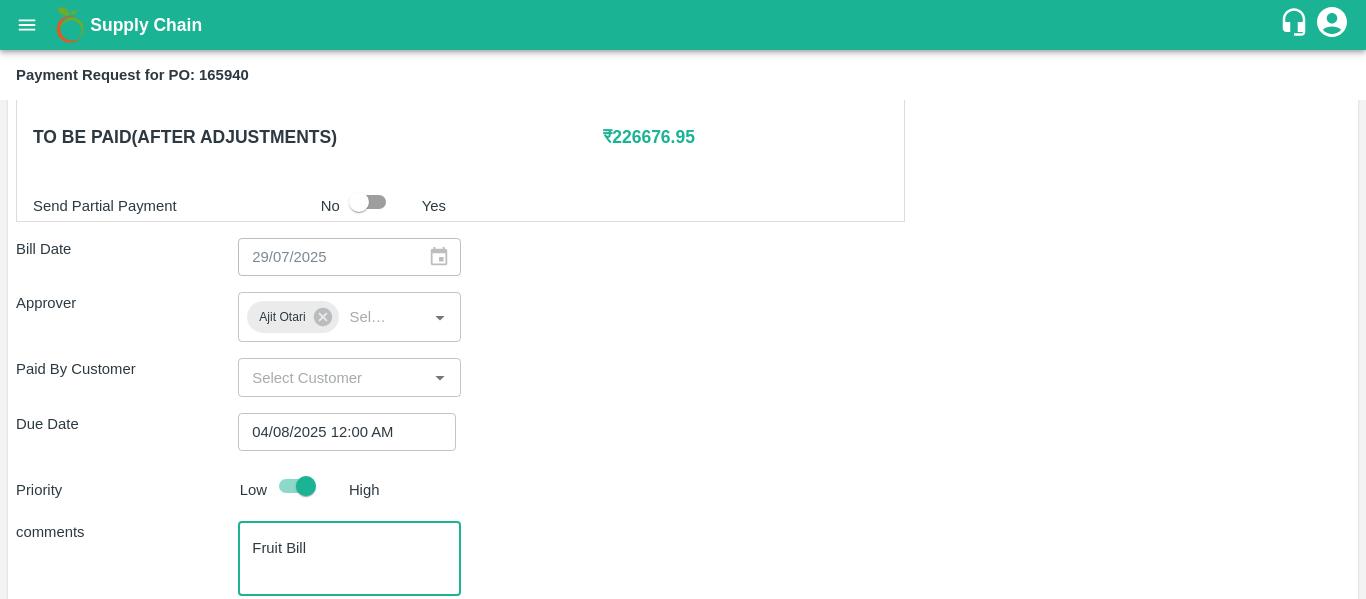 scroll, scrollTop: 1127, scrollLeft: 0, axis: vertical 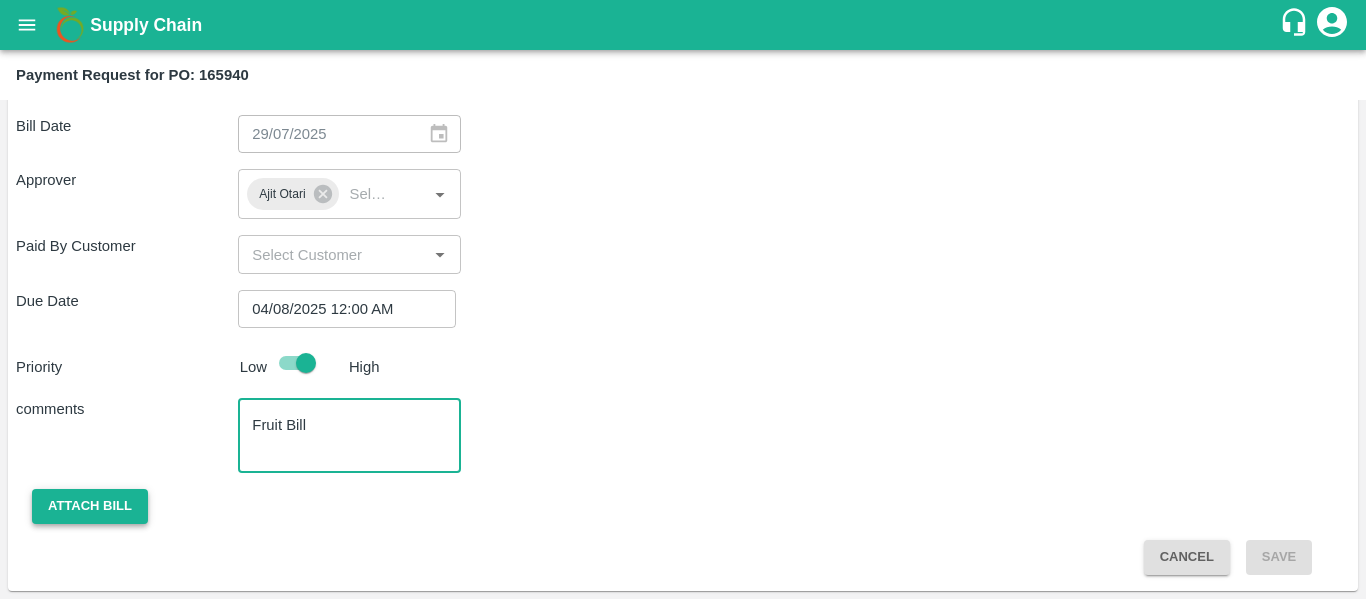 click on "Attach bill" at bounding box center (90, 506) 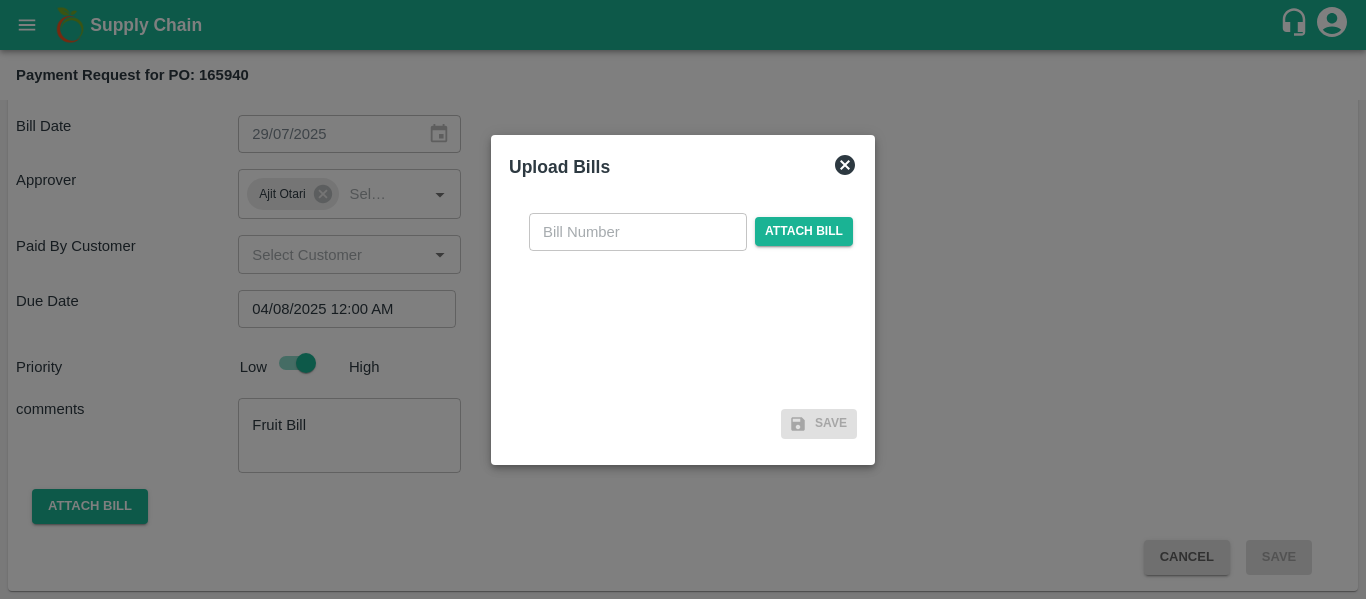 click at bounding box center (638, 232) 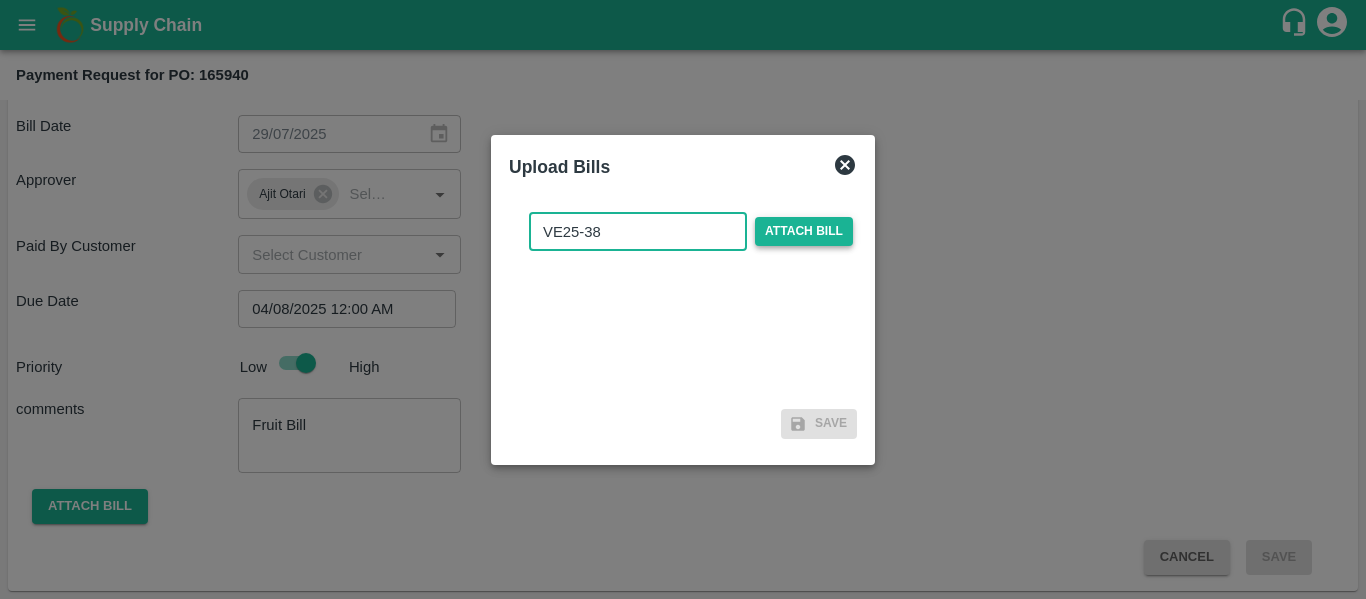 type on "VE25-38" 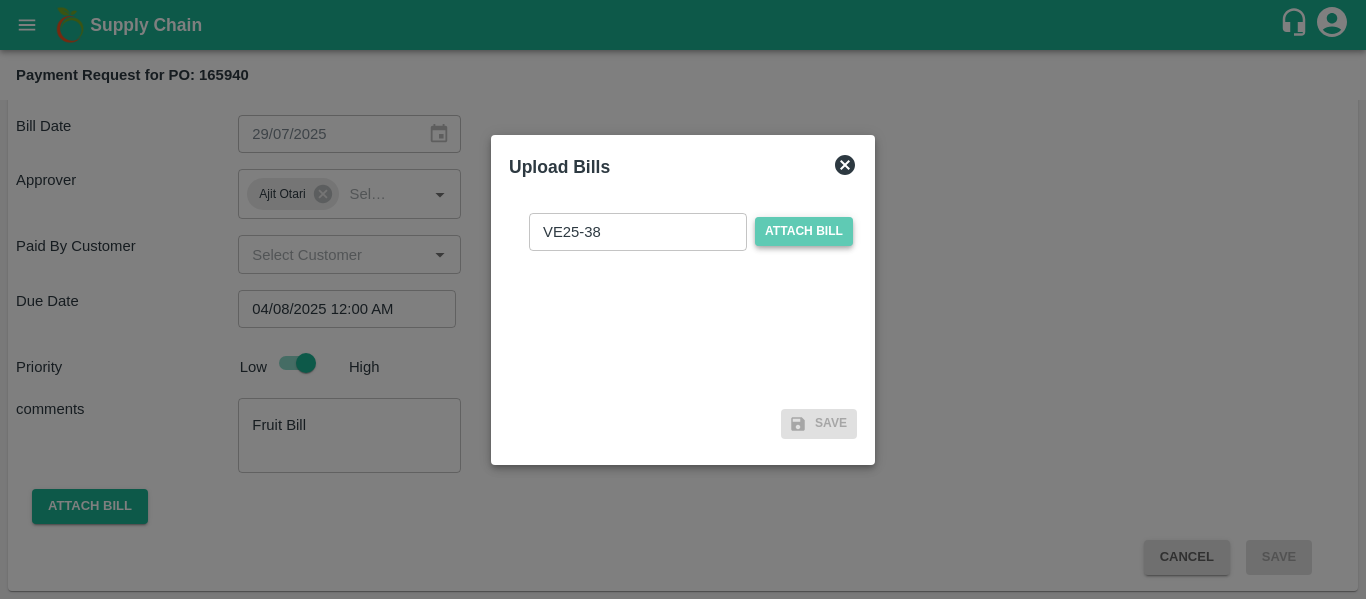 click on "Attach bill" at bounding box center (804, 231) 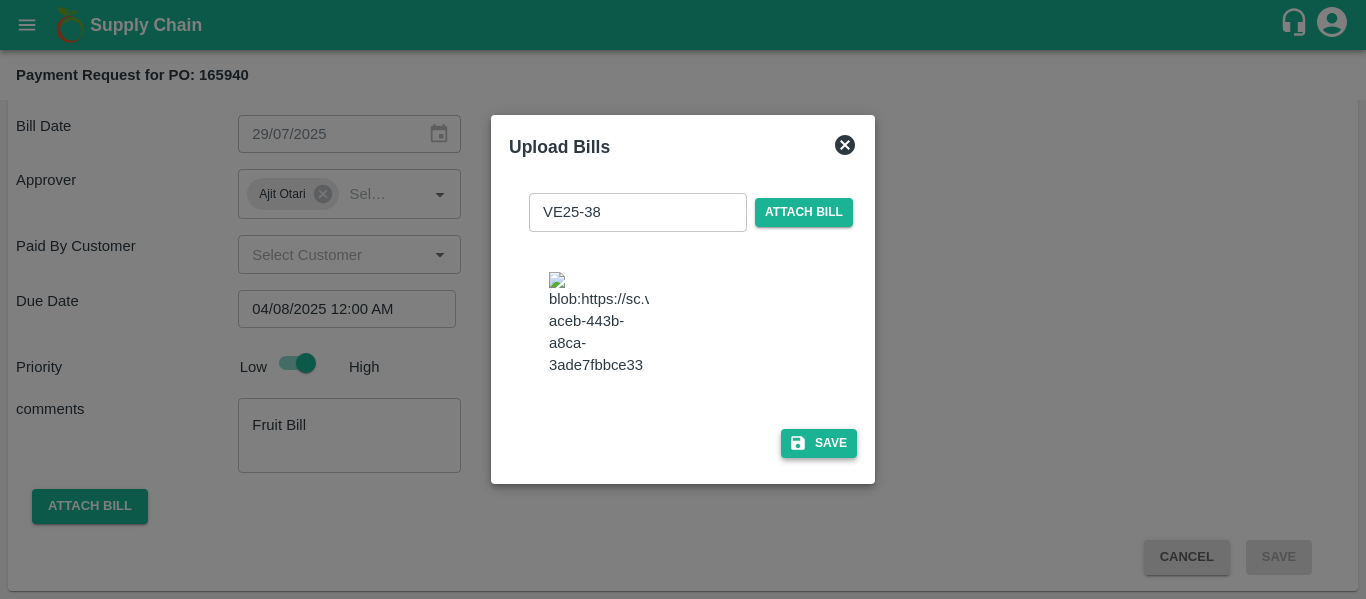 click on "Save" at bounding box center (819, 443) 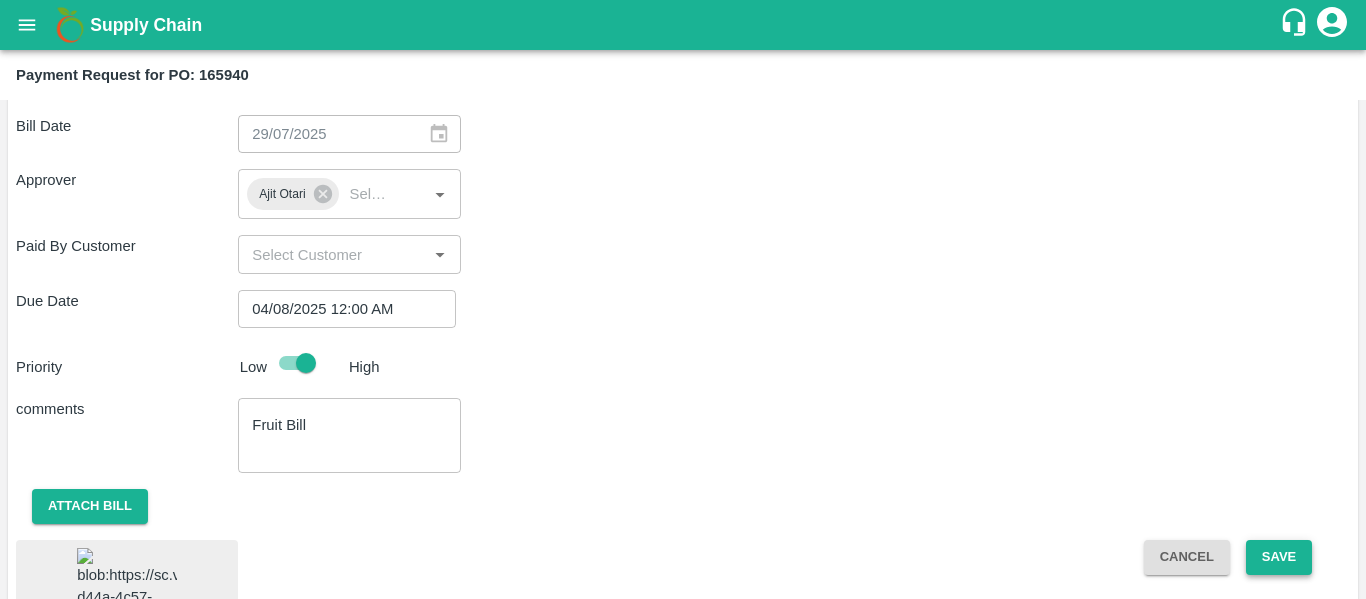 click on "Save" at bounding box center [1279, 557] 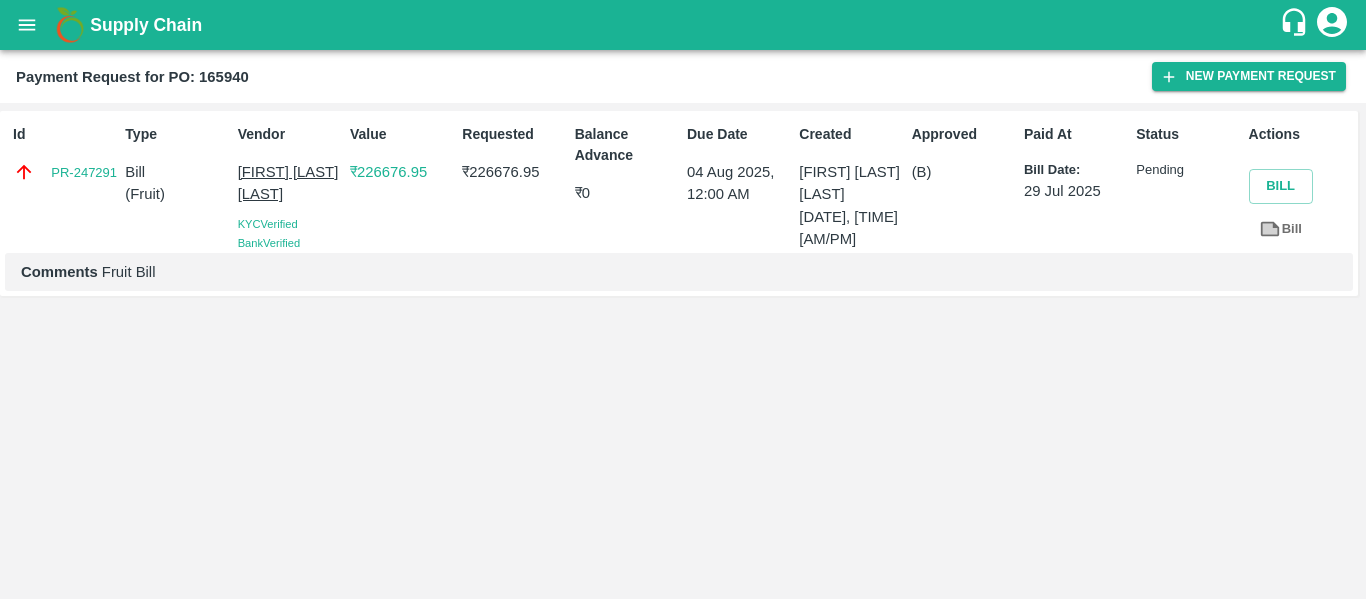 click 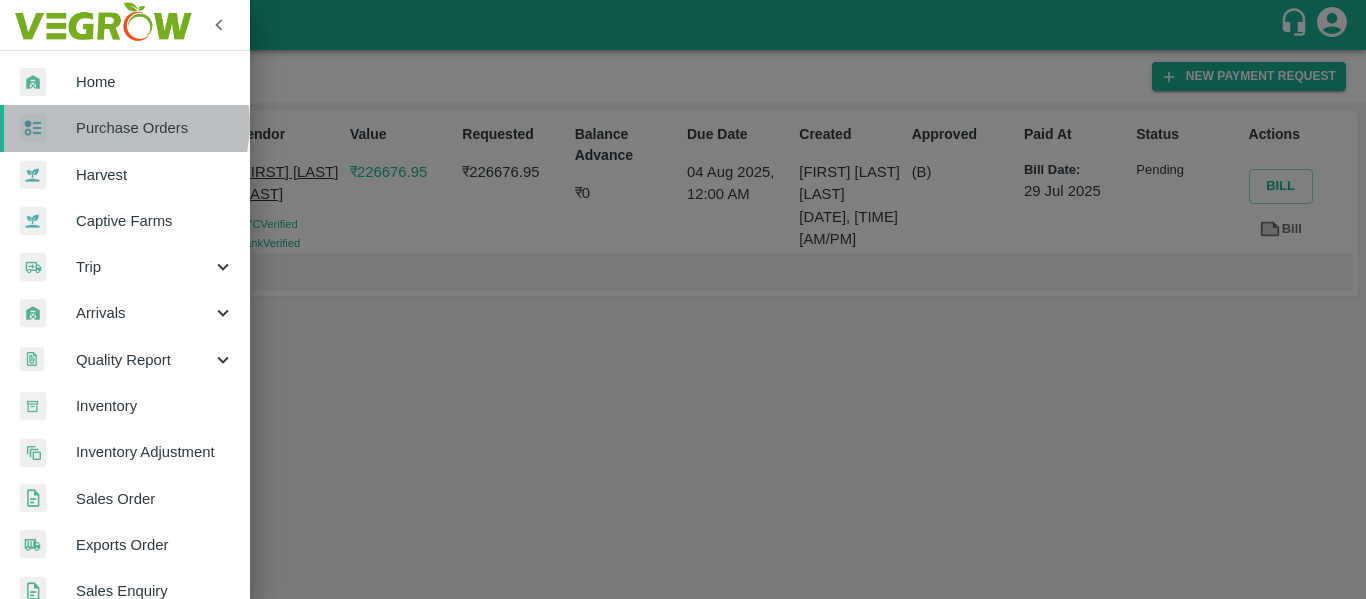 click on "Purchase Orders" at bounding box center [155, 128] 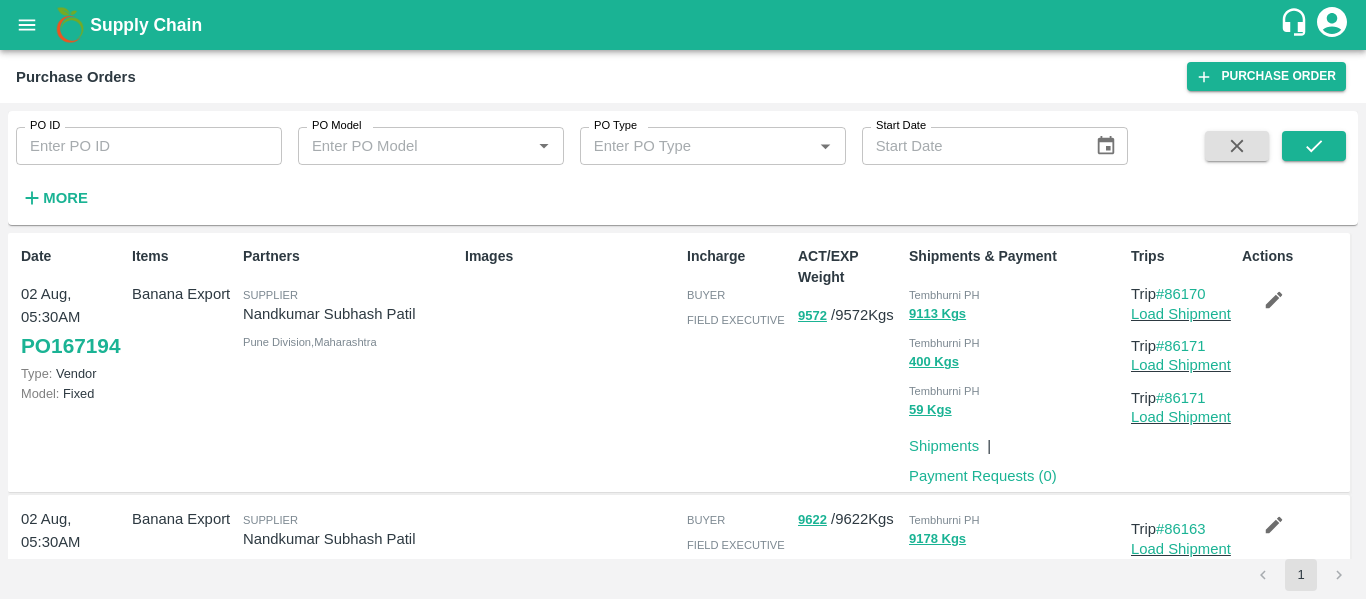 click on "PO ID" at bounding box center (149, 146) 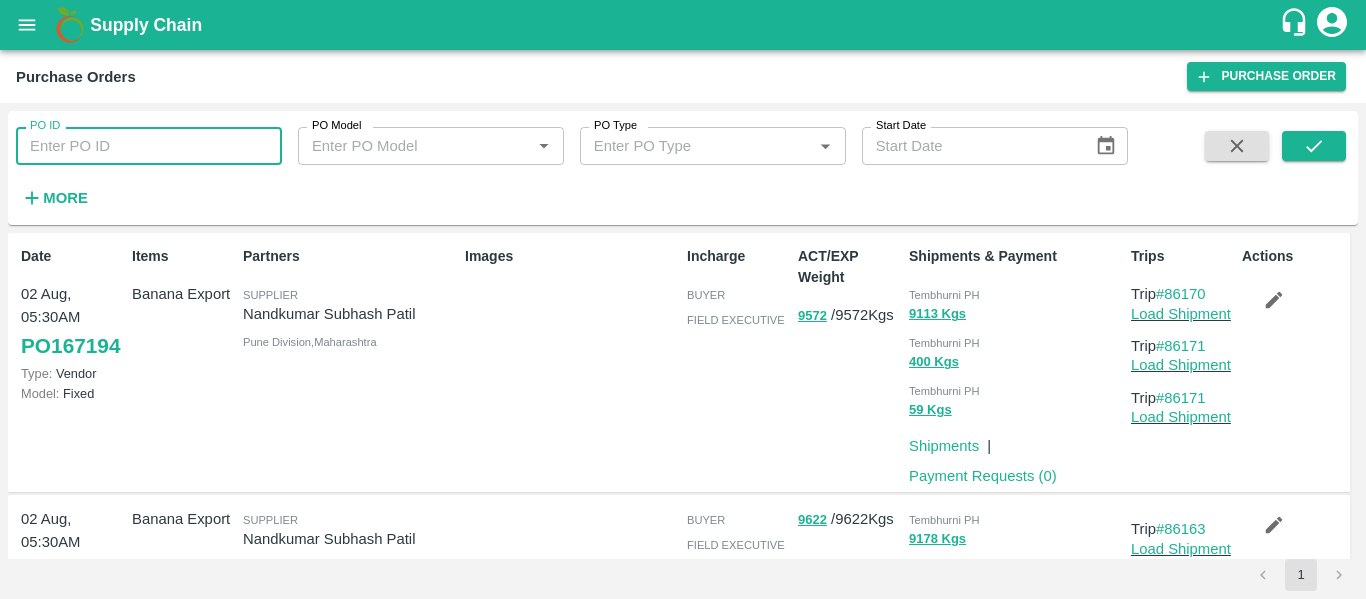 paste on "165916" 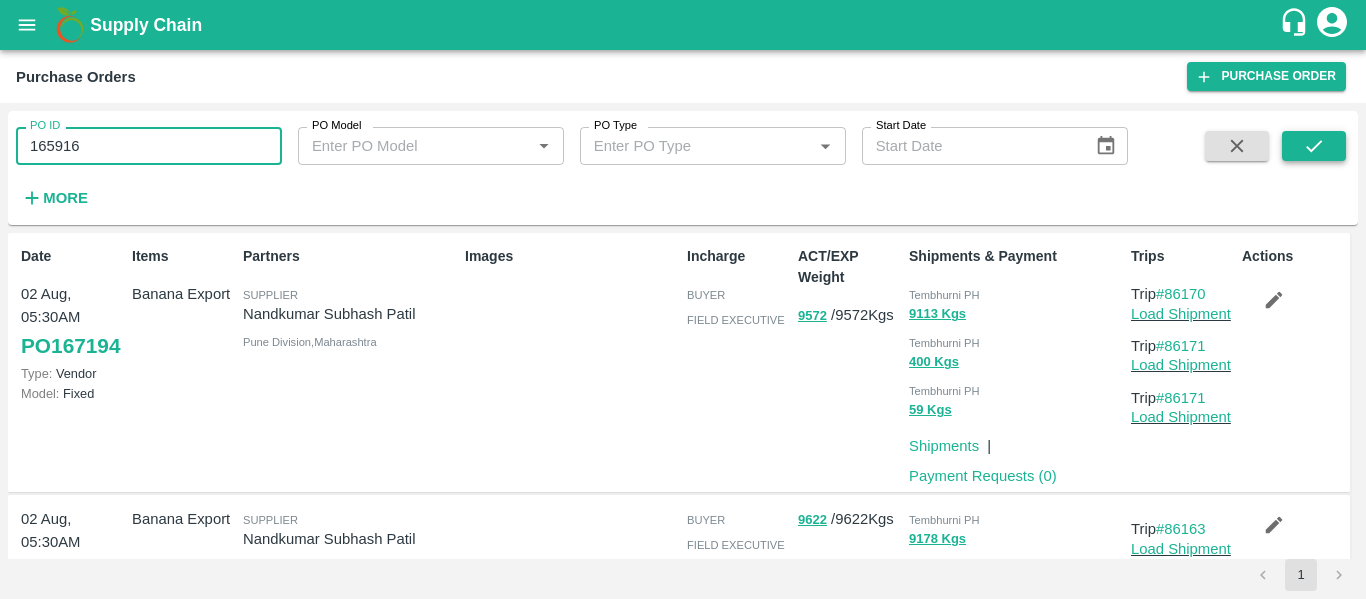 type on "165916" 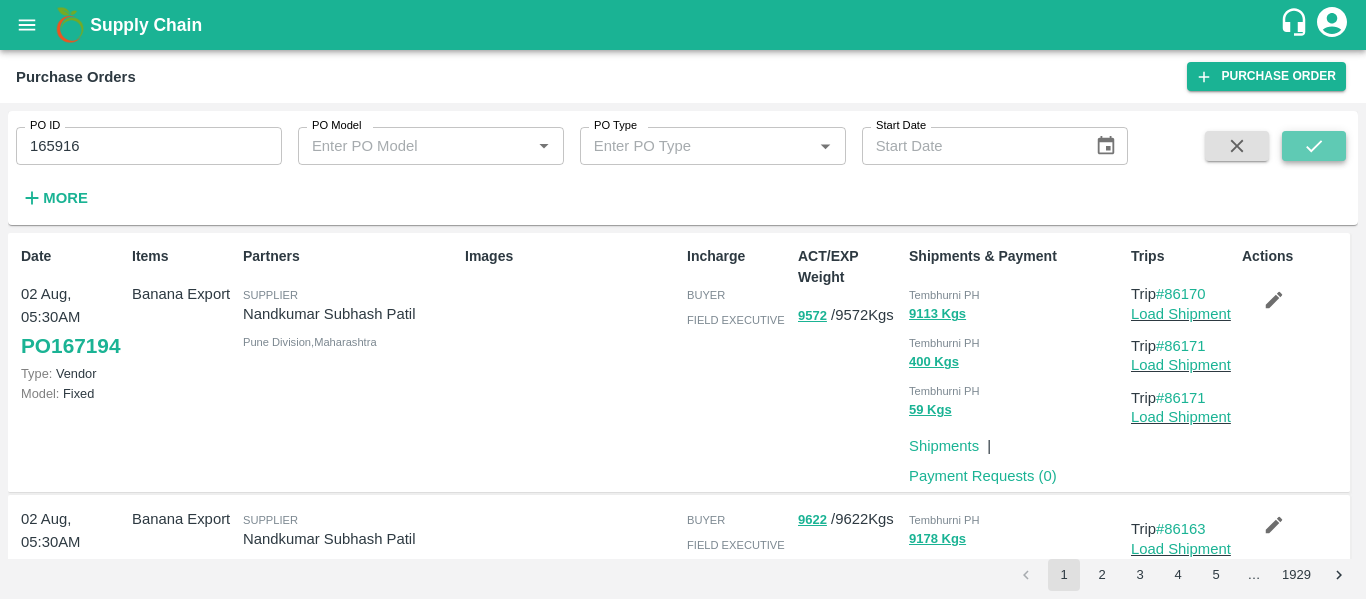 click at bounding box center (1314, 146) 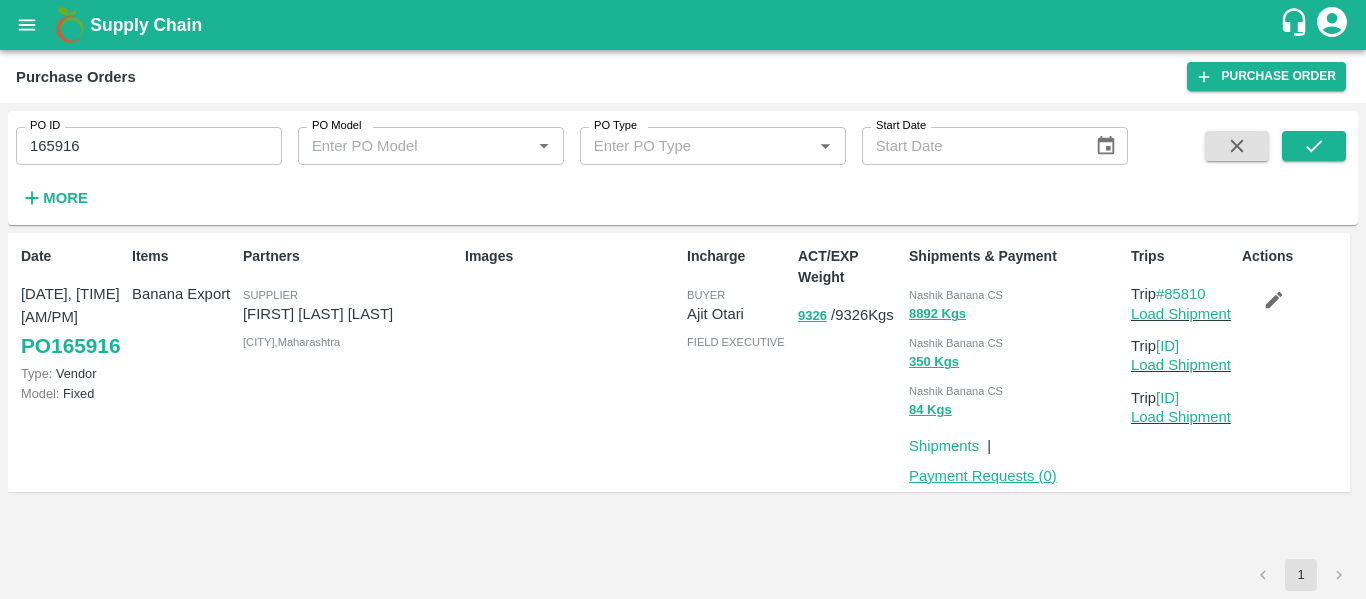 click on "Payment Requests ( 0 )" at bounding box center [983, 476] 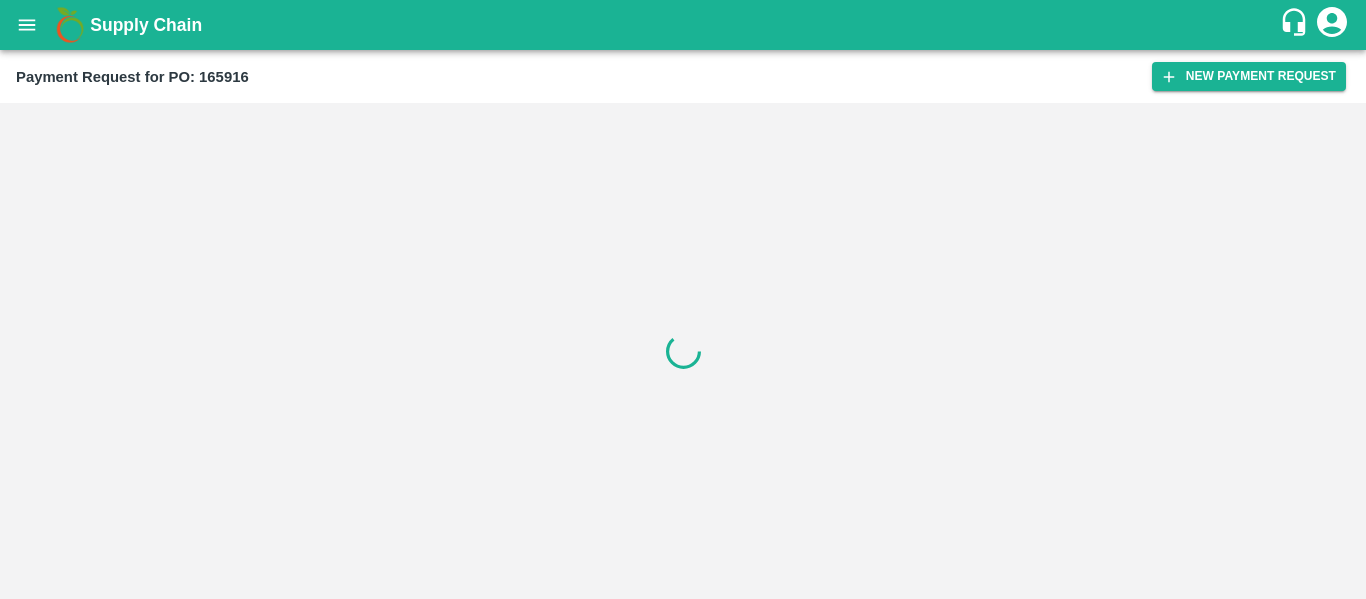 scroll, scrollTop: 0, scrollLeft: 0, axis: both 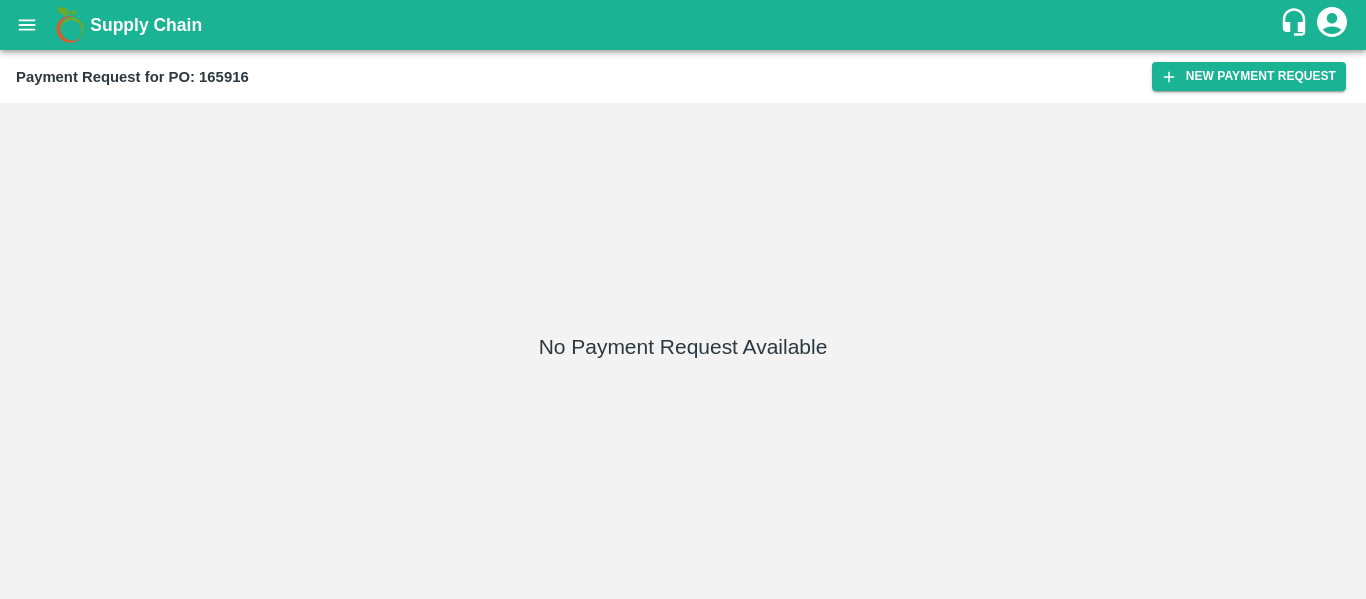 click on "Payment Request for PO: 165916 New Payment Request" at bounding box center (683, 76) 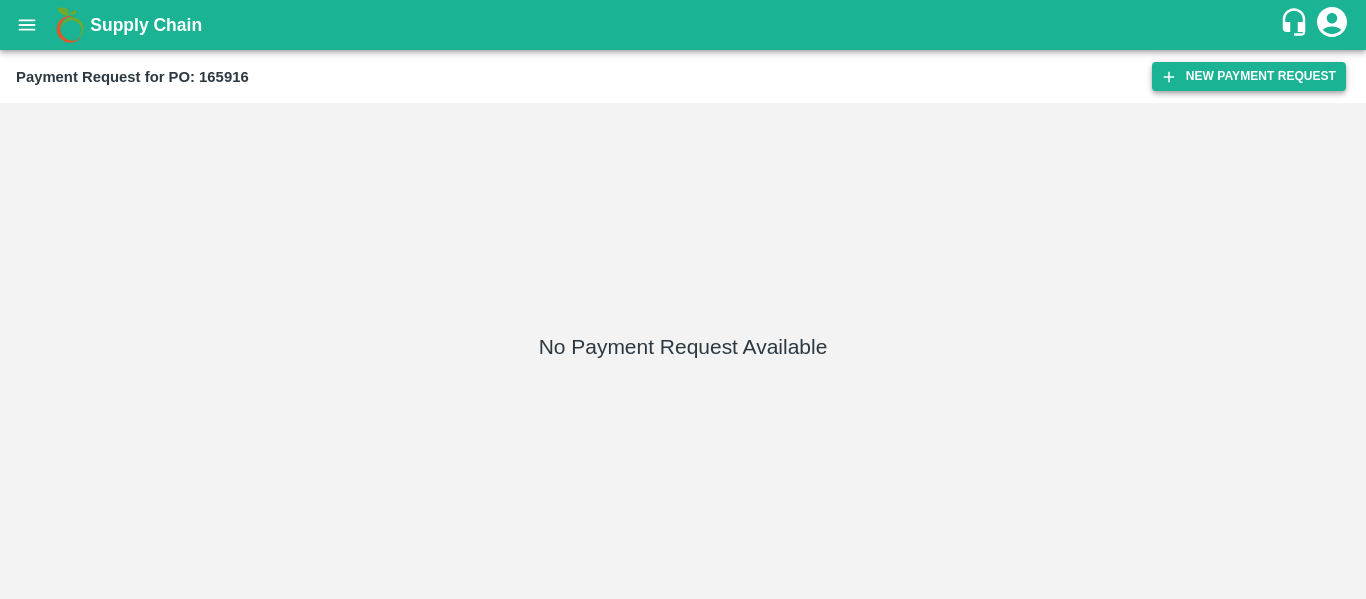 click 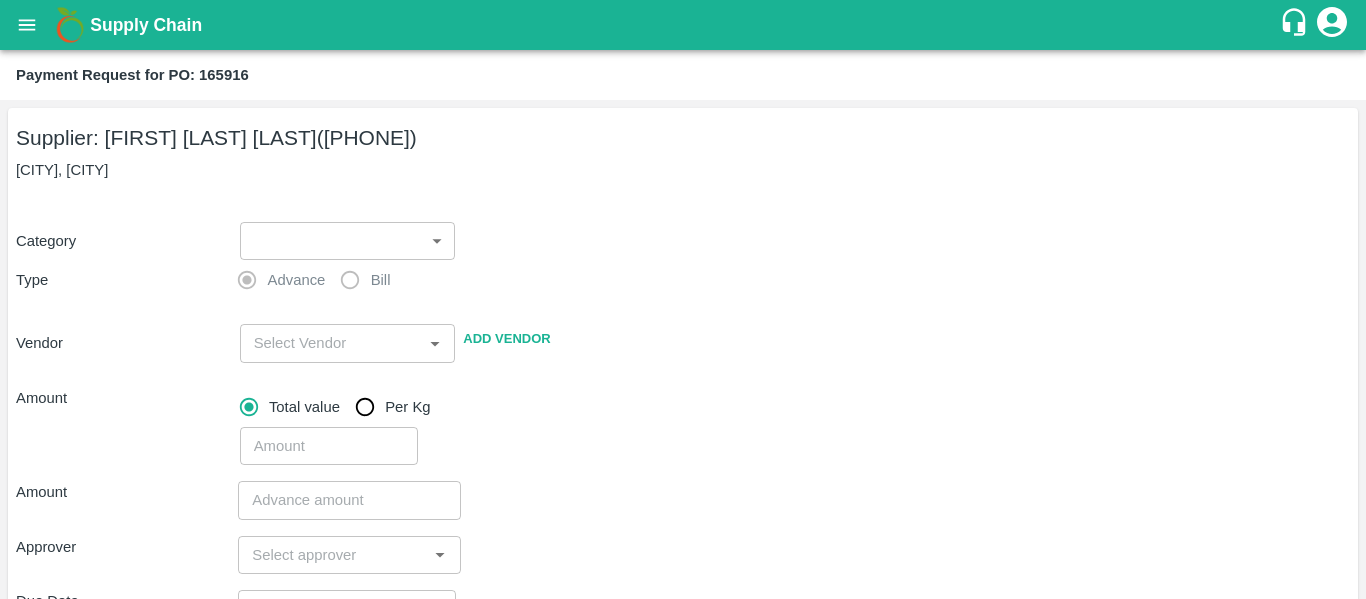 click on "Bill" at bounding box center [360, 280] 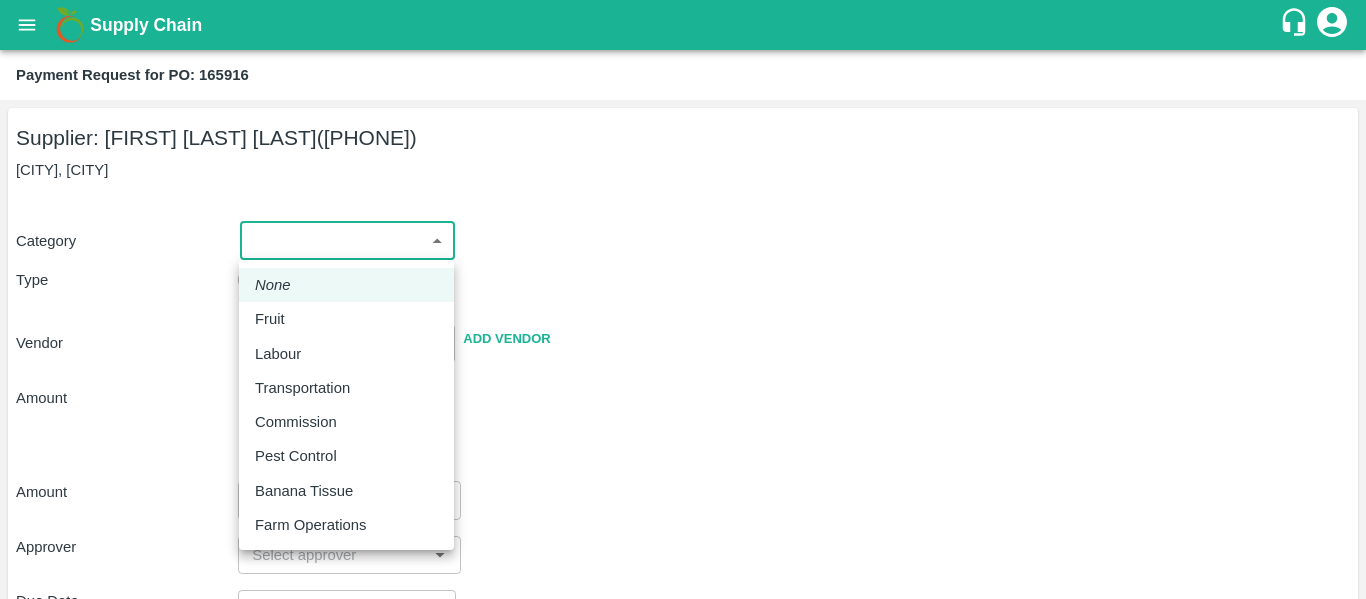 click on "Fruit" at bounding box center (270, 319) 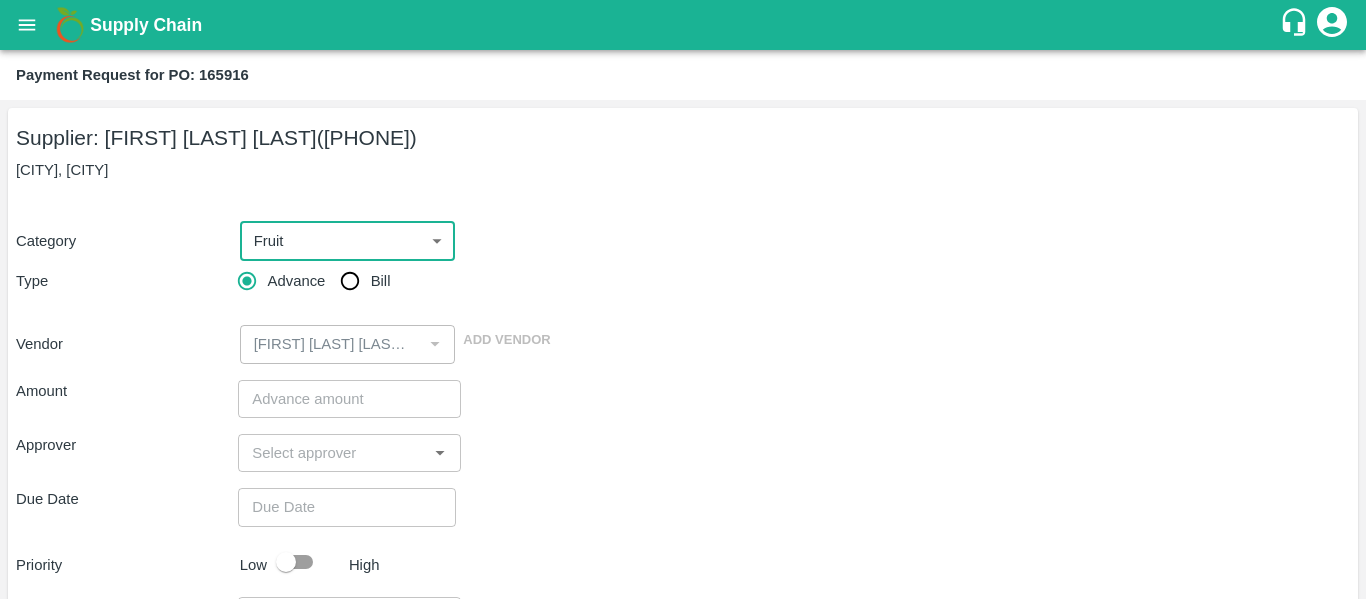click on "Bill" at bounding box center (350, 281) 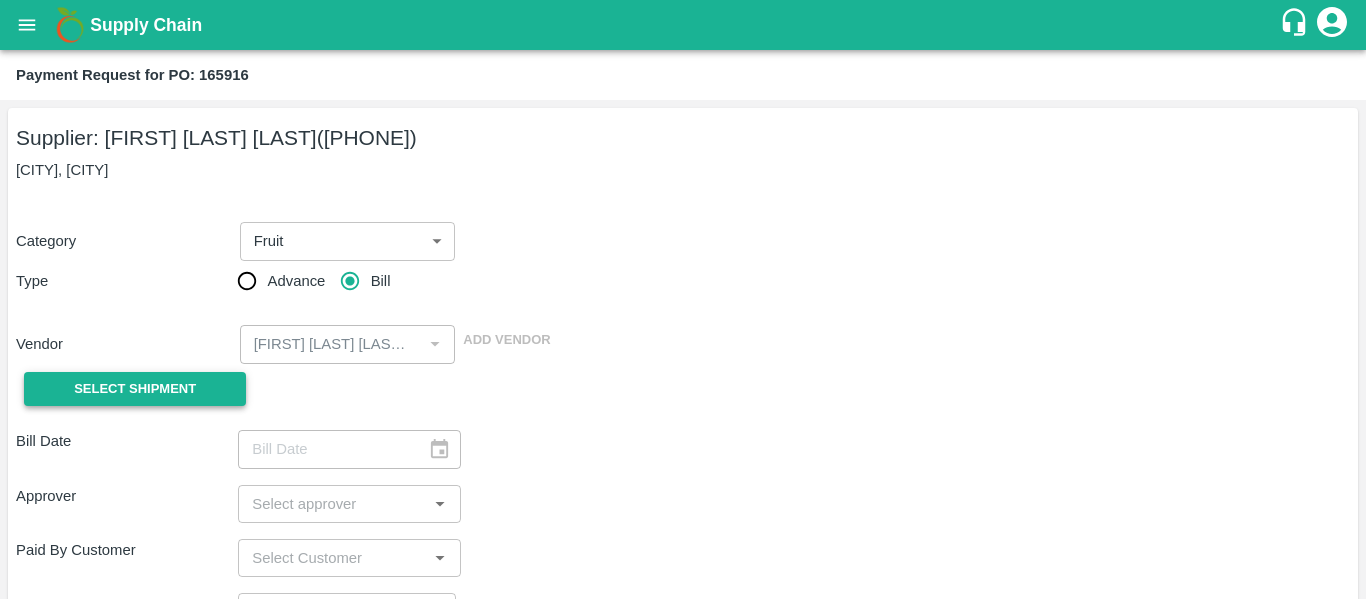 click on "Select Shipment" at bounding box center (135, 389) 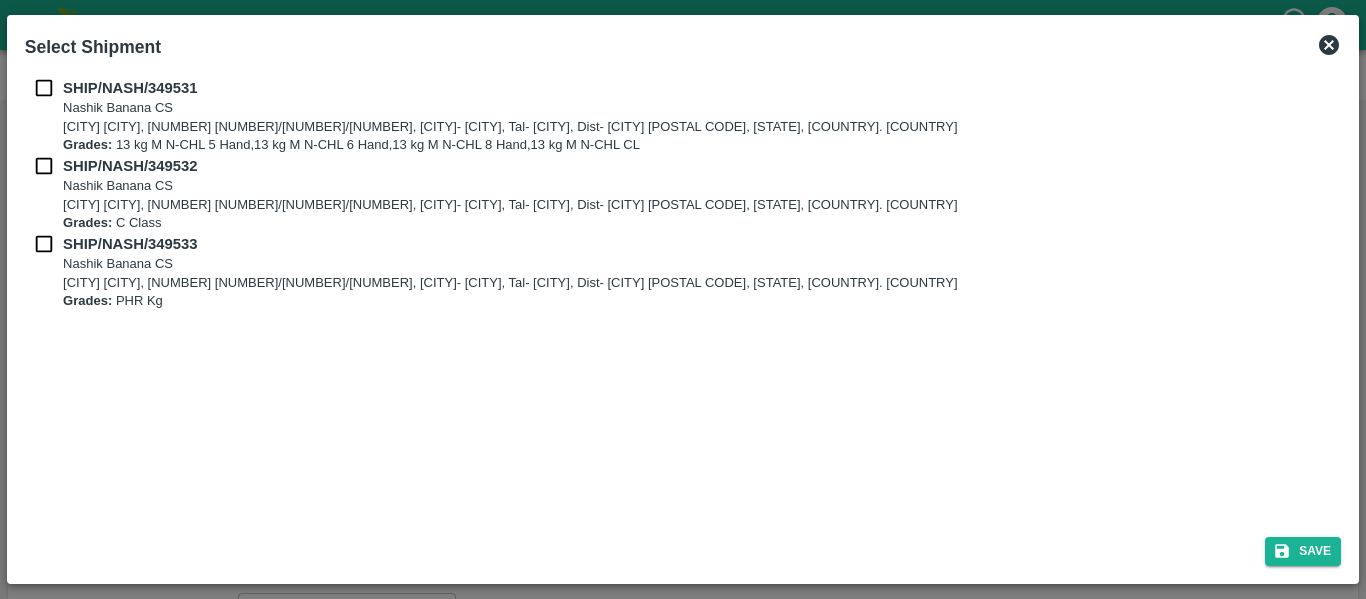 click on "[CITY] [CITY] [CITY] [CITY], [NUMBER] [NUMBER]/[NUMBER]/[NUMBER], [CITY]- [CITY], Tal- [CITY], Dist- [CITY] [POSTAL CODE], [STATE], [COUNTRY]. [COUNTRY] Grades:   [NUMBER] kg [TEXT] [TEXT], [NUMBER] kg [TEXT] [TEXT], [NUMBER] kg [TEXT] [TEXT], [NUMBER] kg [TEXT] [TEXT]" at bounding box center [683, 116] 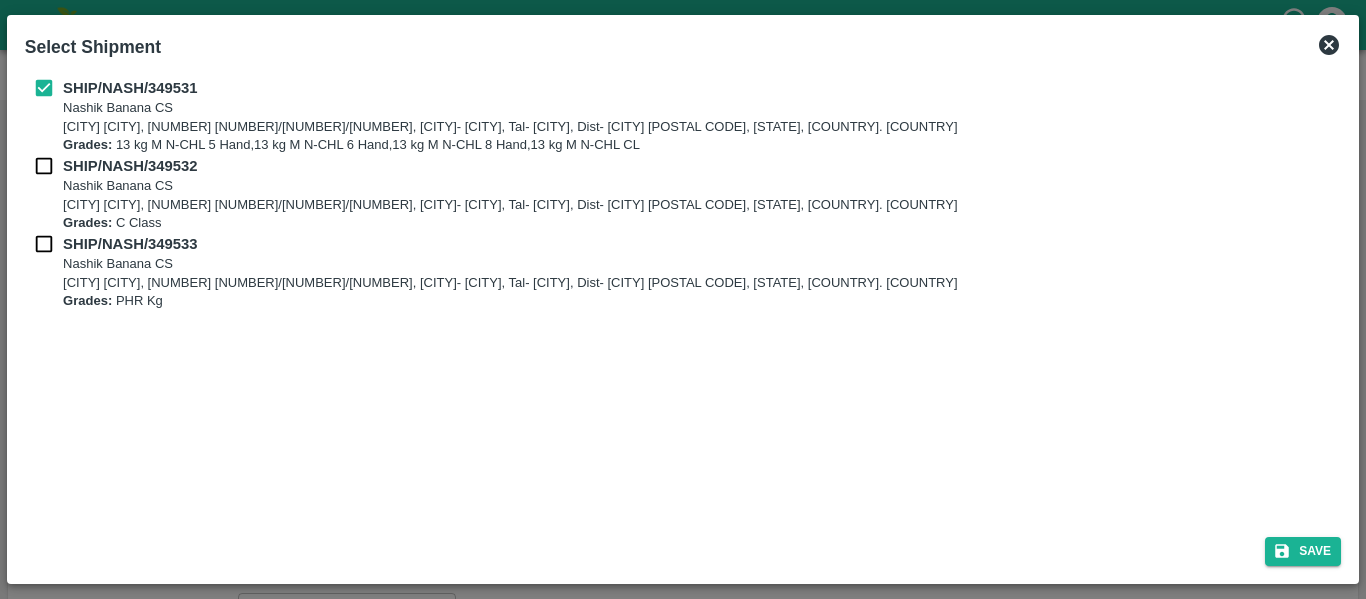 click at bounding box center (44, 166) 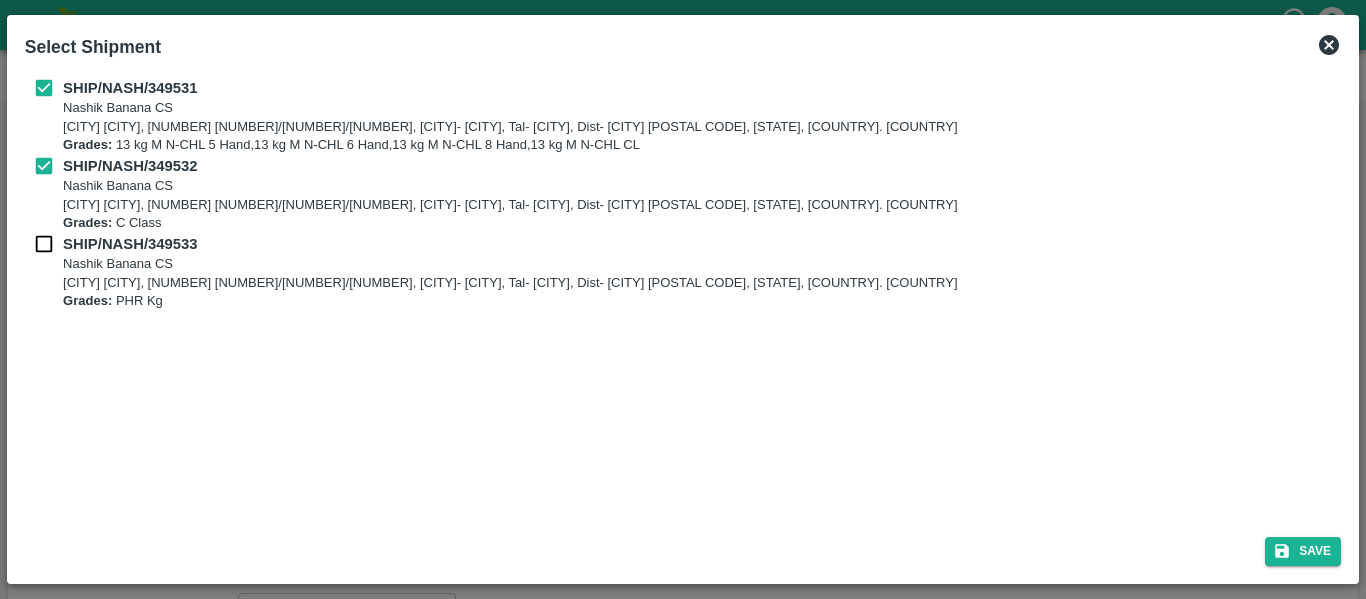 click at bounding box center [44, 244] 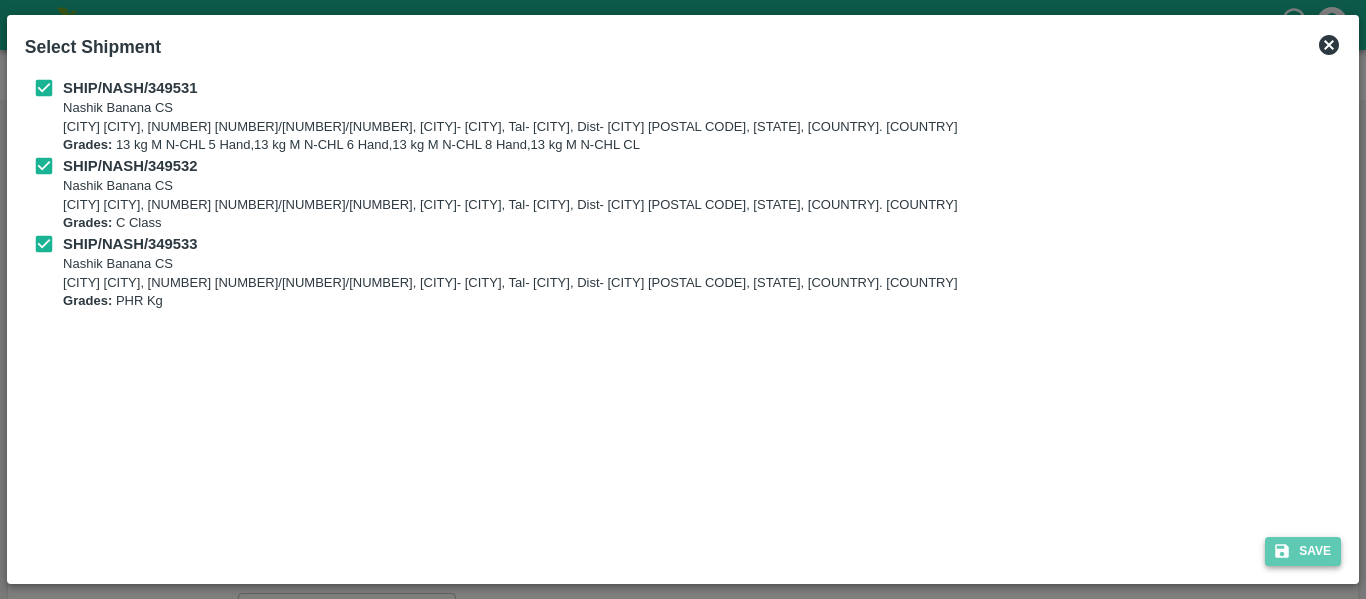 click on "Save" at bounding box center [1303, 551] 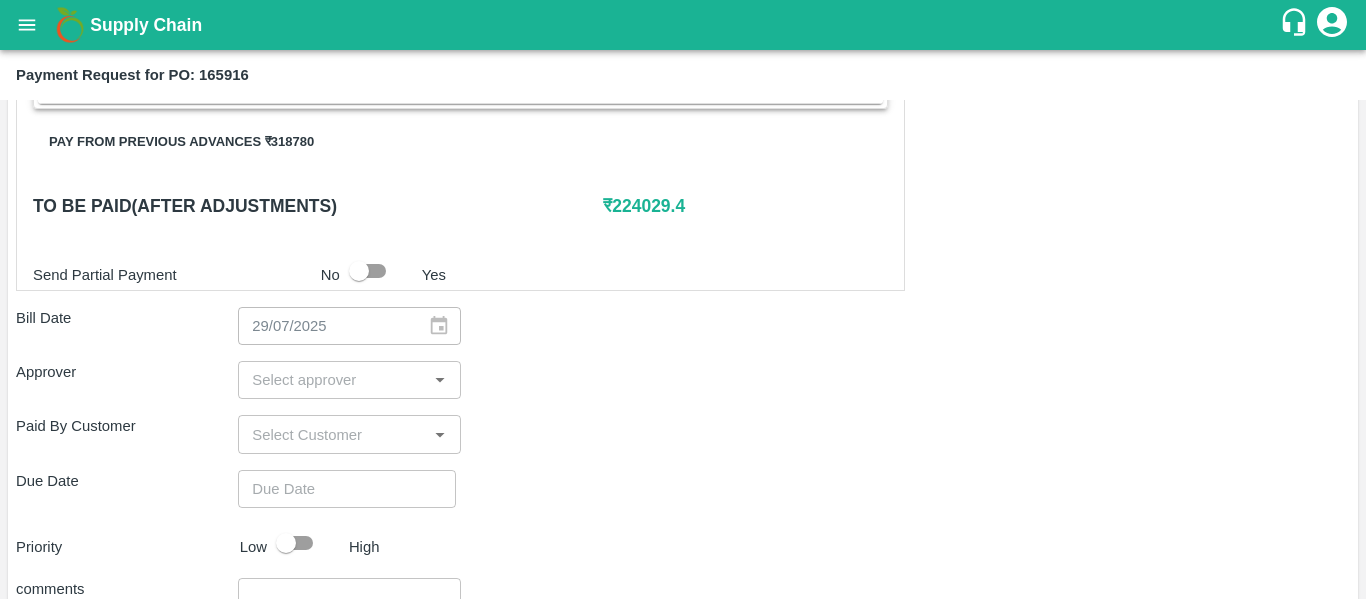 scroll, scrollTop: 937, scrollLeft: 0, axis: vertical 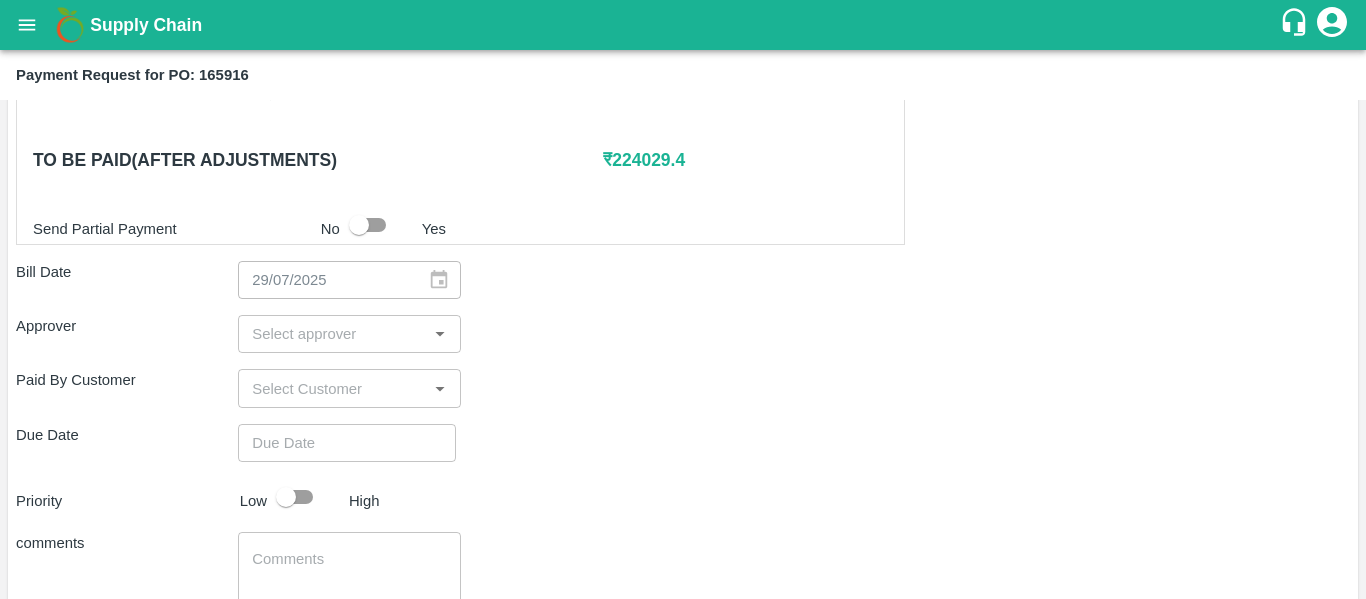click at bounding box center (332, 334) 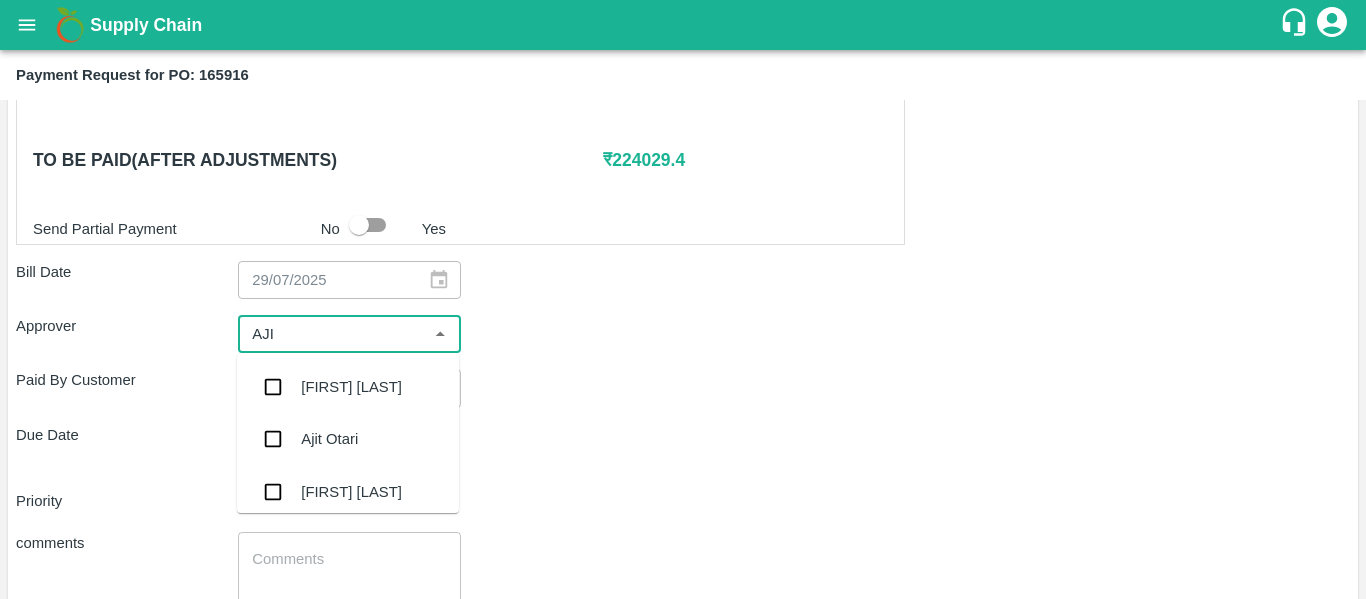 type on "[FIRST]" 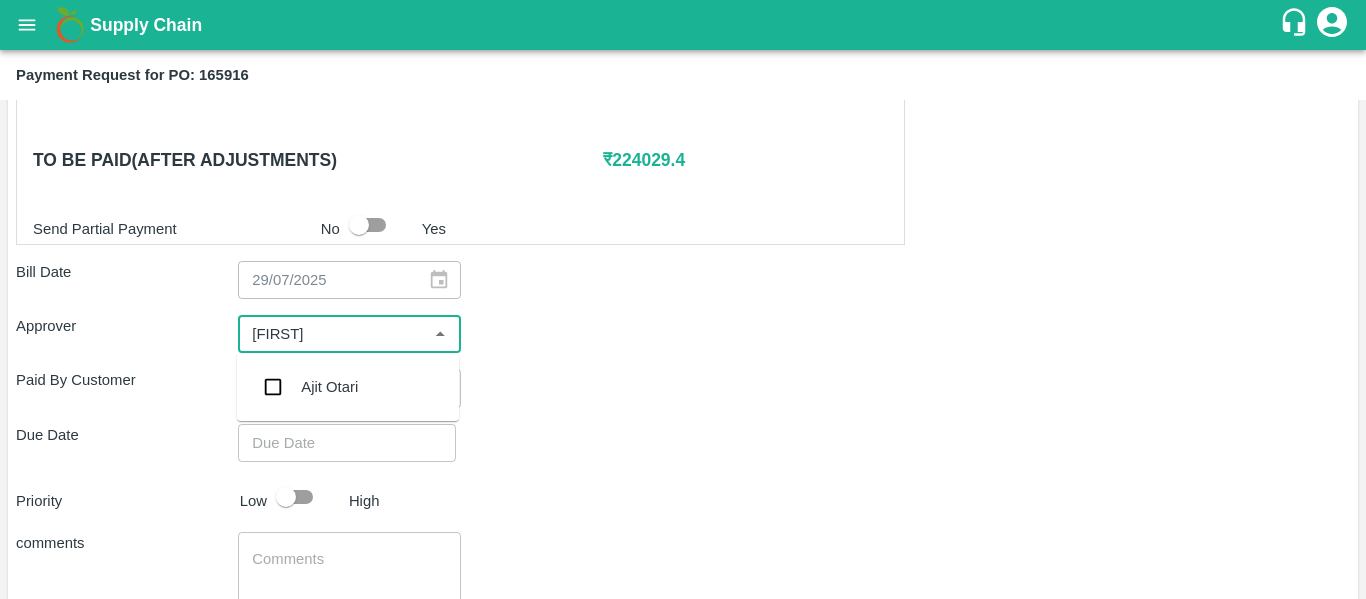 click at bounding box center [273, 387] 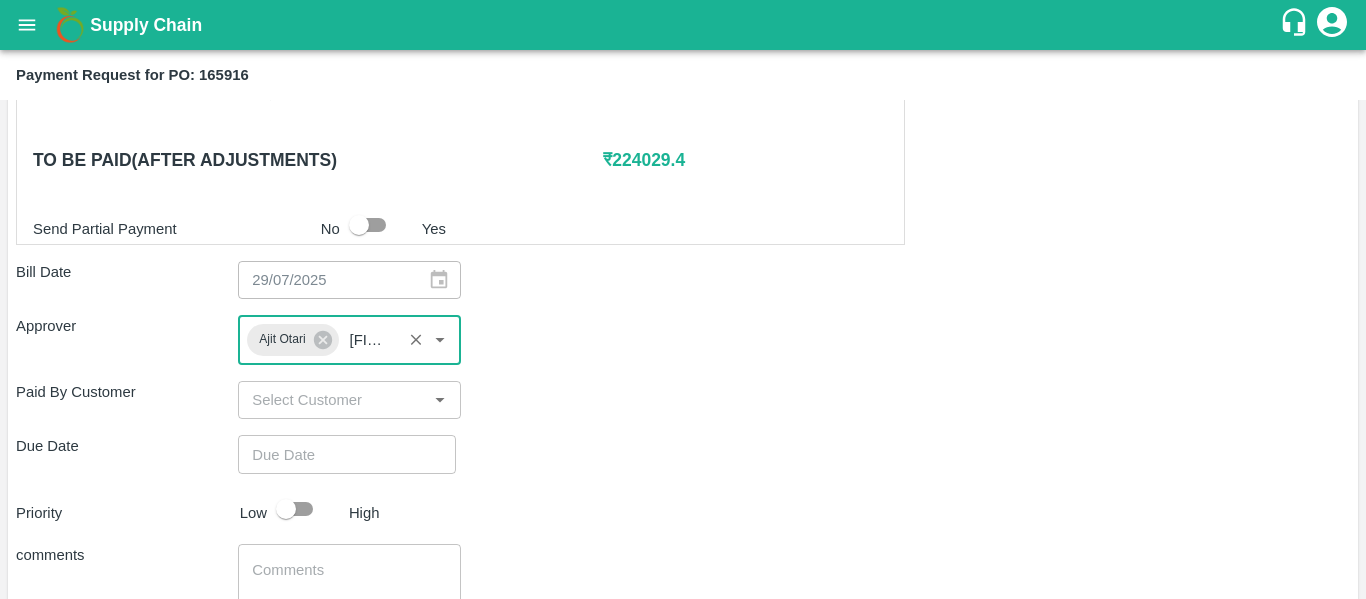 type 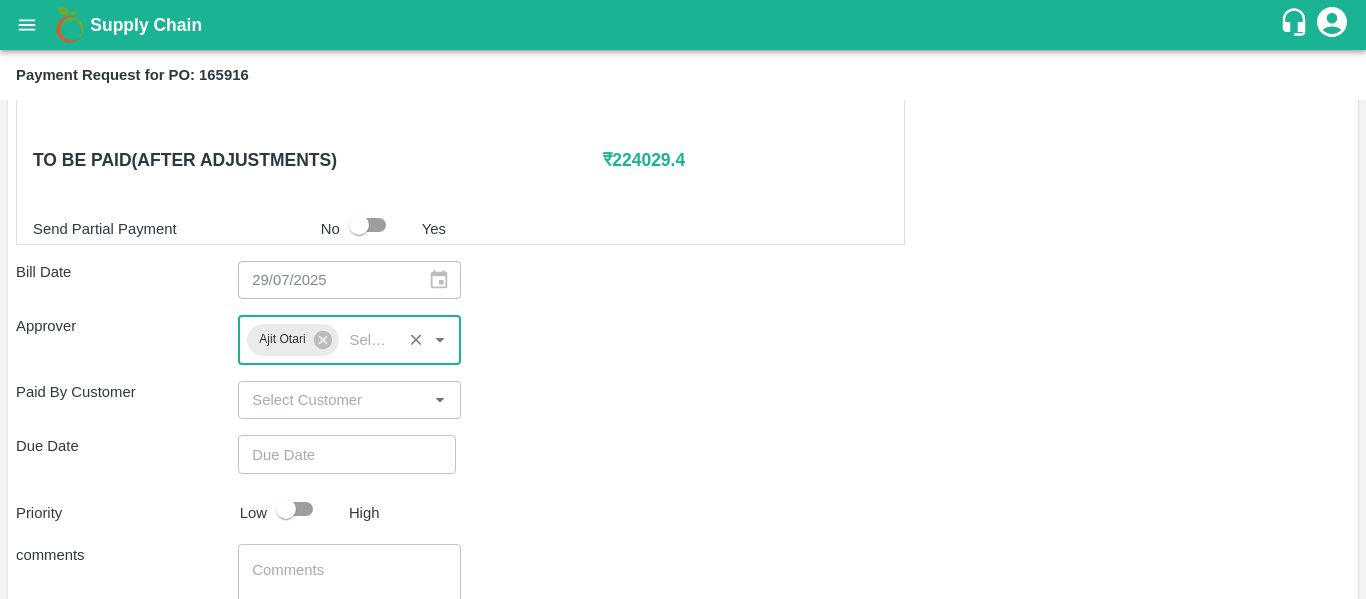 type on "DD/MM/YYYY hh:mm aa" 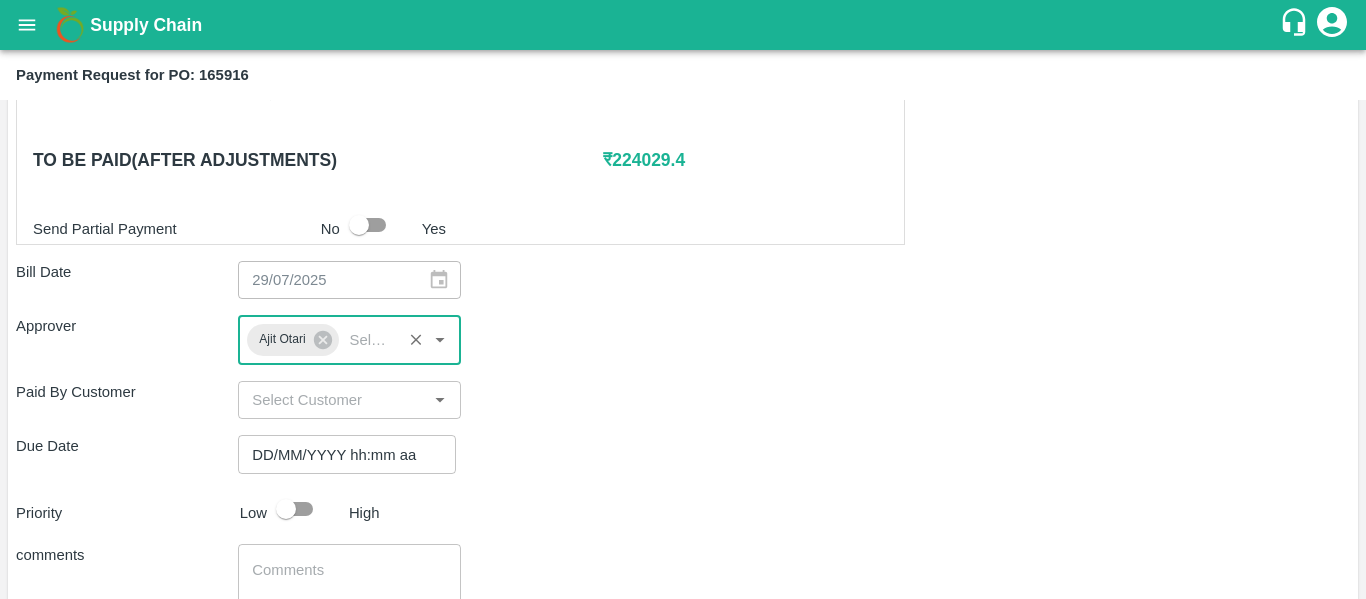 click on "DD/MM/YYYY hh:mm aa" at bounding box center [340, 454] 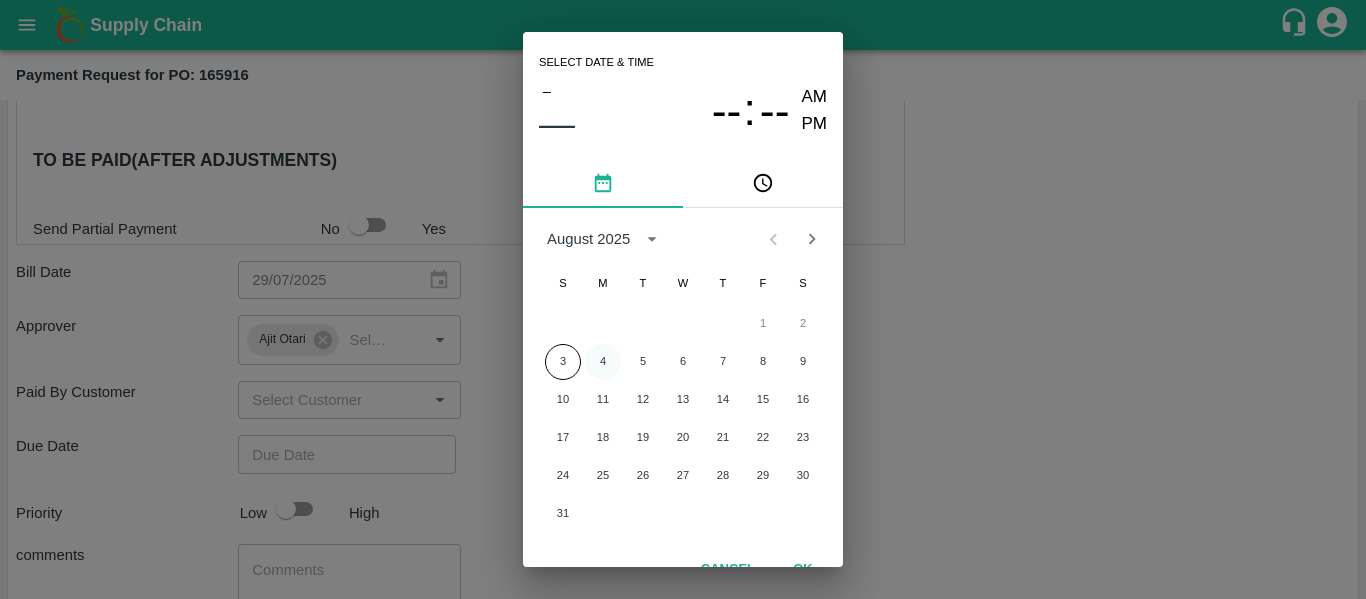click on "4" at bounding box center (603, 362) 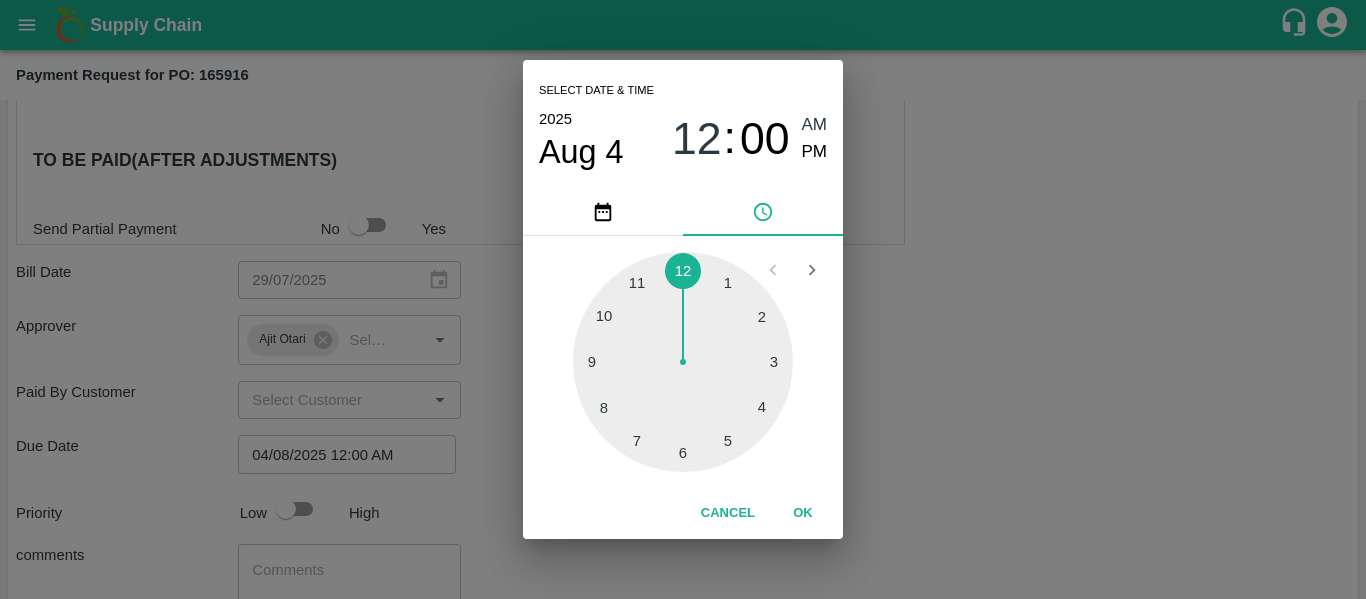 click on "Select date & time [YEAR] Aug 4 12 : 00 AM PM 1 2 3 4 5 6 7 8 9 10 11 12 Cancel OK" at bounding box center (683, 299) 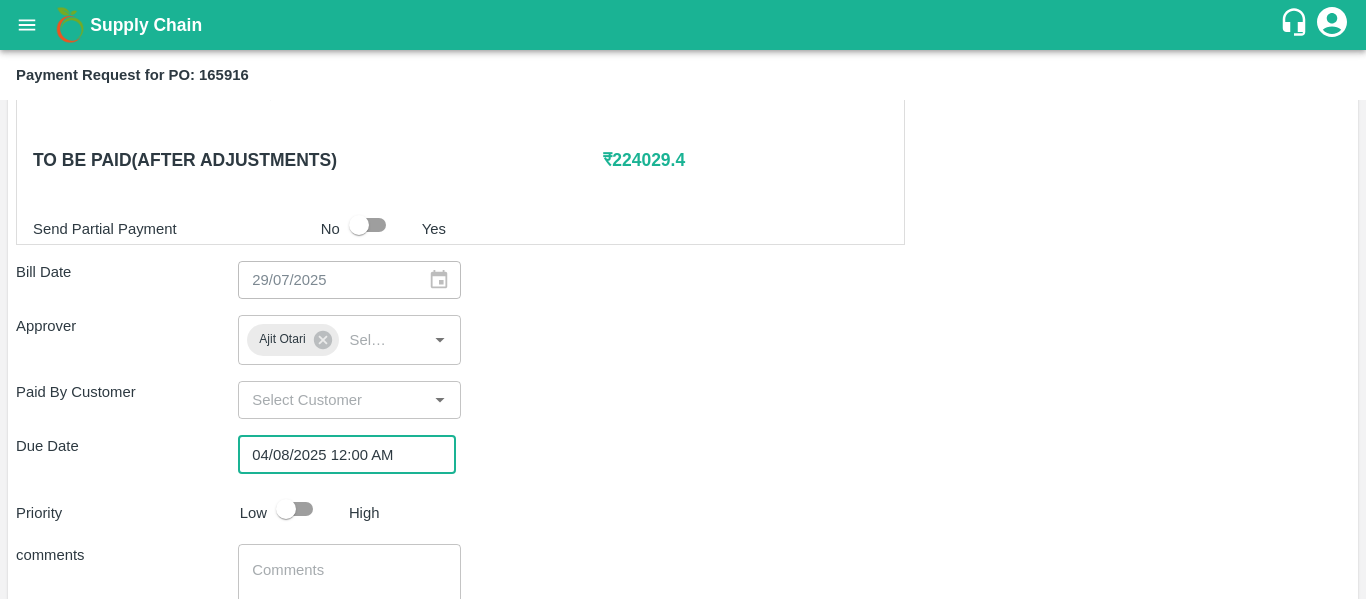 click at bounding box center [286, 509] 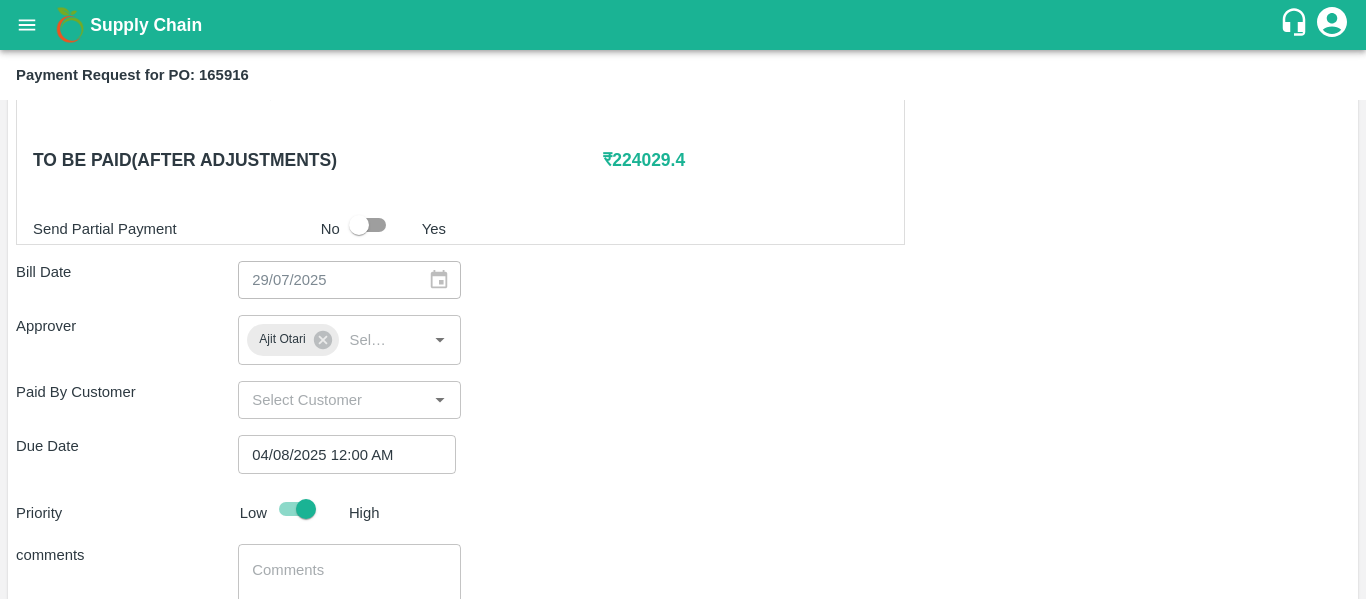 click on "x ​" at bounding box center [349, 581] 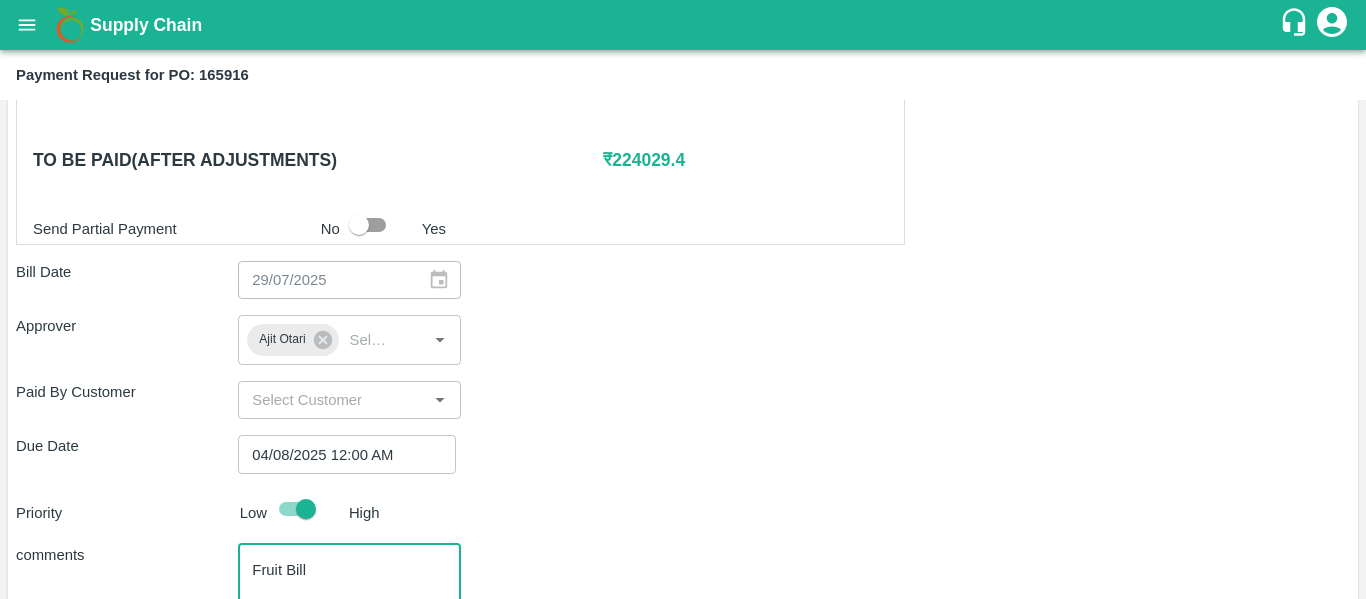 type on "Fruit Bill" 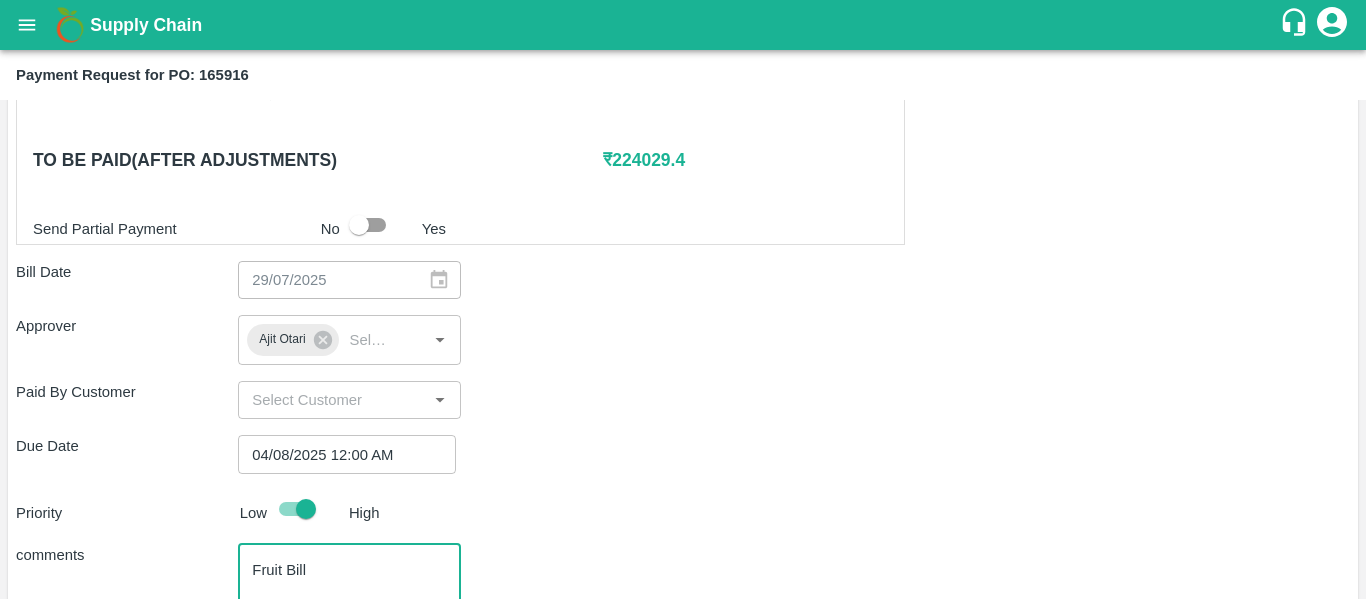 scroll, scrollTop: 1082, scrollLeft: 0, axis: vertical 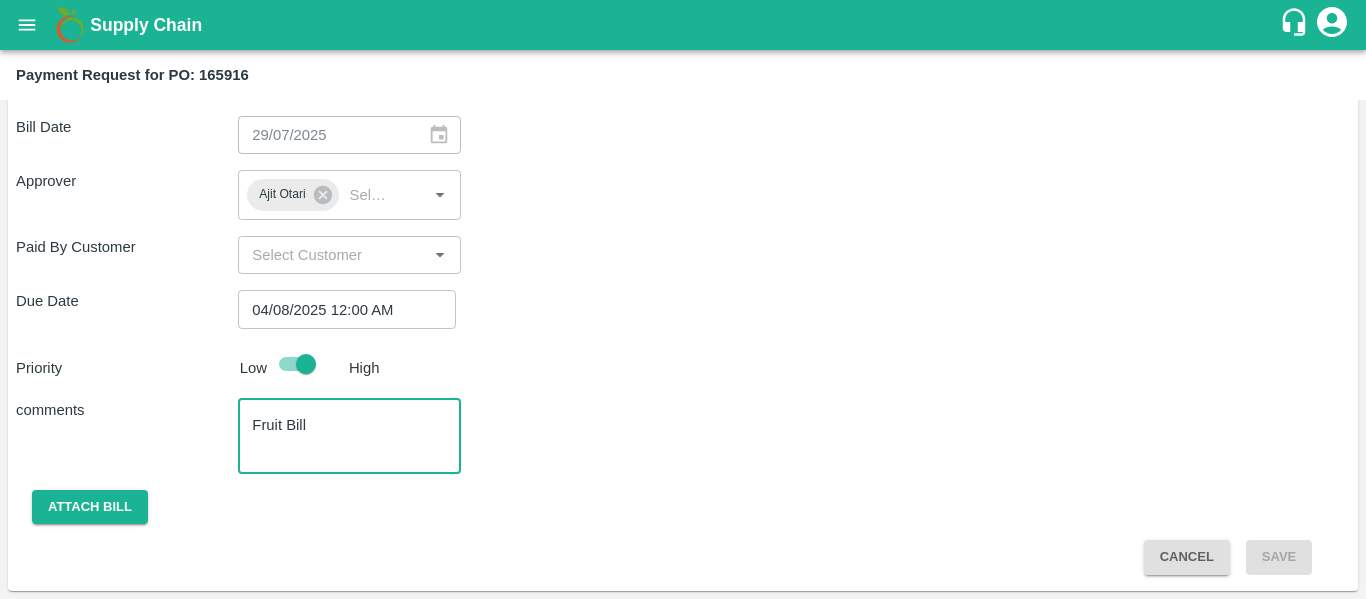 click on "Shipment -  SHIP/NASH/349531 Lots (Labels) Weight (Kgs) Total Price (₹) BANANA-EXP/13 kg M N-CHL 5 Hand/V-MH-VARUNR/468FEX/280725   3796 ( 292  X   13   ) ₹ 91673.4 ₹ 24.15  / kg BANANA-EXP/13 kg M N-CHL 6 Hand/V-MH-VARUNR/468FEX/280725   4459 ( 343  X   13   ) ₹ 107684.85 ₹ 24.15  / kg BANANA-EXP/13 kg M N-CHL 8 Hand/V-MH-VARUNR/468FEX/280725   494 ( 38  X   13   ) ₹ 11930.1 ₹ 24.15  / kg BANANA-EXP/13 kg M N-CHL CL/V-MH-VARUNR/468FEX/280725   143 ( 11  X   13   ) ₹ 3453.45 ₹ 24.15  / kg Total 8892 214741.8 Shipment -  SHIP/NASH/349532 Lots (Labels) Weight (Kgs) Total Price (₹) BANANA-EXP/C Class/V-MH-VARUNR/258BOM/280725   350 ( 1  X   350   ) ₹ 7490 ₹ 21.4  / kg Total 350 7490 Shipment -  SHIP/NASH/349533 Lots (Labels) Weight (Kgs) Total Price (₹) BANANA-EXP/PHR Kg/V-MH-VARUNR/258BOM/280725   84 ( 1  X   84   ) ₹ 1797.6 ₹ 21.4  / kg Total 84 1797.6 Pay from previous advances ₹  318780 To be paid(After adjustments) ₹  224029.4 Send Partial Payment No Yes Bill Date ​ ​ x" at bounding box center (683, -47) 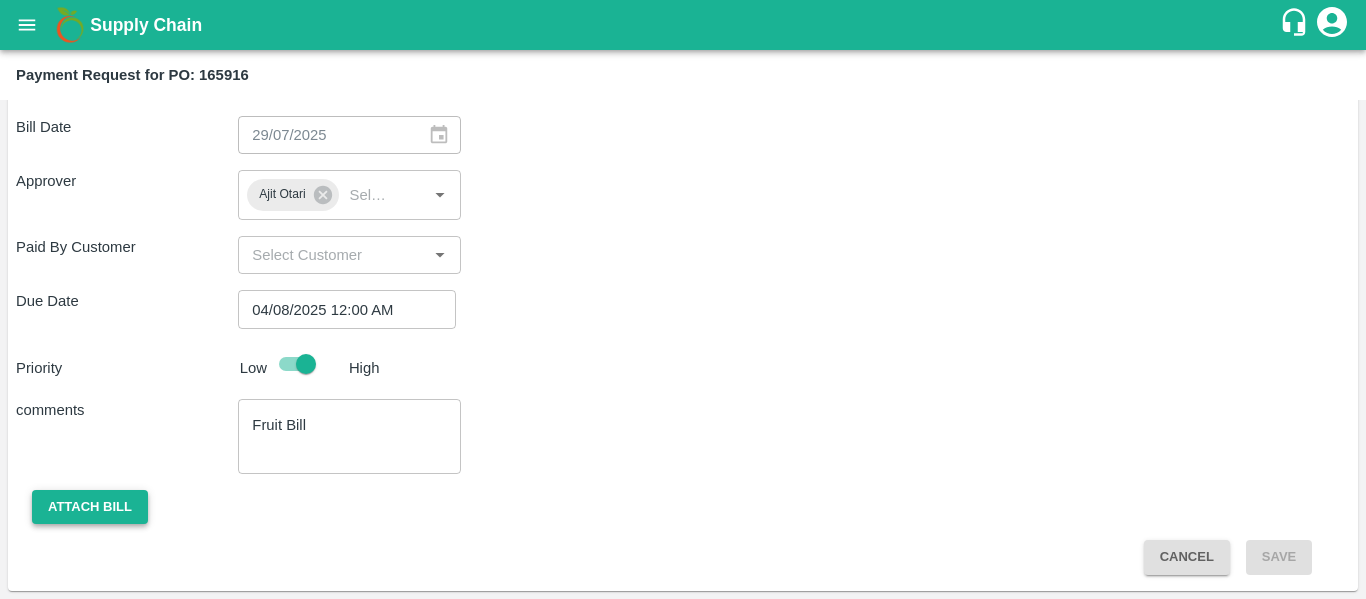 click on "Attach bill" at bounding box center (90, 507) 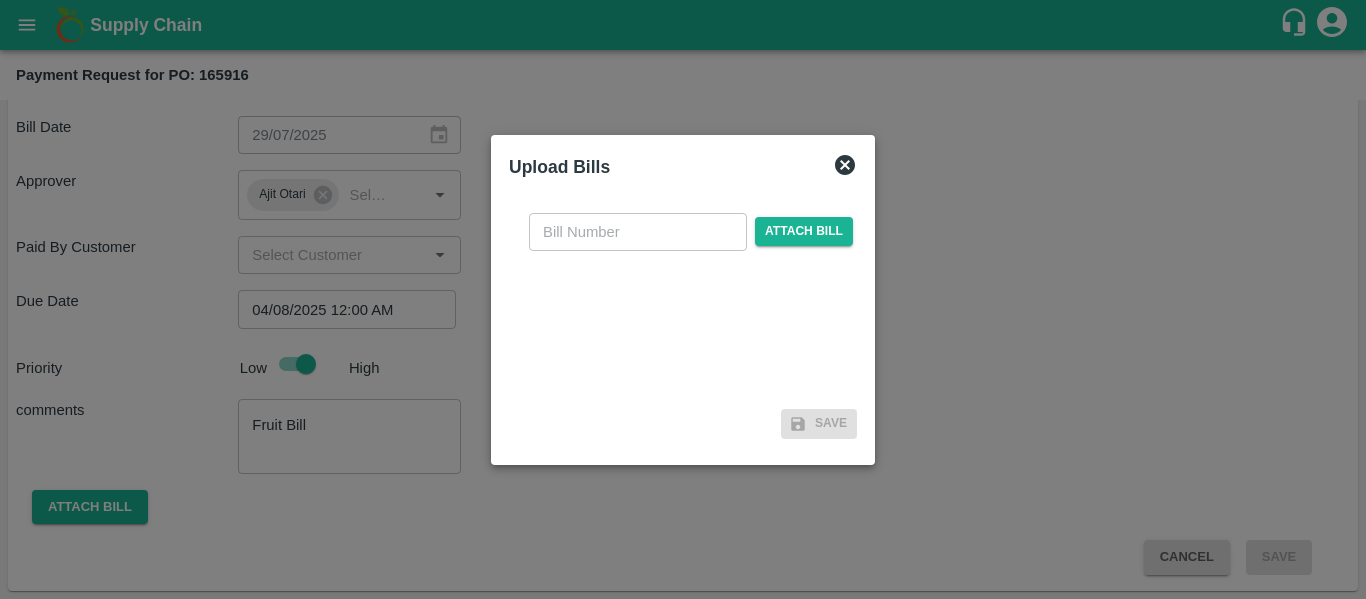 click at bounding box center [638, 232] 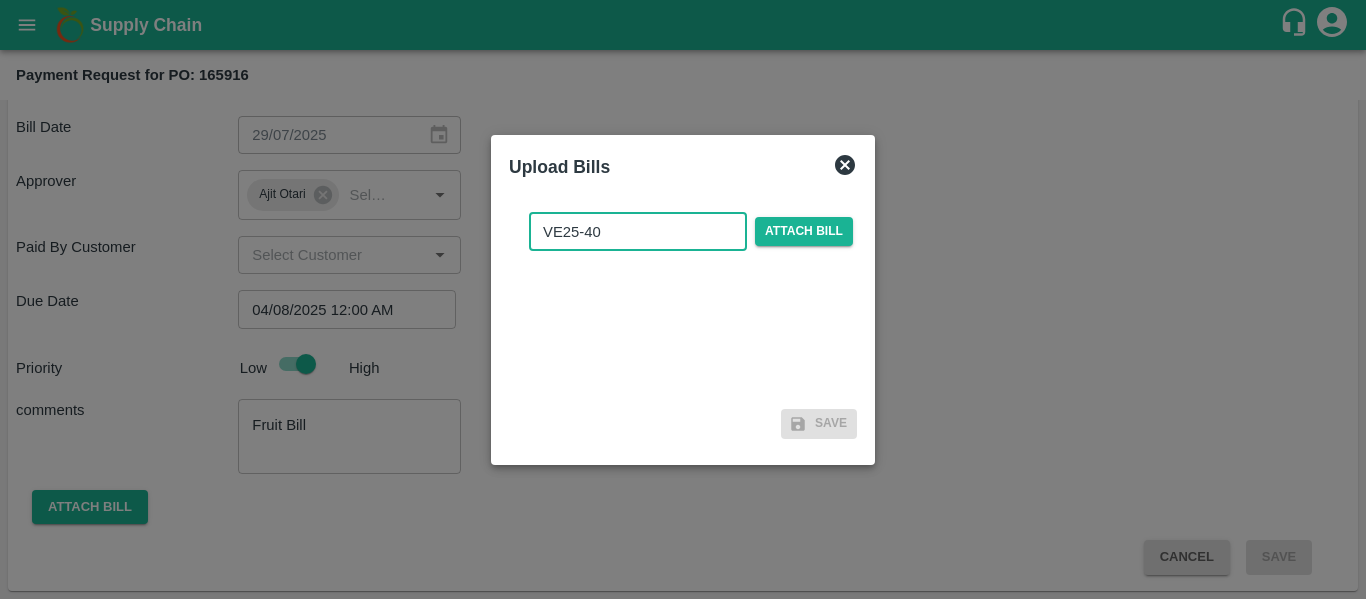 type on "VE25-40" 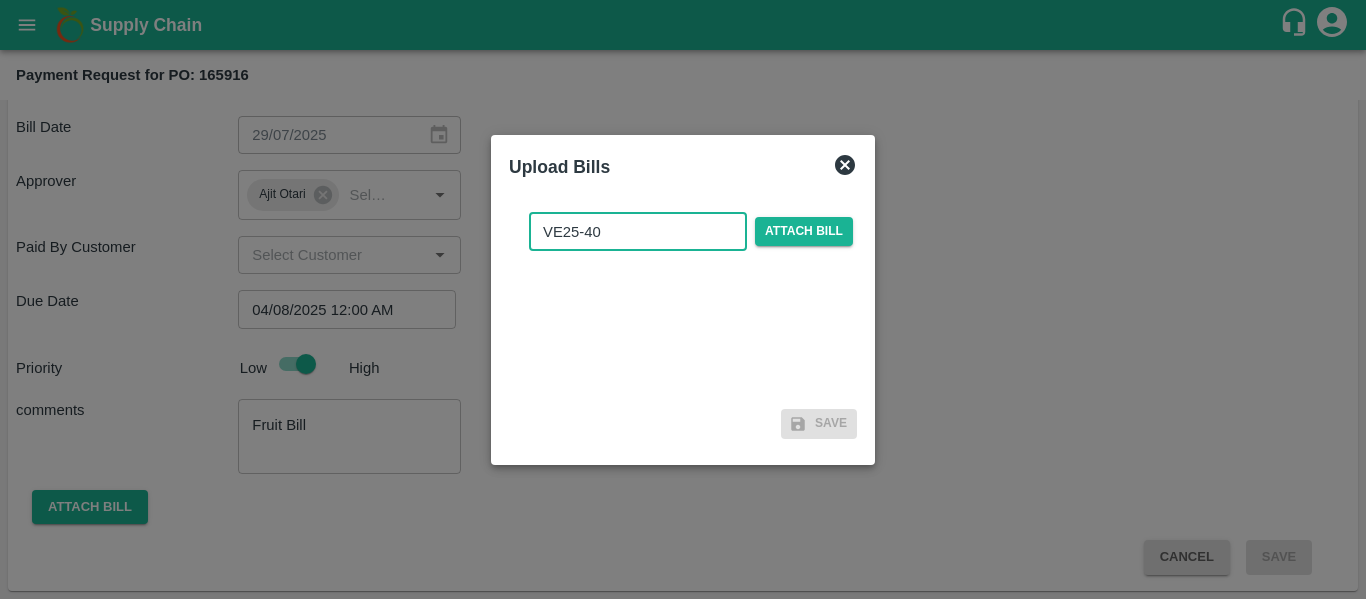 click on "VE25-40 ​ Attach bill" at bounding box center (691, 232) 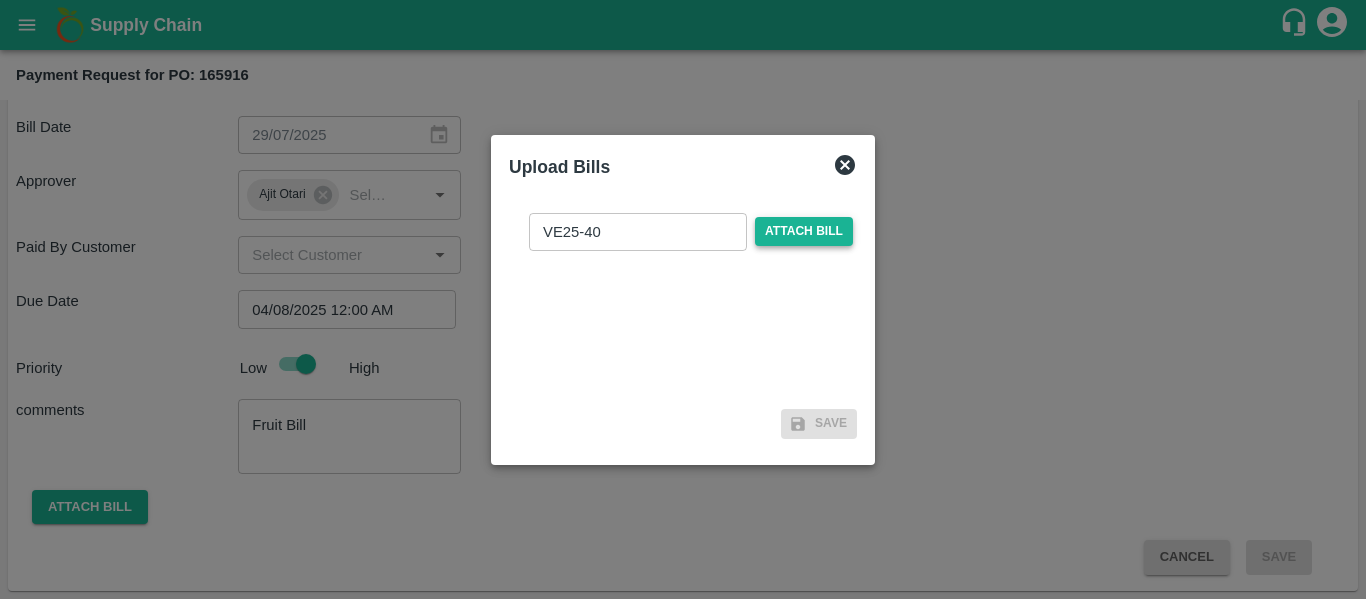 click on "Attach bill" at bounding box center [804, 231] 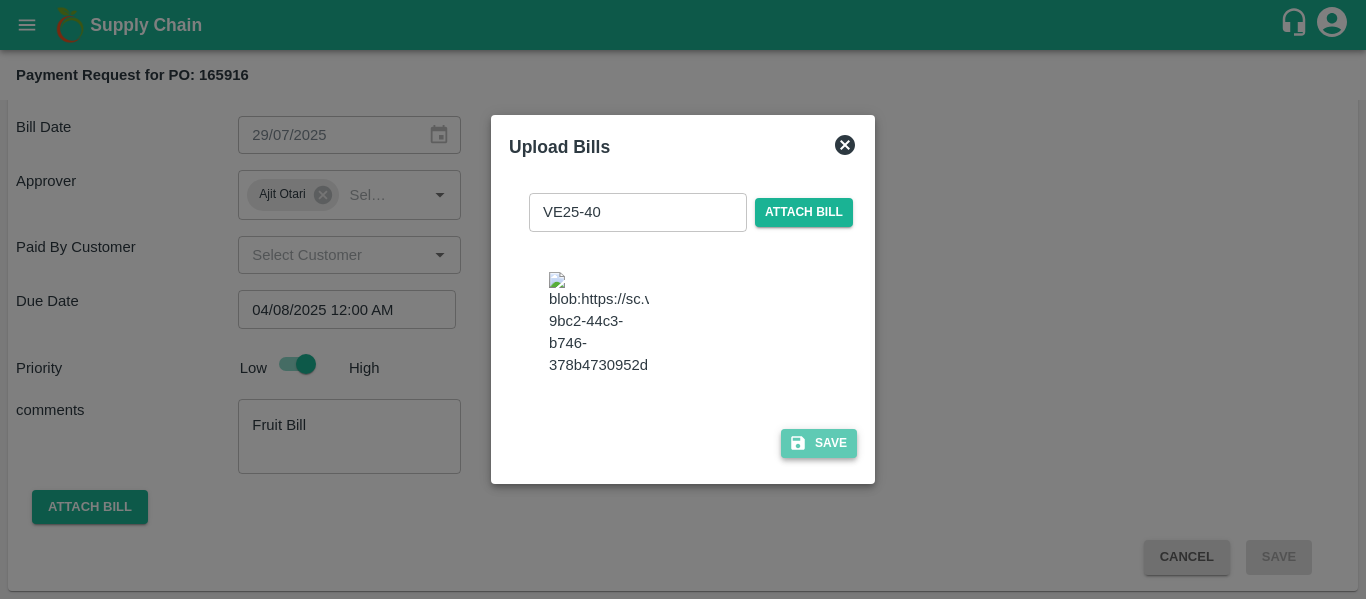 click on "Save" at bounding box center [819, 443] 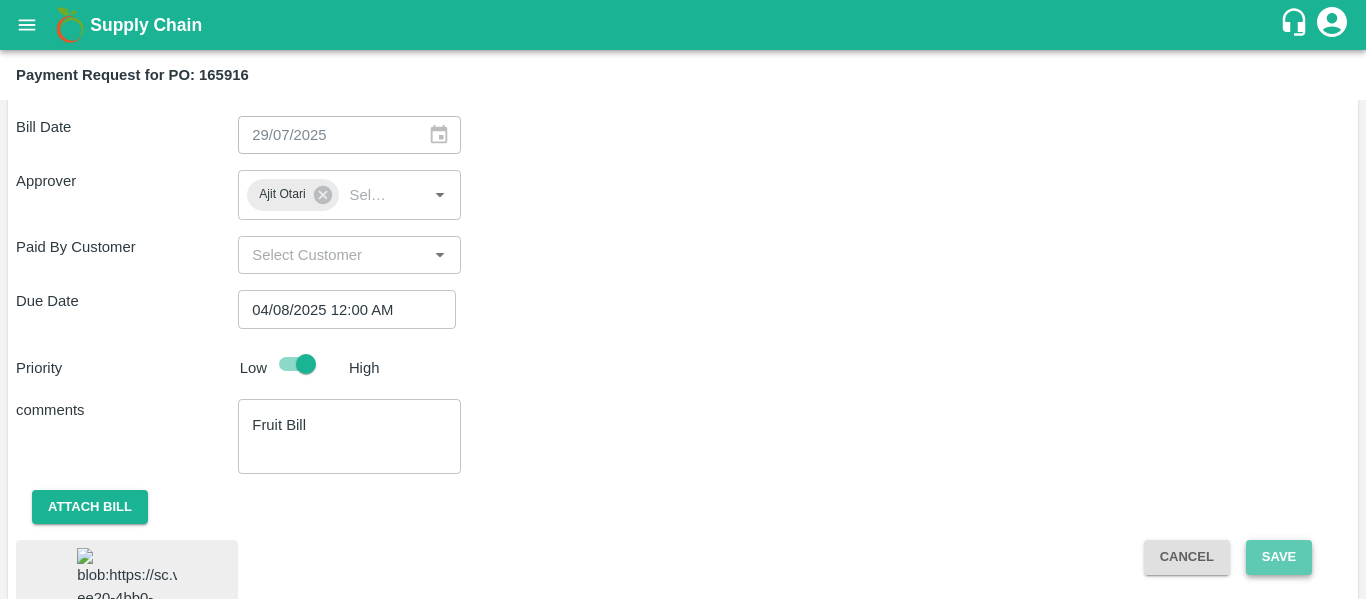 click on "Save" at bounding box center (1279, 557) 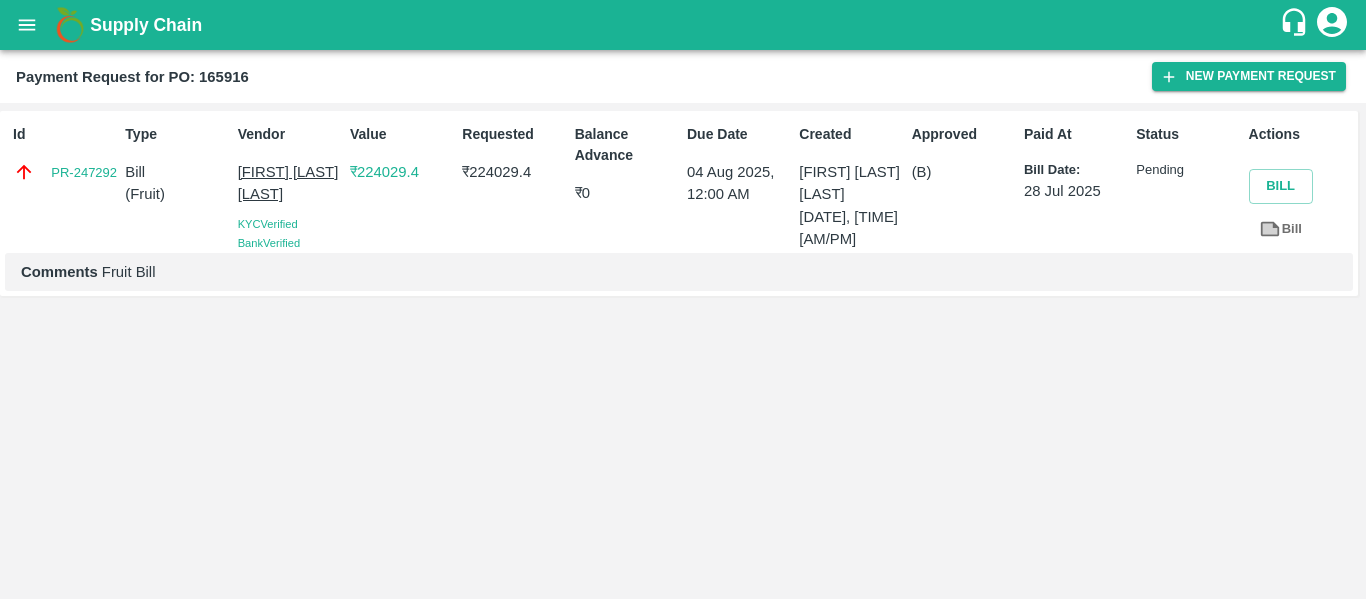 click 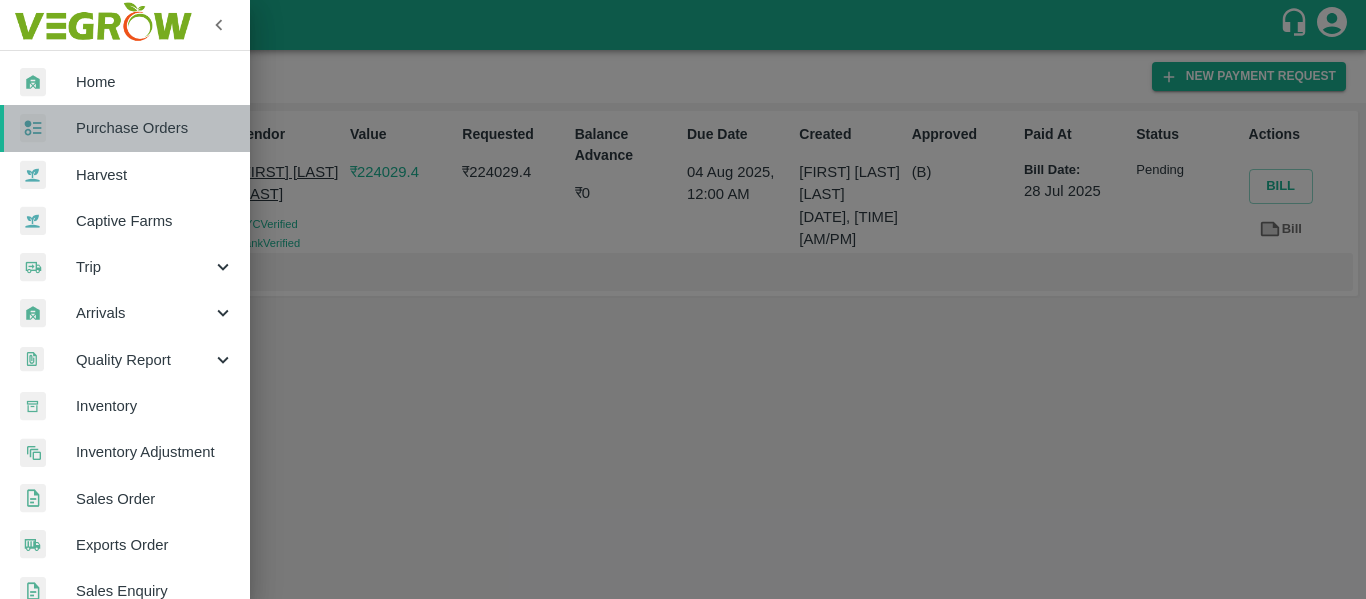 click on "Purchase Orders" at bounding box center [155, 128] 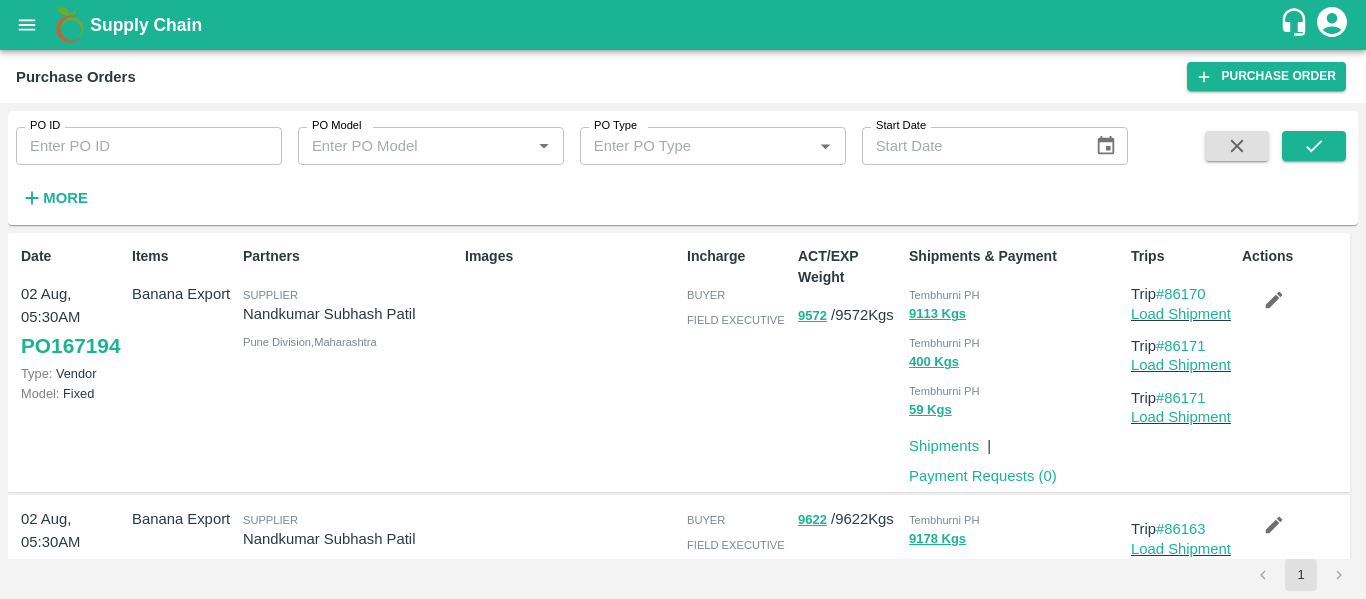 click on "PO ID PO ID PO Model PO Model   * PO Type PO Type   * Start Date Start Date More" at bounding box center [564, 163] 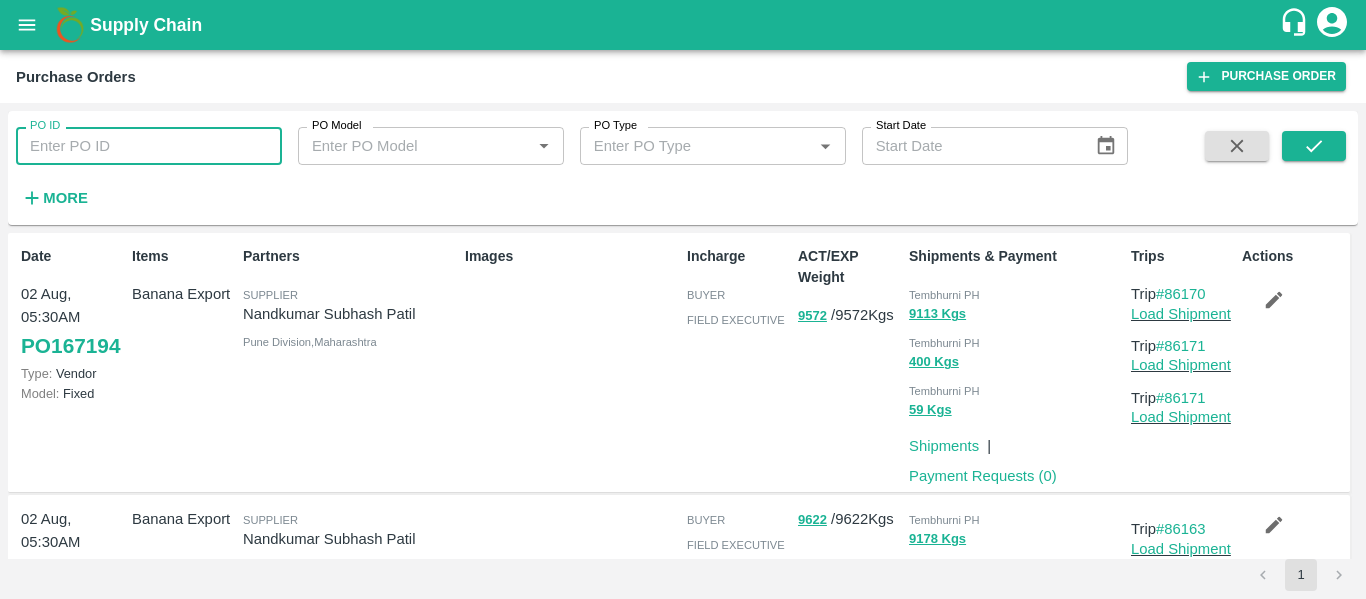click on "PO ID" at bounding box center [149, 146] 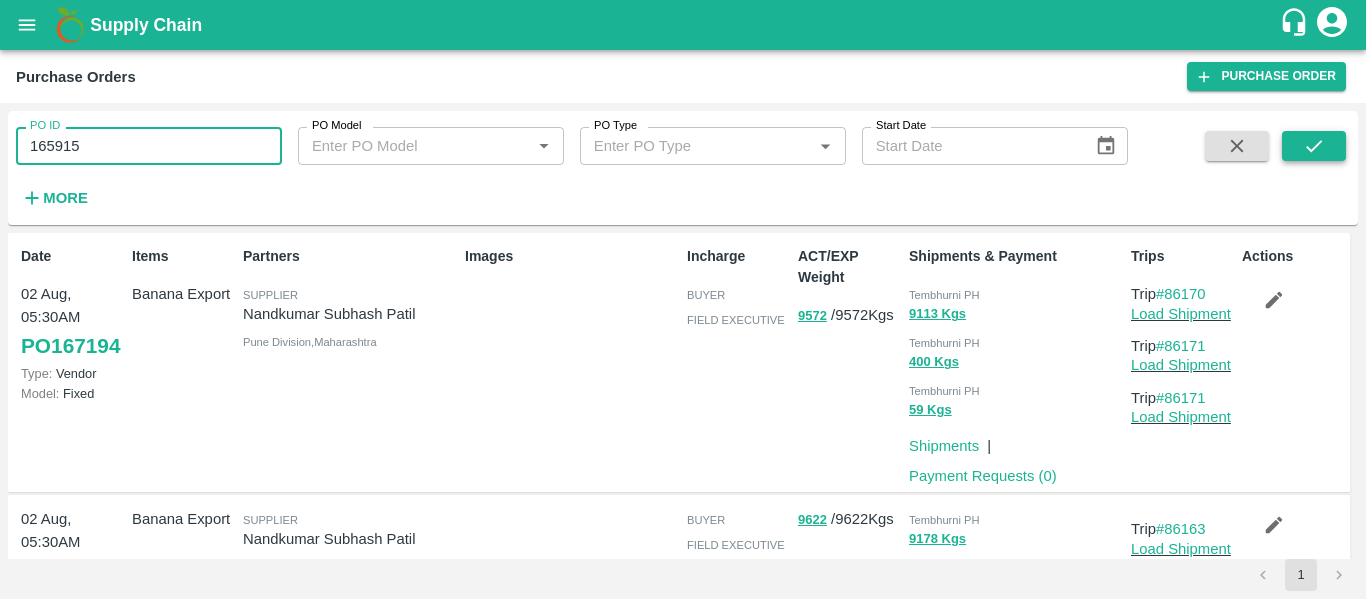 type on "165915" 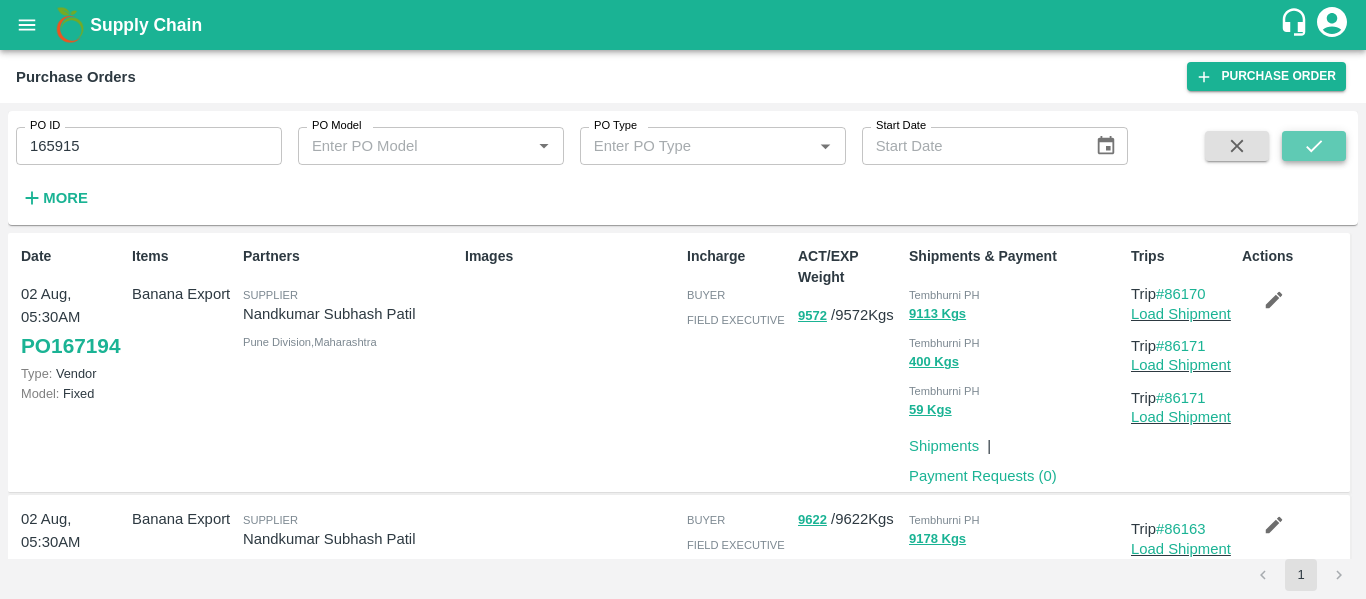 click 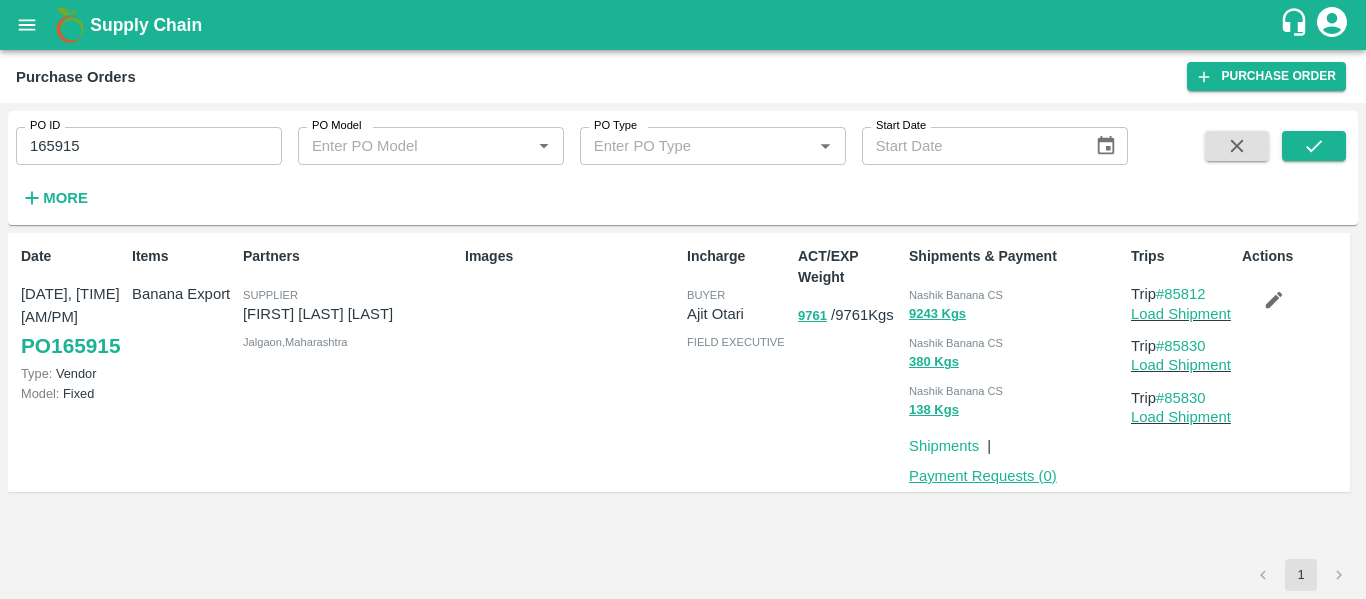click on "Payment Requests ( 0 )" at bounding box center [983, 476] 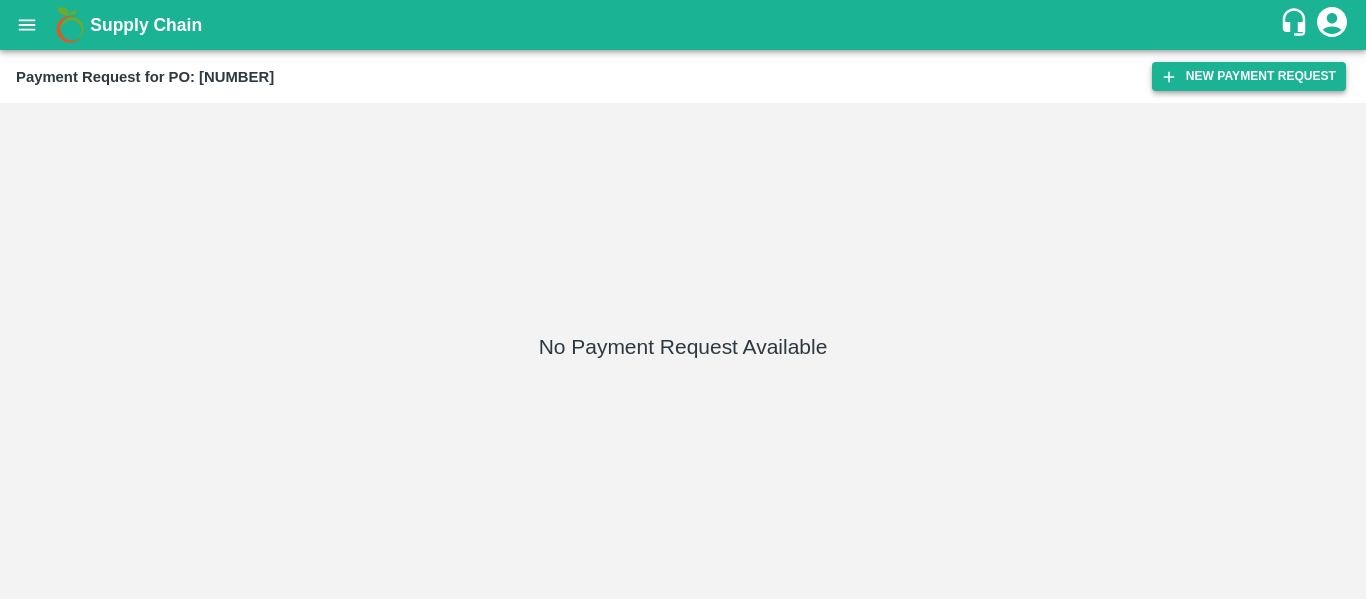 scroll, scrollTop: 0, scrollLeft: 0, axis: both 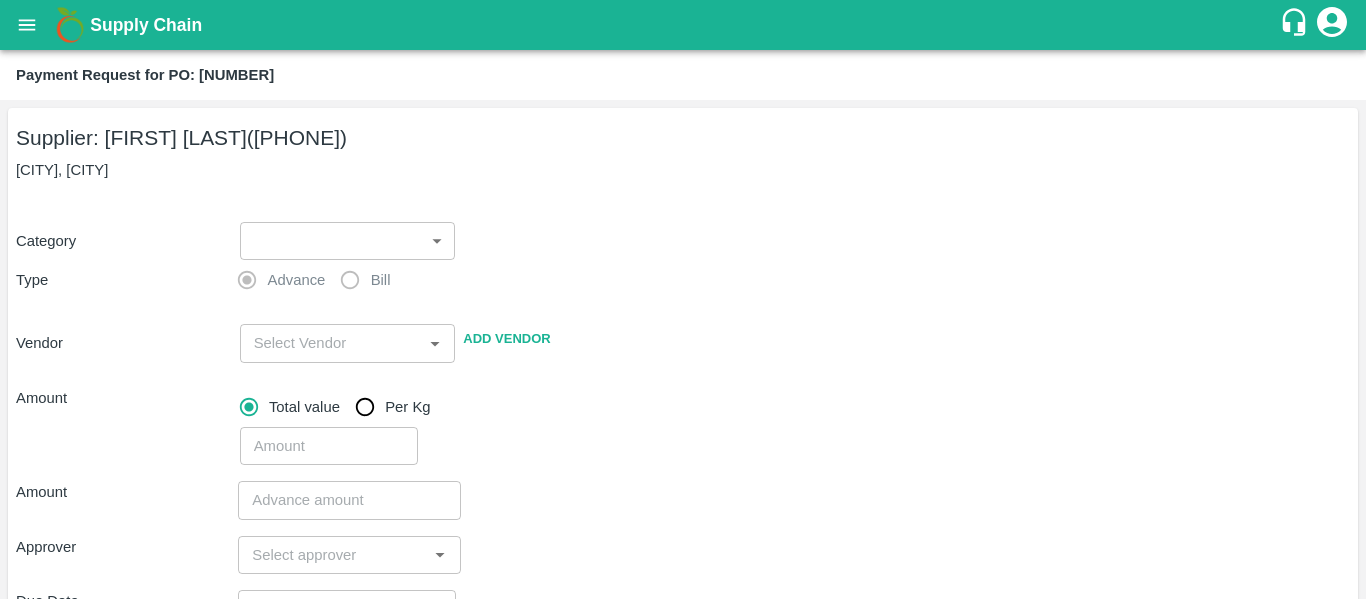 click on "Supply Chain Payment Request for PO: 165915 Supplier:    VARUN RAMESHWAR AGRAWAL  (8805373406) Raver, Jalgaon Category ​ ​ Type Advance Bill Vendor ​ Add Vendor Amount Total value Per Kg ​ Amount ​ Approver ​ Due Date ​  Priority  Low  High Comment x ​ Attach bill Cancel Save Tembhurni PH Nashik CC Shahada Banana Export PH Savda Banana Export PH Nashik Banana CS Nikhil Subhash Mangvade Logout" at bounding box center (683, 299) 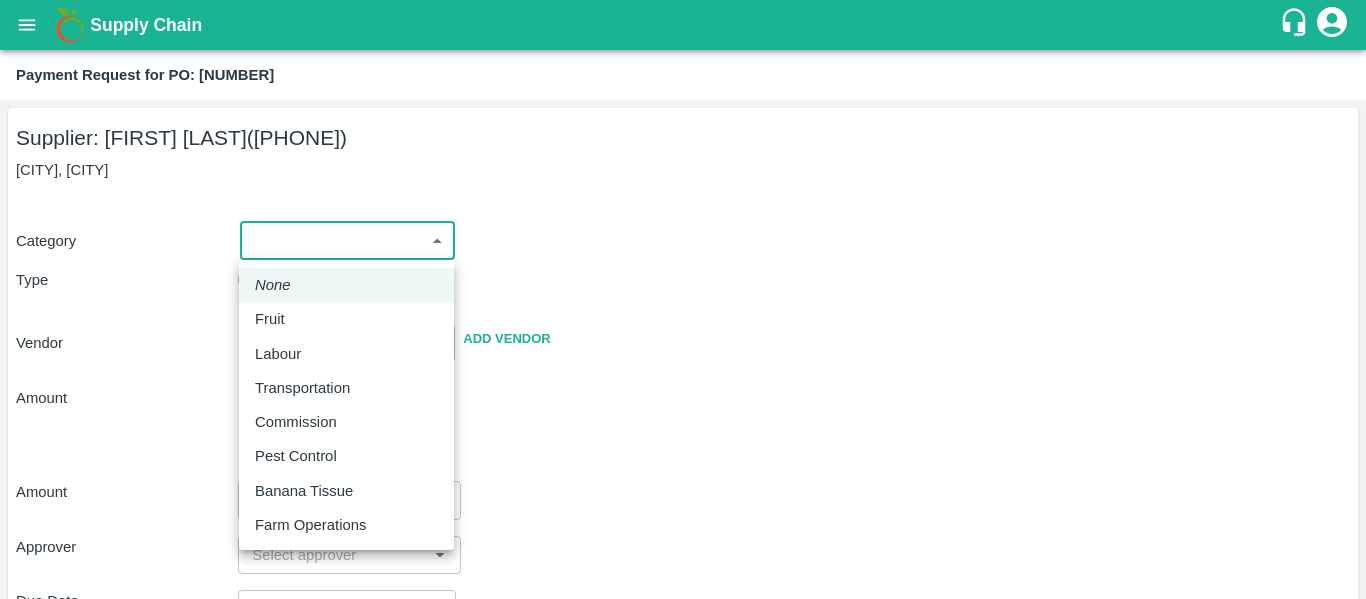 click on "Fruit" at bounding box center [270, 319] 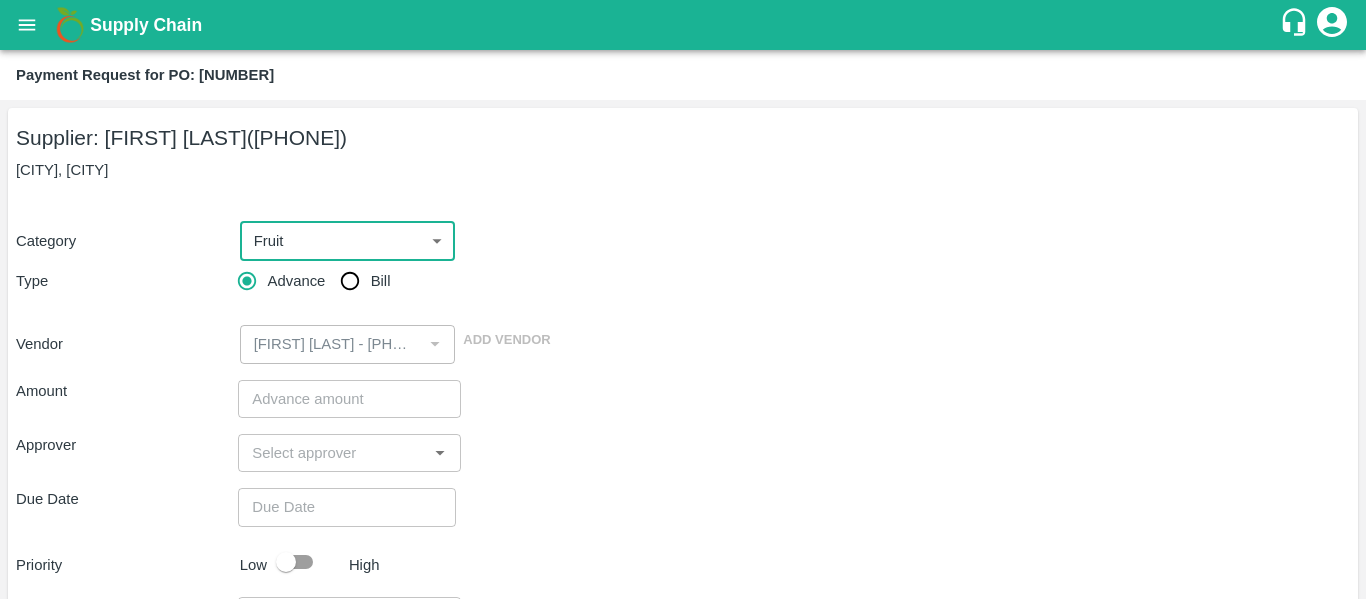 click on "Bill" at bounding box center [350, 281] 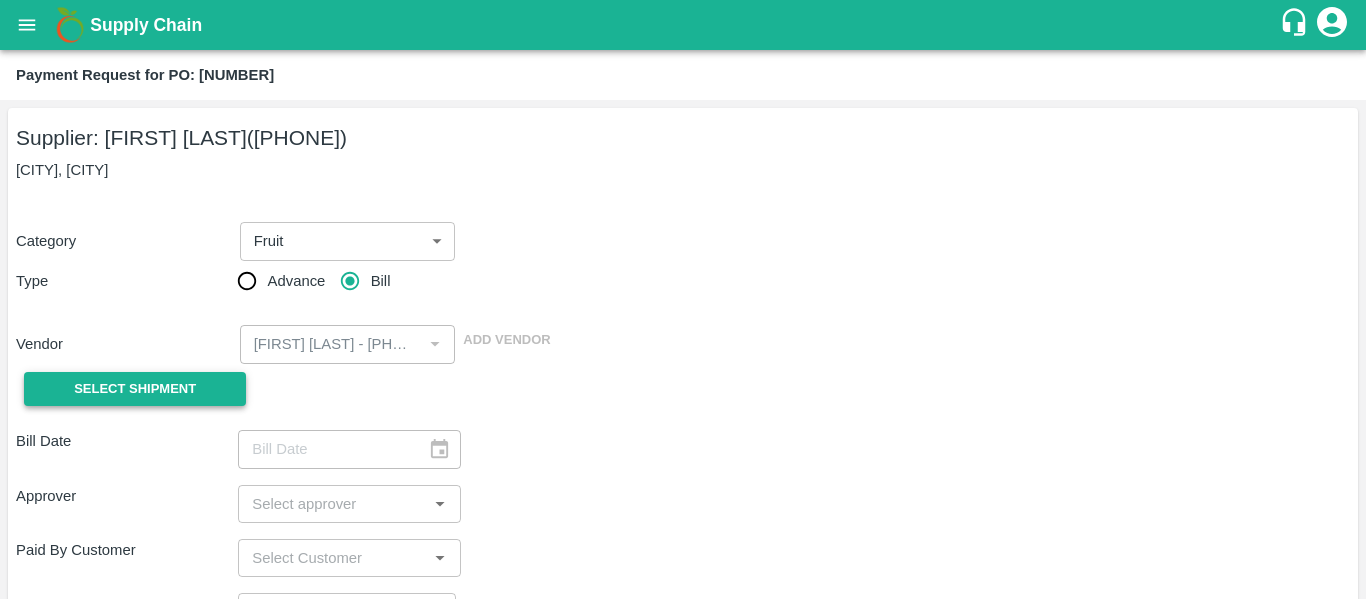 click on "Select Shipment" at bounding box center (135, 389) 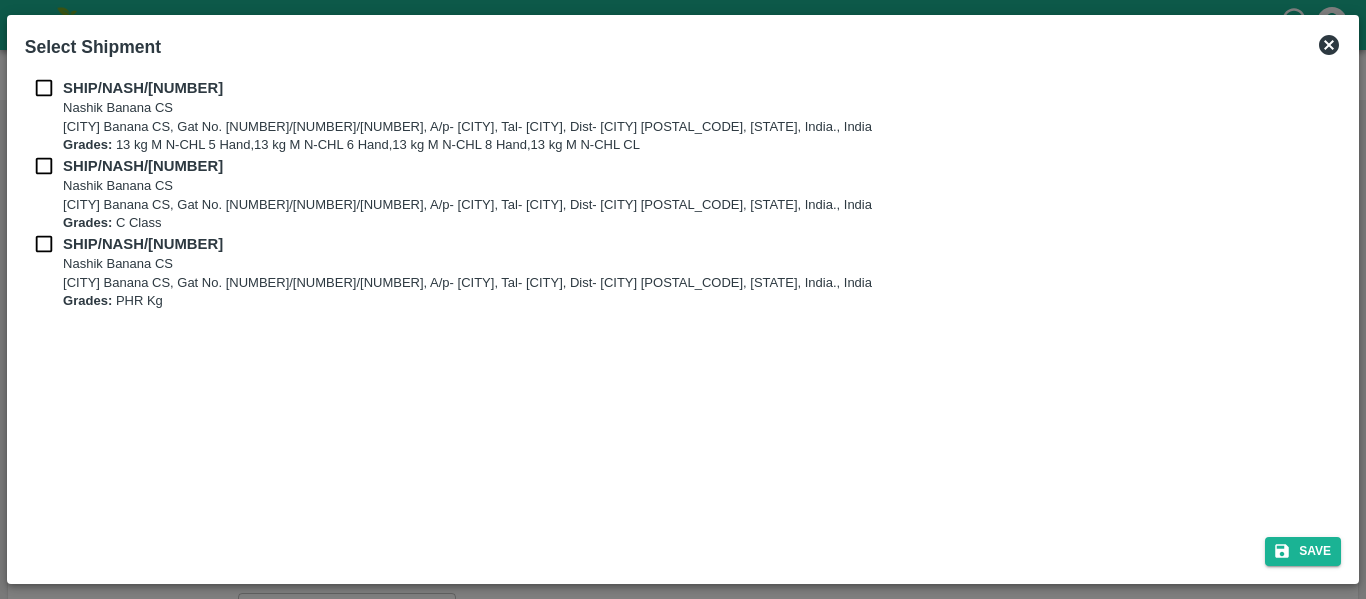 click at bounding box center (44, 88) 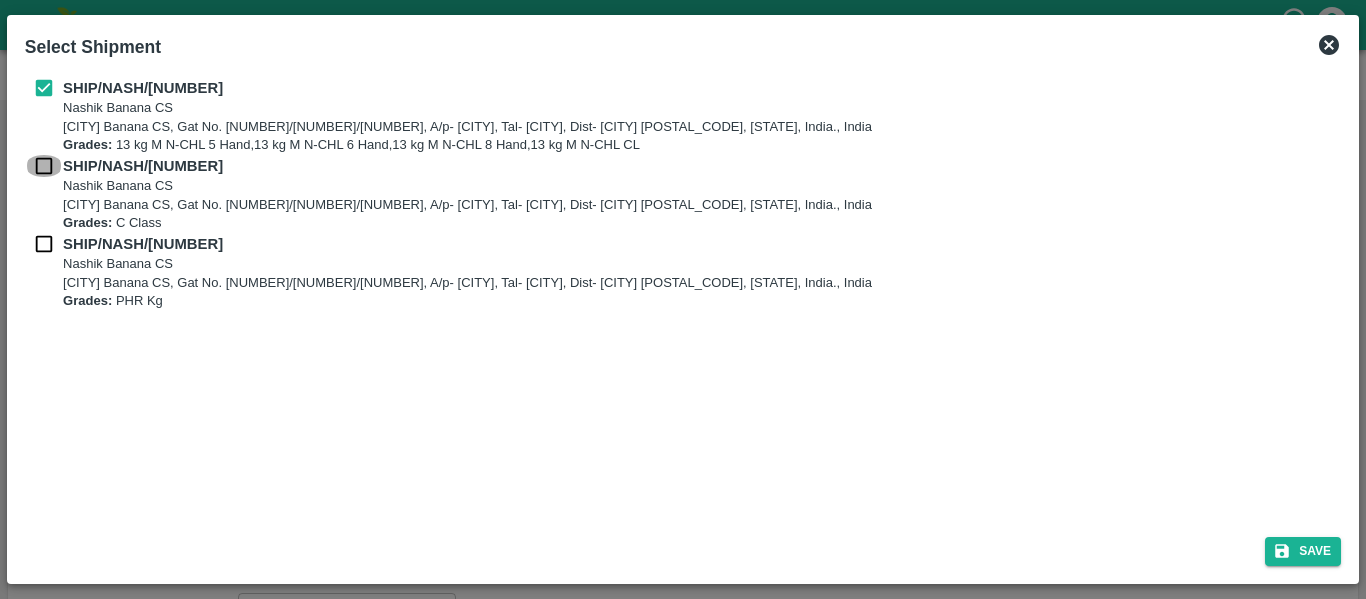 click at bounding box center (44, 166) 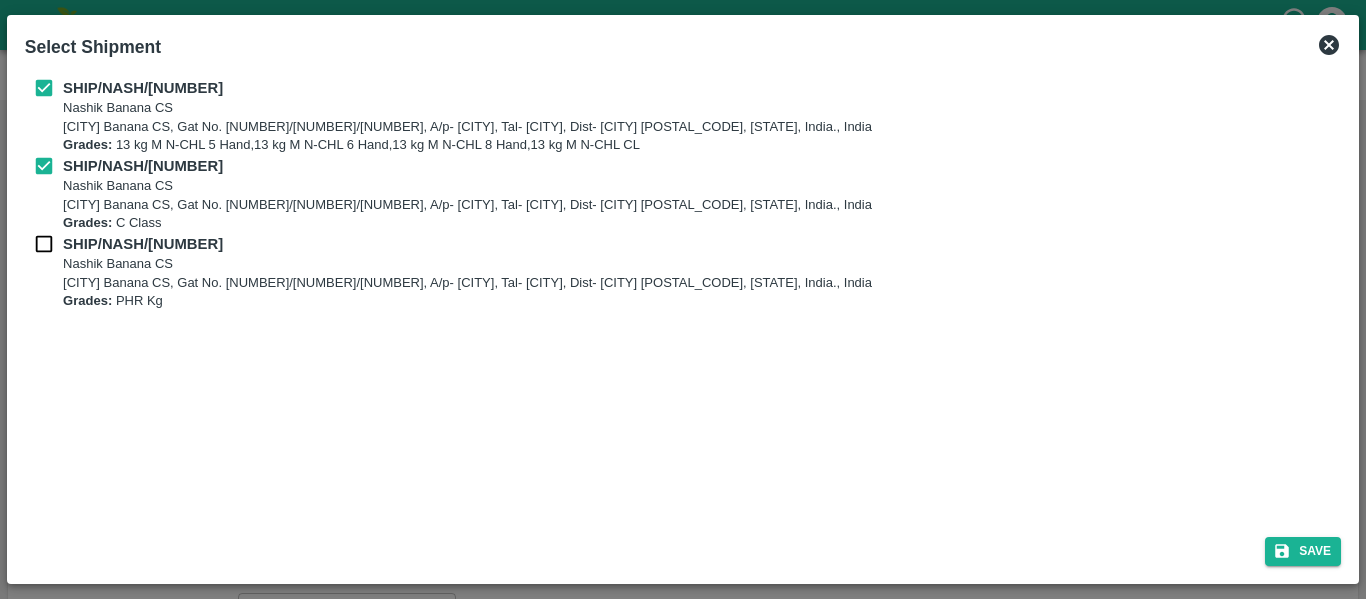 click at bounding box center [44, 244] 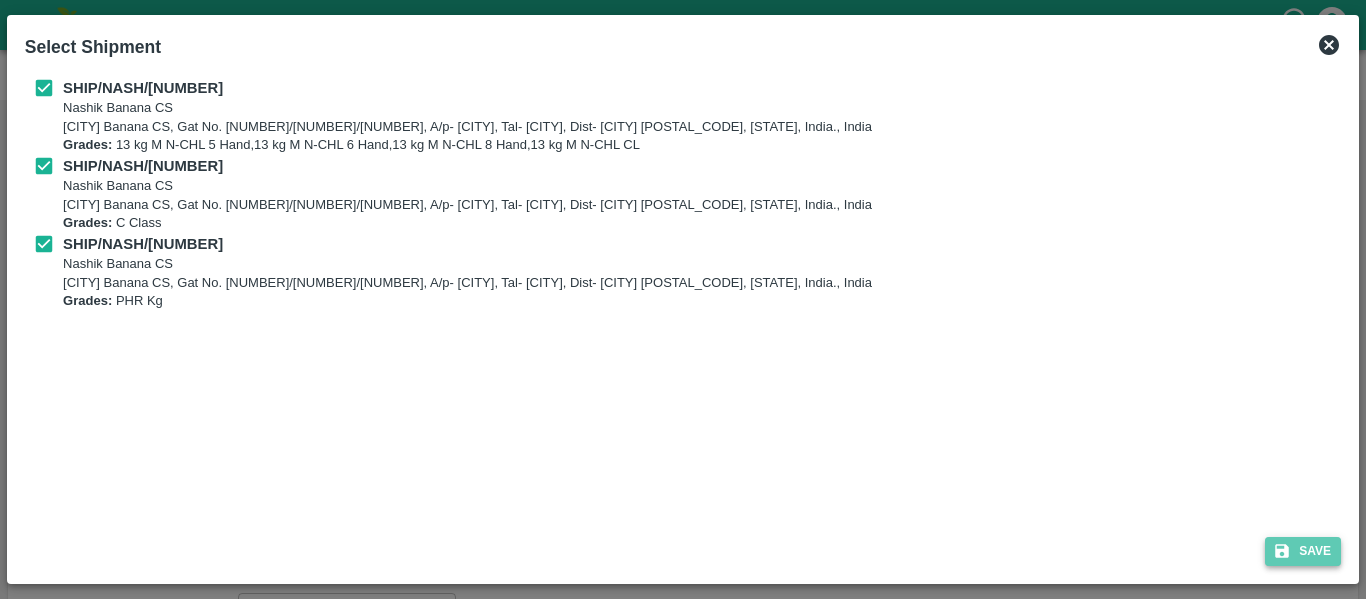 click on "Save" at bounding box center (1303, 551) 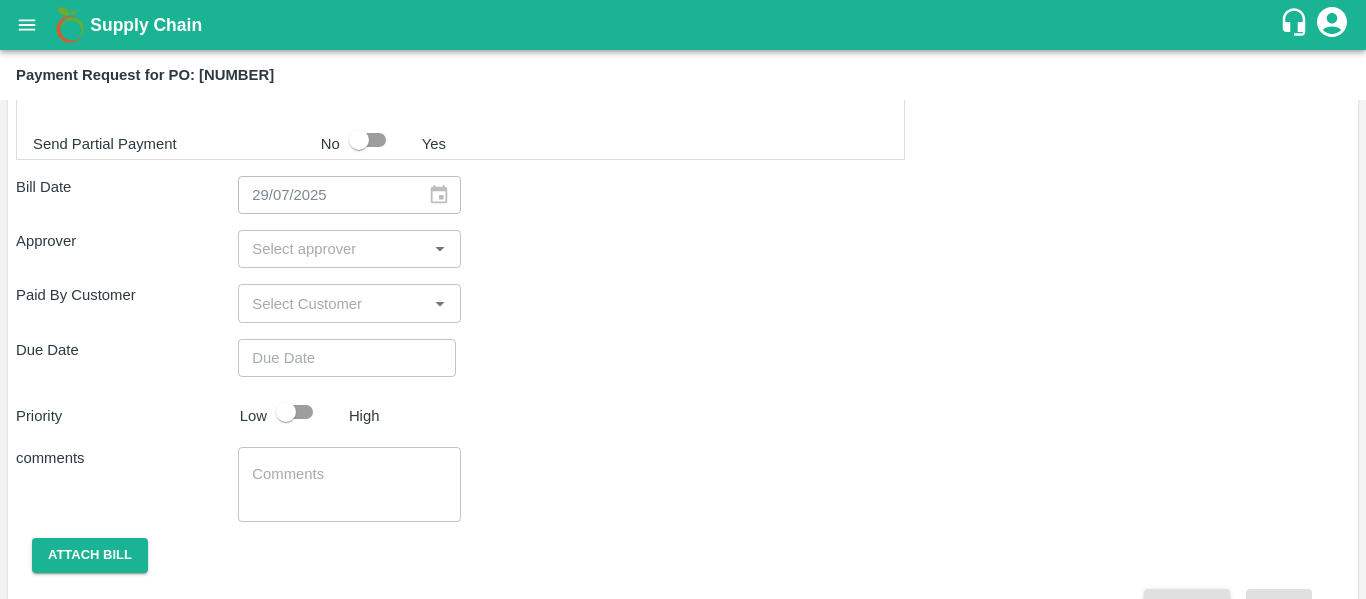 scroll, scrollTop: 1020, scrollLeft: 0, axis: vertical 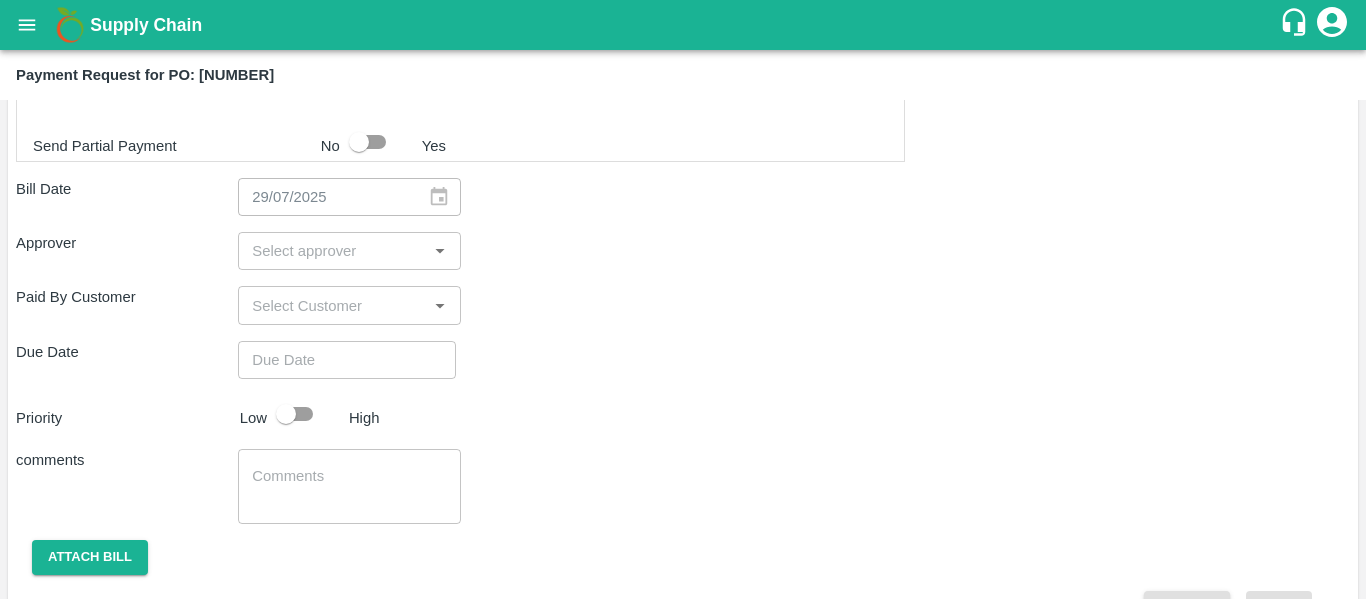 click on "​" at bounding box center [349, 305] 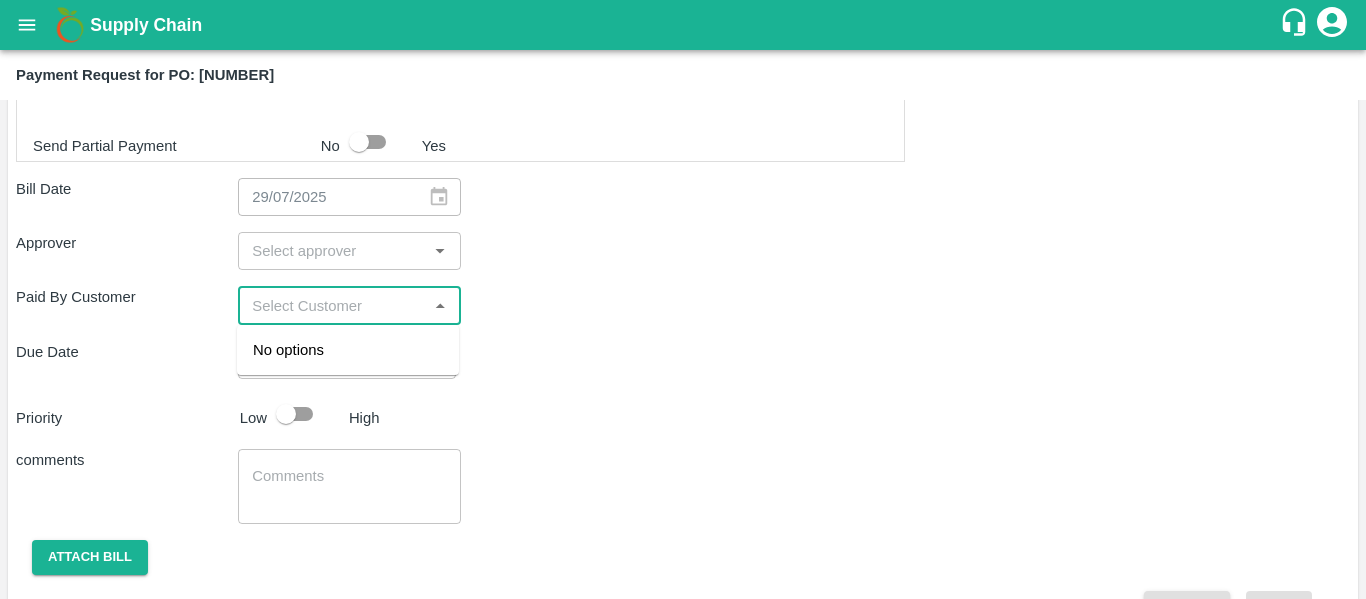 click at bounding box center [332, 251] 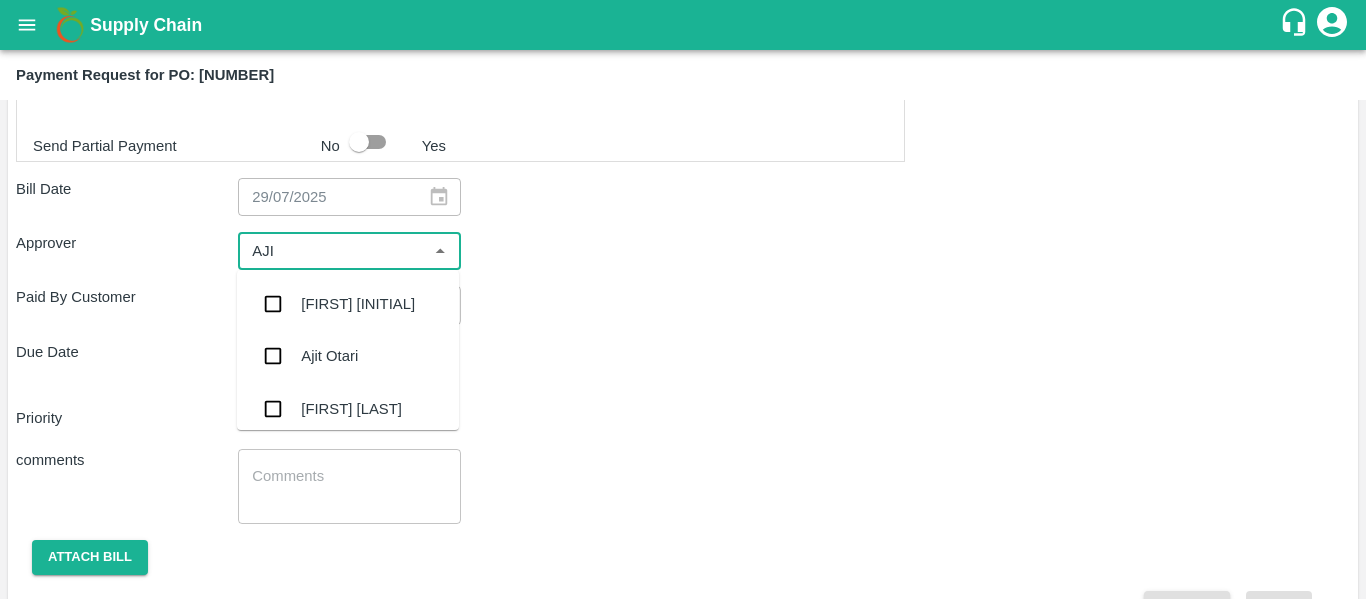 type on "[FIRST]" 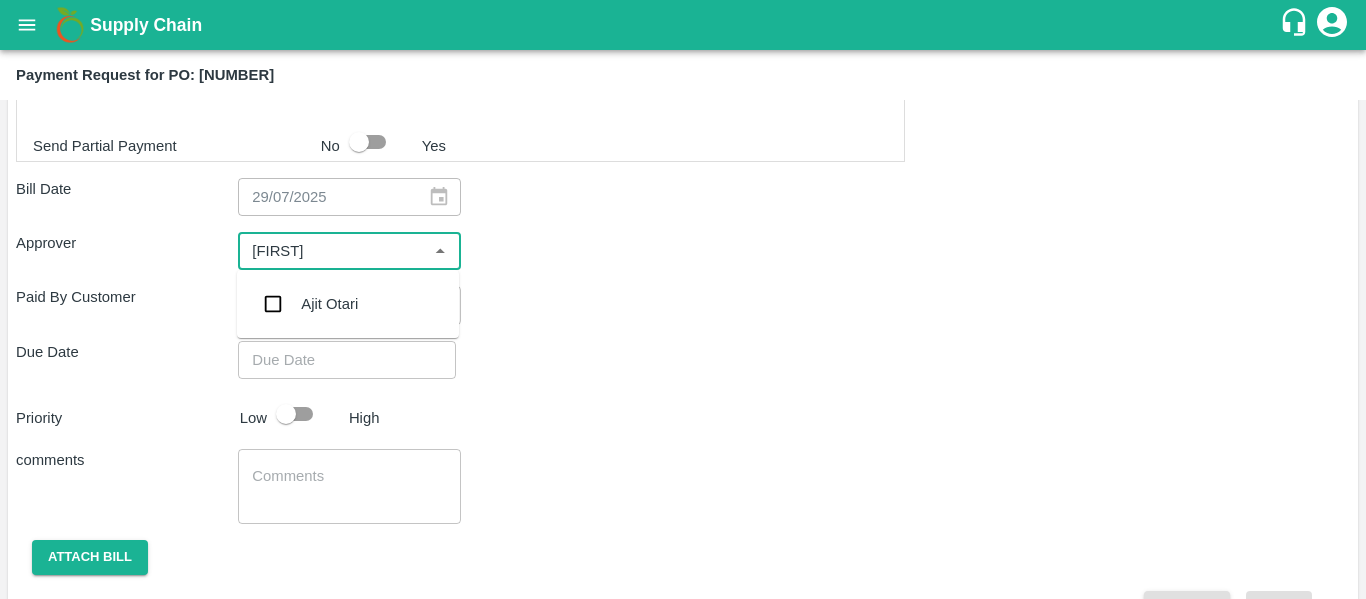click on "Ajit Otari" at bounding box center (348, 304) 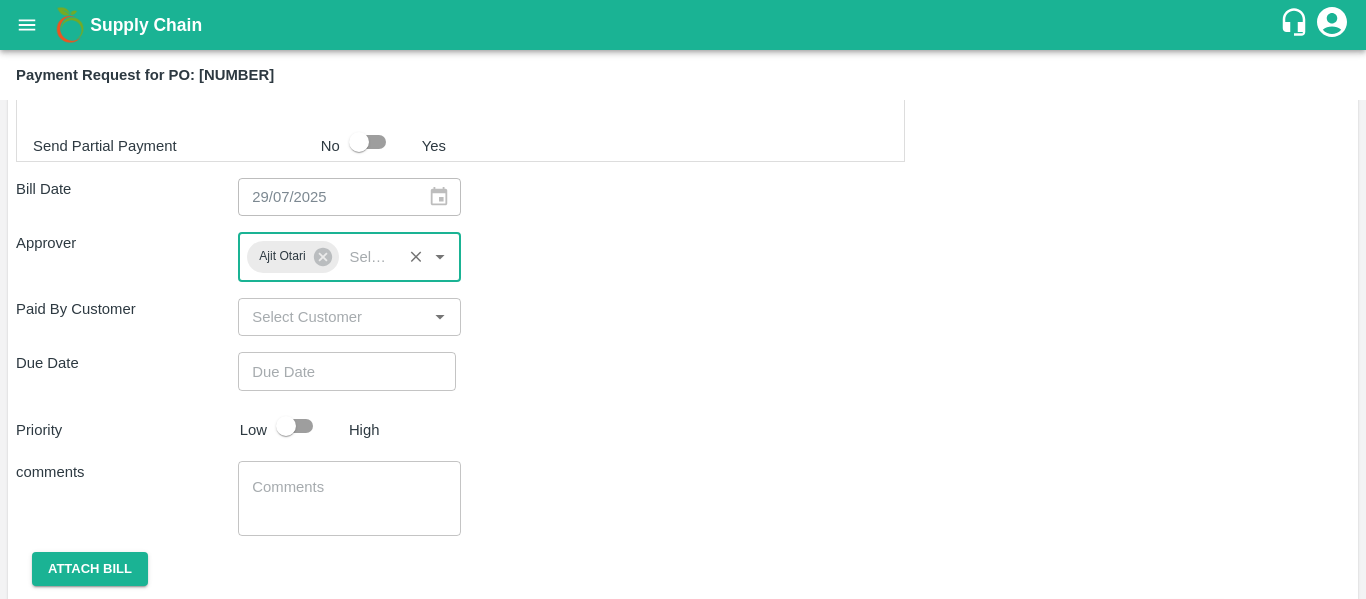 click at bounding box center (340, 371) 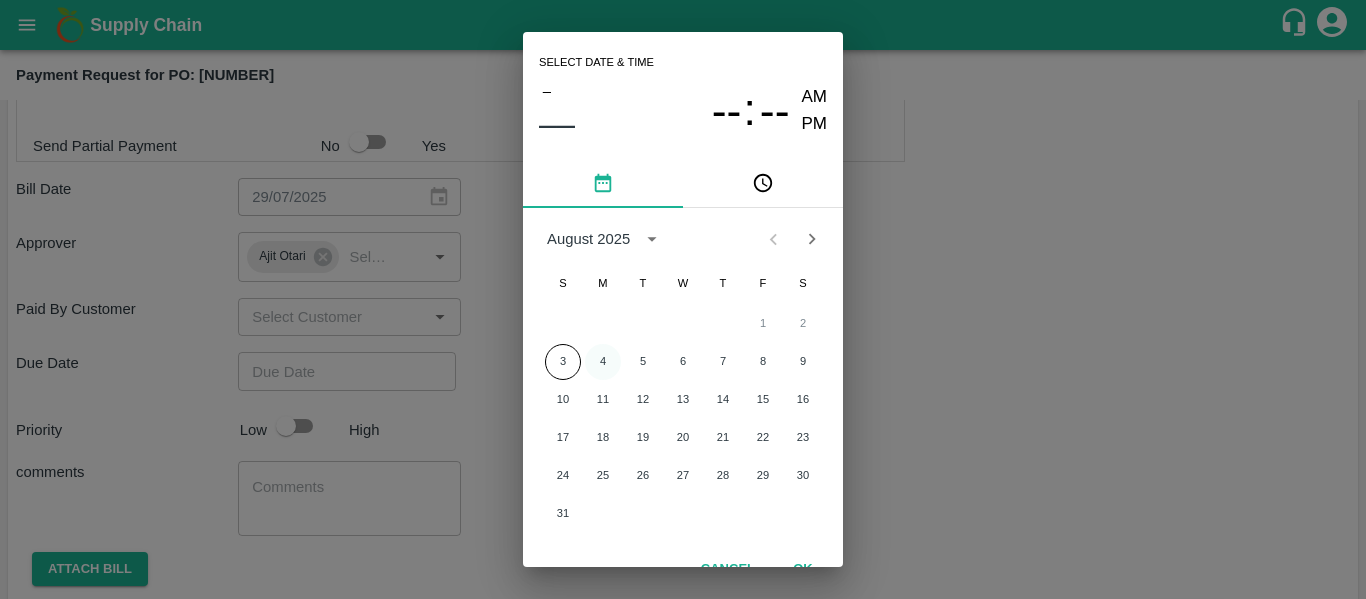 click on "4" at bounding box center [603, 362] 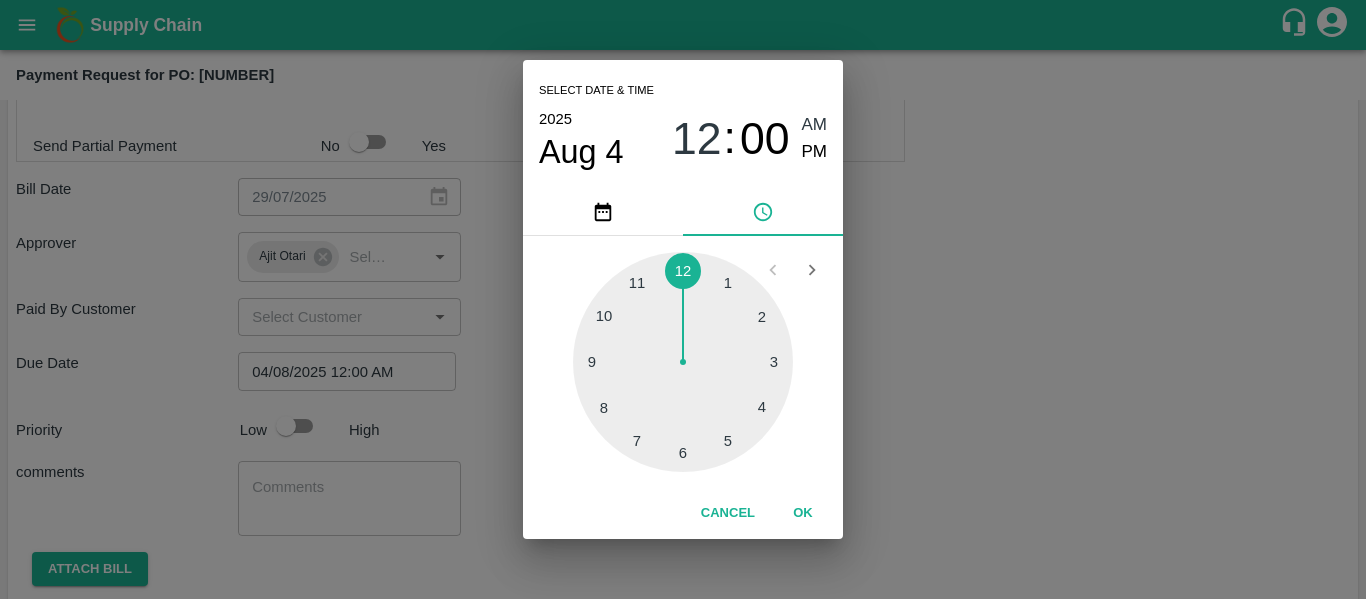 click on "Select date & time 2025 Aug 4 12 : 00 AM PM 1 2 3 4 5 6 7 8 9 10 11 12 Cancel OK" at bounding box center (683, 299) 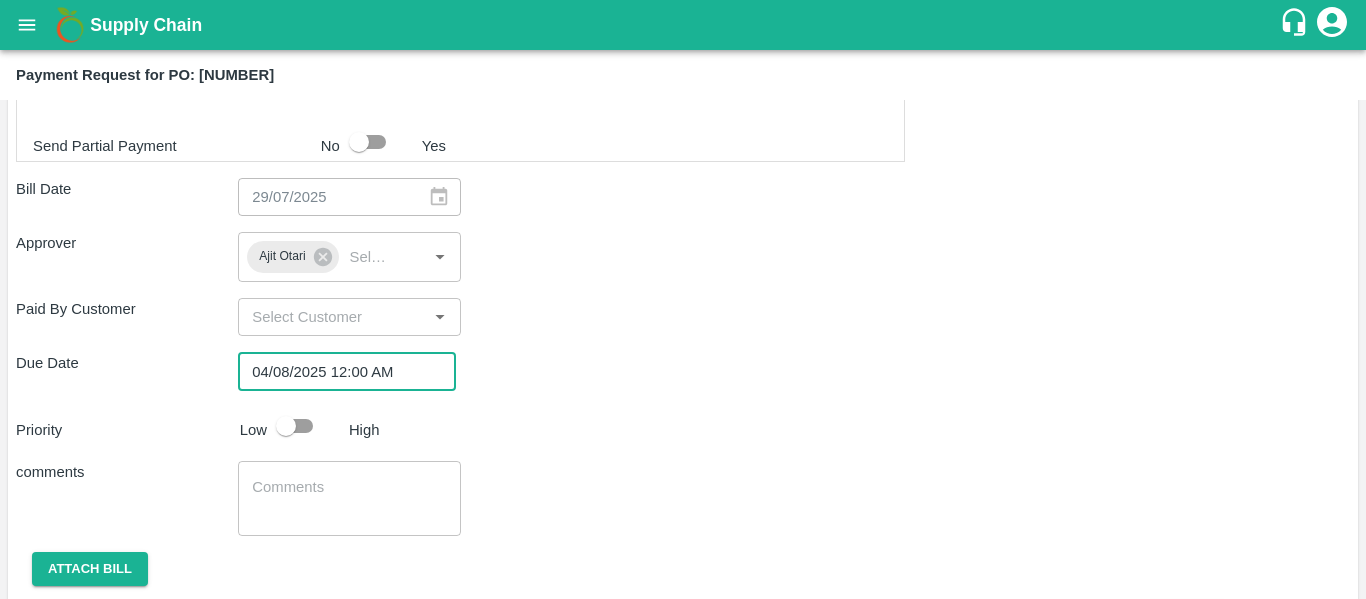 click at bounding box center [286, 426] 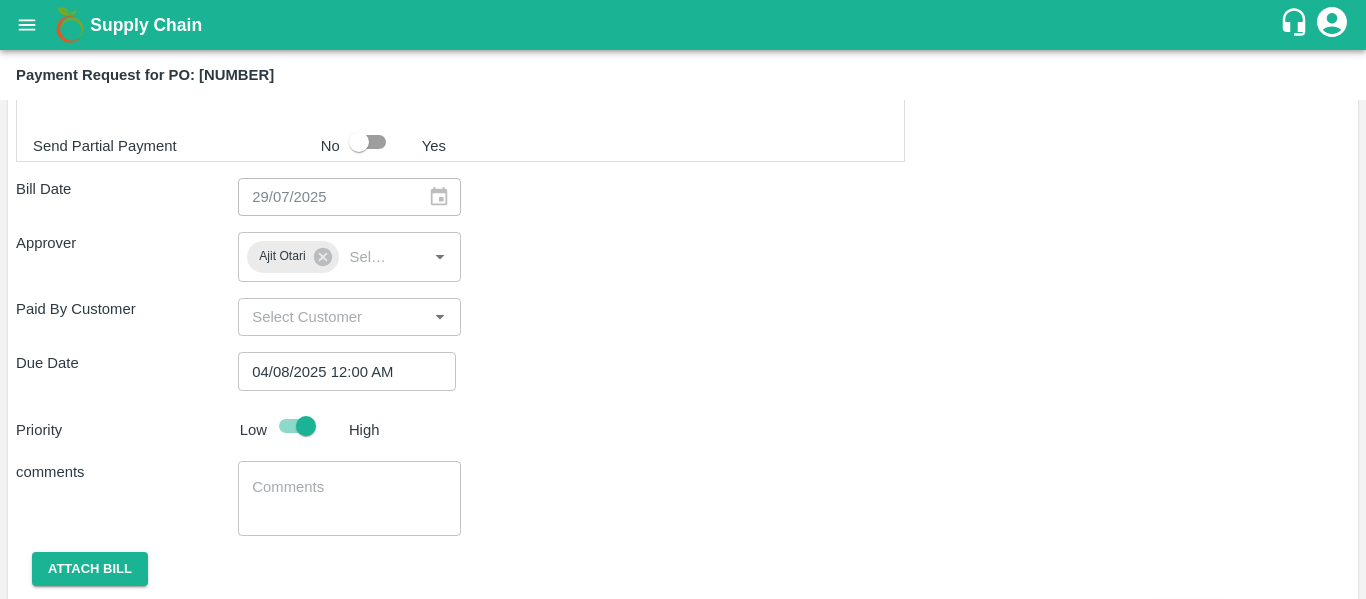 click on "x ​" at bounding box center [349, 498] 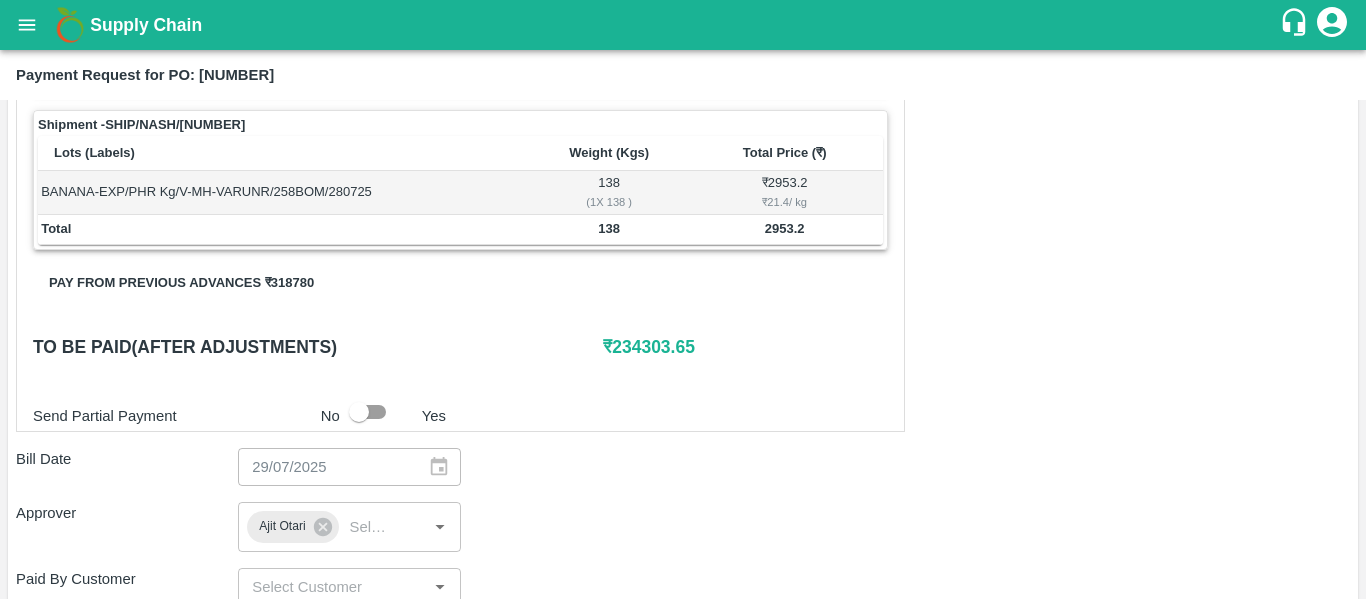 scroll, scrollTop: 749, scrollLeft: 0, axis: vertical 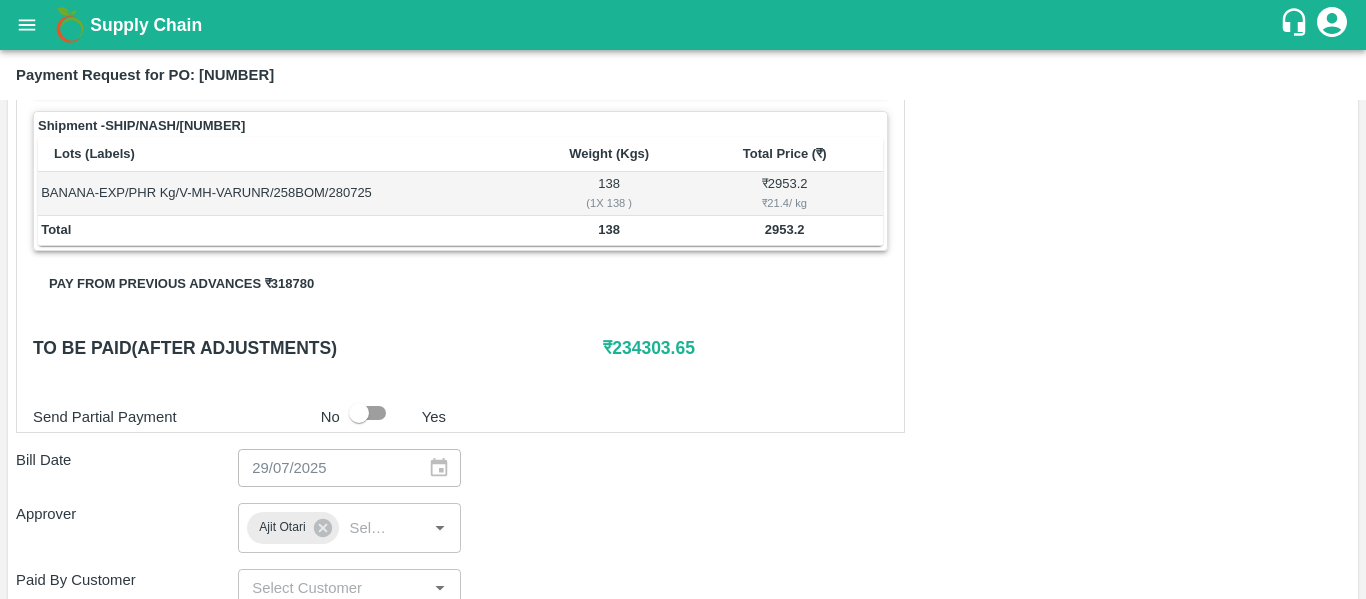 type on "Fruit Bill" 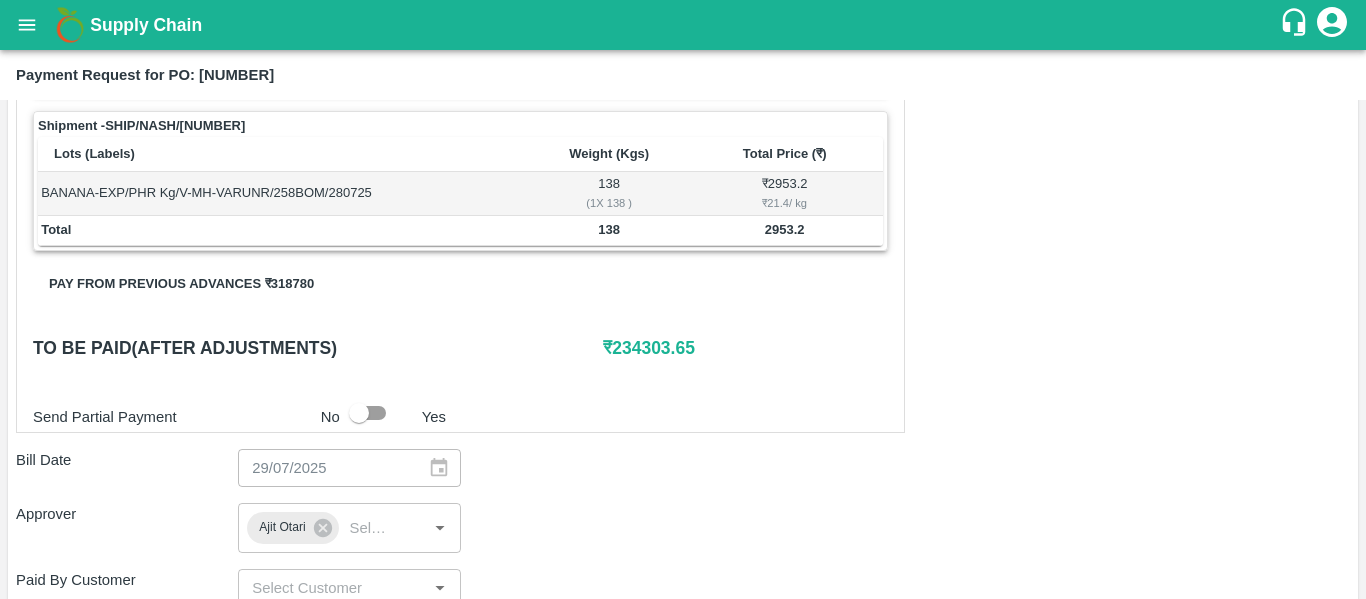 scroll, scrollTop: 1082, scrollLeft: 0, axis: vertical 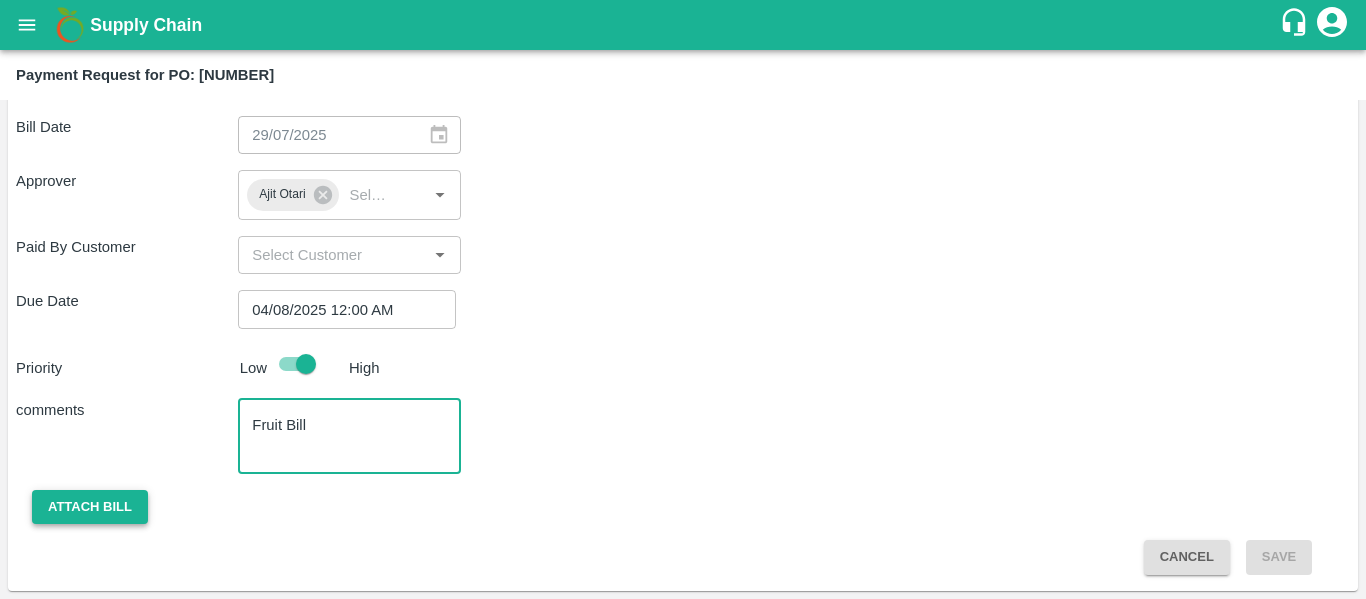 click on "Attach bill" at bounding box center (90, 507) 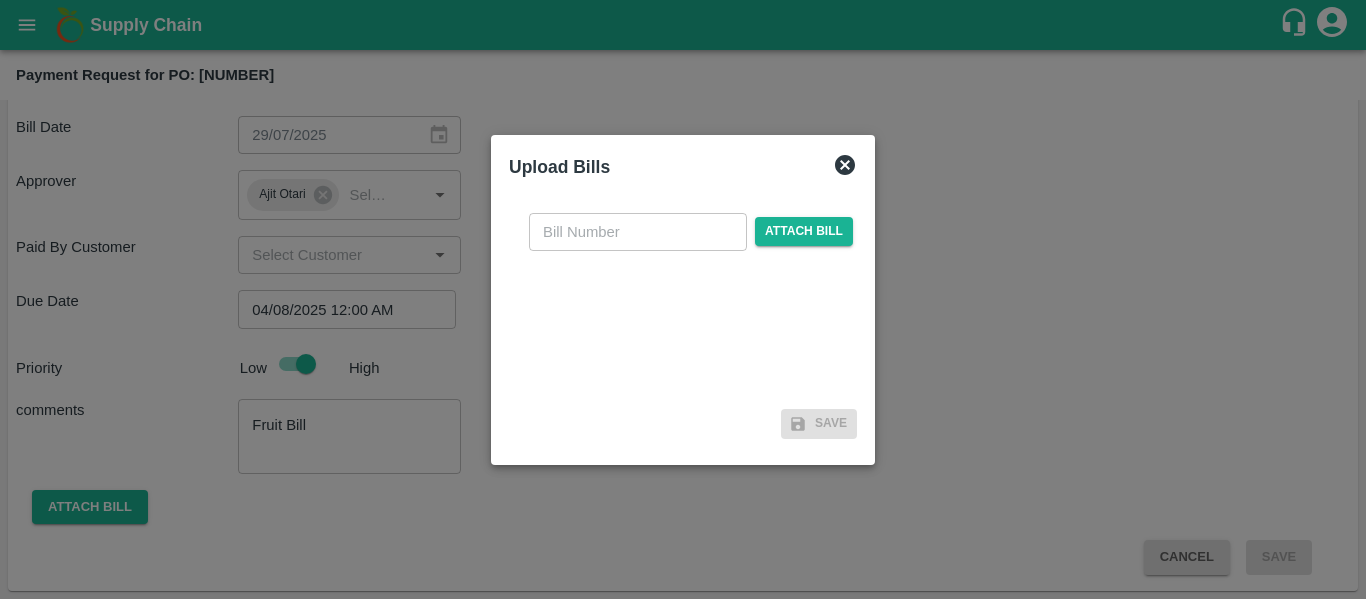 click at bounding box center [638, 232] 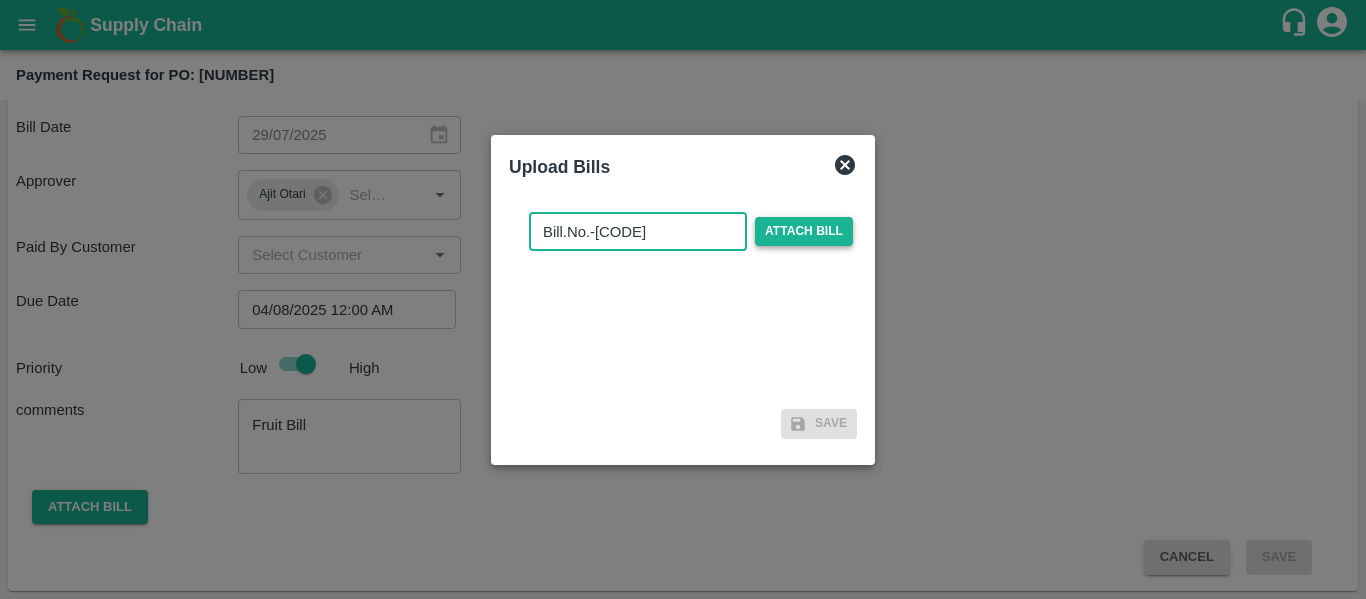 type on "VE25-39" 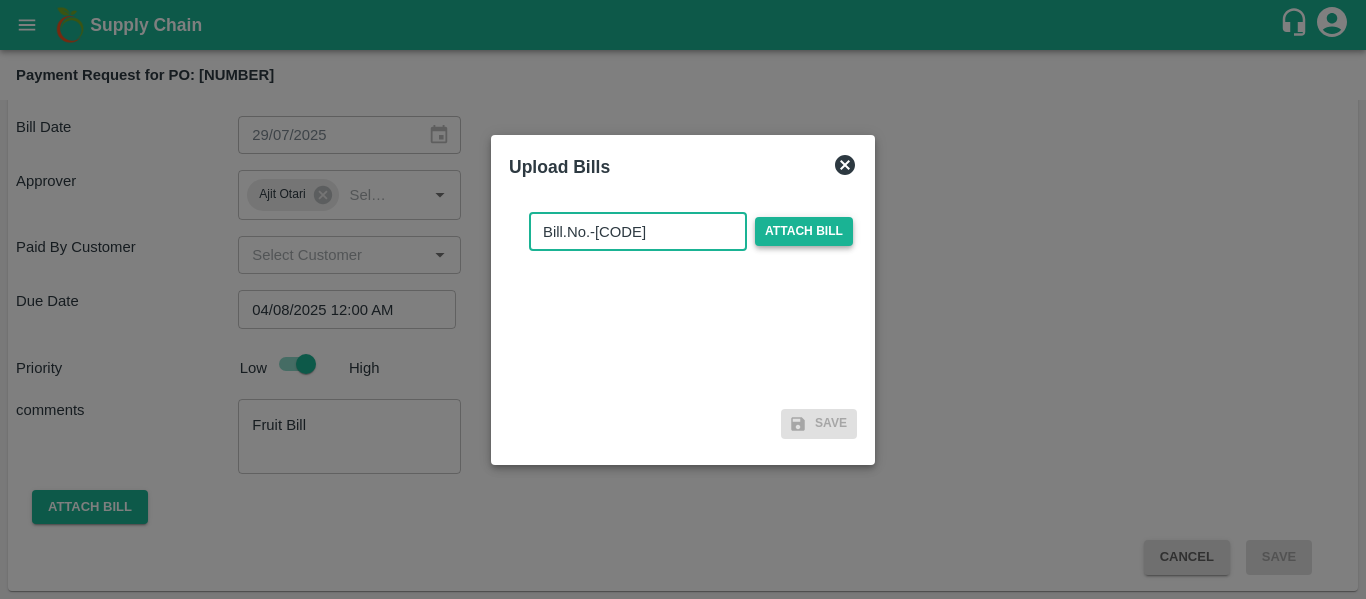 click on "Attach bill" at bounding box center (804, 231) 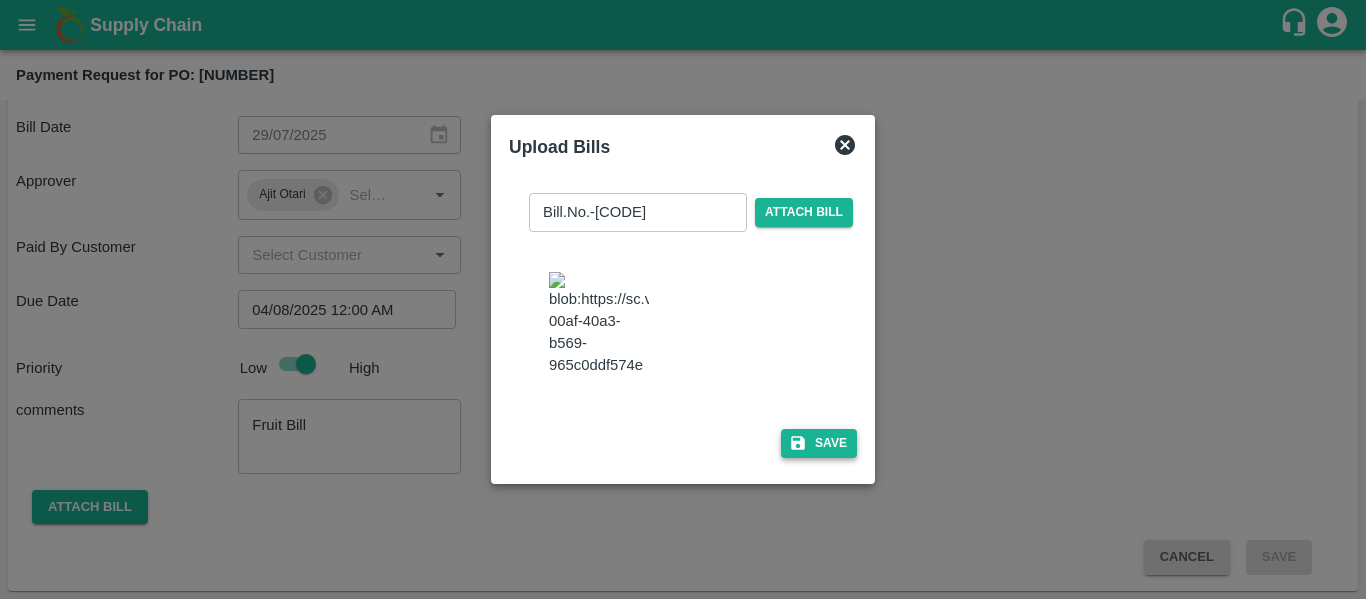click on "Save" at bounding box center [819, 443] 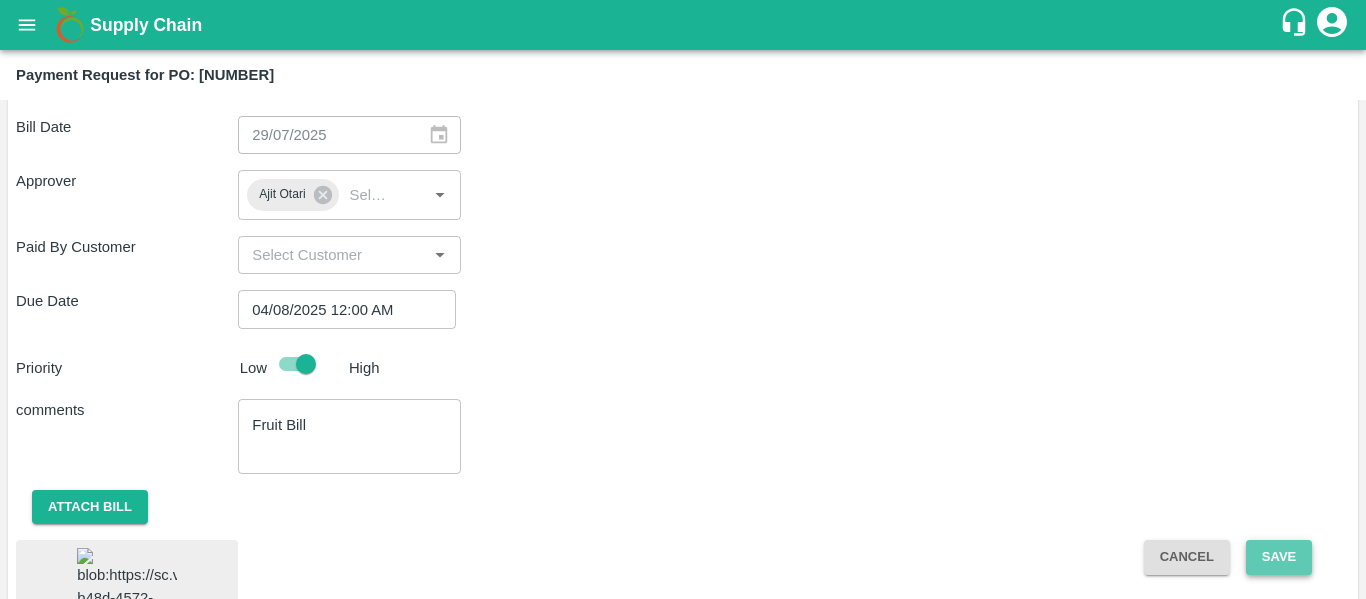 click on "Save" at bounding box center (1279, 557) 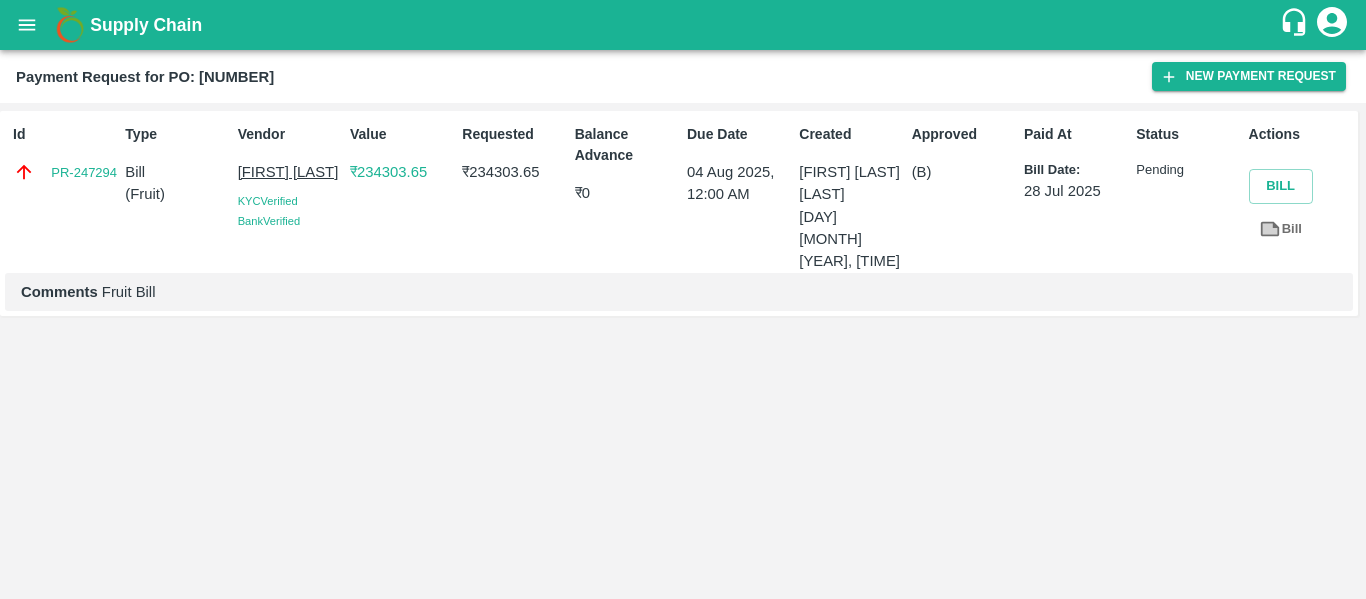 click on "Supply Chain" at bounding box center [683, 25] 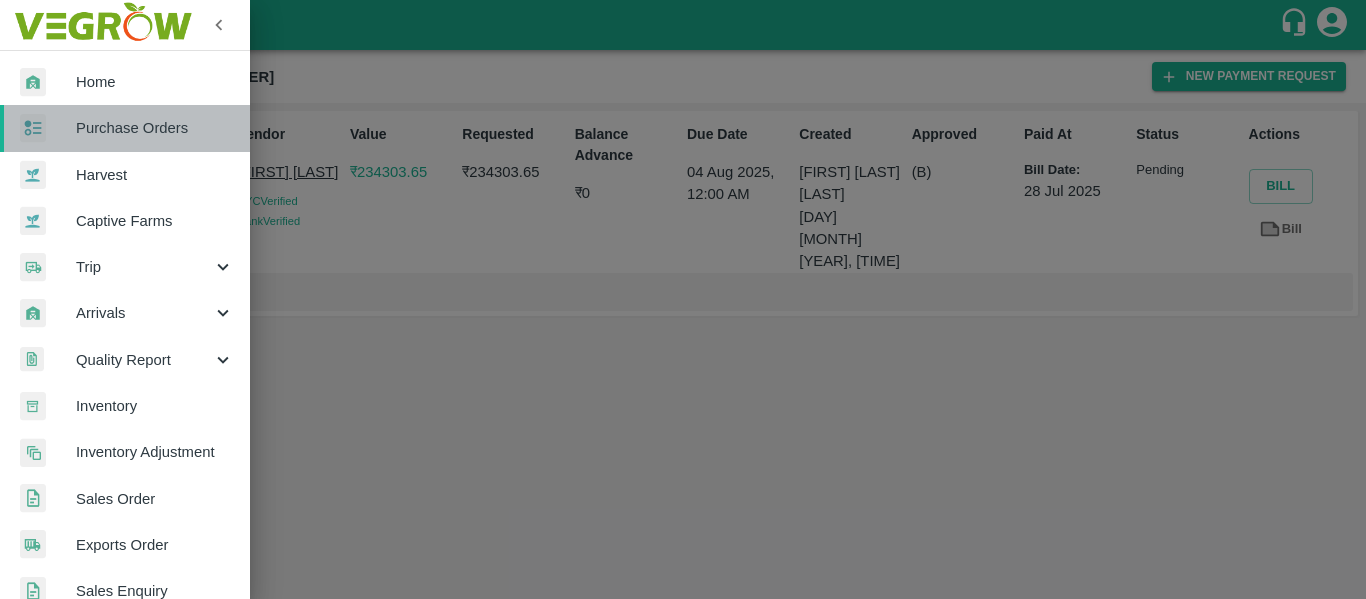 click on "Purchase Orders" at bounding box center (155, 128) 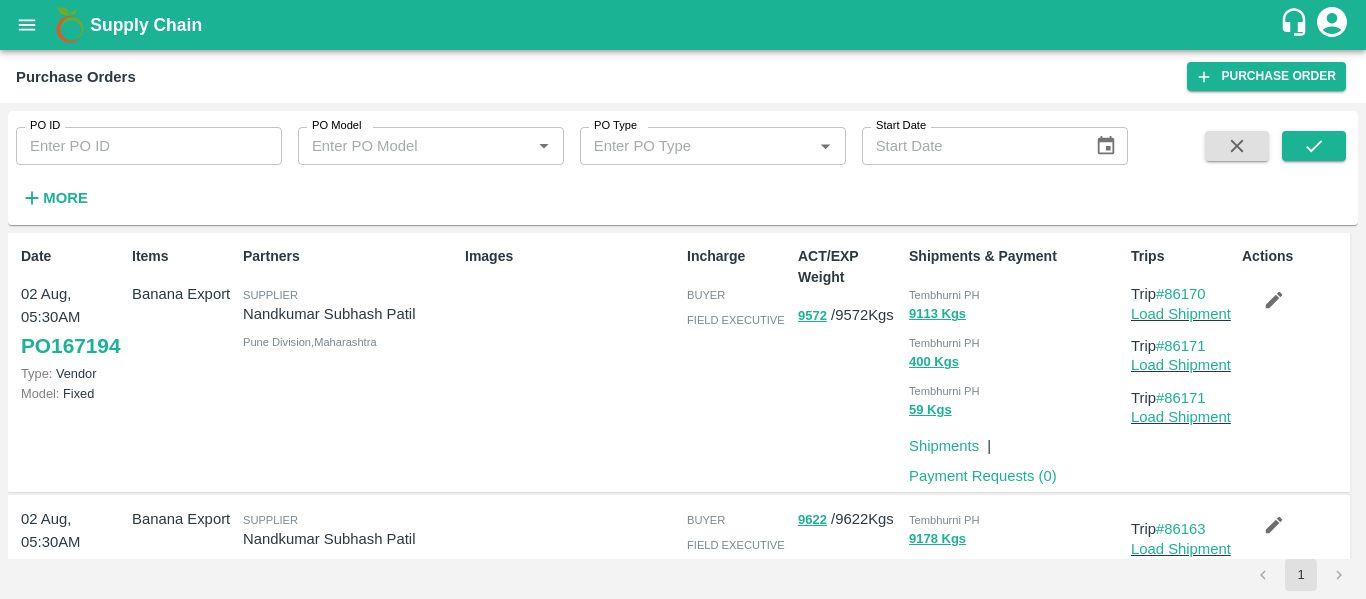 click on "PO ID" at bounding box center (149, 146) 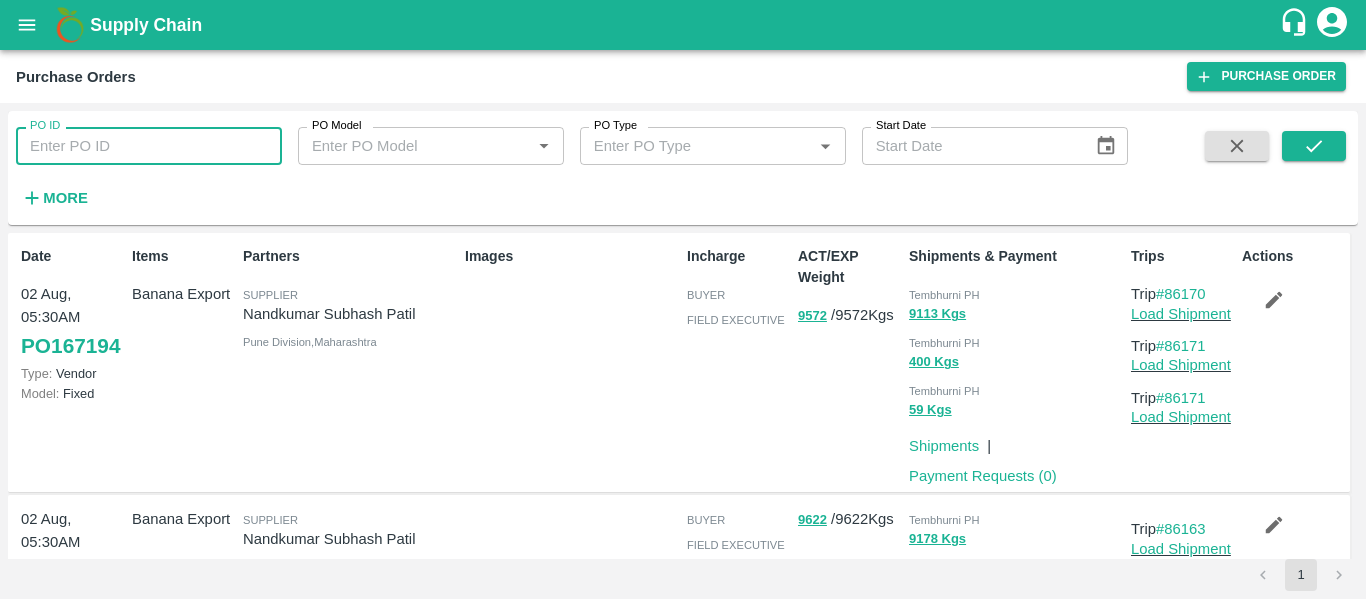 paste on "165934" 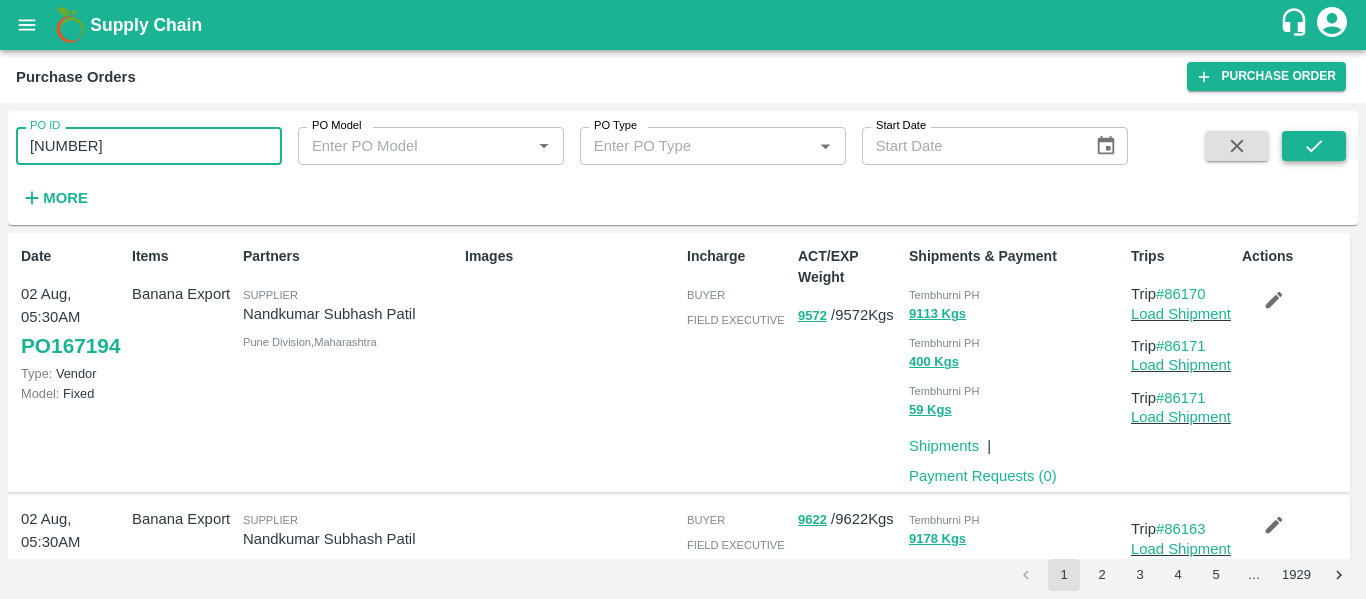 type on "165934" 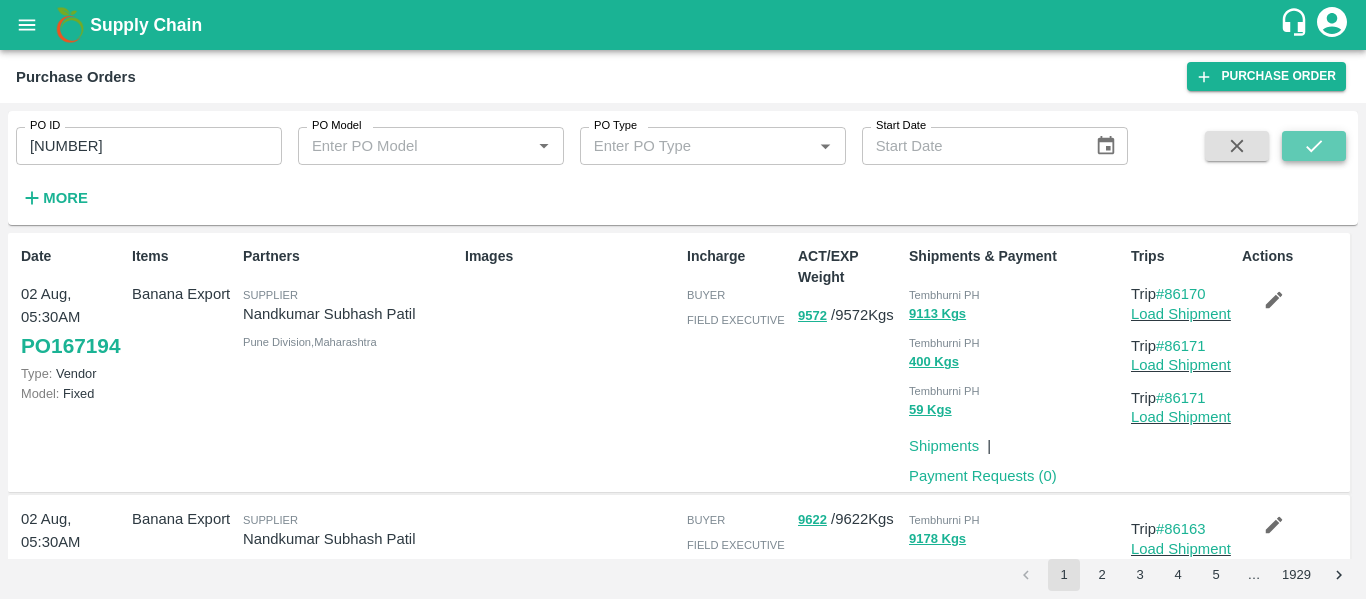 click at bounding box center [1314, 146] 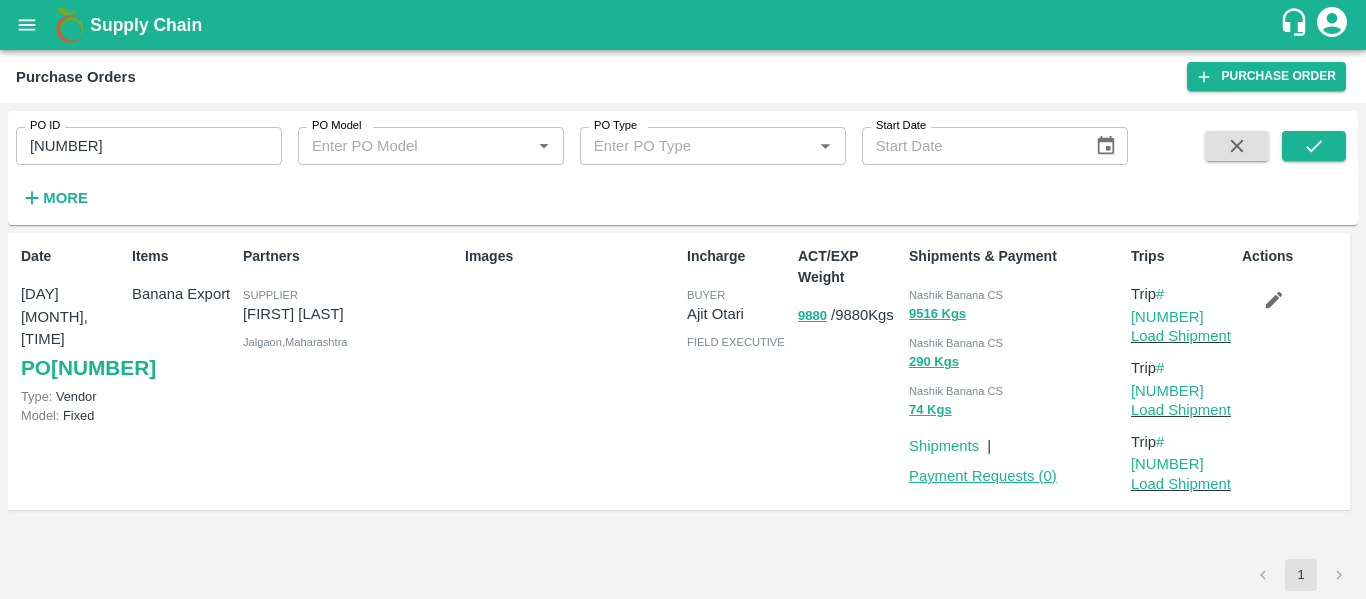 click on "Payment Requests ( 0 )" at bounding box center (983, 476) 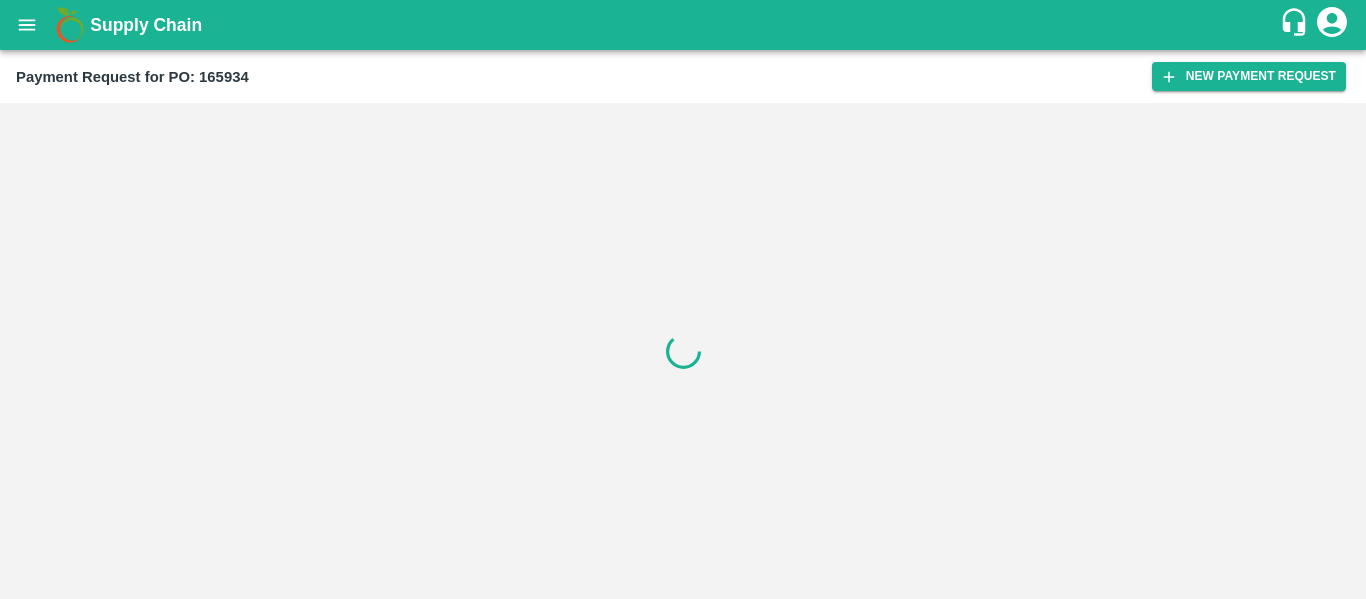 scroll, scrollTop: 0, scrollLeft: 0, axis: both 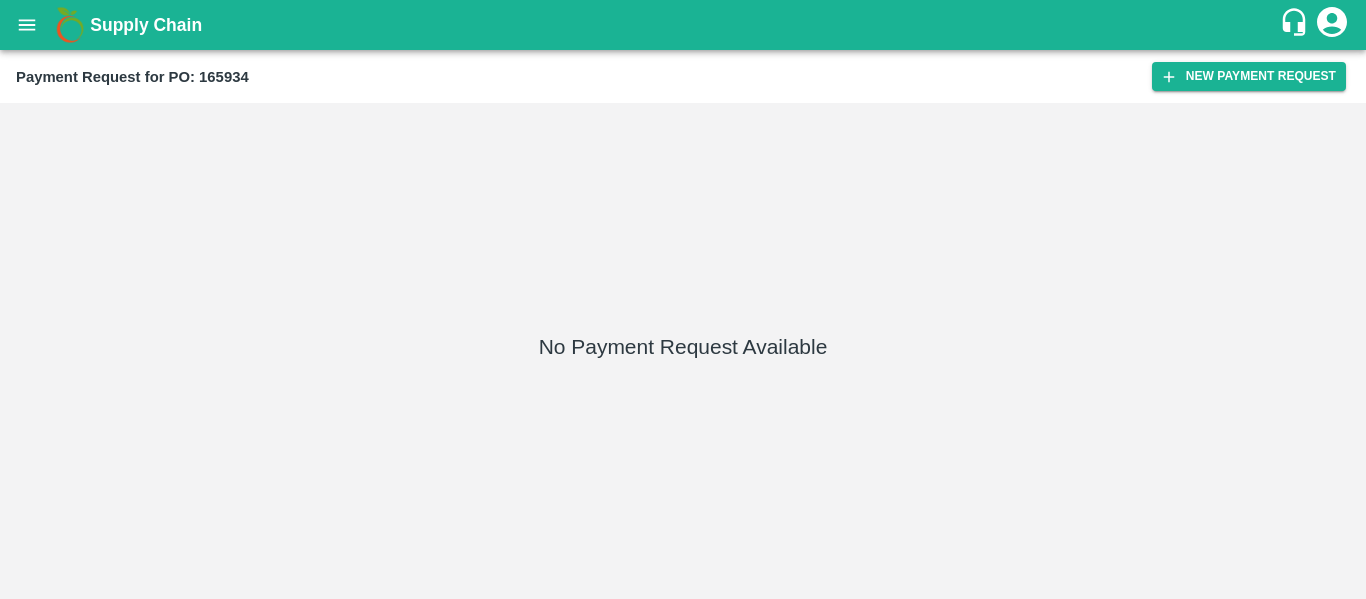 click on "Payment Request for PO: 165934 New Payment Request" at bounding box center [683, 76] 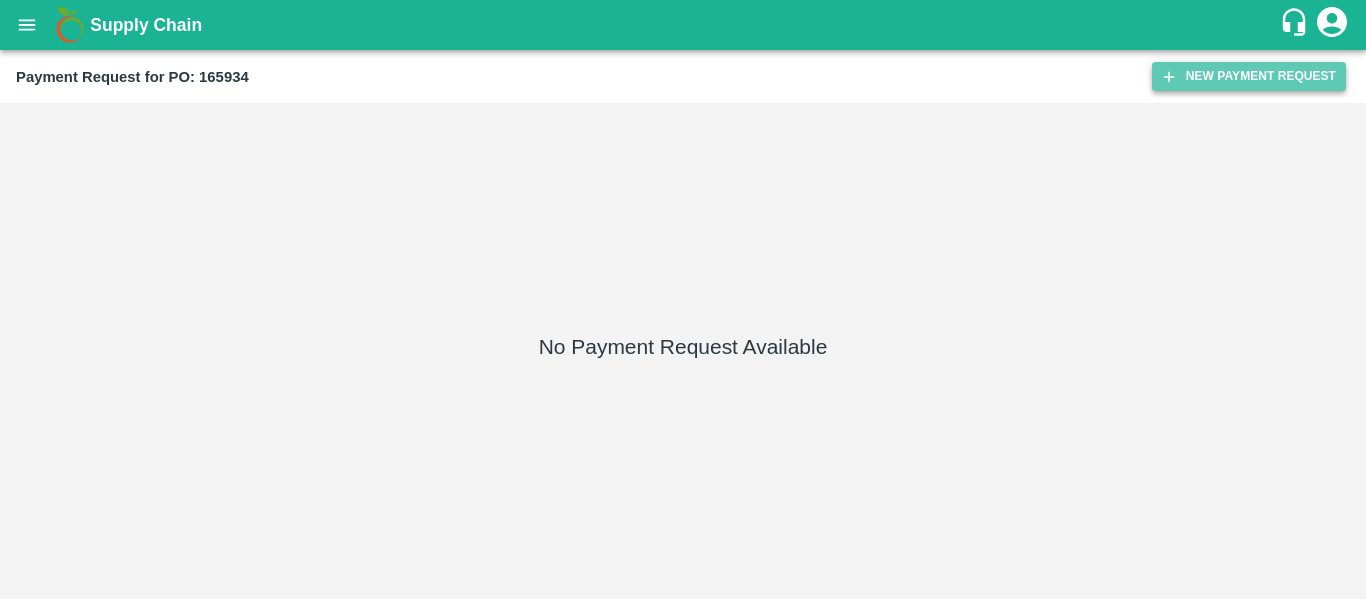 click on "New Payment Request" at bounding box center [1249, 76] 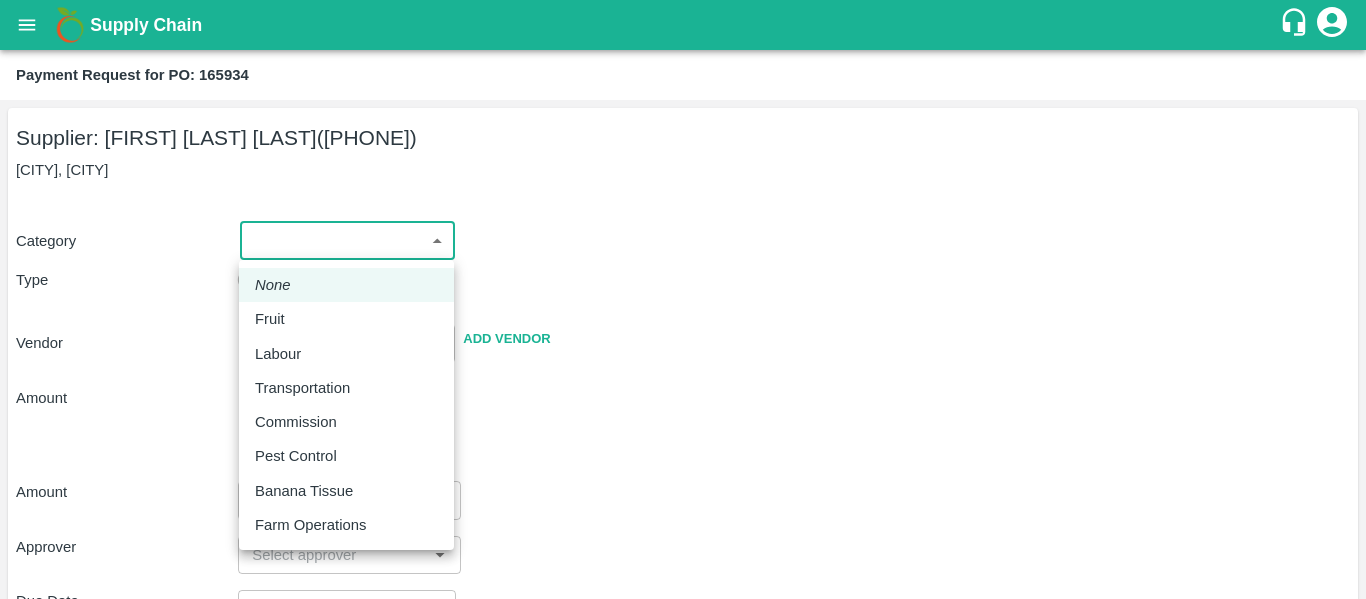 click on "Supply Chain Payment Request for PO: 165934 Supplier:    [FIRST] [LAST]  ([PHONE]) Raver, Jalgaon Category ​ ​ Type Advance Bill Vendor ​ Add Vendor Amount Total value Per Kg ​ Amount ​ Approver ​ Due Date ​  Priority  Low  High Comment x ​ Attach bill Cancel Save Tembhurni PH Nashik CC Shahada Banana Export PH Savda Banana Export PH Nashik Banana CS [FIRST] [LAST] Logout None Fruit Labour Transportation Commission Pest Control Banana Tissue Farm Operations" at bounding box center [683, 299] 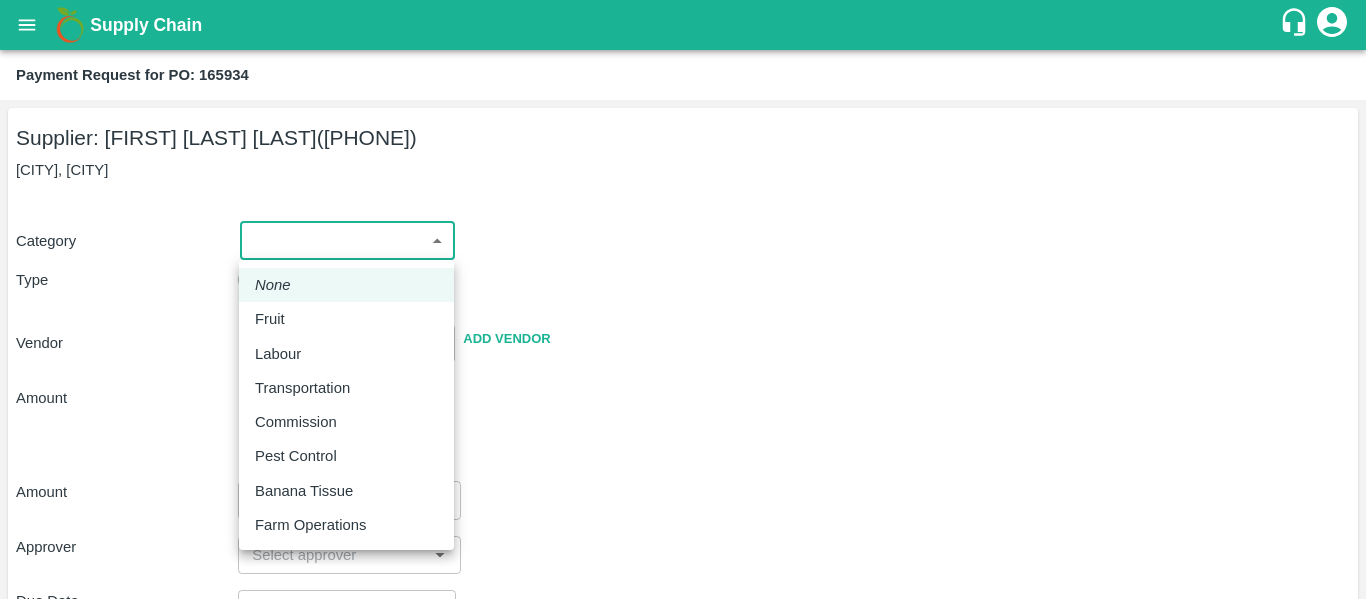 click on "Fruit" at bounding box center (275, 319) 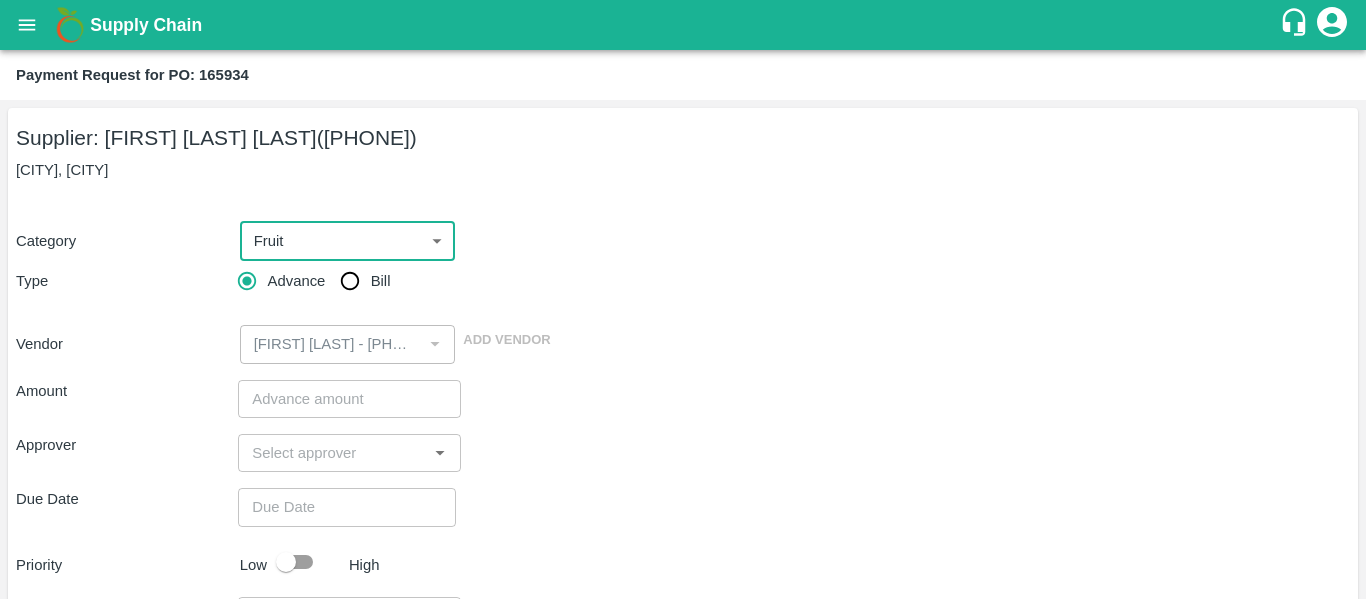 click on "Bill" at bounding box center [350, 281] 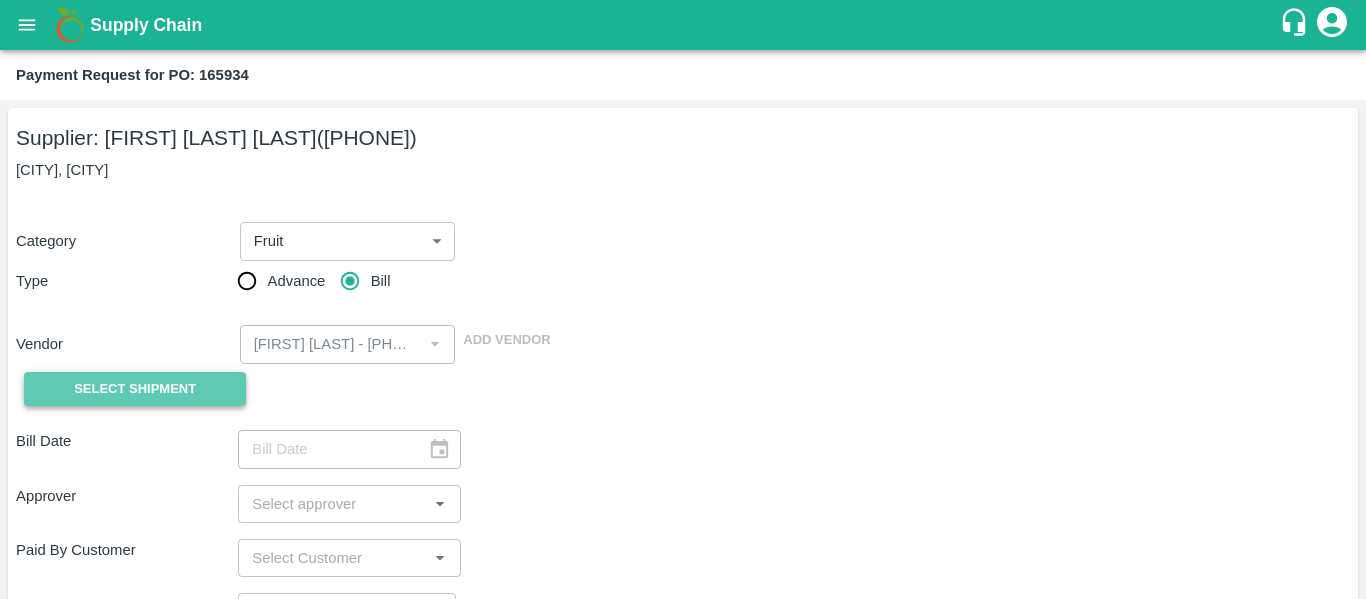 click on "Select Shipment" at bounding box center (135, 389) 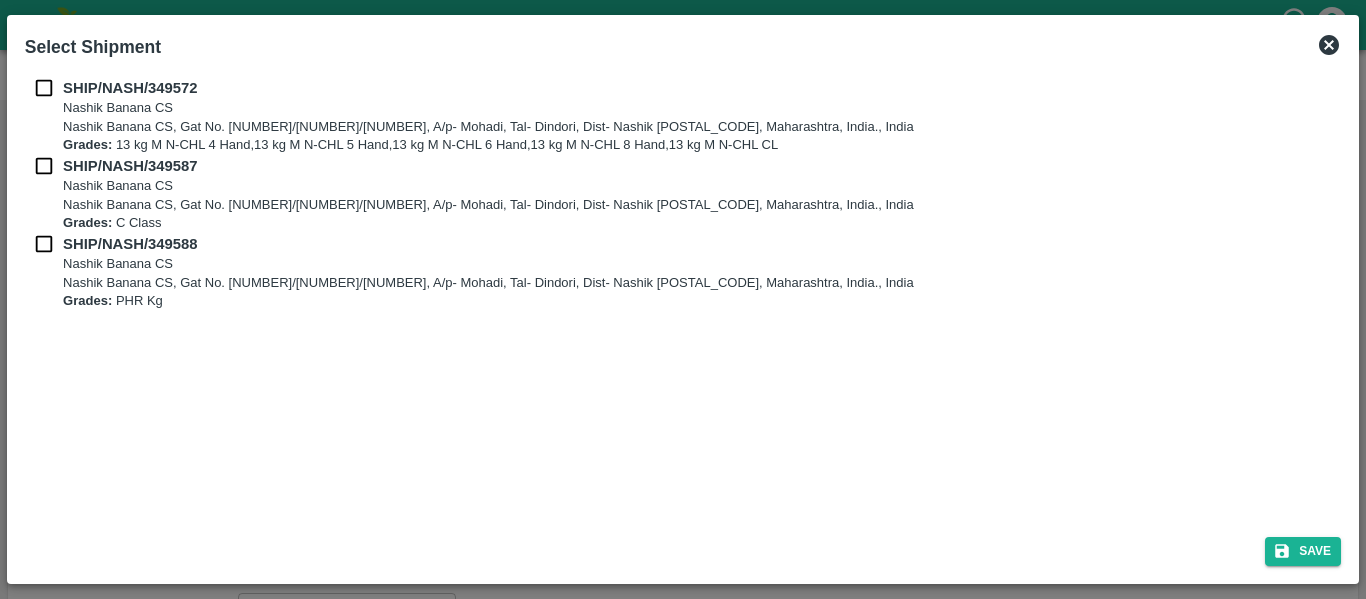 click at bounding box center (44, 88) 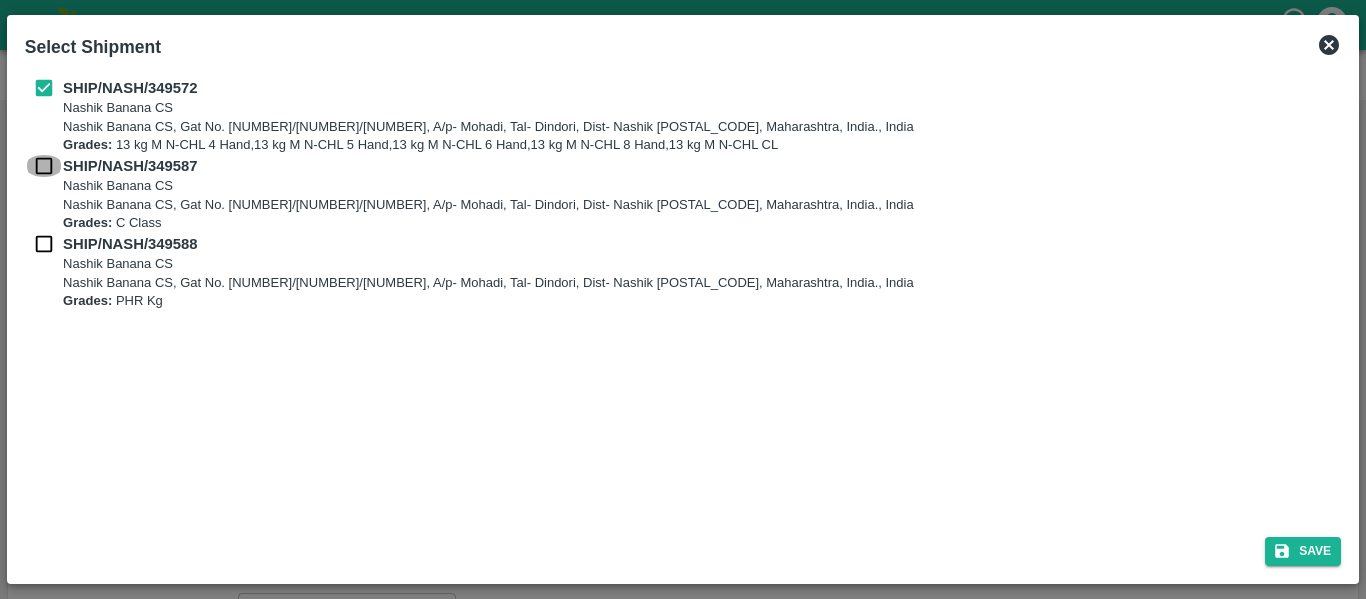 click at bounding box center (44, 166) 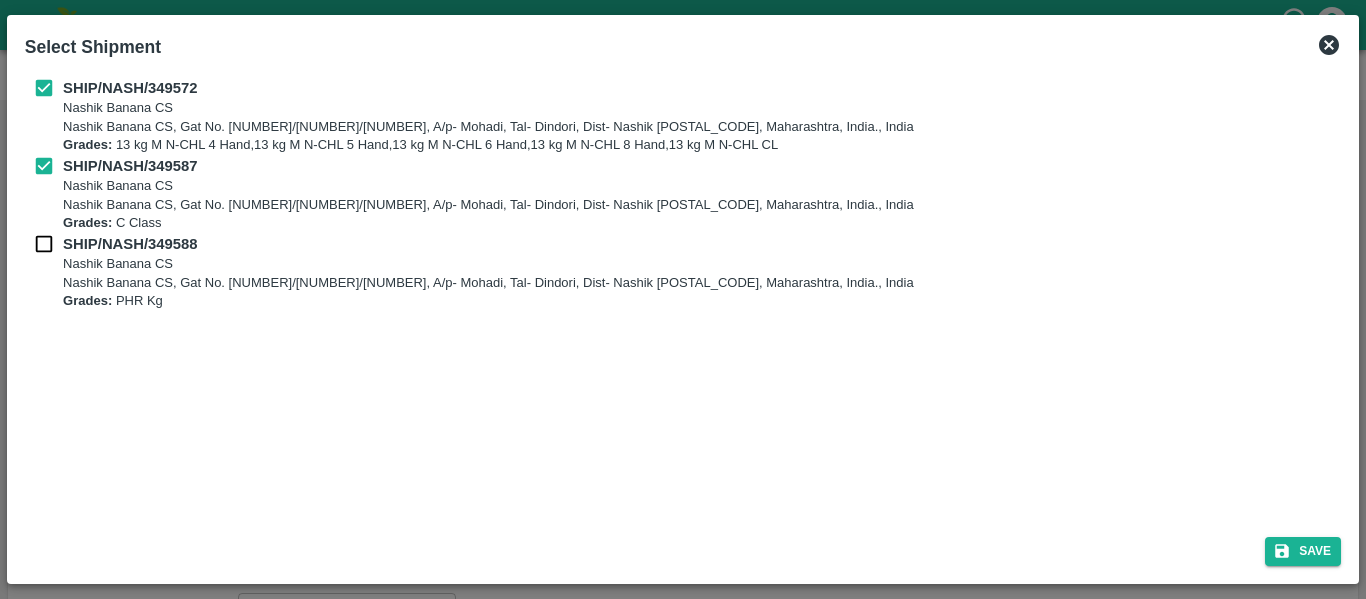 click on "SHIP/NASH/349587 Nashik Banana CS  Nashik Banana CS, Gat No. [NUMBER]/[NUMBER]/[NUMBER], A/p- Mohadi, Tal- Dindori, Dist- Nashik [POSTAL_CODE], Maharashtra, India., India Grades:   C Class" at bounding box center [683, 194] 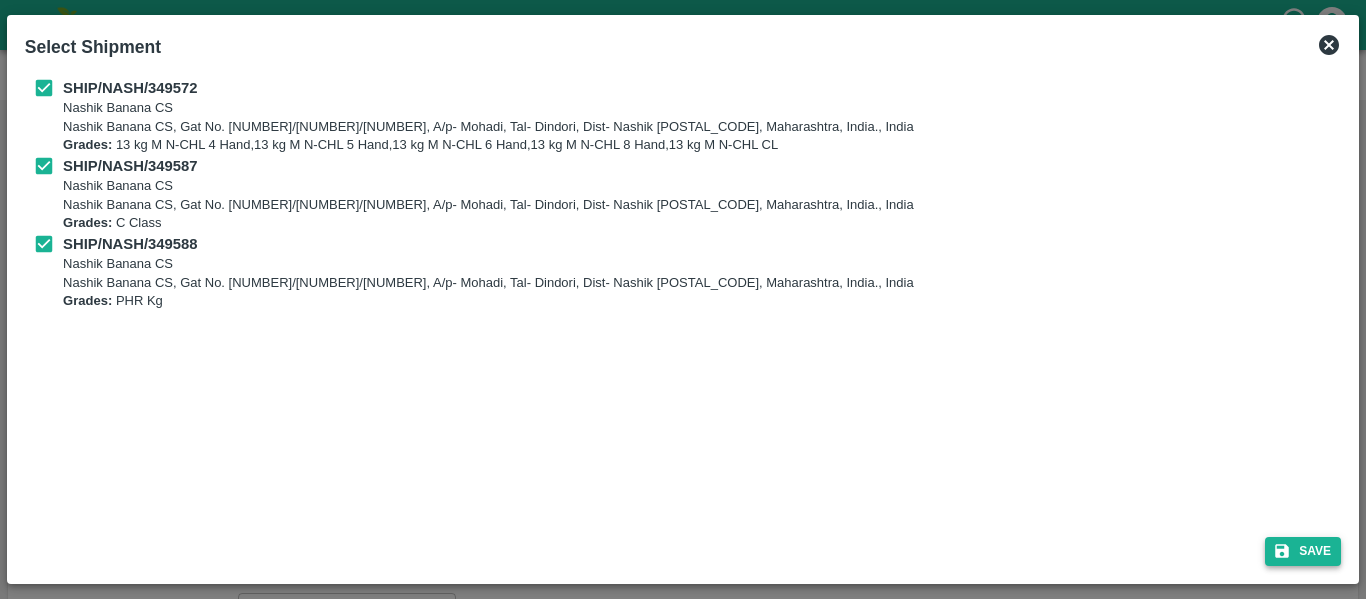 click on "Save" at bounding box center (1303, 551) 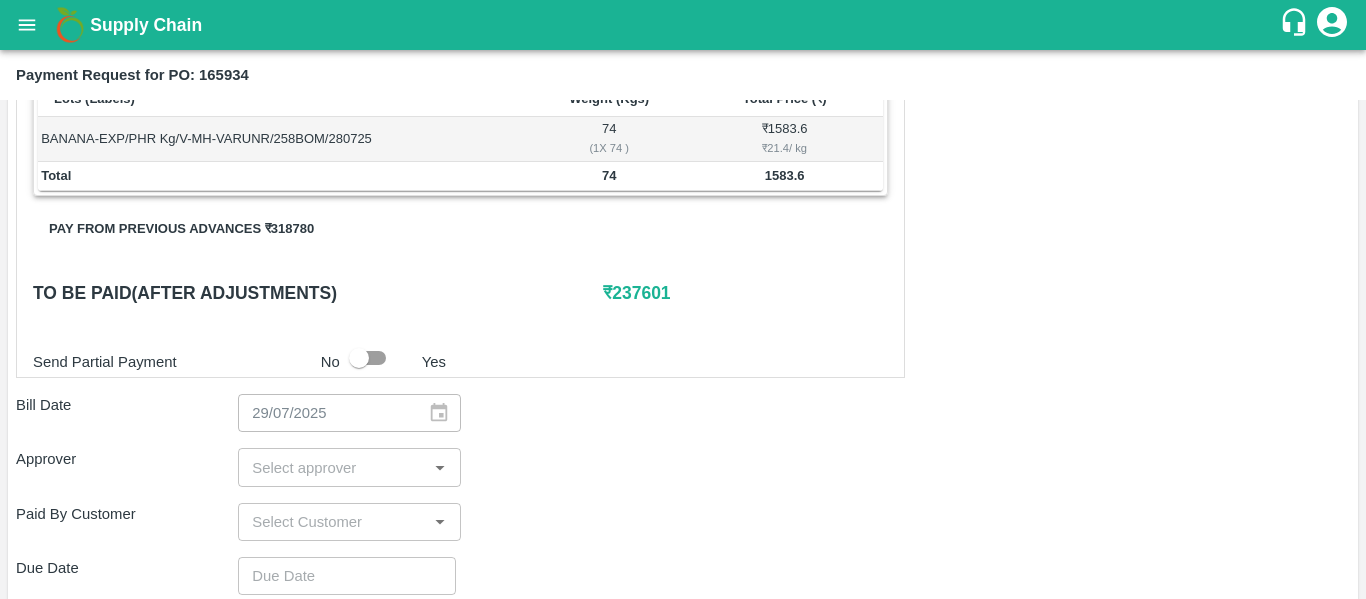 scroll, scrollTop: 1115, scrollLeft: 0, axis: vertical 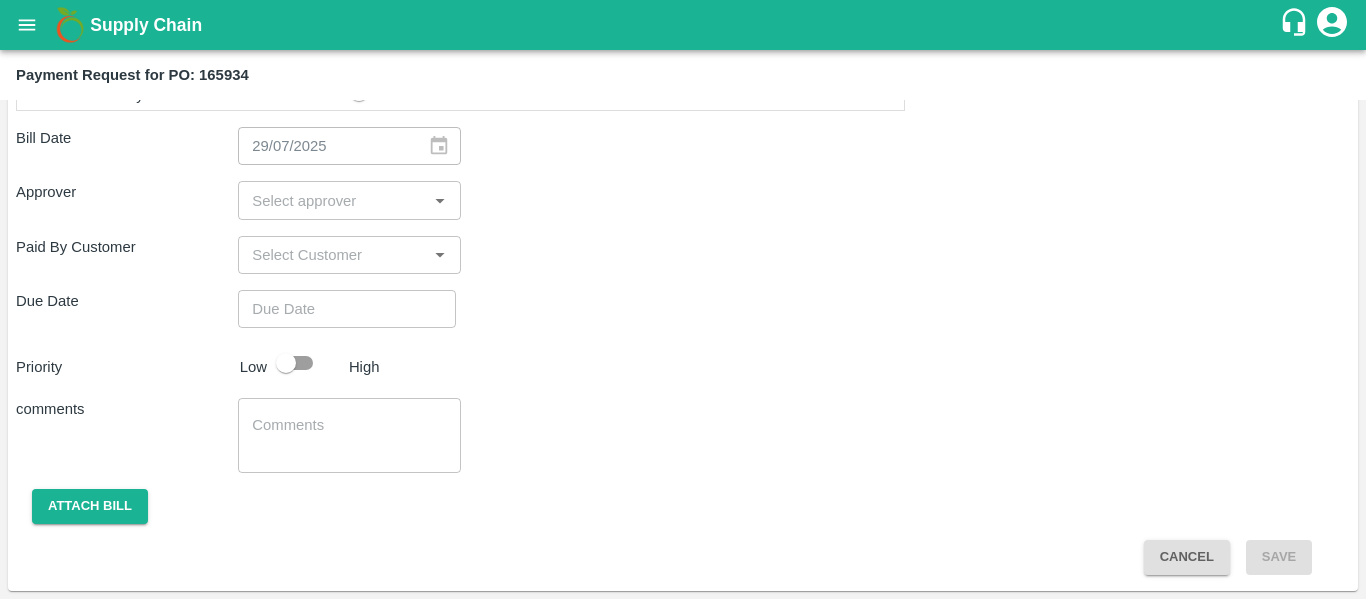 click at bounding box center (332, 200) 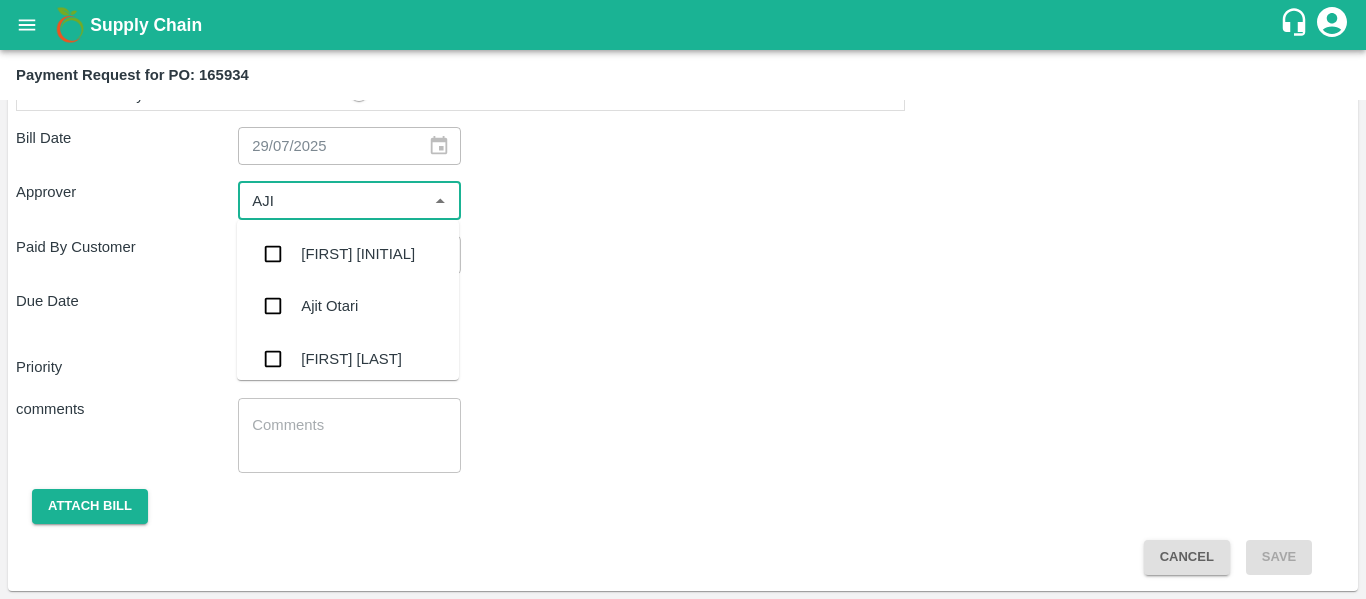 type on "[FIRST]" 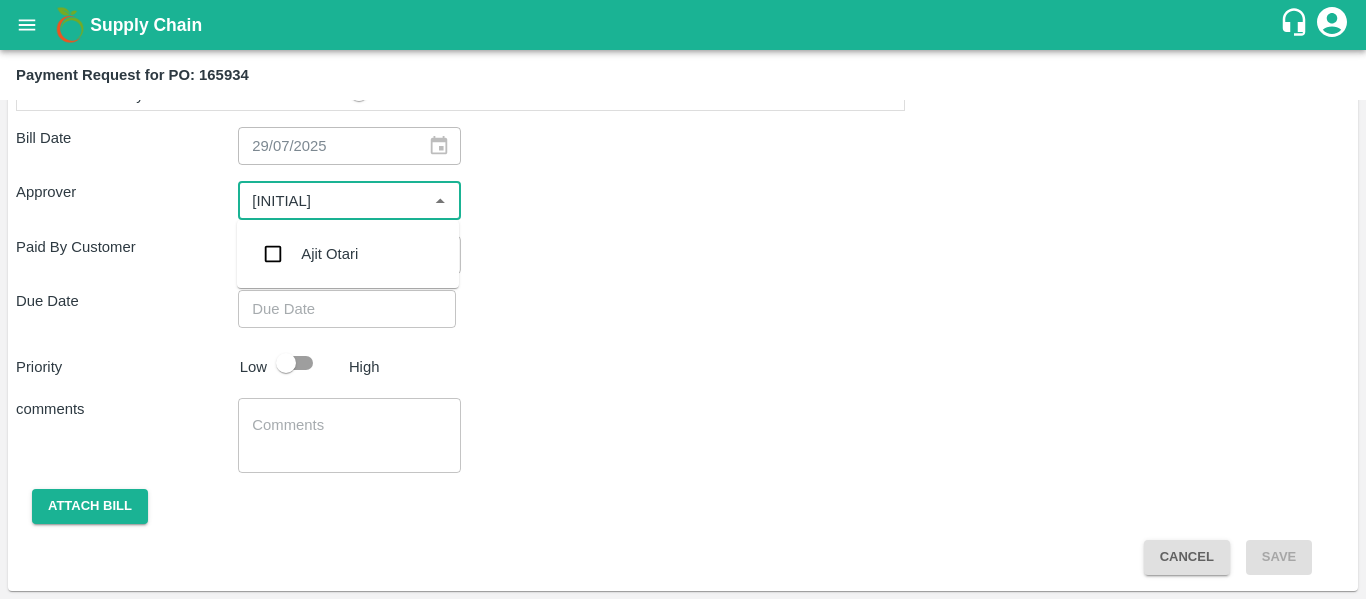 click on "Ajit Otari" at bounding box center [348, 254] 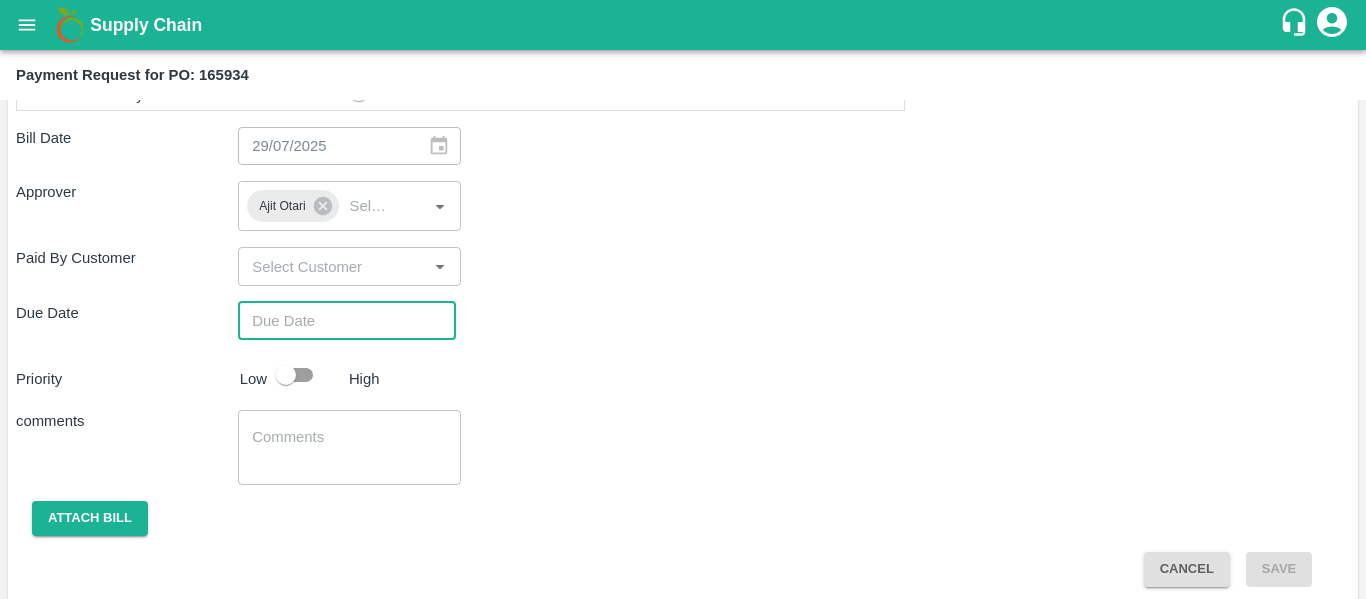 type on "DD/MM/YYYY hh:mm aa" 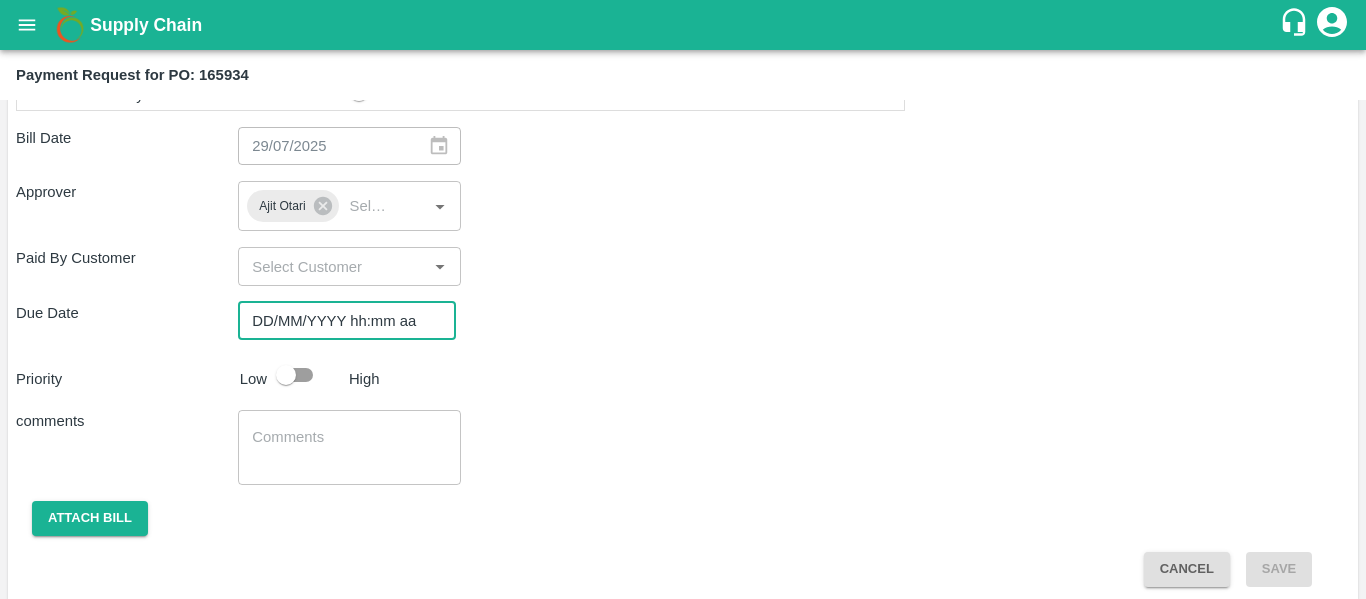 click on "DD/MM/YYYY hh:mm aa" at bounding box center (340, 321) 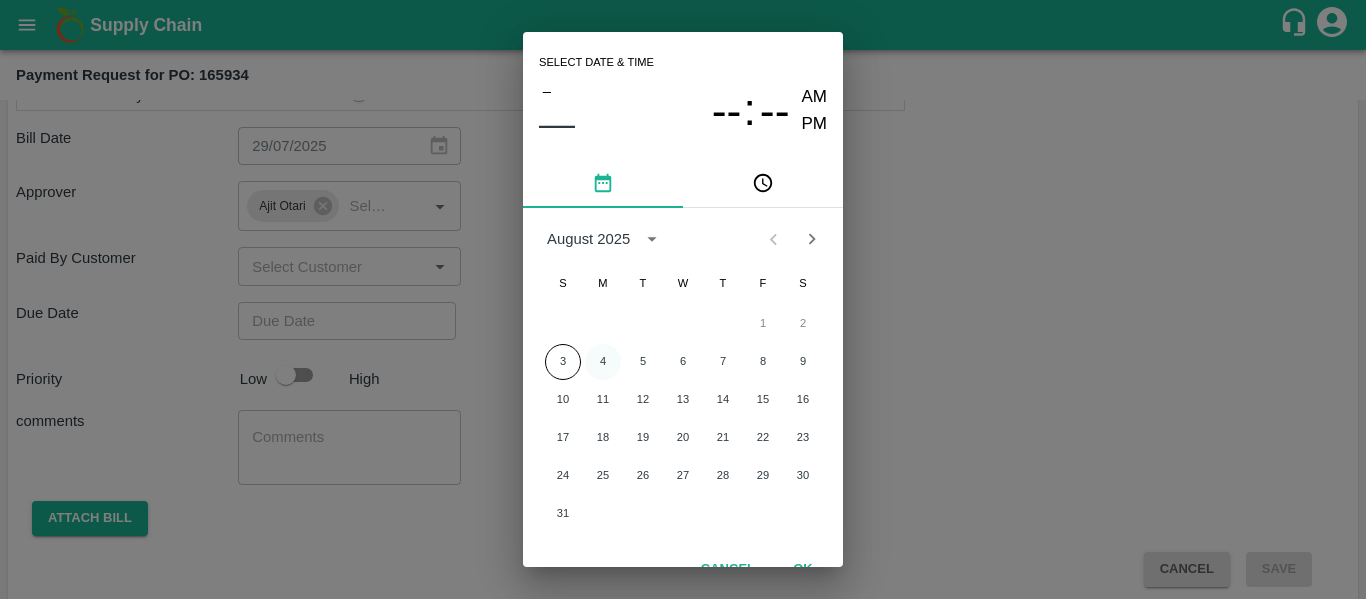 click on "4" at bounding box center (603, 362) 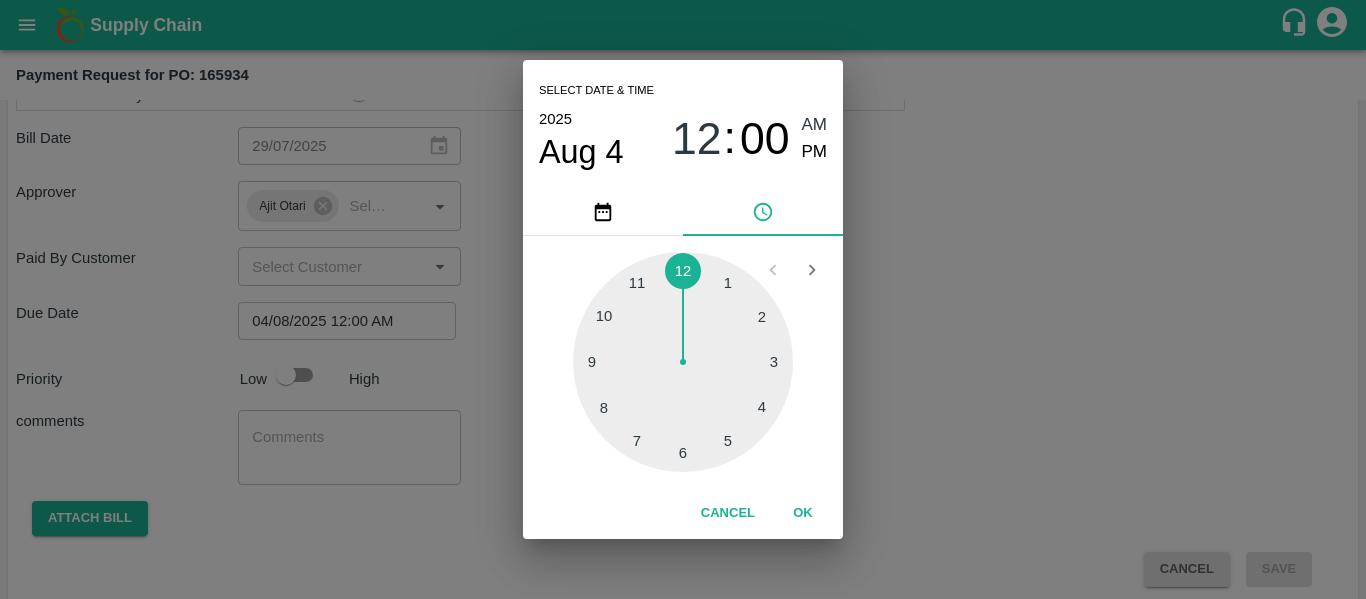 click on "Select date & time 2025 Aug 4 12 : 00 AM PM 1 2 3 4 5 6 7 8 9 10 11 12 Cancel OK" at bounding box center [683, 299] 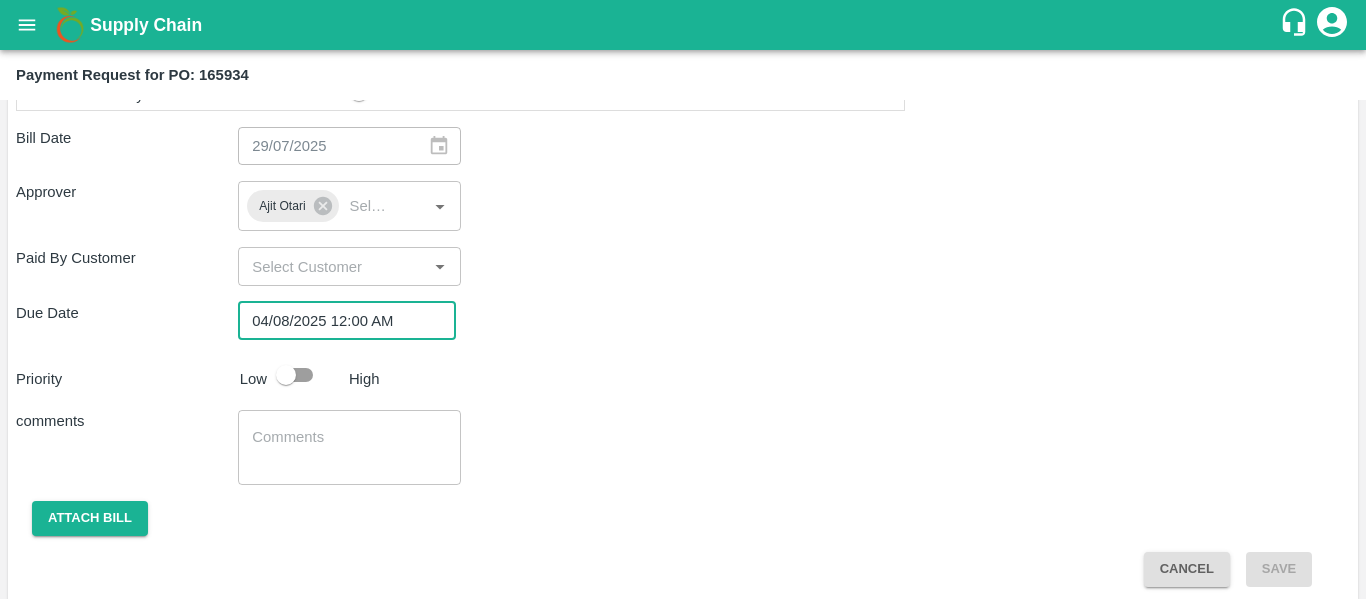 click at bounding box center (286, 375) 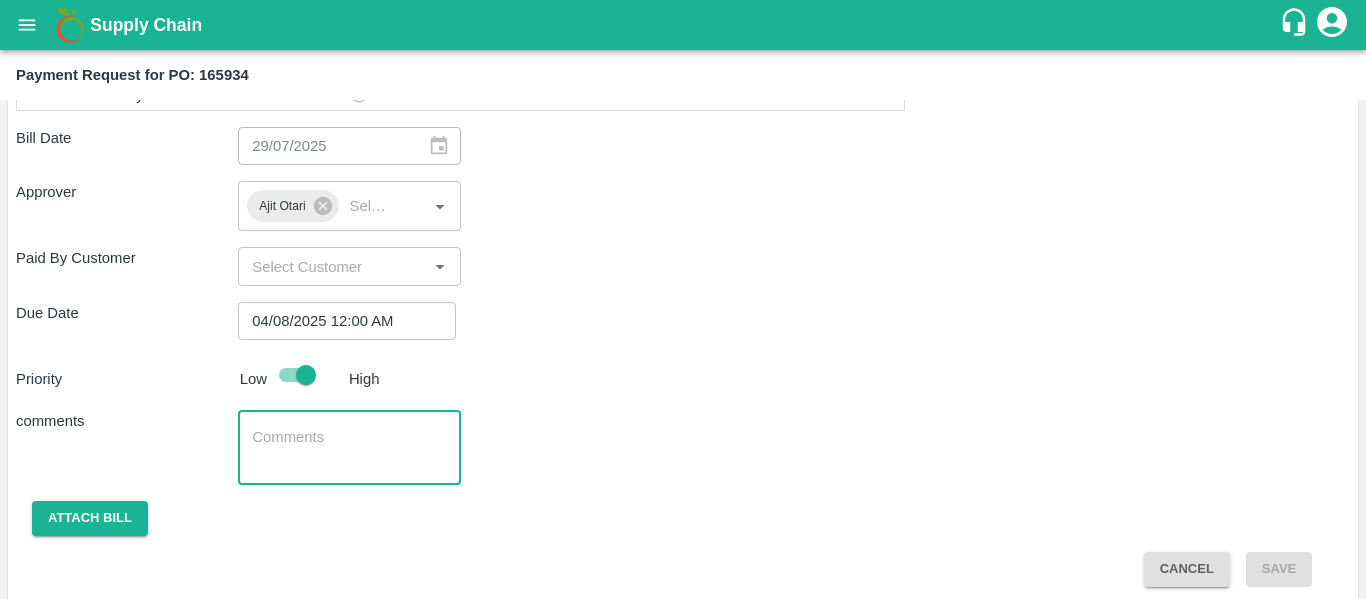click at bounding box center (349, 448) 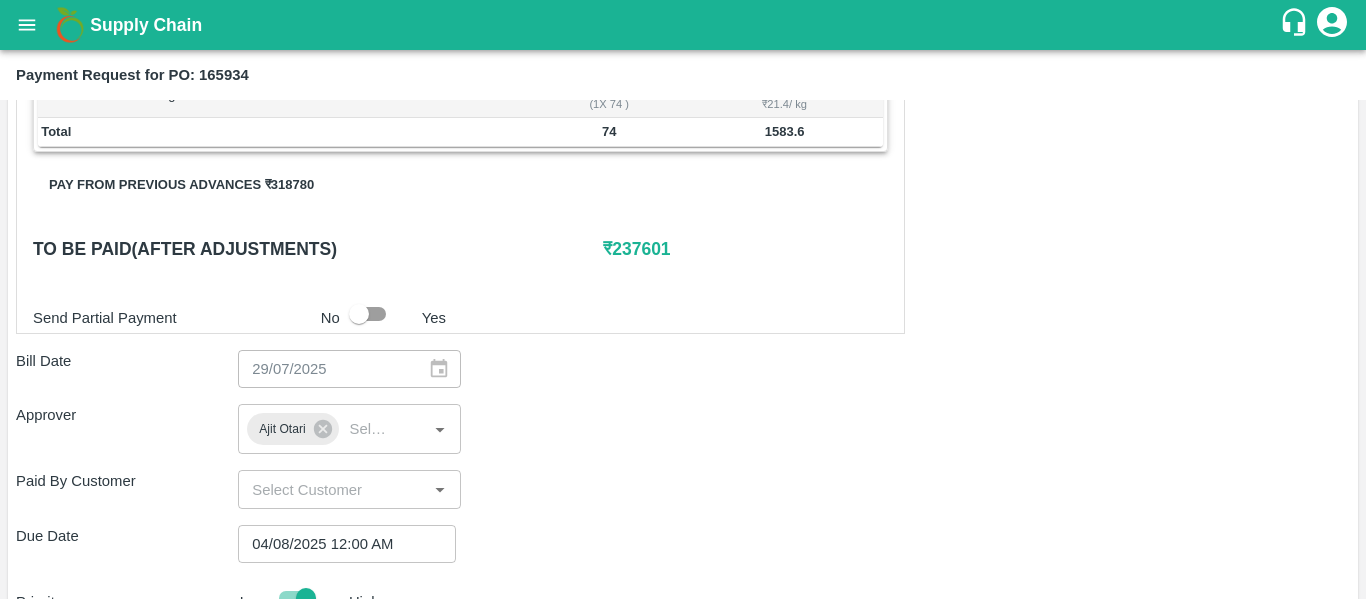 scroll, scrollTop: 891, scrollLeft: 0, axis: vertical 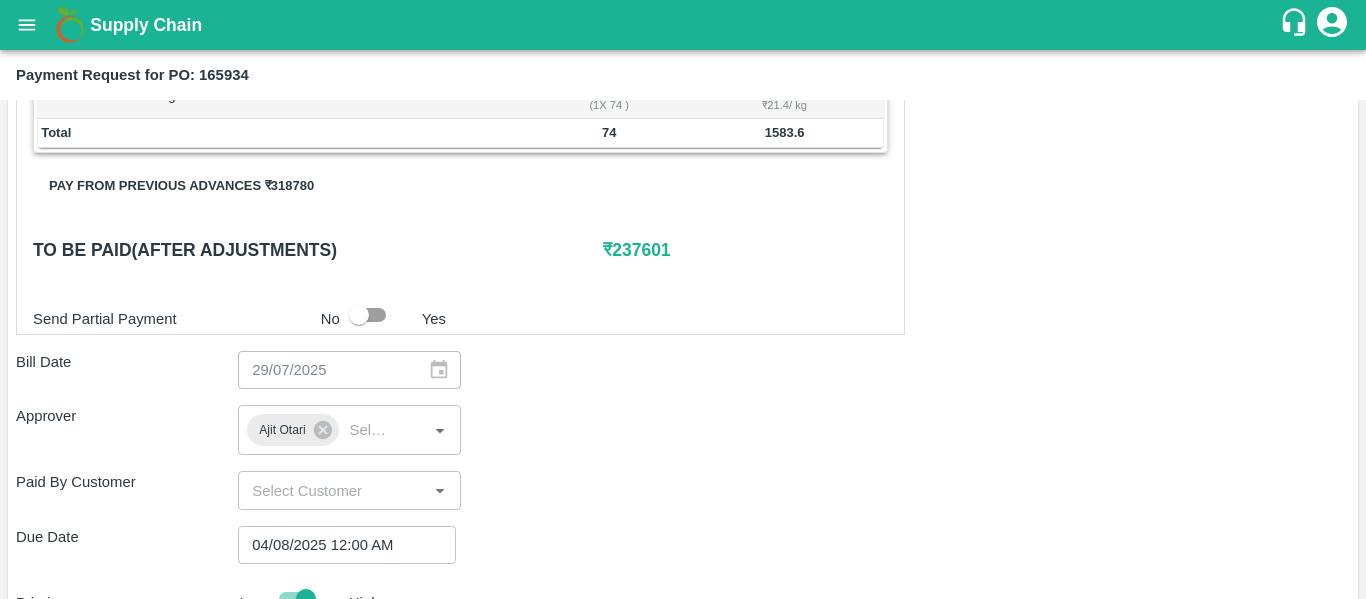 type on "Fruit Bill" 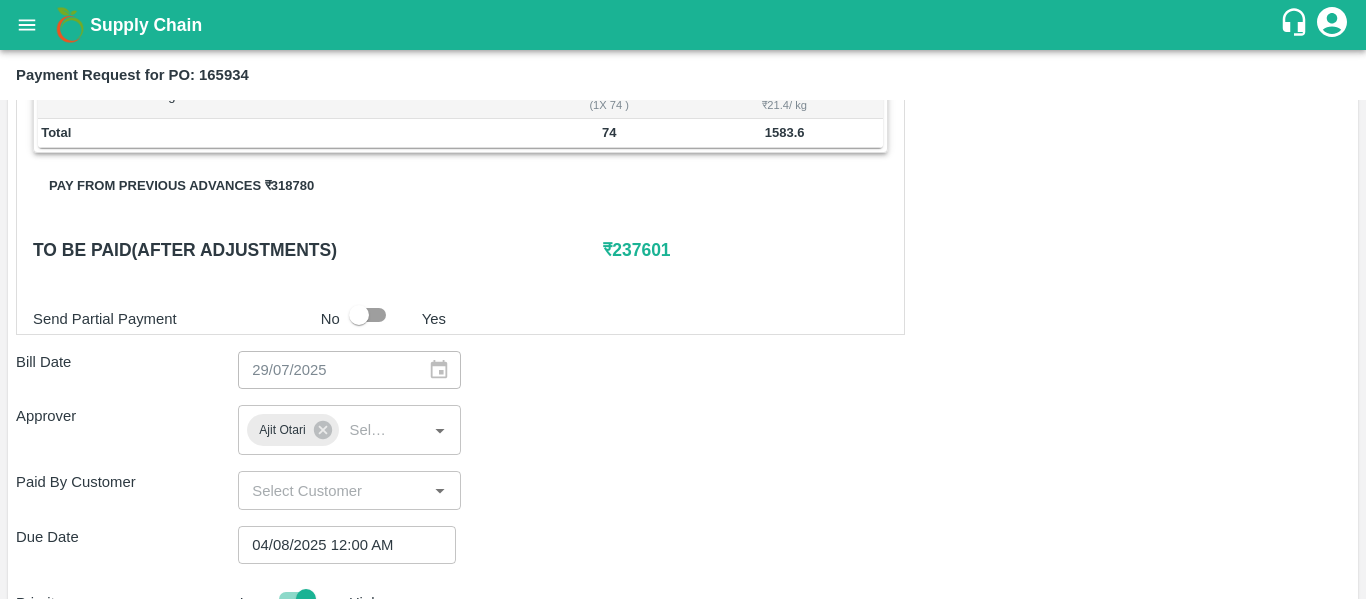 scroll, scrollTop: 1127, scrollLeft: 0, axis: vertical 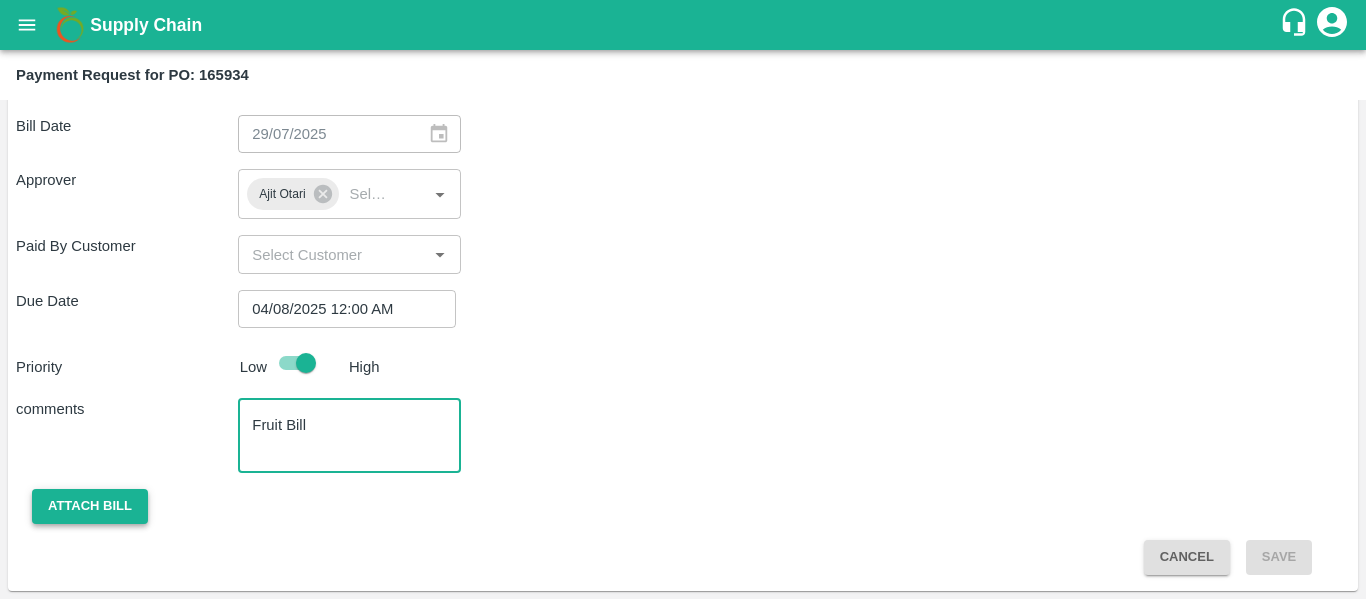 click on "Attach bill" at bounding box center [90, 506] 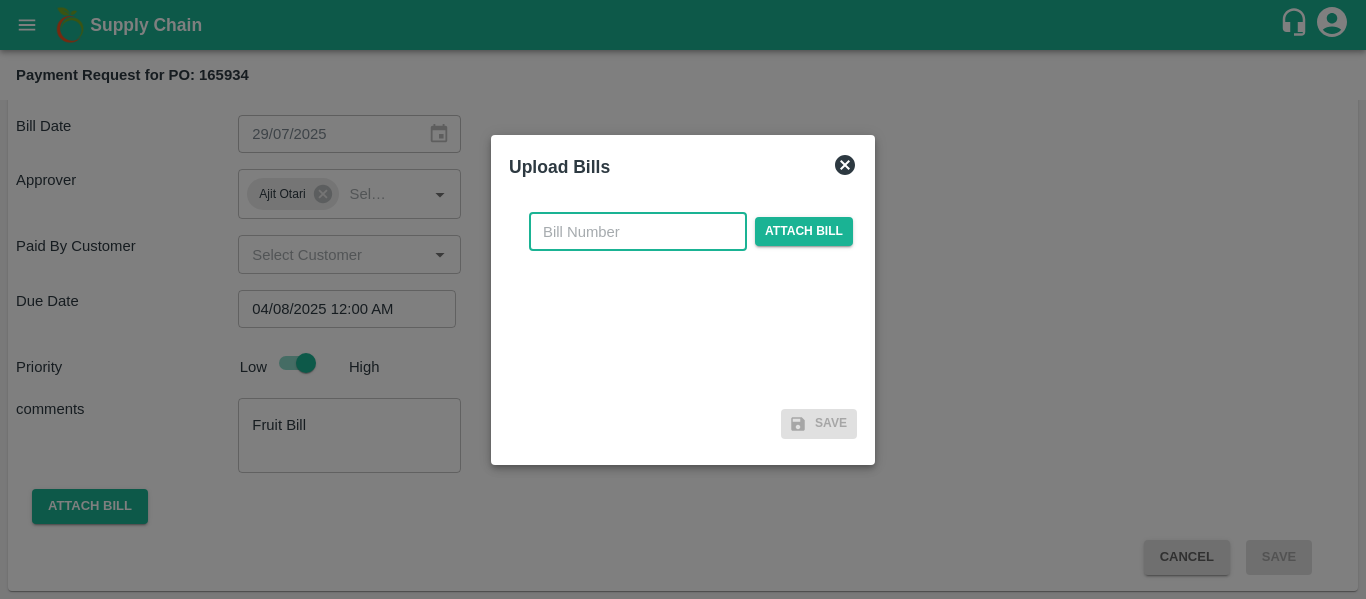 click at bounding box center [638, 232] 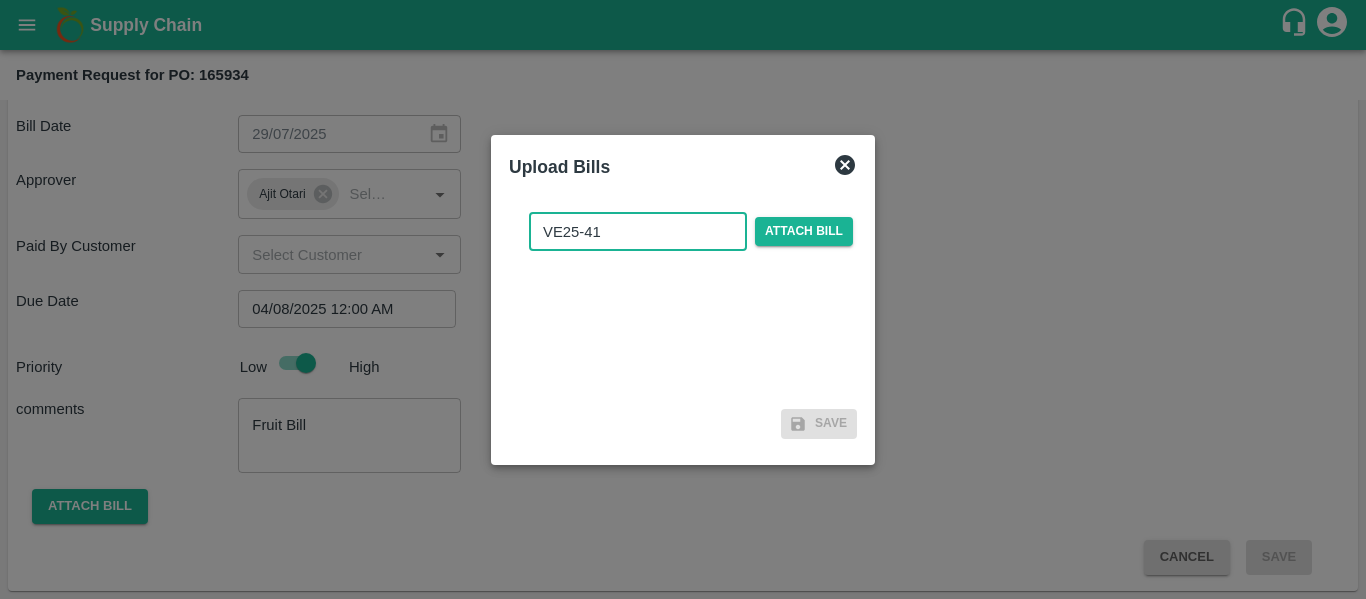 type on "VE25-41" 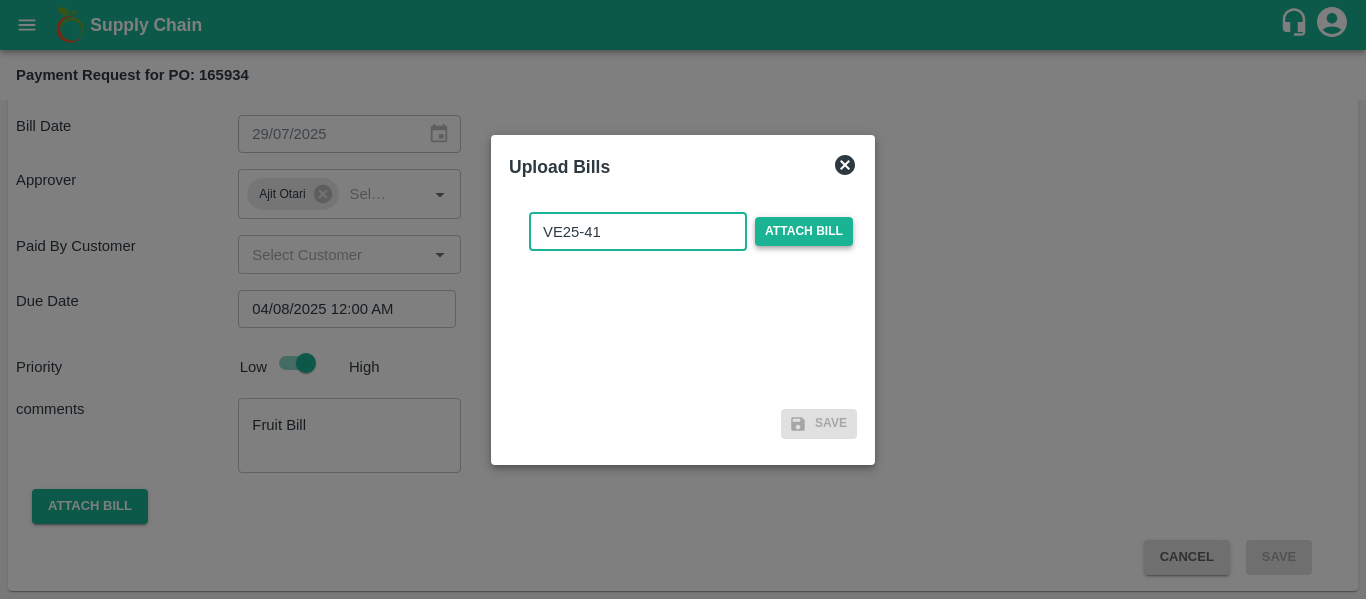 click on "Attach bill" at bounding box center [804, 231] 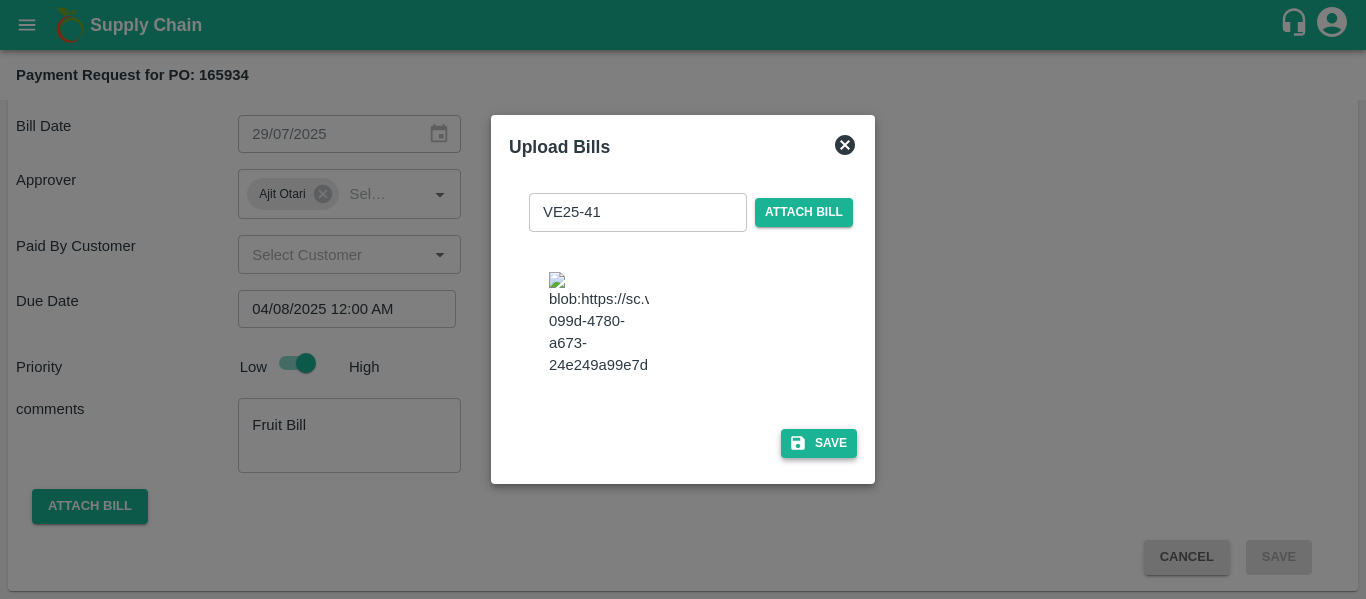 click on "Save" at bounding box center (819, 443) 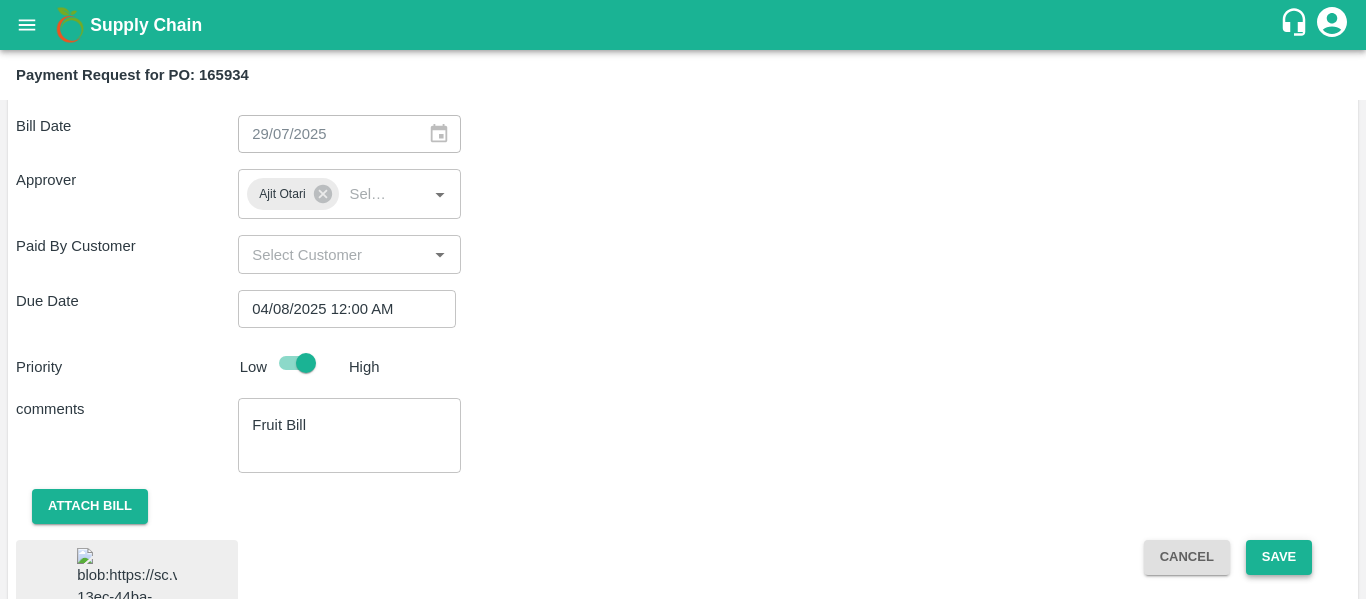 click on "Save" at bounding box center [1279, 557] 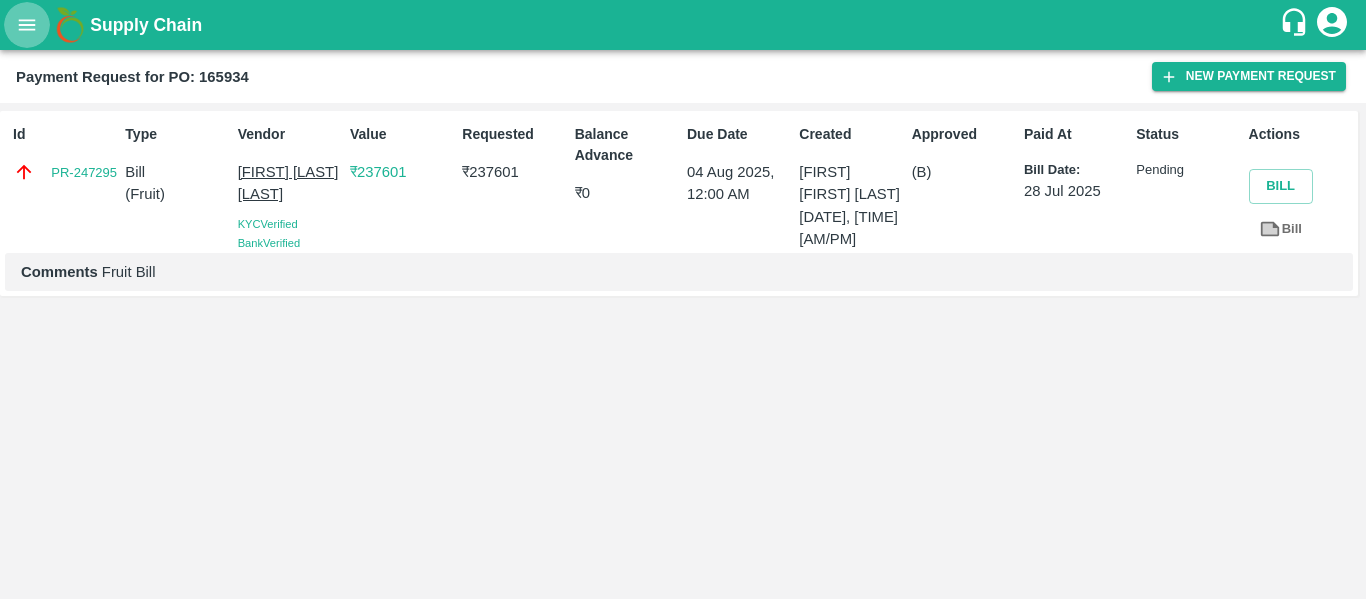 click 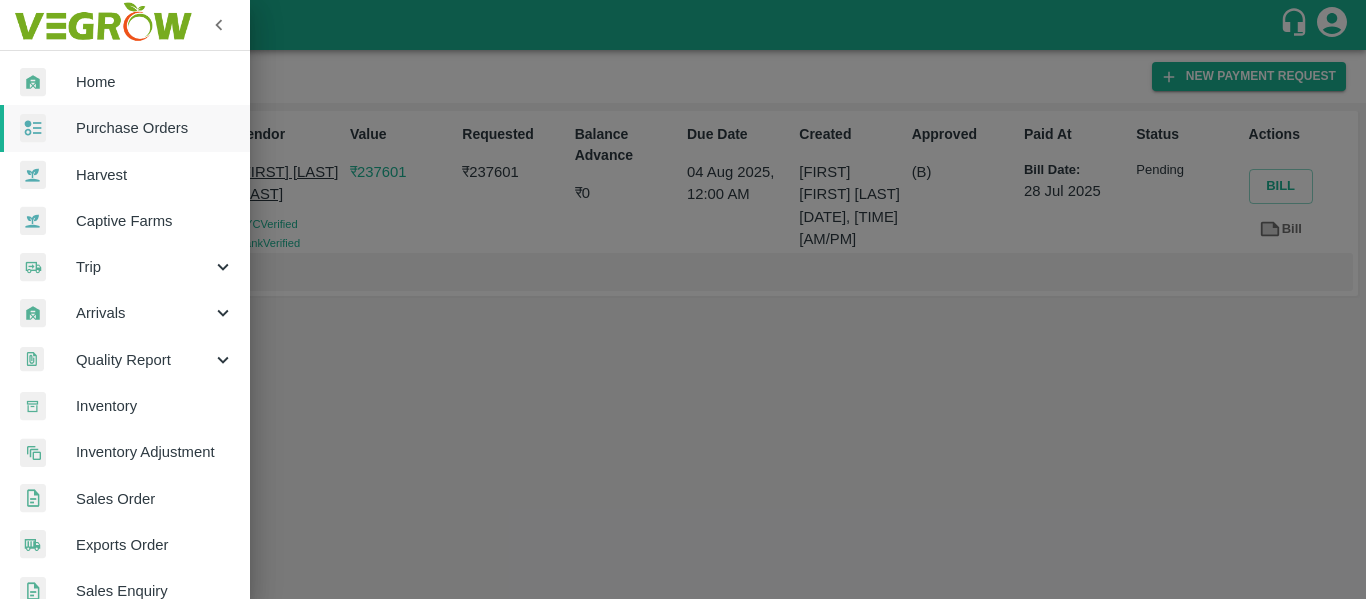 click on "Purchase Orders" at bounding box center [155, 128] 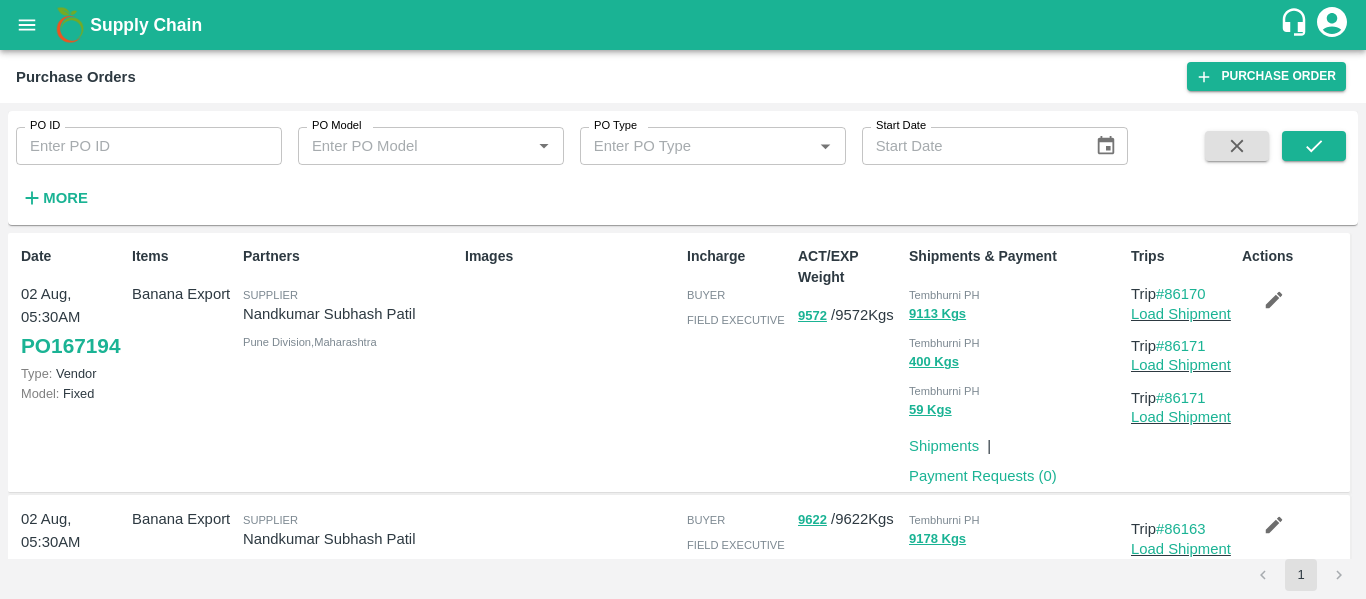 click on "PO ID" at bounding box center (149, 146) 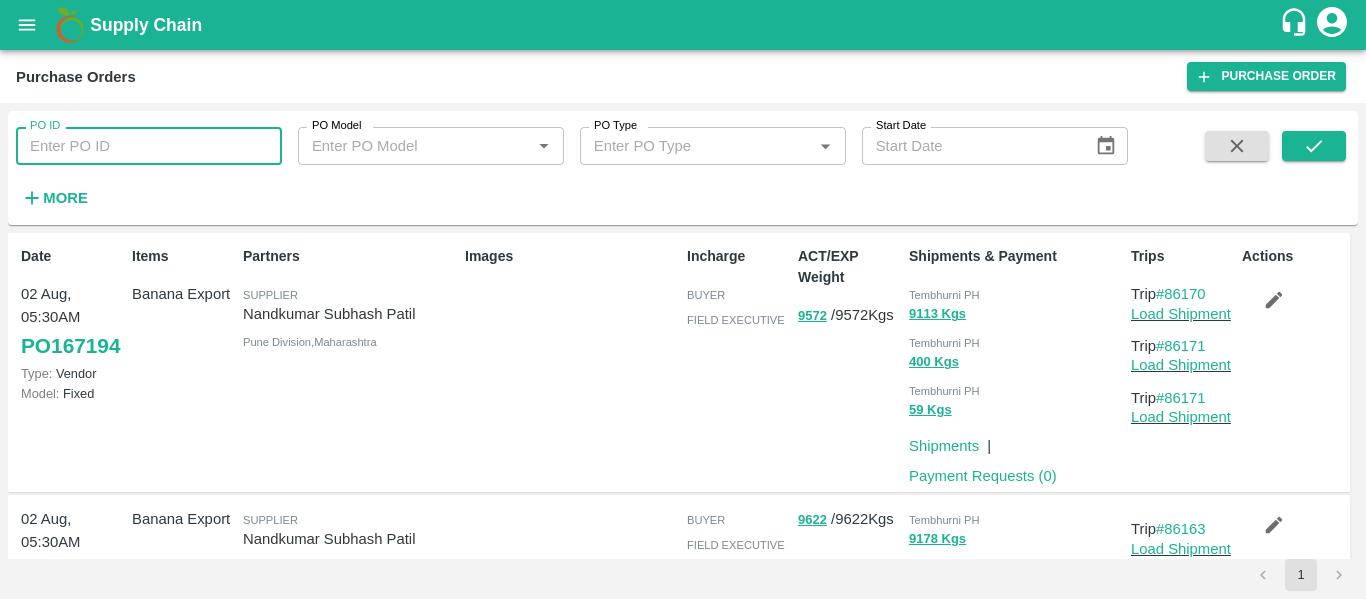 paste on "166199" 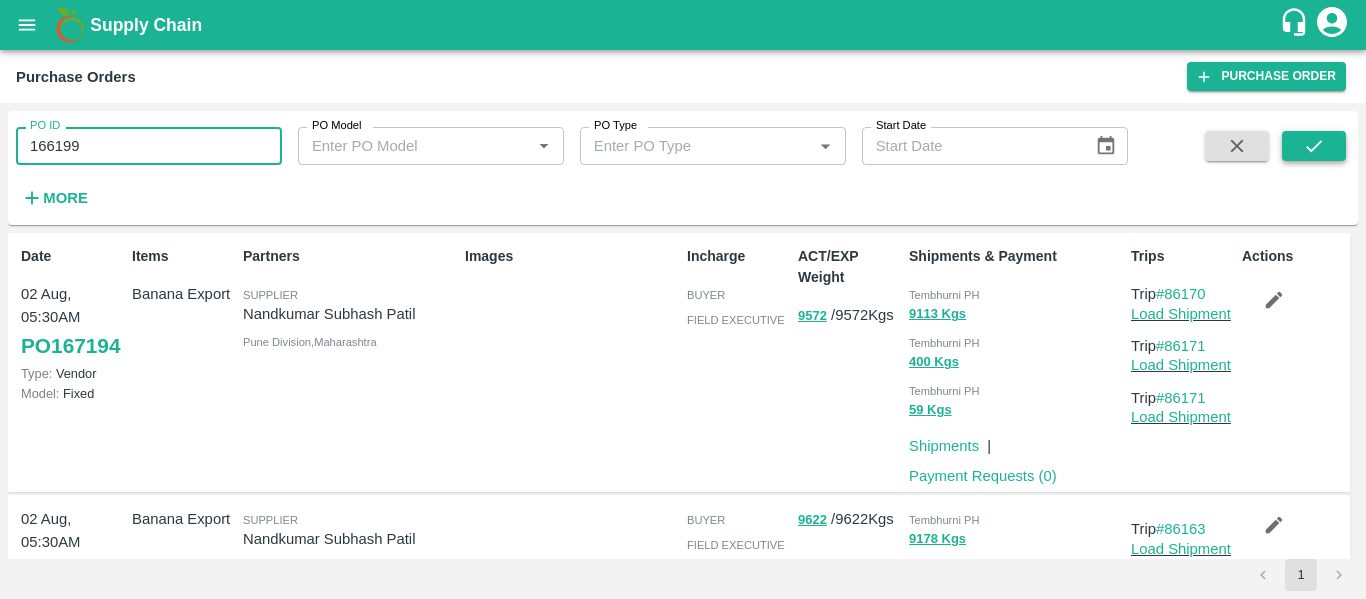 type on "166199" 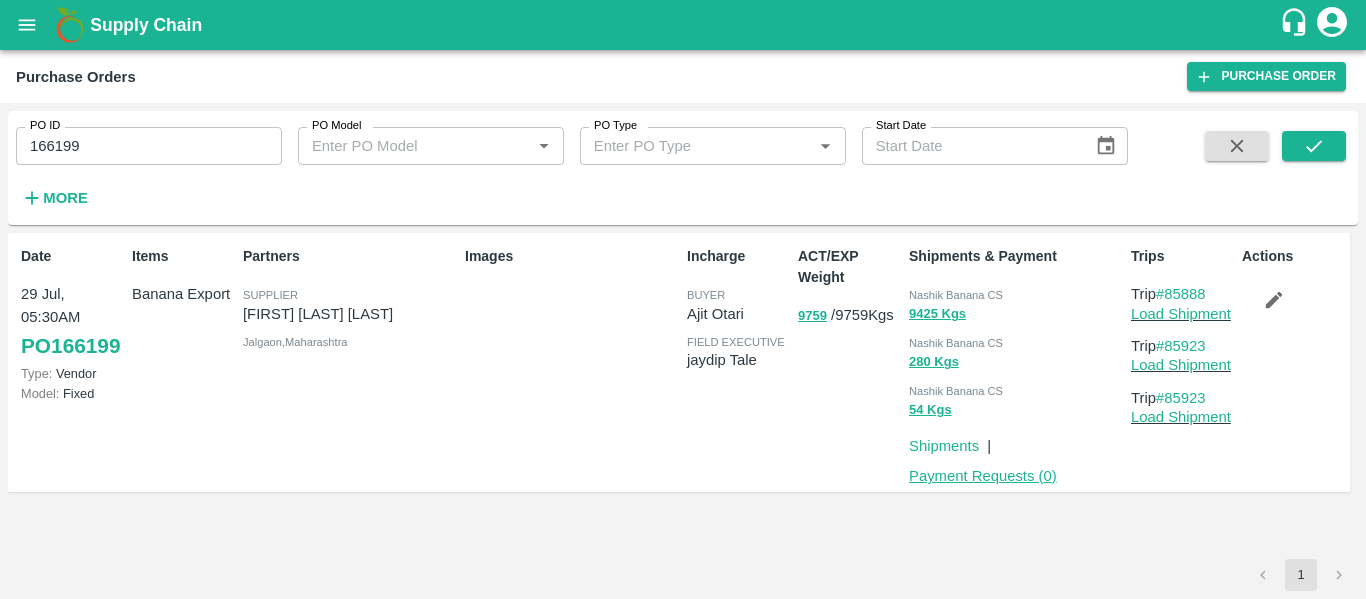 click on "Payment Requests ( 0 )" at bounding box center [983, 476] 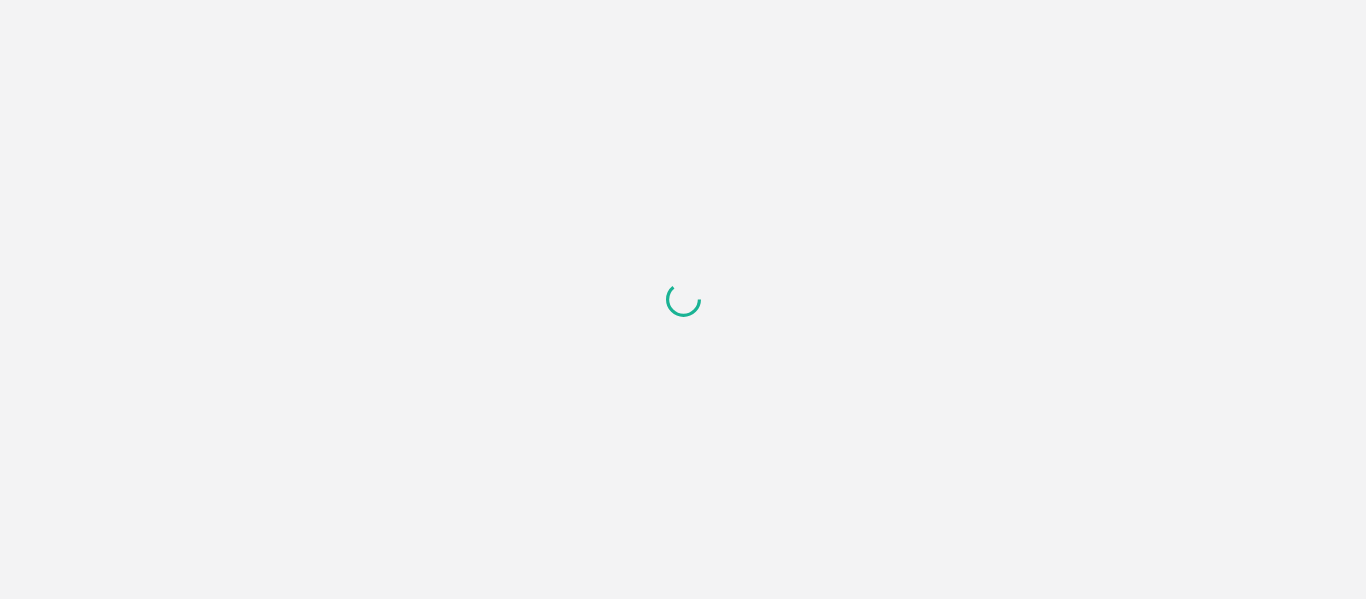 scroll, scrollTop: 0, scrollLeft: 0, axis: both 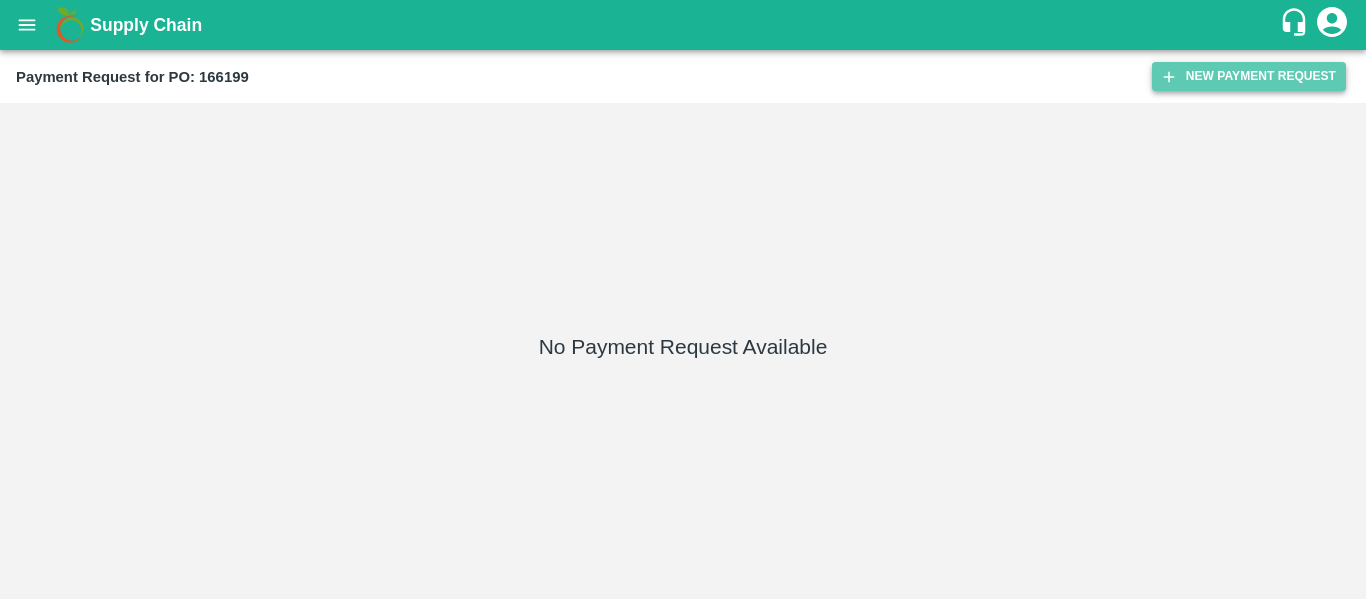 click on "New Payment Request" at bounding box center (1249, 76) 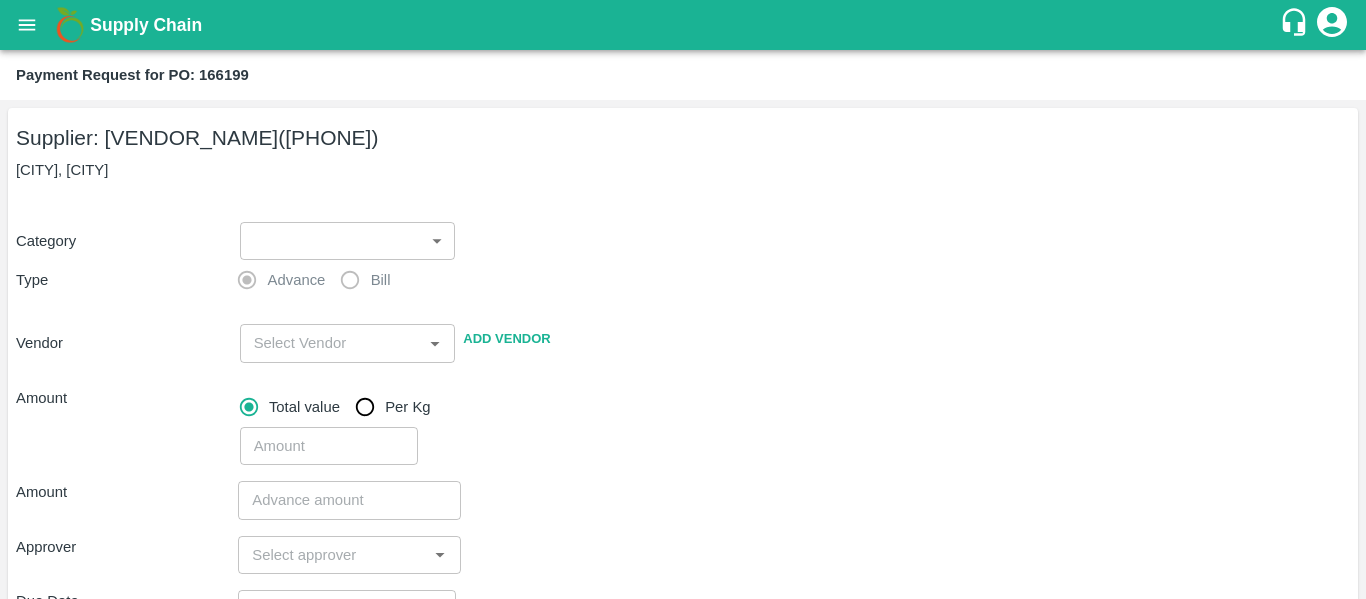 click on "Supply Chain Payment Request for PO: 166199 Supplier:    [VENDOR_NAME]  ([PHONE]) [CITY], [CITY] Category ​ ​ Type Advance Bill Vendor ​ Add Vendor Amount Total value Per Kg ​ Amount ​ Approver ​ Due Date ​  Priority  Low  High Comment x ​ Attach bill Cancel Save [CITY] PH [CITY] CC [CITY] Banana Export PH [CITY] Banana Export PH [CITY] Banana CS [FIRST] [LAST] Logout" at bounding box center (683, 299) 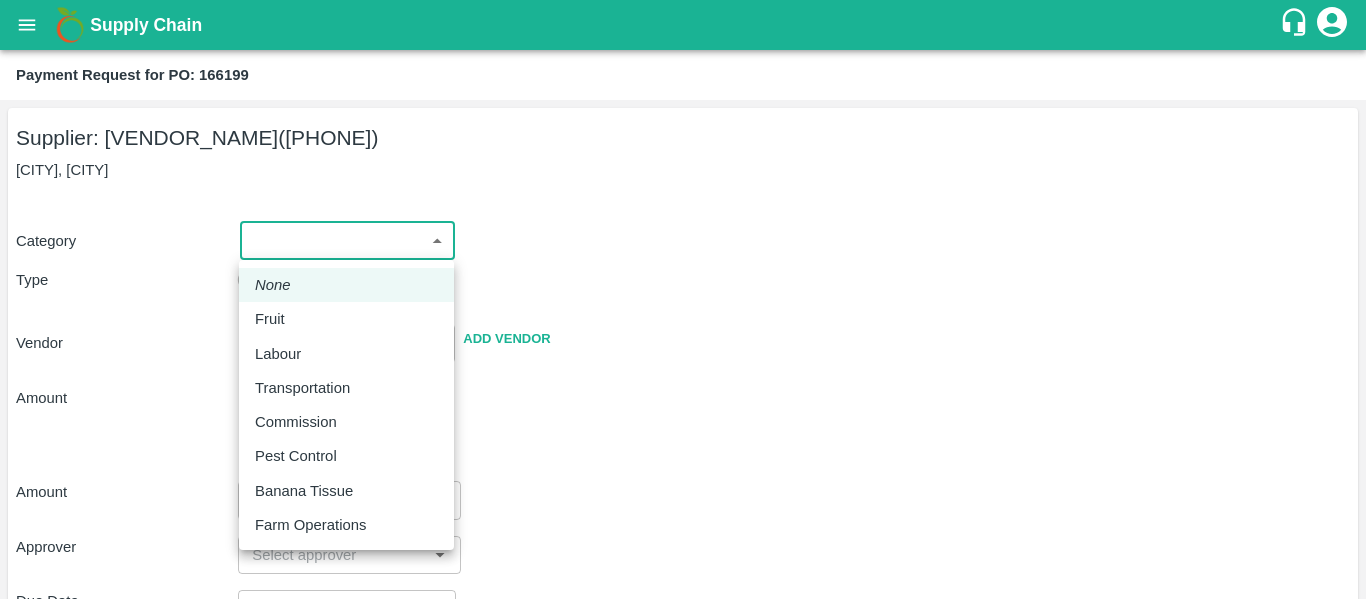 click on "Fruit" at bounding box center (275, 319) 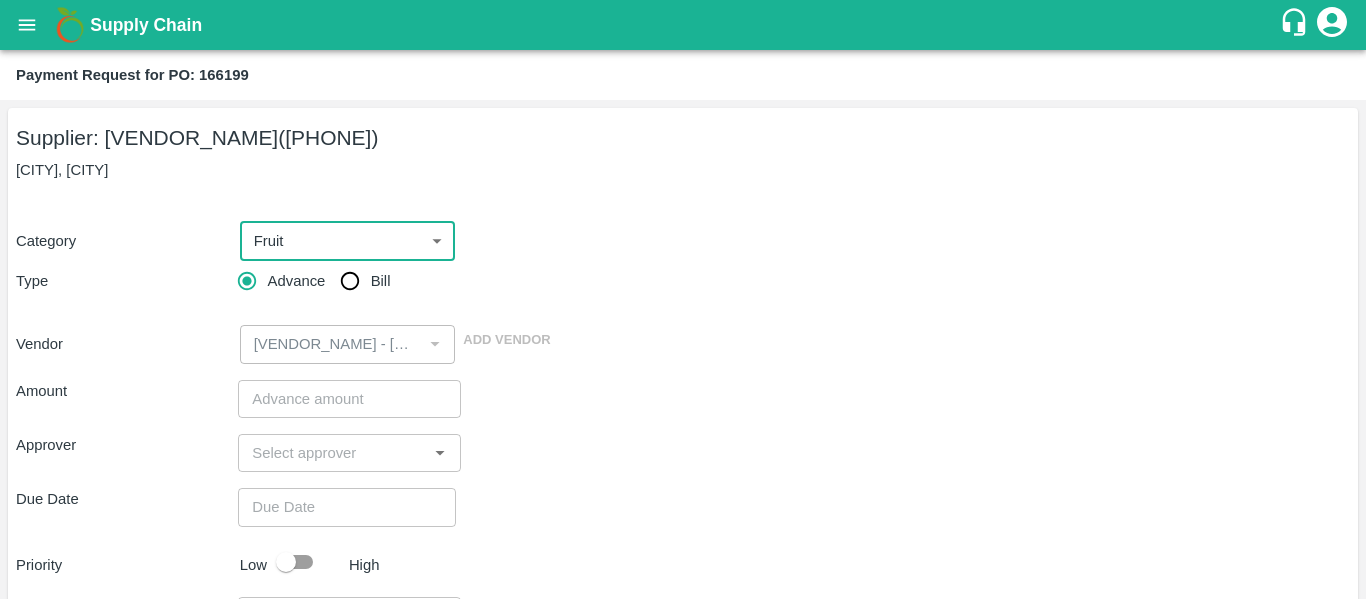 click on "Supply Chain Payment Request for PO: 166199 Supplier:    [VENDOR_NAME]  ([PHONE]) [CITY], [CITY] Category Fruit 1 ​ Type Advance Bill Vendor ​ Add Vendor Amount ​ Approver ​ Due Date ​  Priority  Low  High Comment x ​ Attach bill Cancel Save [CITY] PH [CITY] CC [CITY] Banana Export PH [CITY] Banana Export PH [CITY] Banana CS [FIRST] [LAST] Logout" at bounding box center [683, 299] 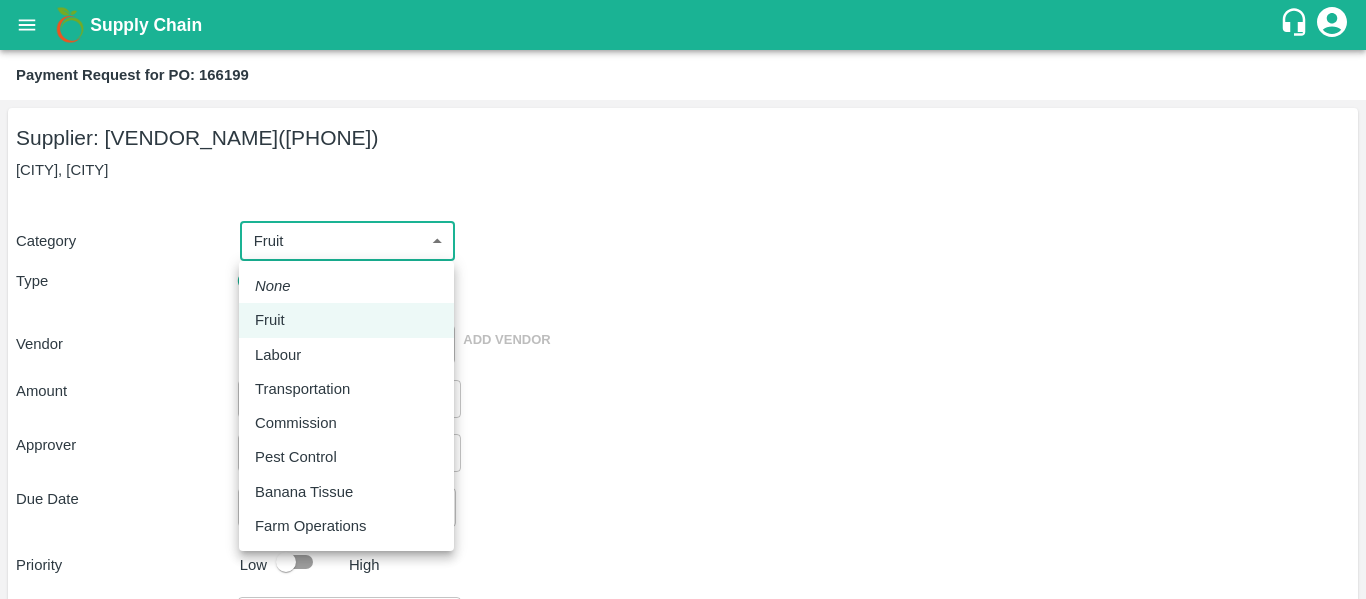 click on "None" at bounding box center [346, 286] 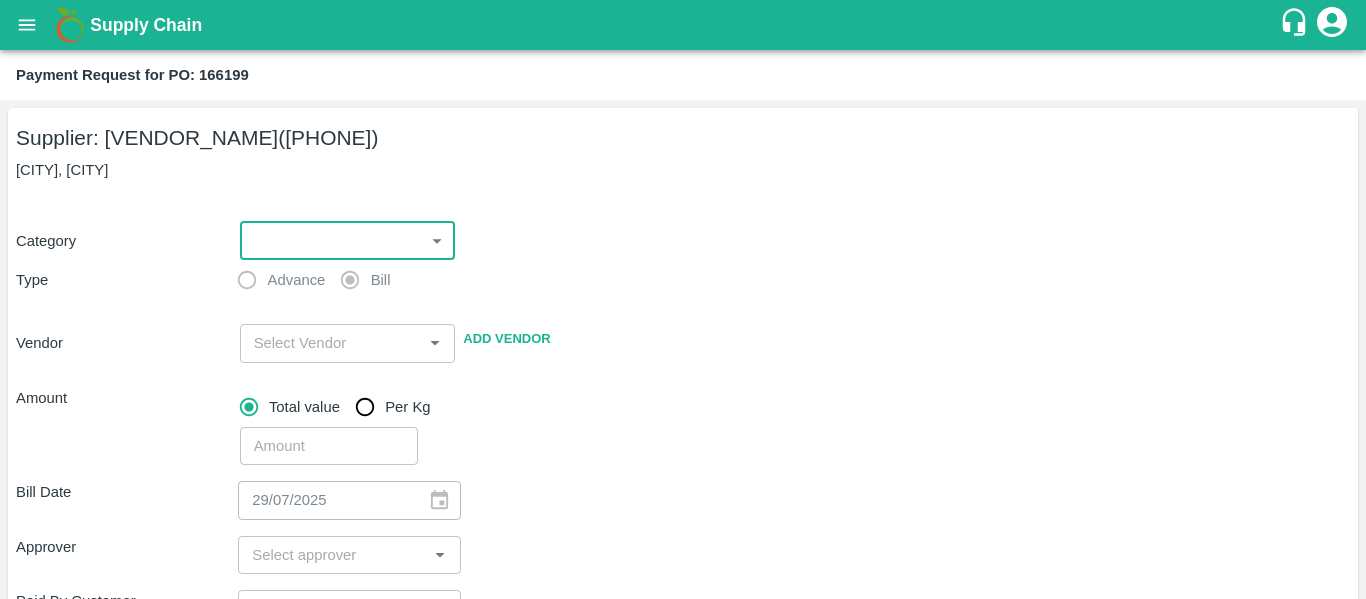 click on "Supply Chain Payment Request for PO: 166199 Supplier:    [VENDOR_NAME]  ([PHONE]) [CITY], [CITY] Category ​ ​ Type Advance Bill Vendor ​ Add Vendor Amount Total value Per Kg ​ Bill Date [DATE] ​ Approver ​ Paid By Customer ​ Due Date ​  Priority  Low  High comments x ​ Attach bill Cancel Save [CITY] PH [CITY] CC [CITY] Banana Export PH [CITY] Banana Export PH [CITY] Banana CS [FIRST] [LAST] Logout" at bounding box center [683, 299] 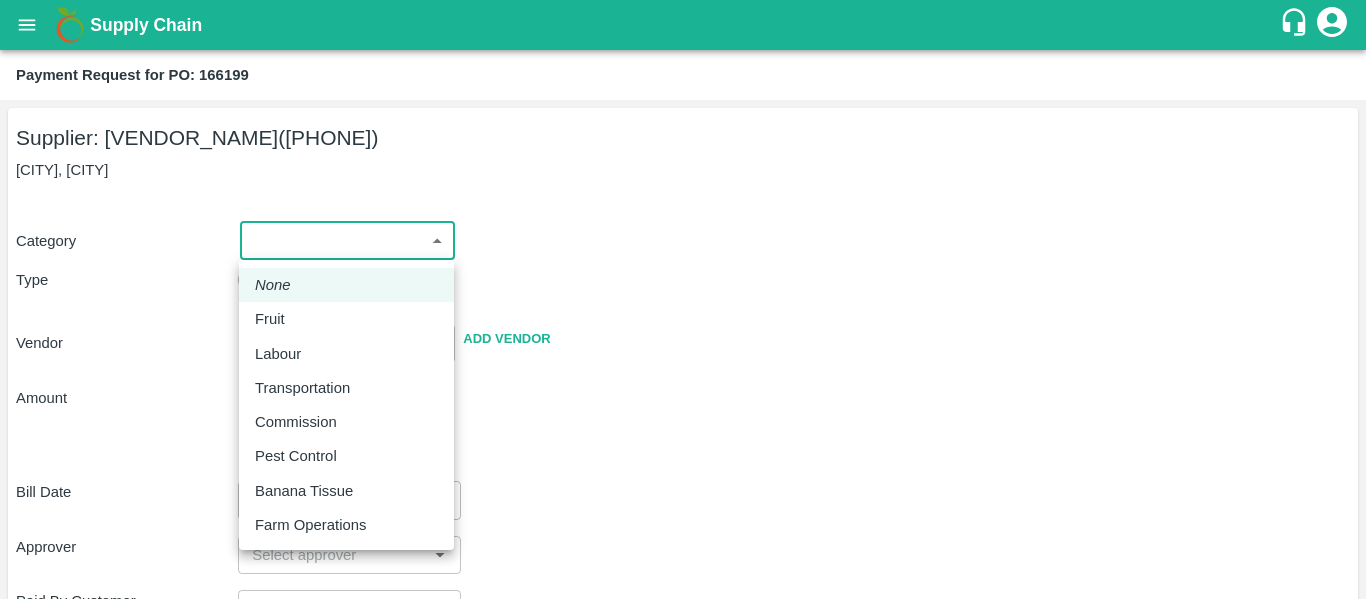 click on "Fruit" at bounding box center [346, 319] 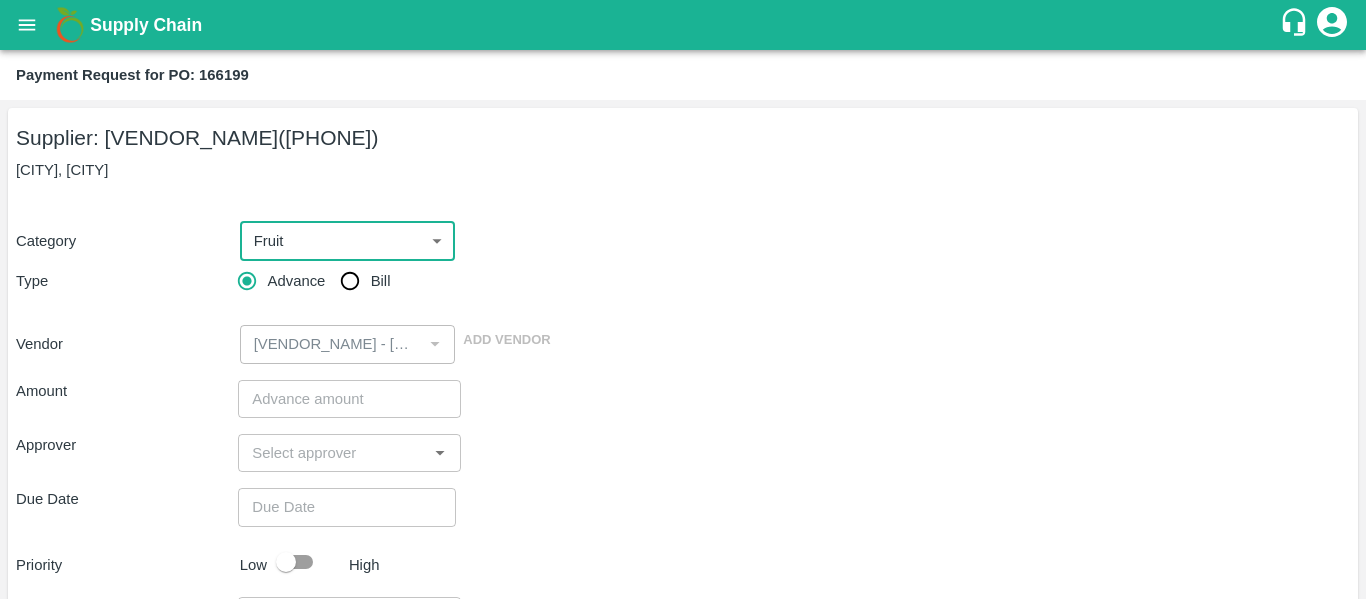 click on "Bill" at bounding box center [350, 281] 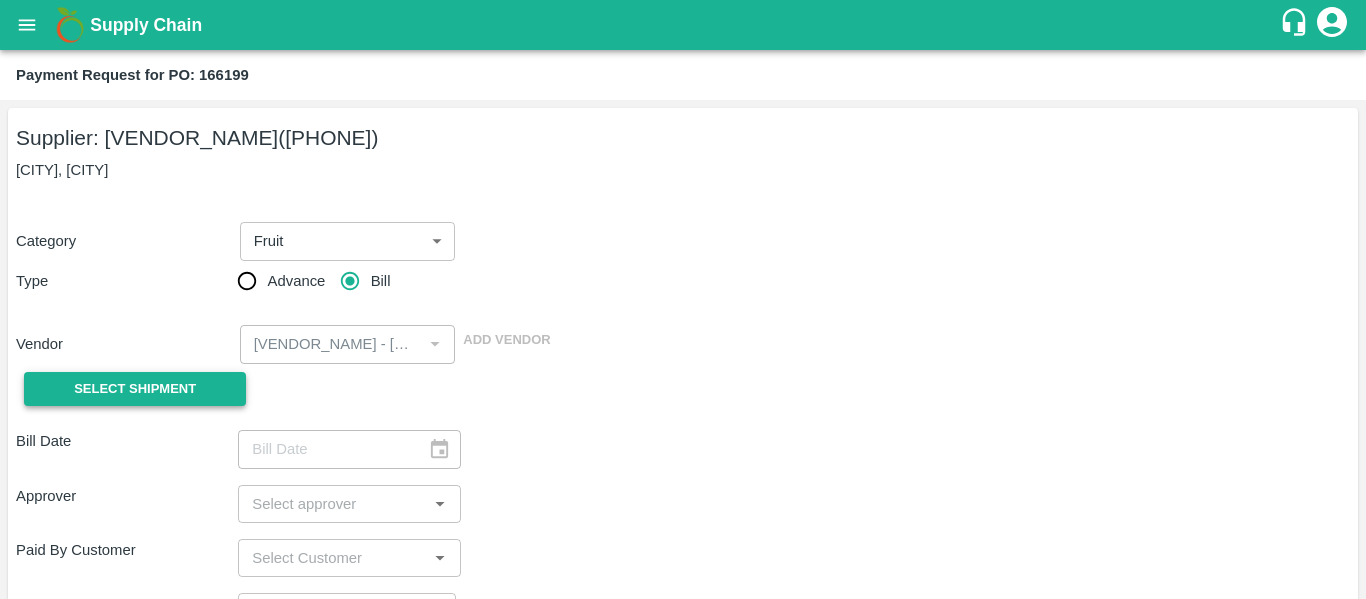 click on "Select Shipment" at bounding box center [135, 389] 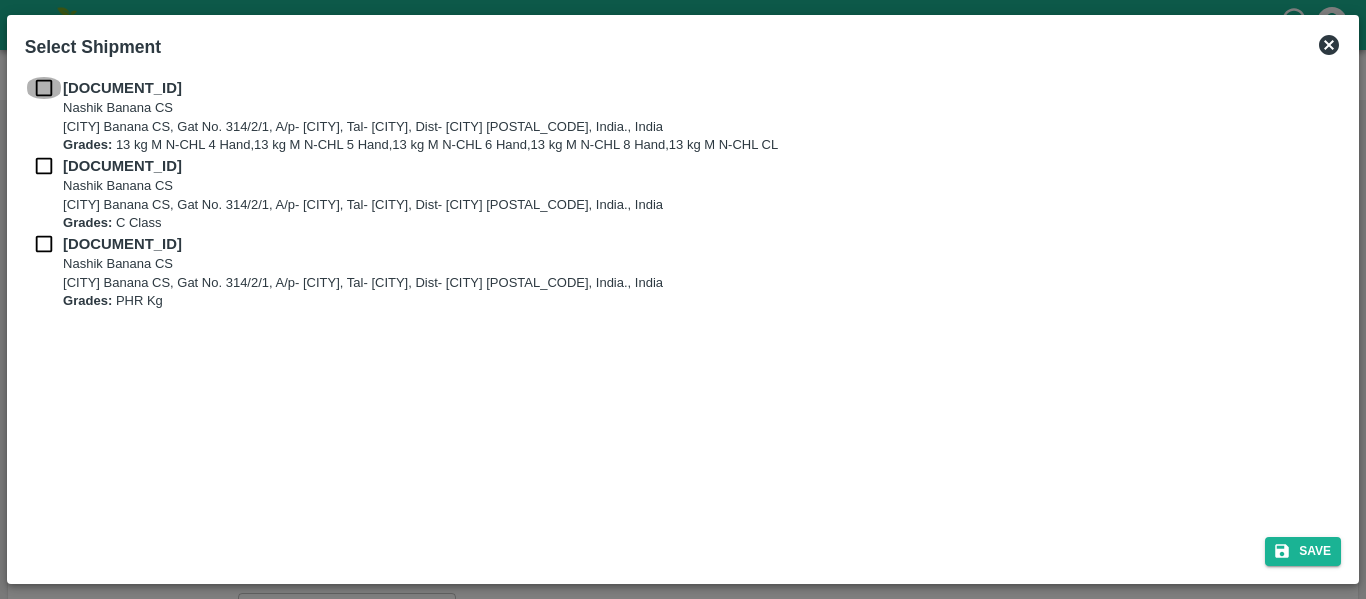 click at bounding box center [44, 88] 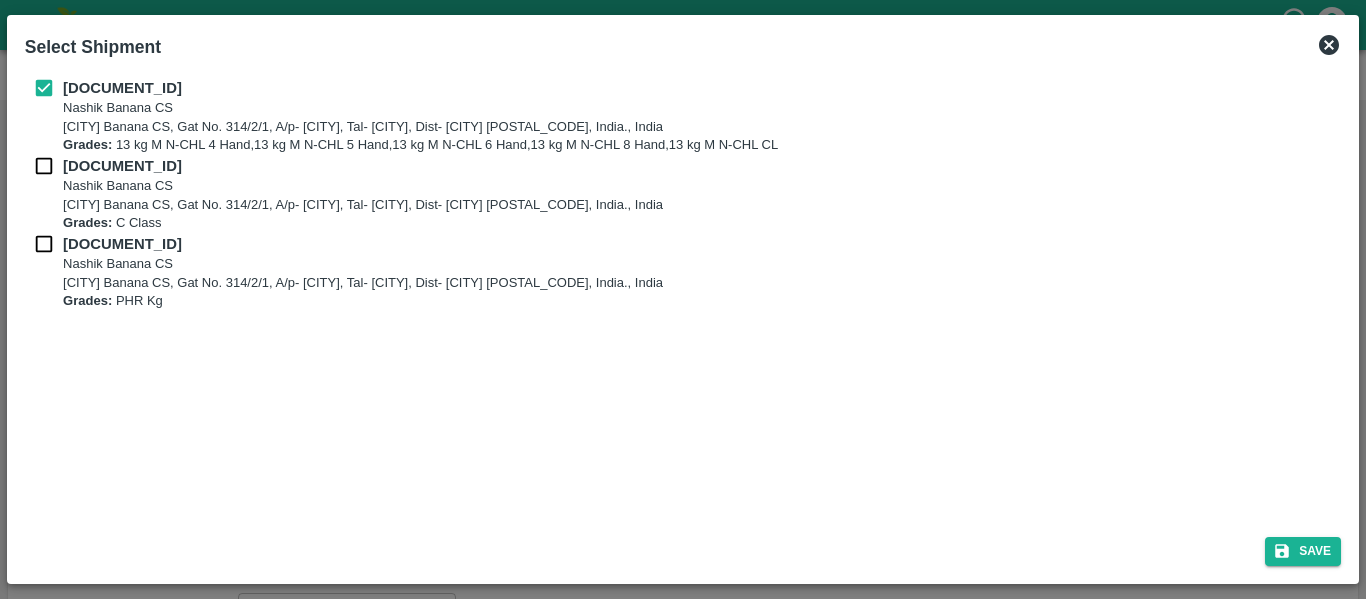 click at bounding box center (44, 166) 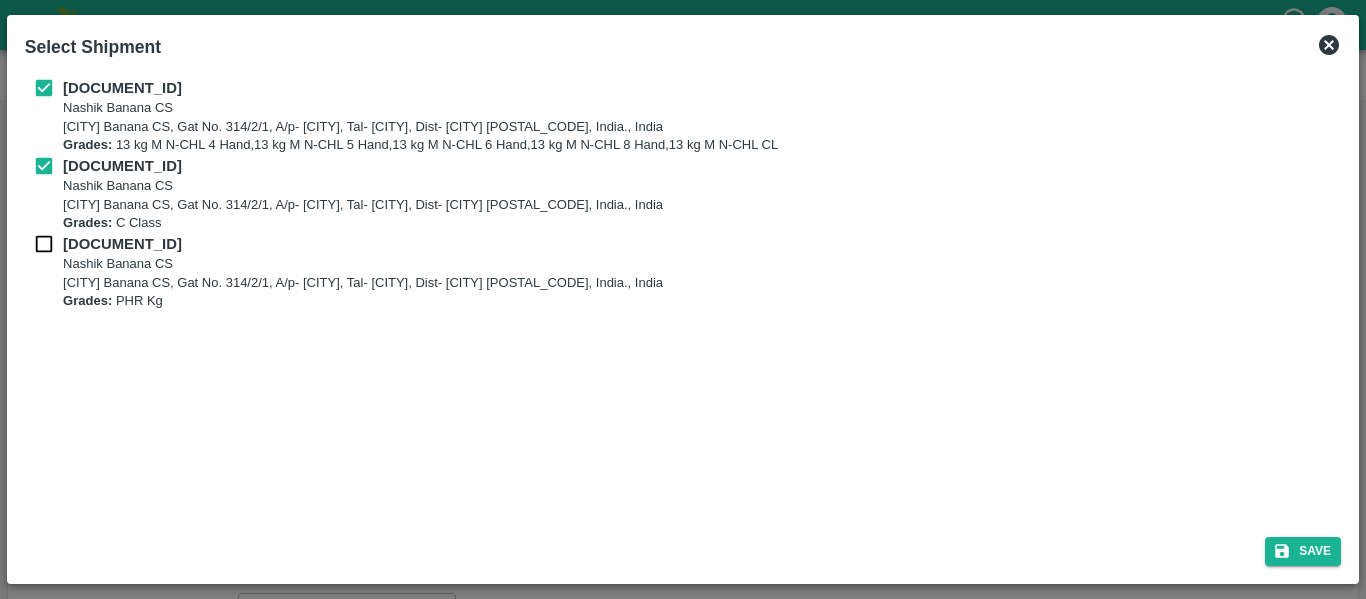 click at bounding box center [44, 244] 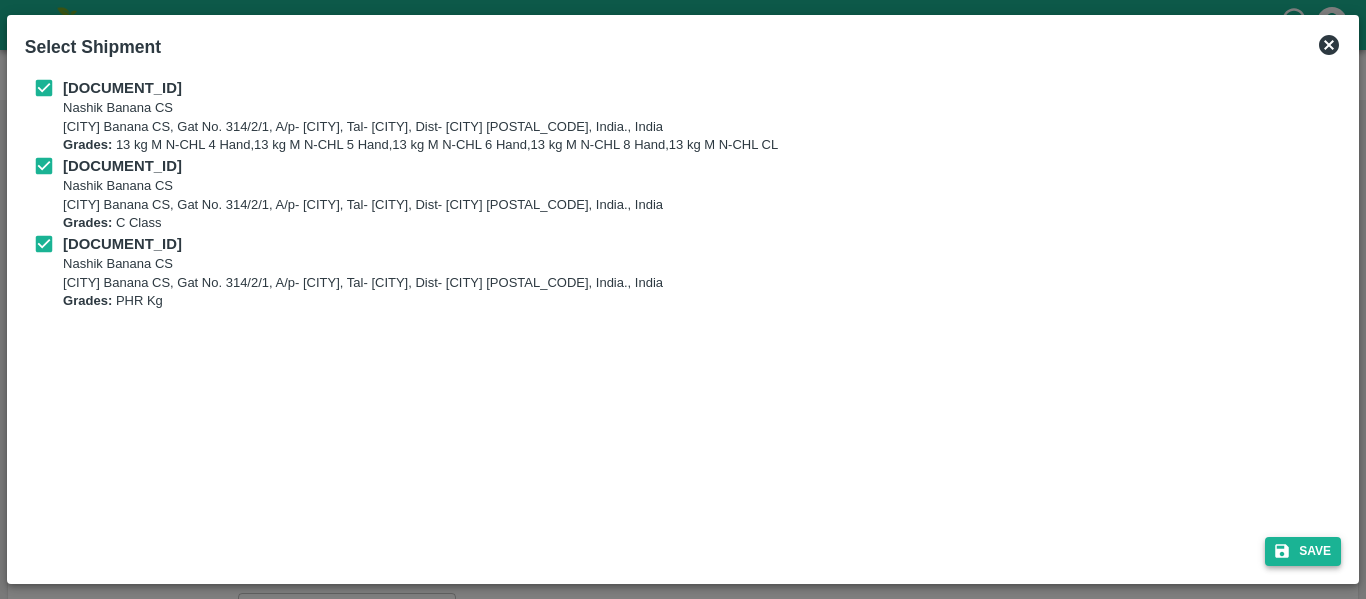 click on "Save" at bounding box center [1303, 551] 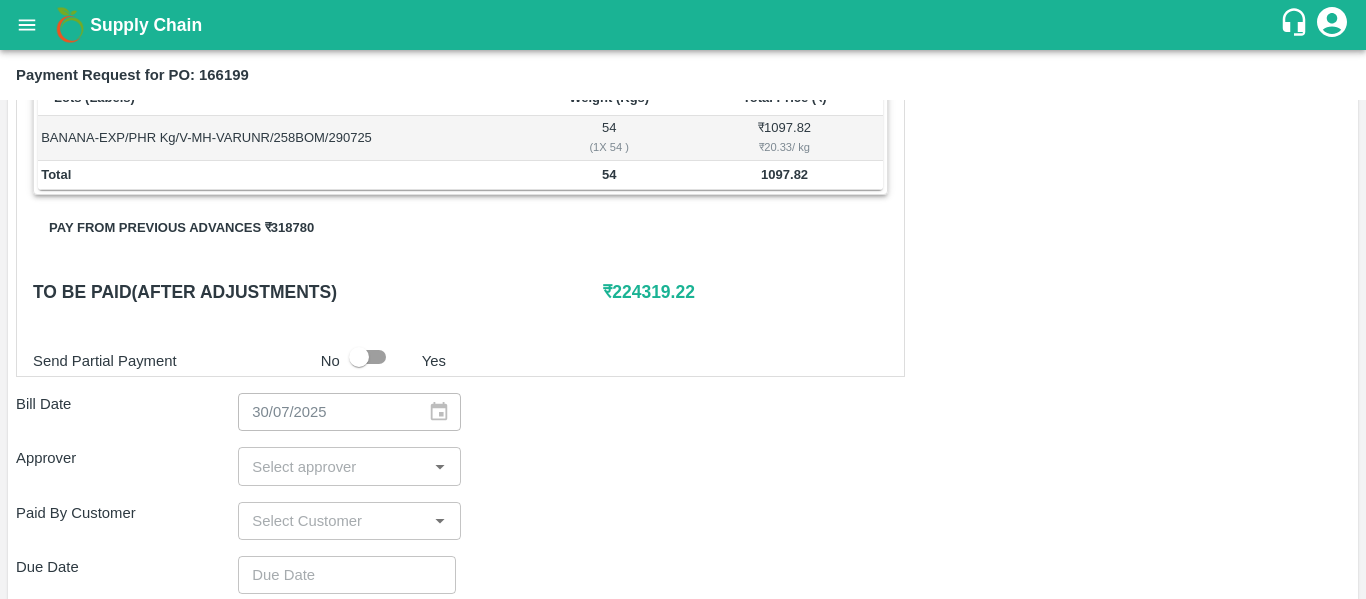 scroll, scrollTop: 1052, scrollLeft: 0, axis: vertical 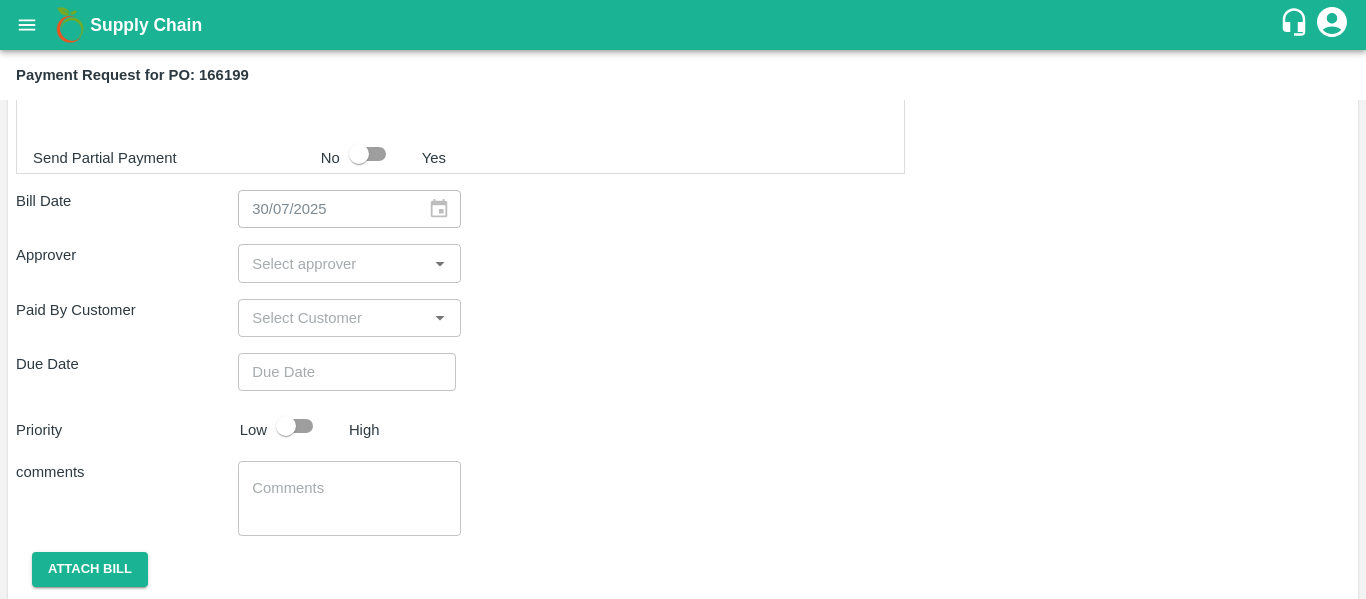 click at bounding box center [332, 263] 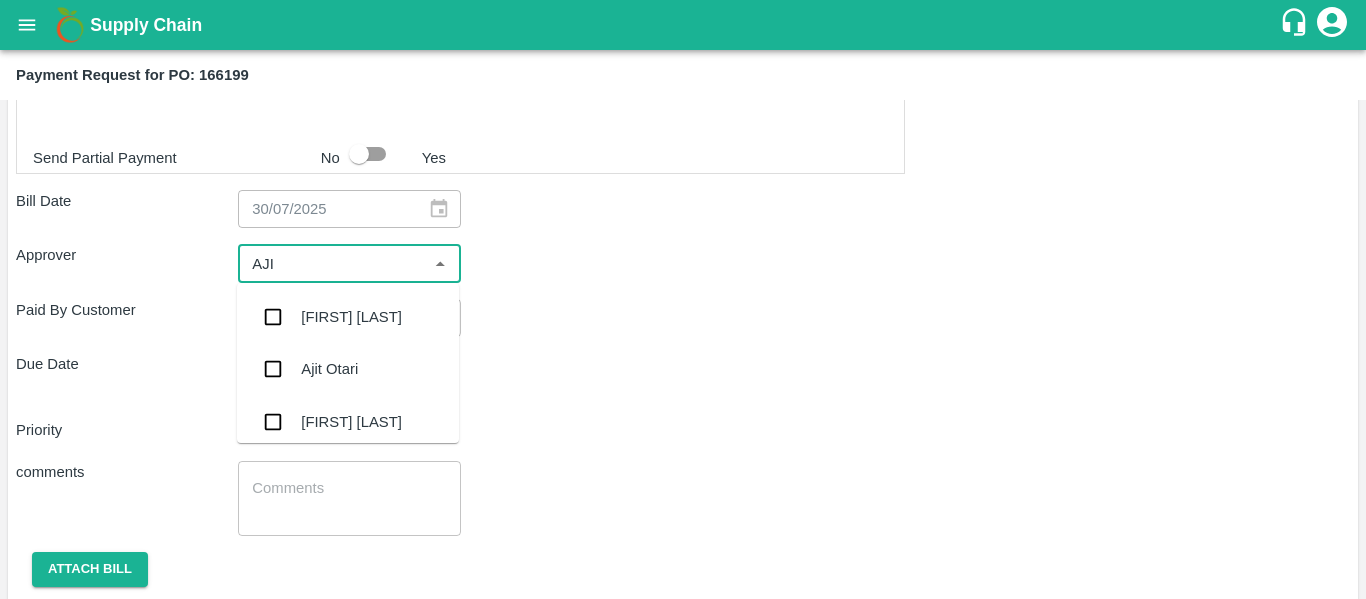 type on "[FIRST]" 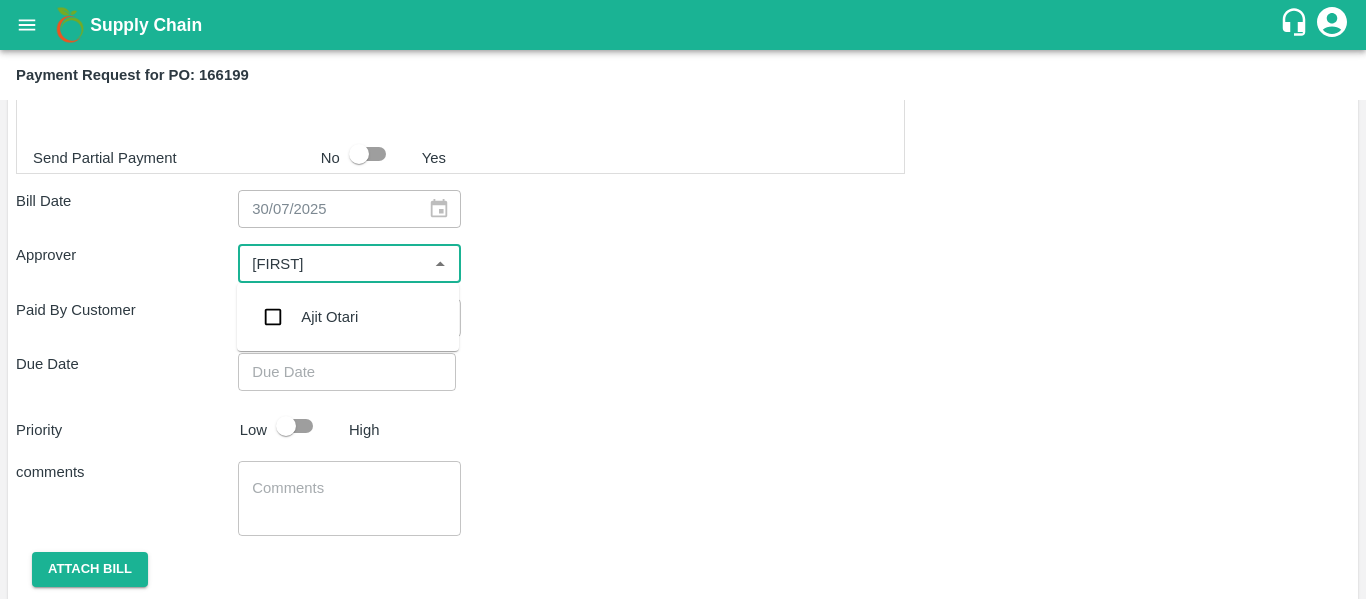 click on "Ajit Otari" at bounding box center (329, 317) 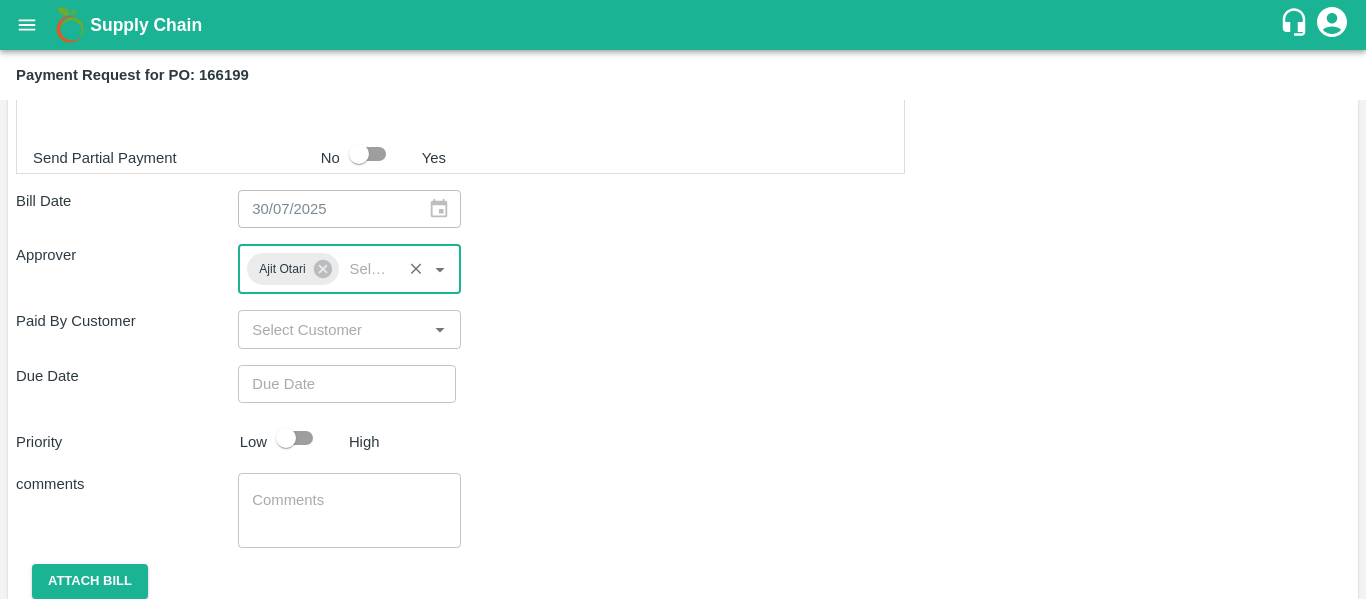 type on "DD/MM/YYYY hh:mm aa" 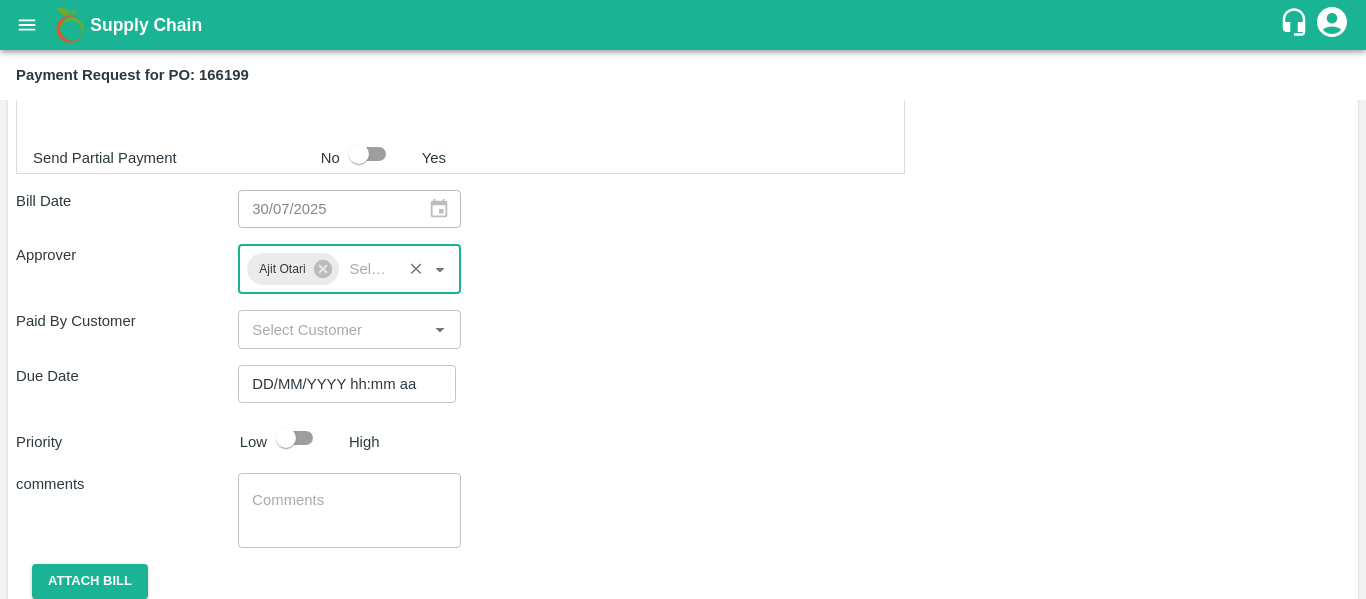 click on "DD/MM/YYYY hh:mm aa" at bounding box center (340, 384) 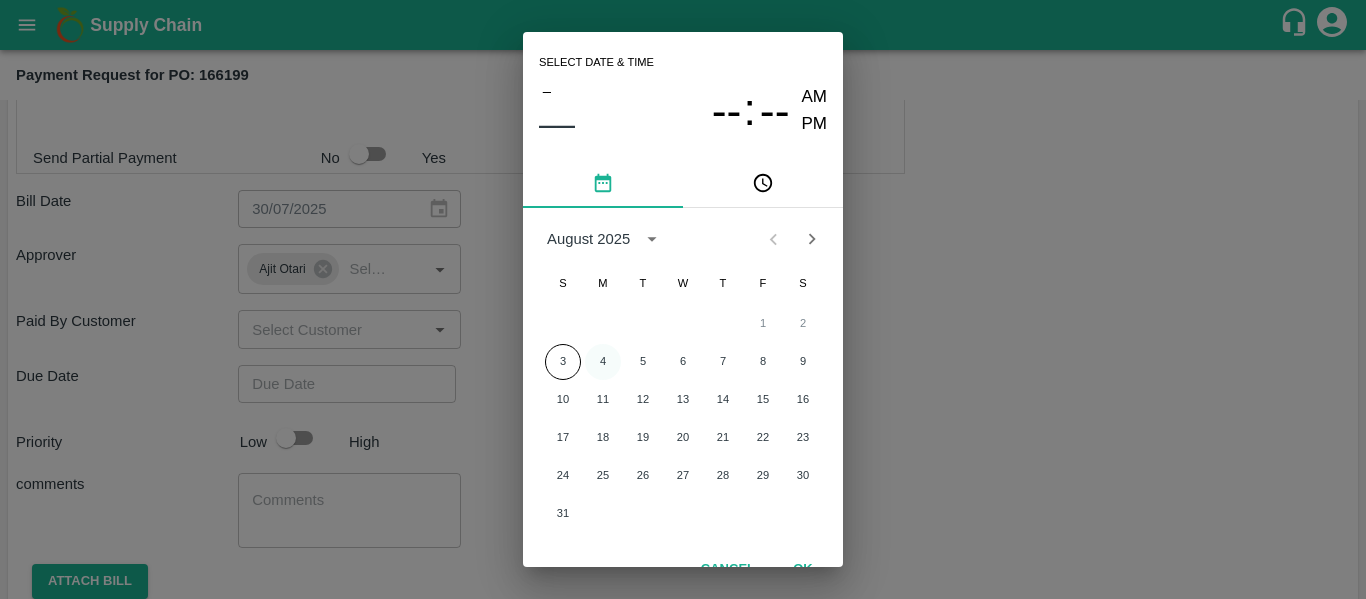 click on "4" at bounding box center (603, 362) 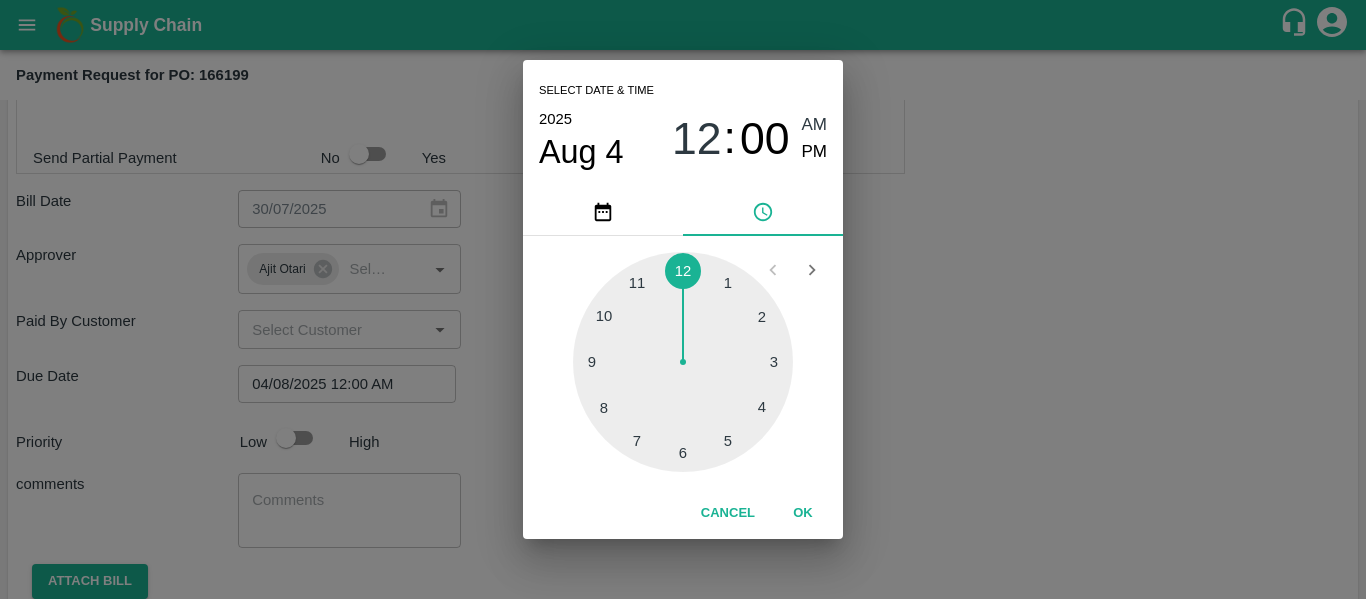click on "Select date & time 2025 Aug 4 12 : 00 AM PM 1 2 3 4 5 6 7 8 9 10 11 12 Cancel OK" at bounding box center (683, 299) 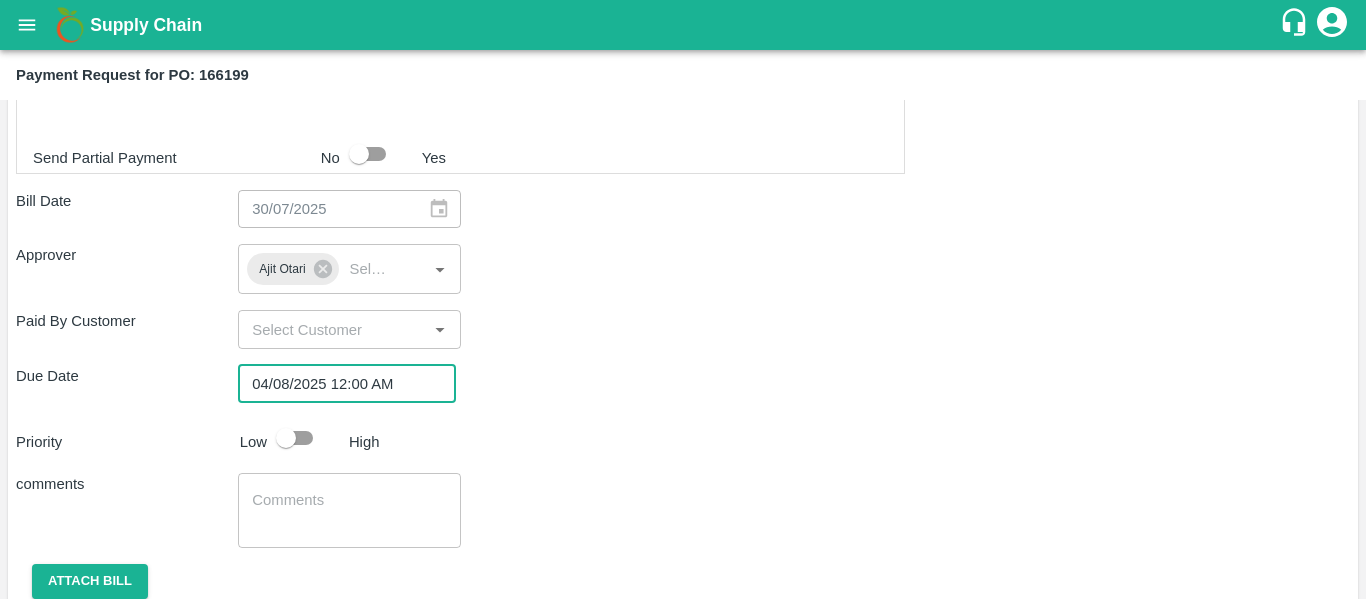 click at bounding box center [286, 438] 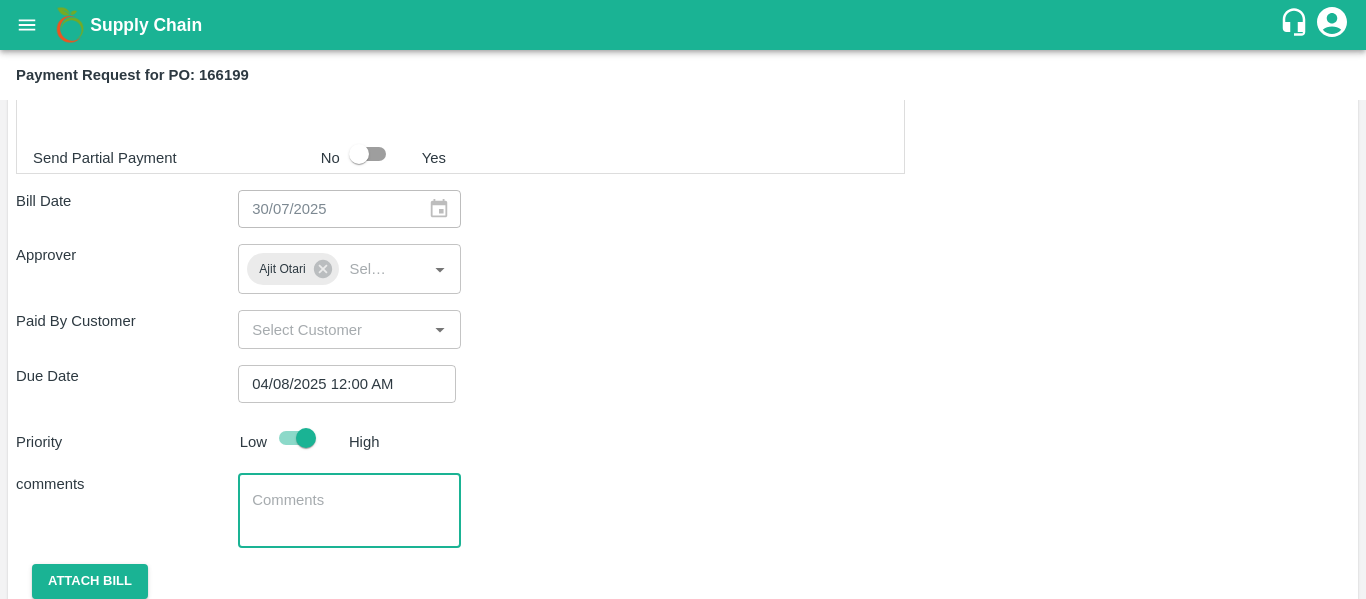 click at bounding box center [349, 511] 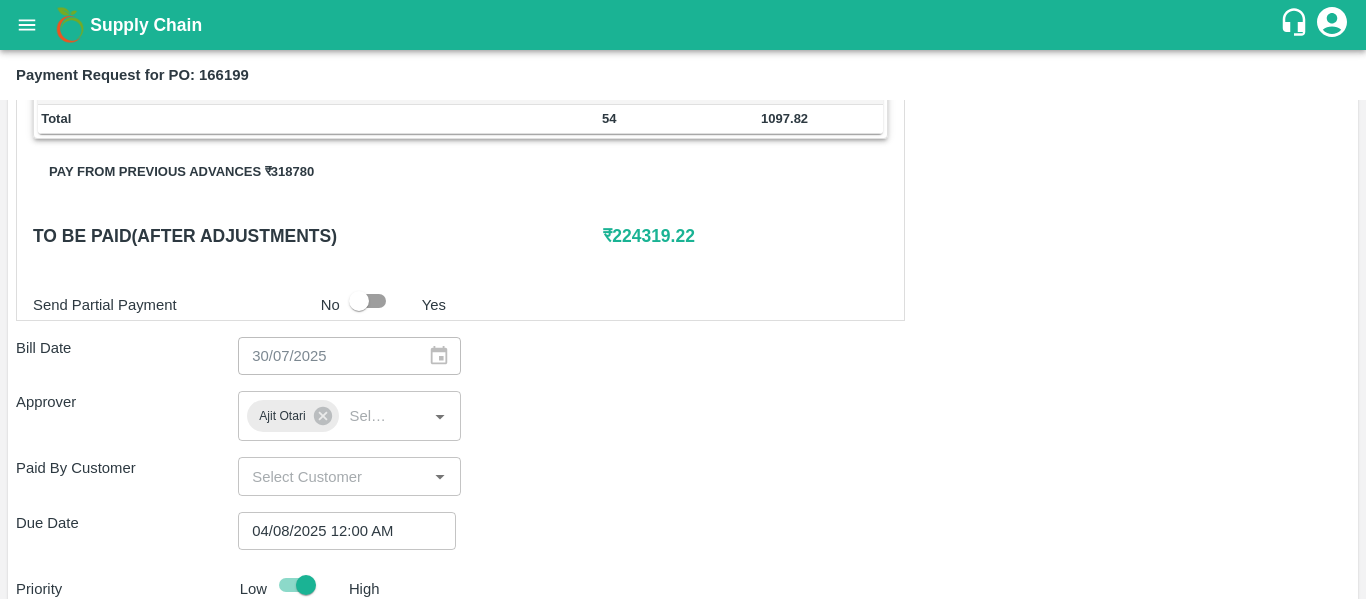 scroll, scrollTop: 904, scrollLeft: 0, axis: vertical 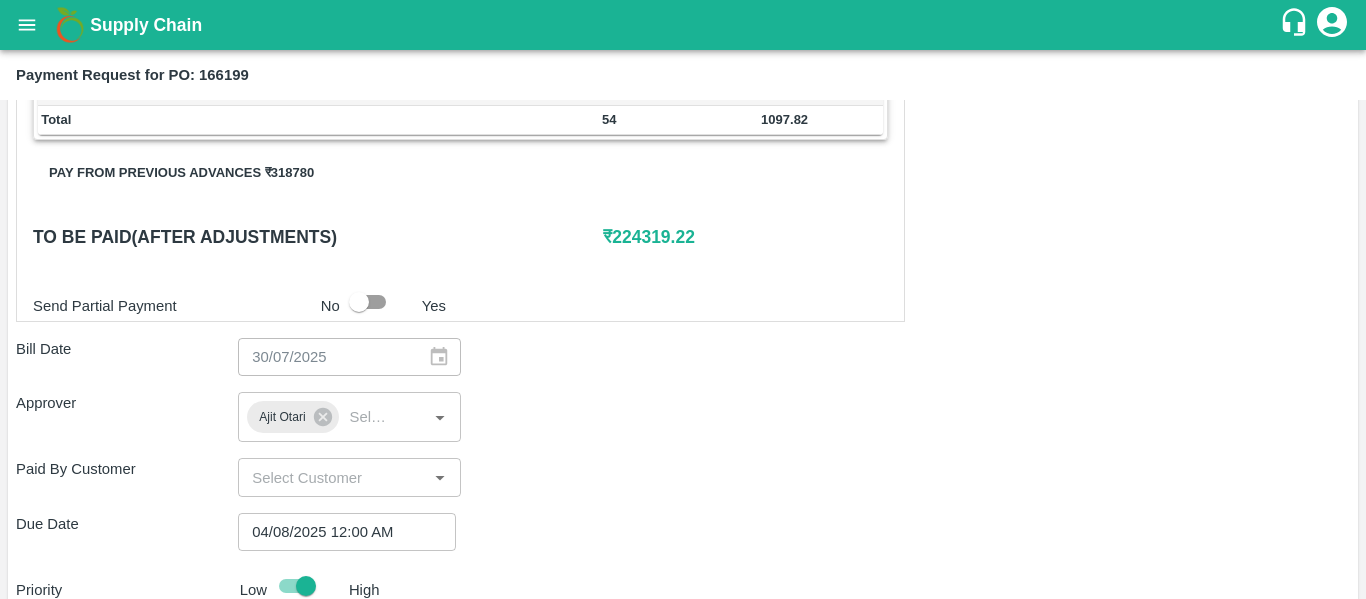 type on "Fruit Bill" 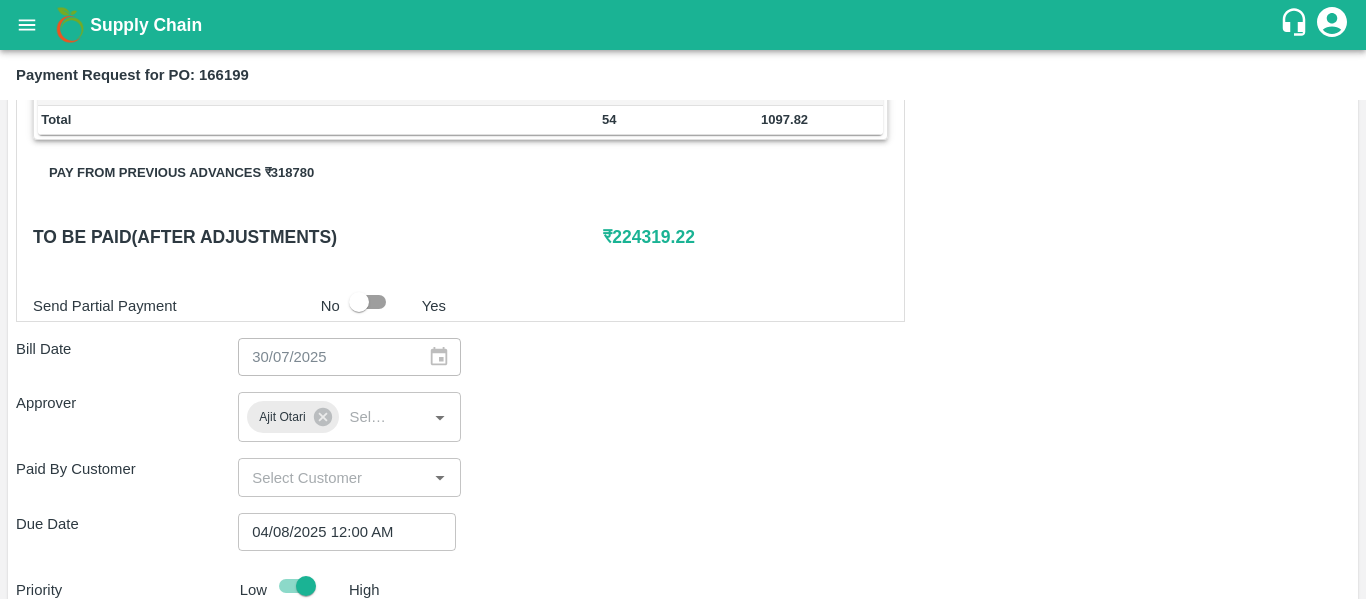 scroll, scrollTop: 1127, scrollLeft: 0, axis: vertical 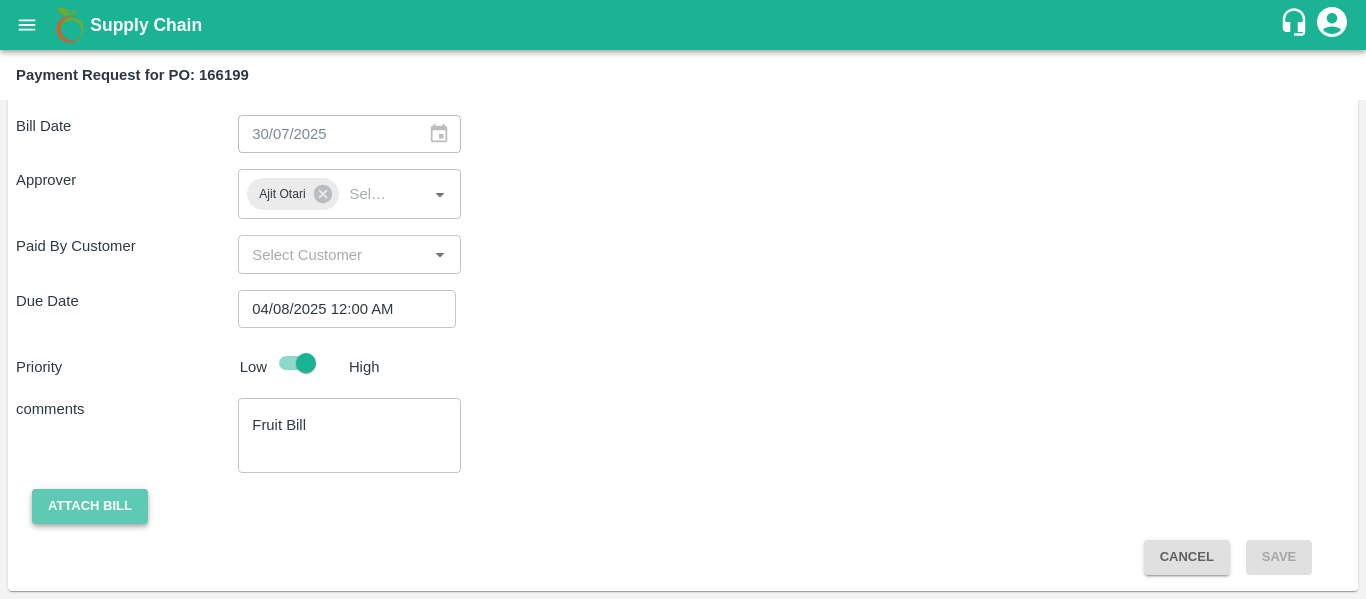 click on "Attach bill" at bounding box center [90, 506] 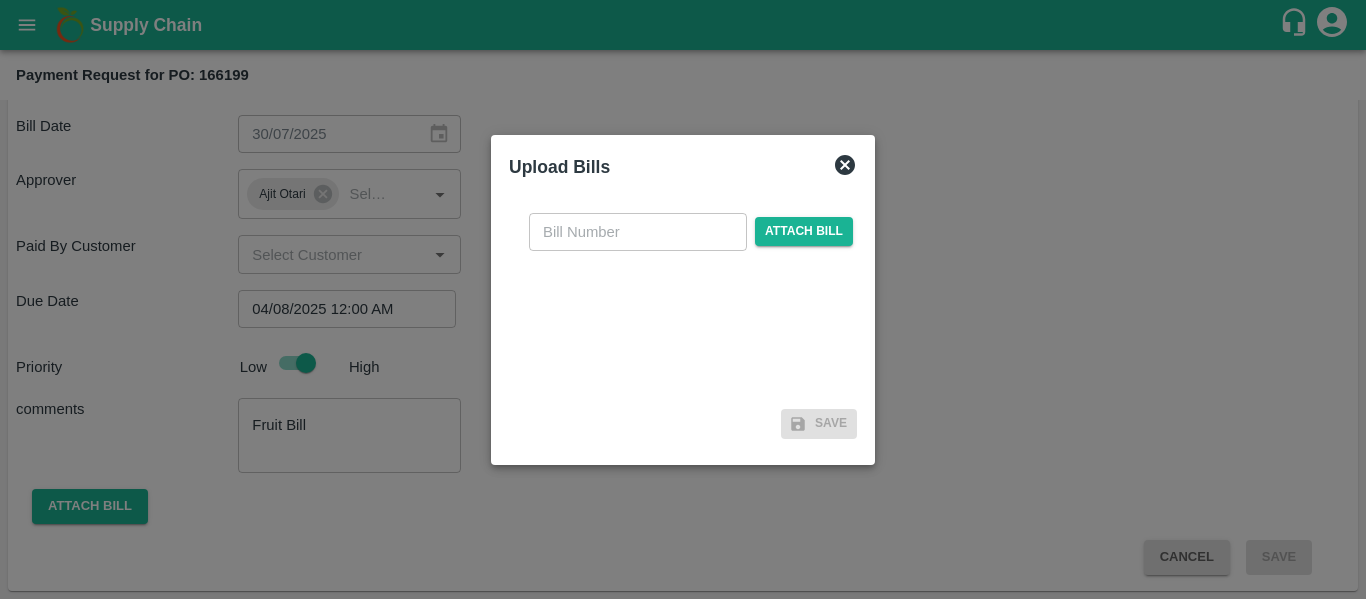 click at bounding box center (638, 232) 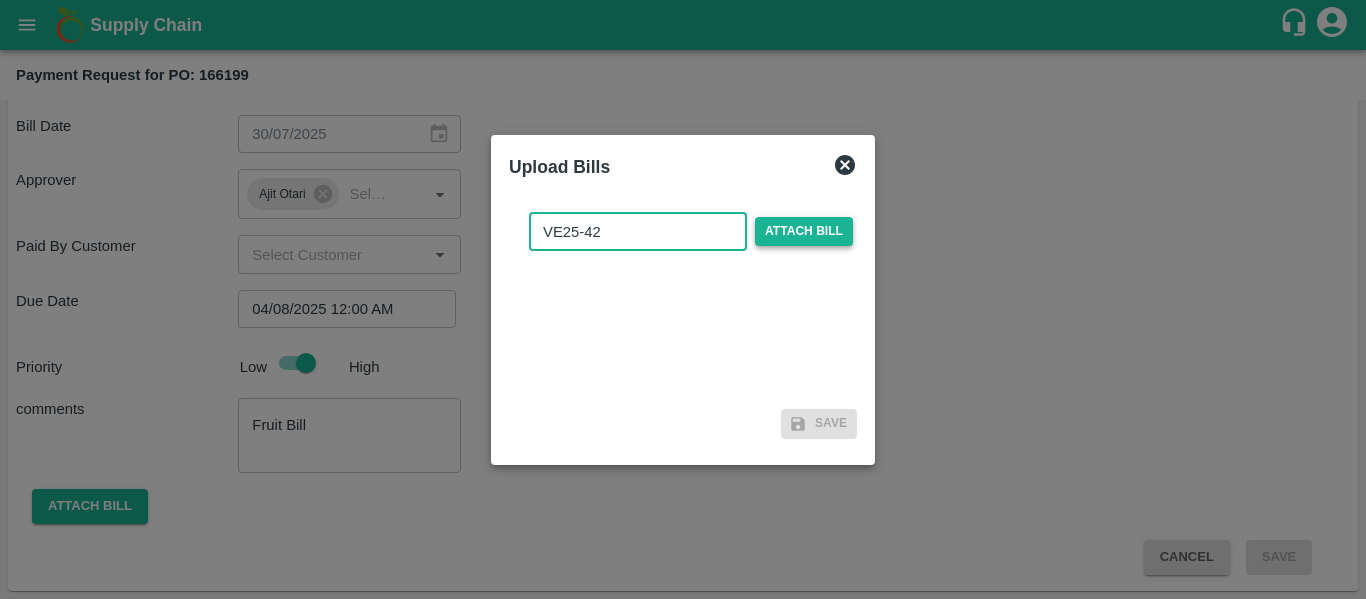 type on "VE25-42" 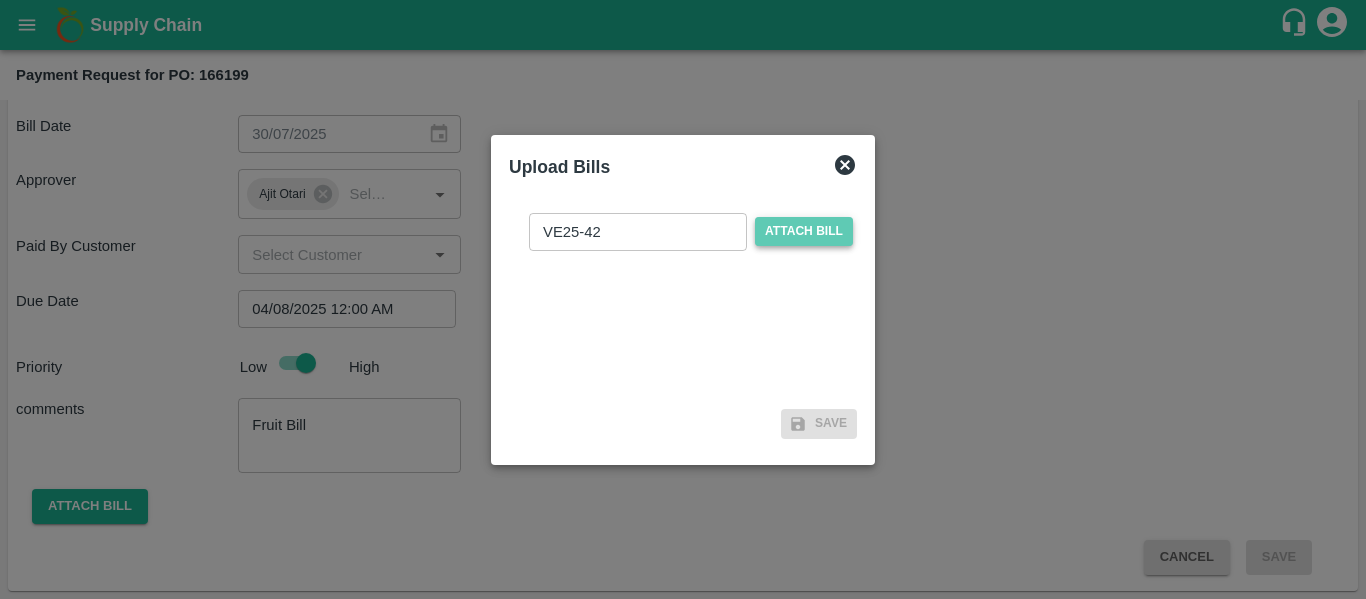 click on "Attach bill" at bounding box center (804, 231) 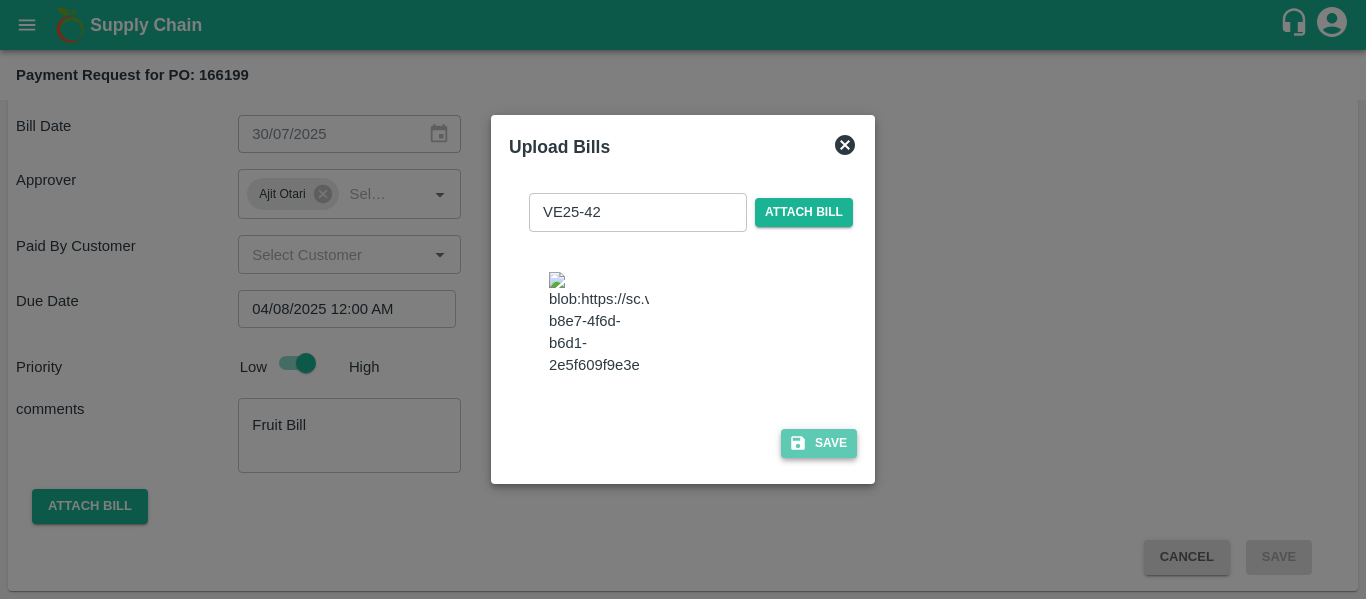 click on "Save" at bounding box center [819, 443] 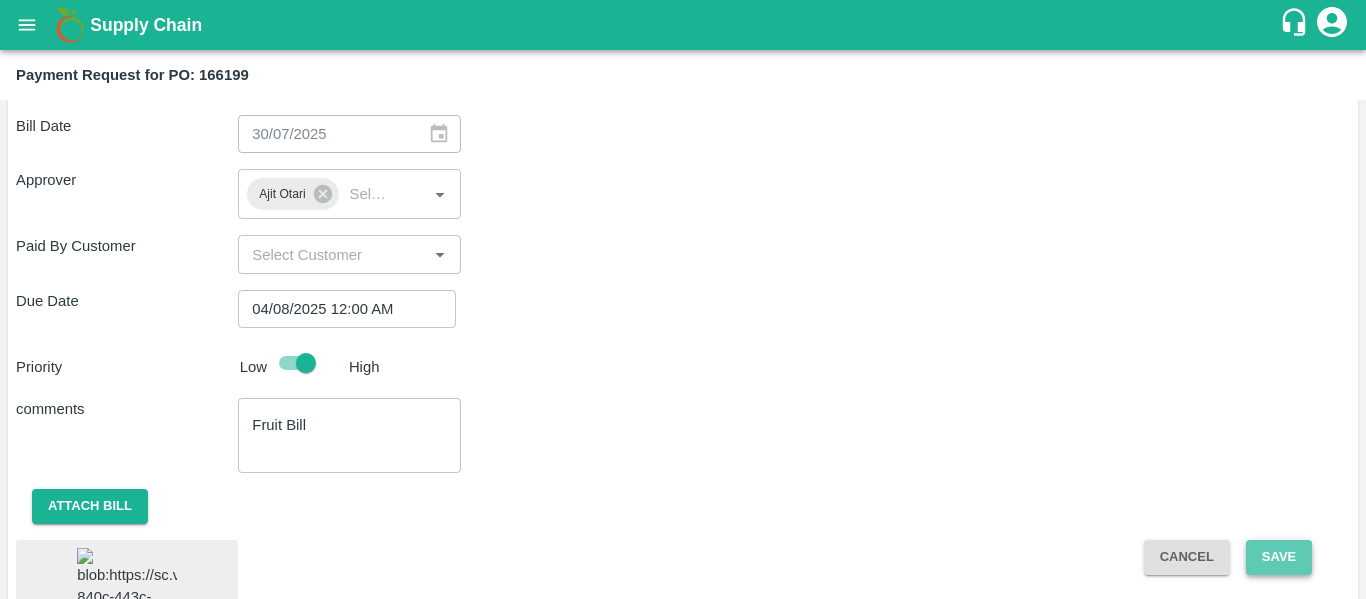 click on "Save" at bounding box center (1279, 557) 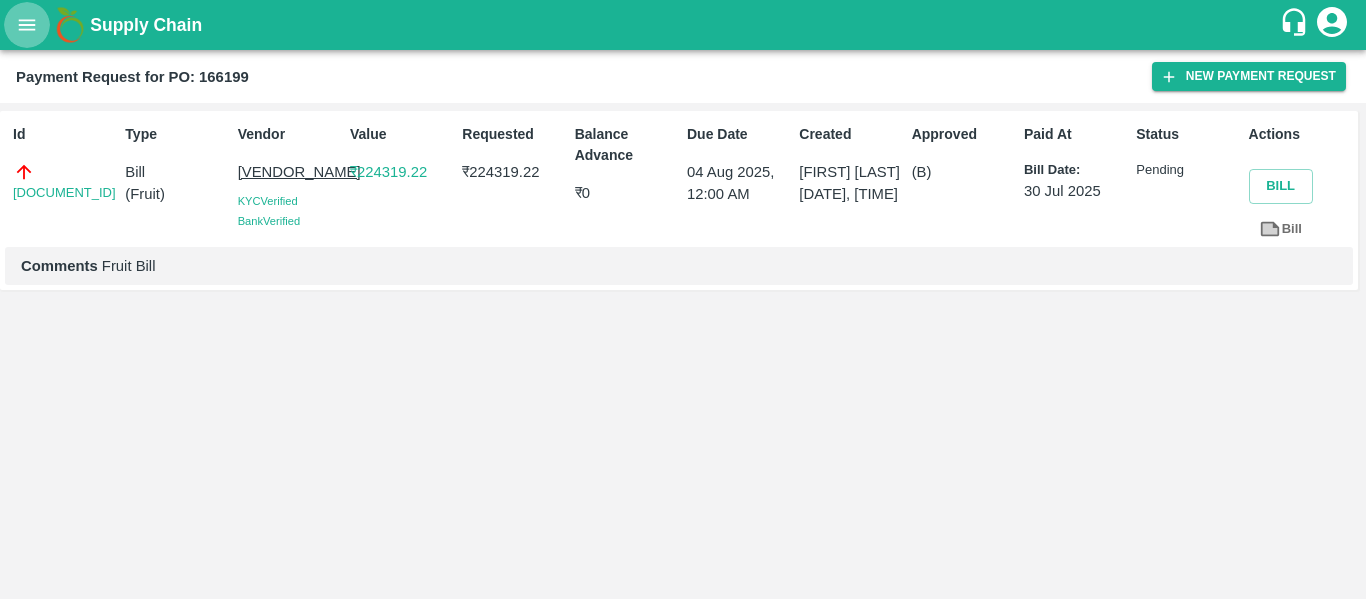 click 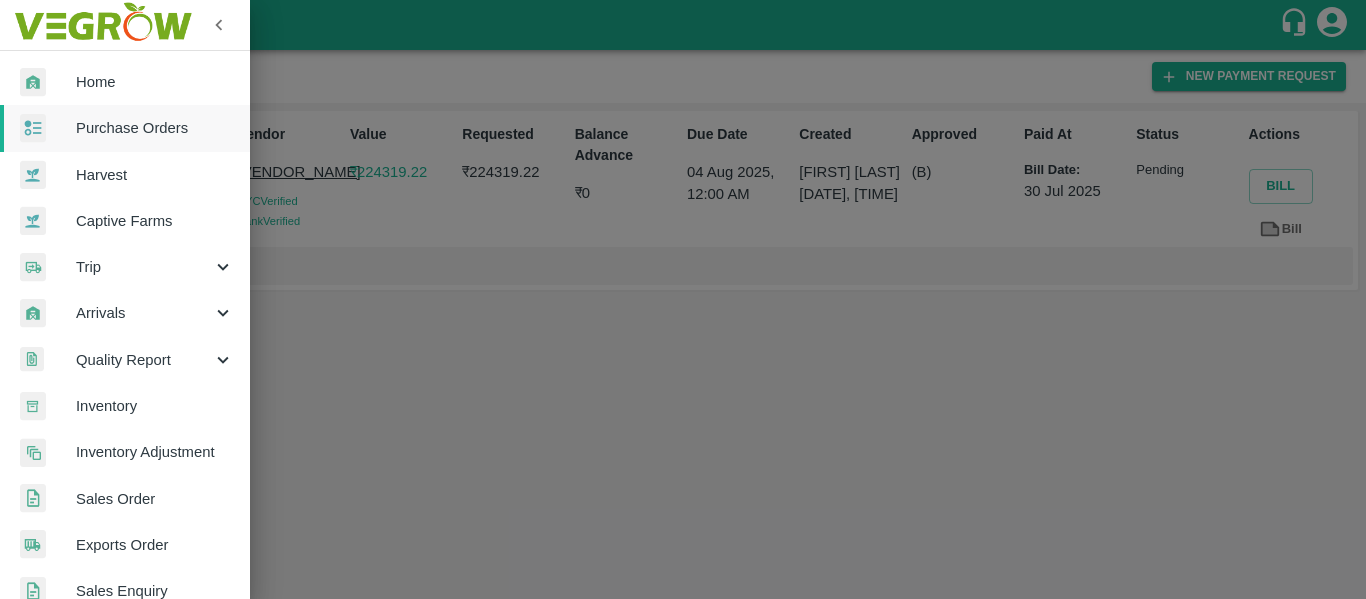 click on "Purchase Orders" at bounding box center [155, 128] 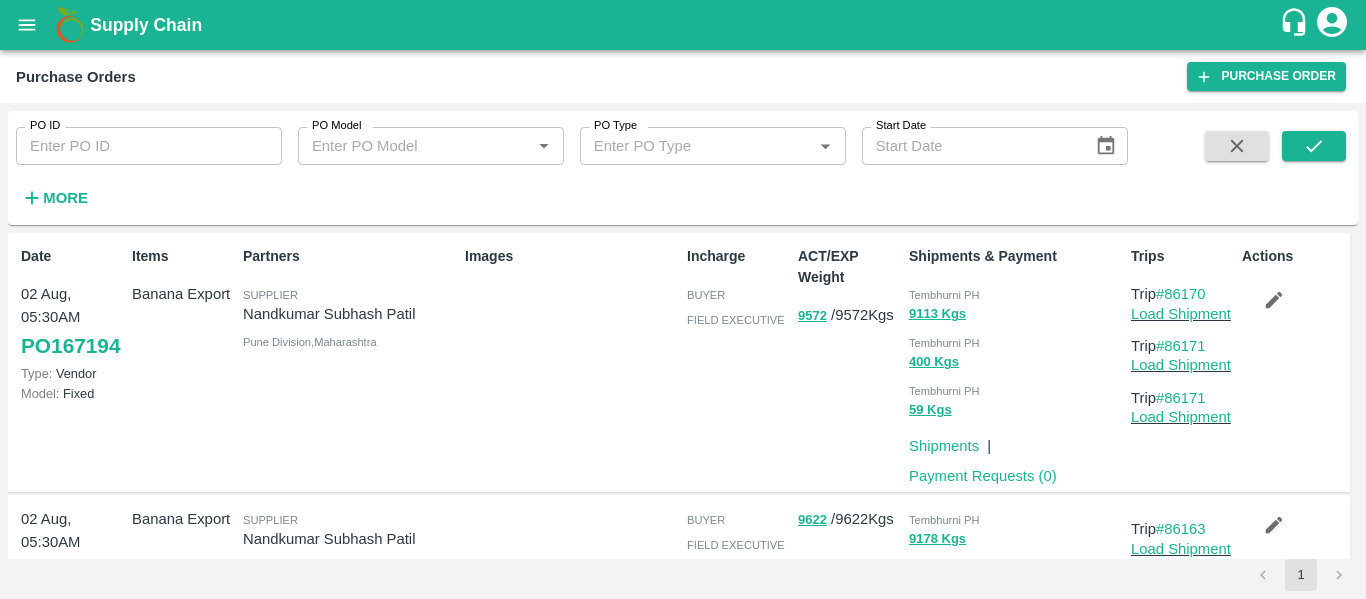 click on "PO ID" at bounding box center [149, 146] 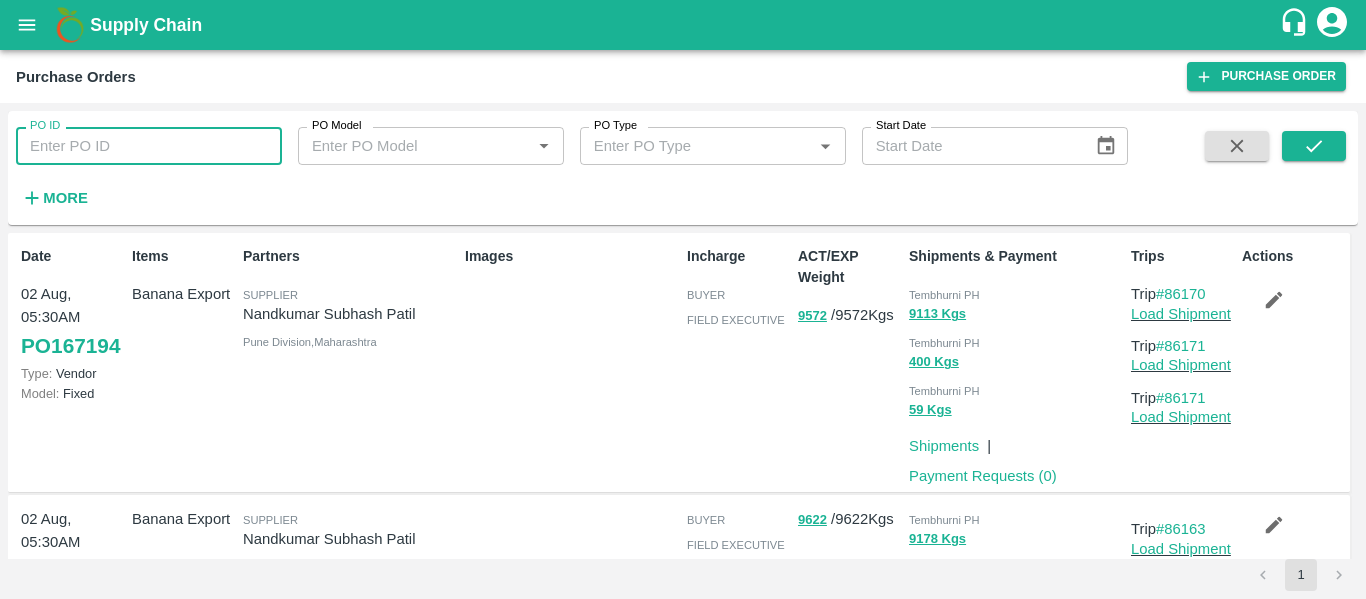 paste on "166457" 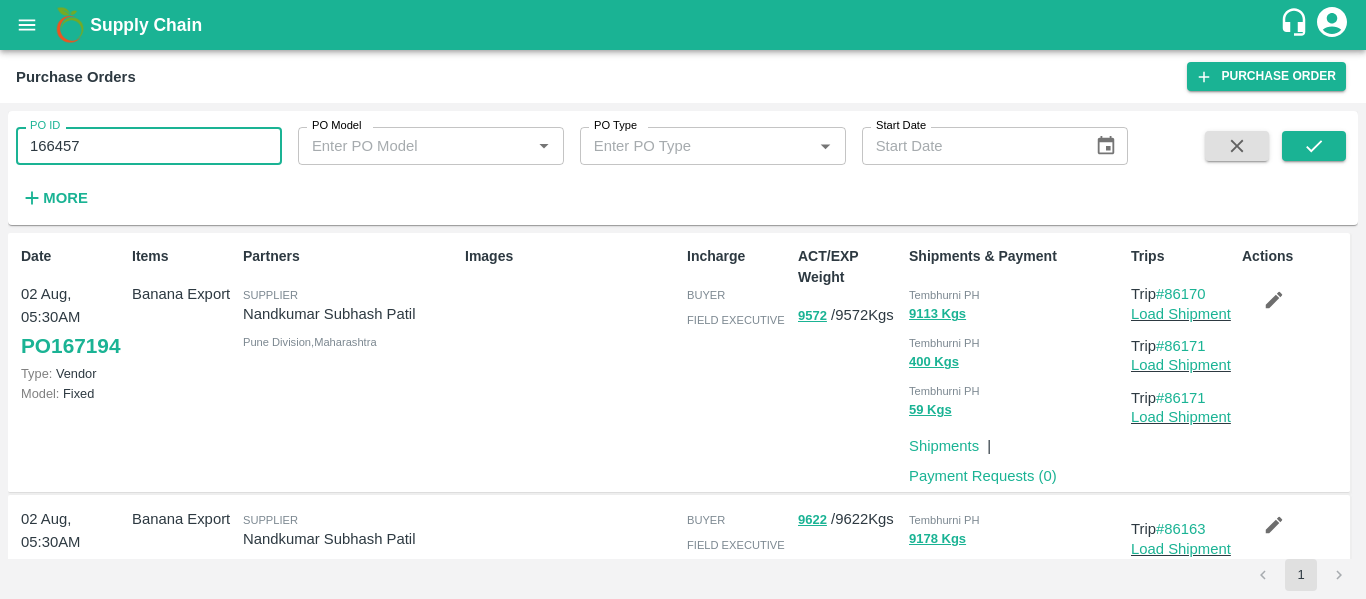 type on "166457" 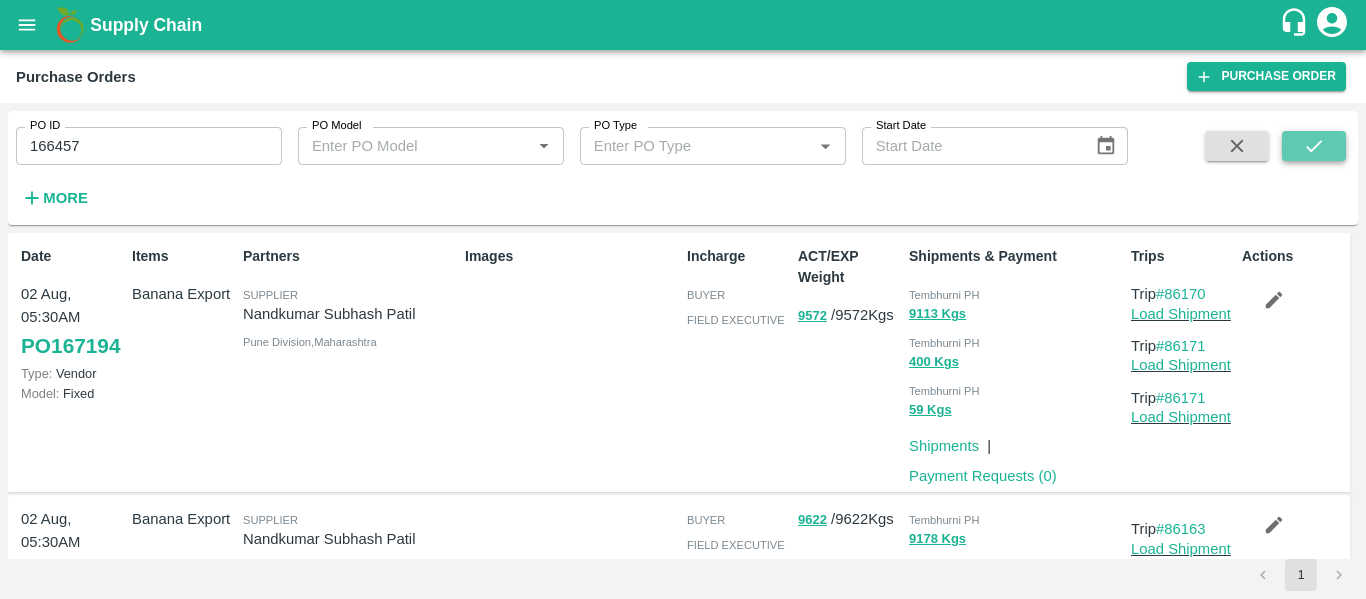 click at bounding box center (1314, 146) 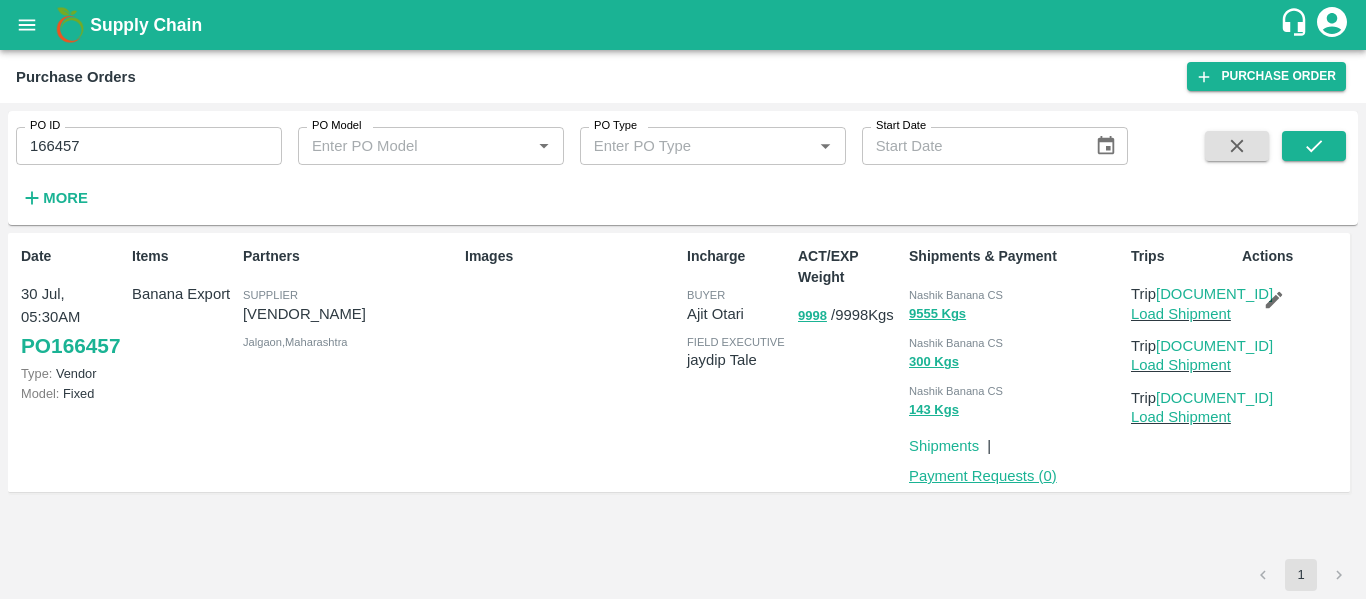 click on "Payment Requests ( 0 )" at bounding box center [983, 476] 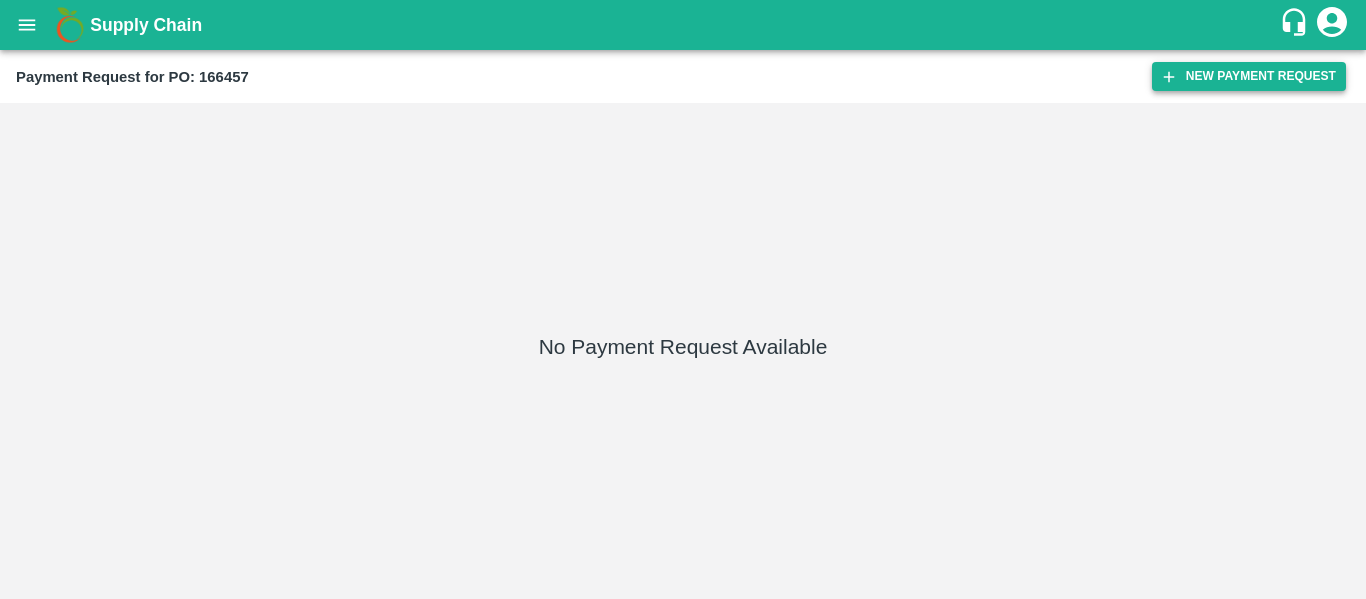 scroll, scrollTop: 0, scrollLeft: 0, axis: both 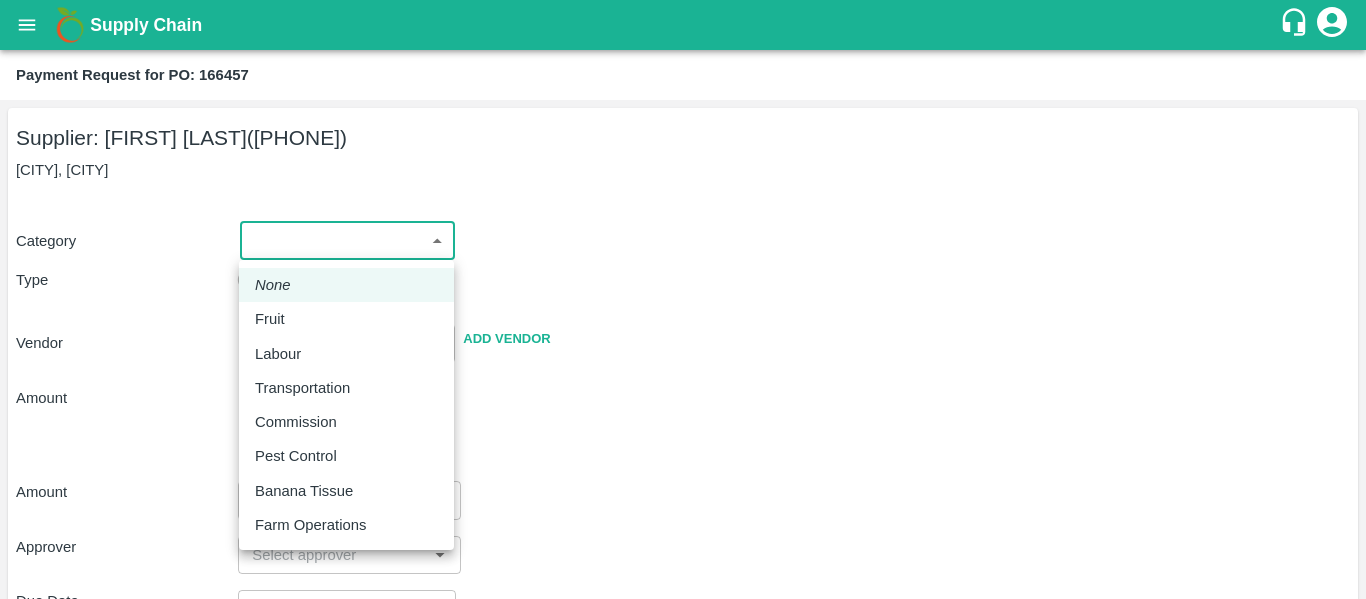 click on "Supply Chain Payment Request for PO: 166457 Supplier:    [FIRST] [LAST]  ([PHONE]) [CITY], [CITY] Category ​ ​ Type Advance Bill Vendor ​ Add Vendor Amount Total value Per Kg ​ Amount ​ Approver ​ Due Date ​  Priority  Low  High Comment x ​ Attach bill Cancel Save [CITY] PH [CITY] CC [CITY] Banana Export PH [CITY] Banana Export PH [CITY] Banana CS [FIRST] [LAST] Logout None Fruit Labour Transportation Commission Pest Control Banana Tissue Farm Operations" at bounding box center [683, 299] 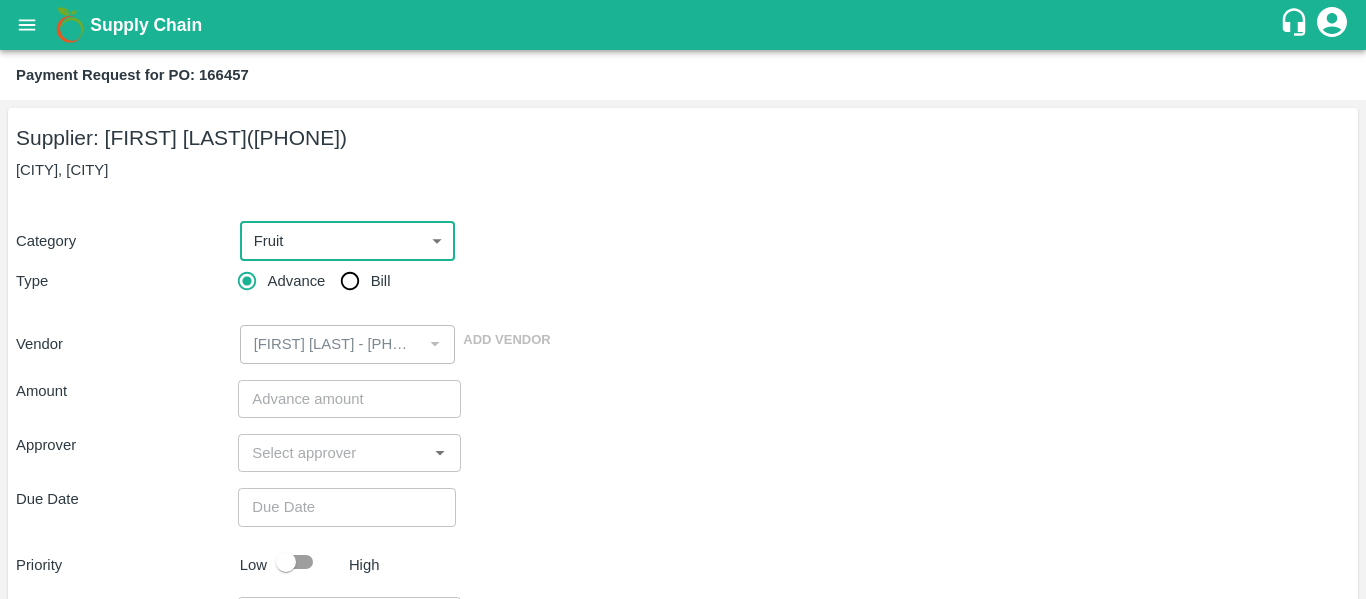 click on "Bill" at bounding box center [350, 281] 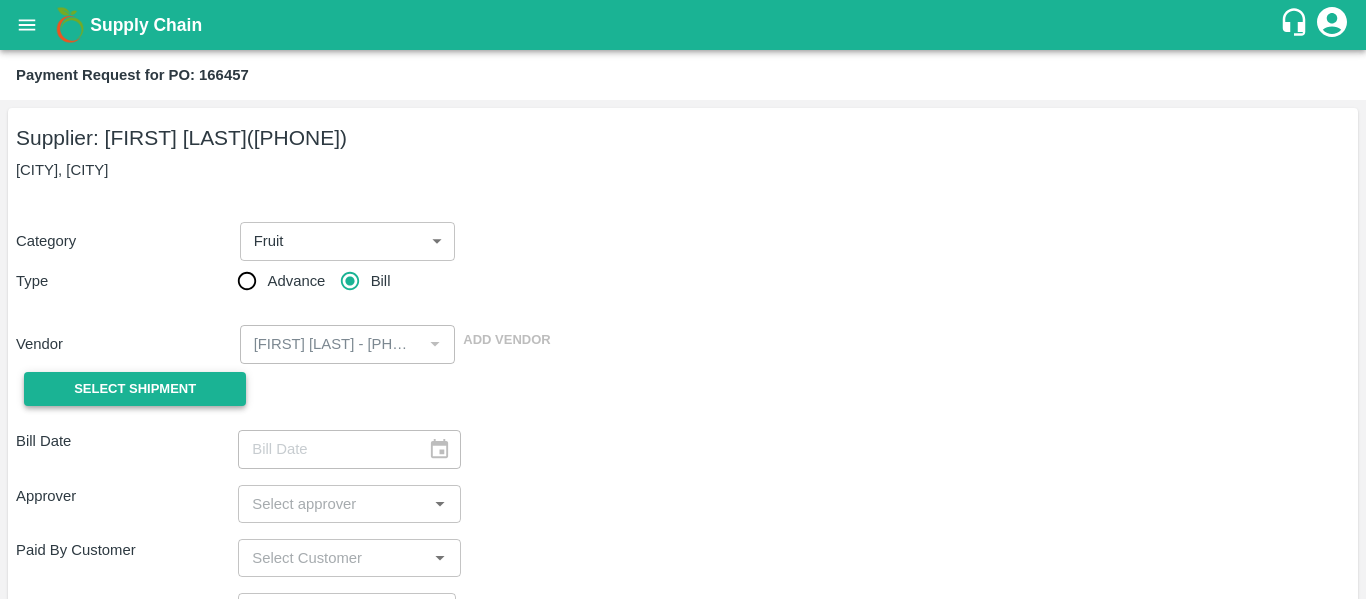 click on "Select Shipment" at bounding box center [135, 389] 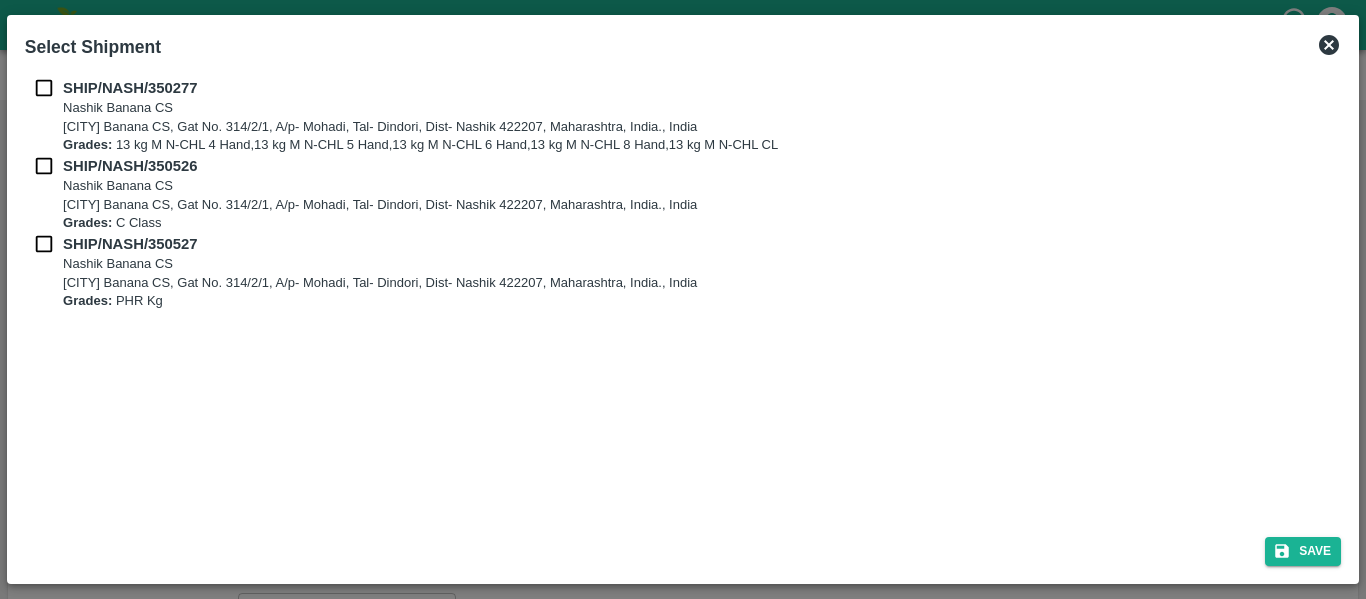 click at bounding box center [44, 88] 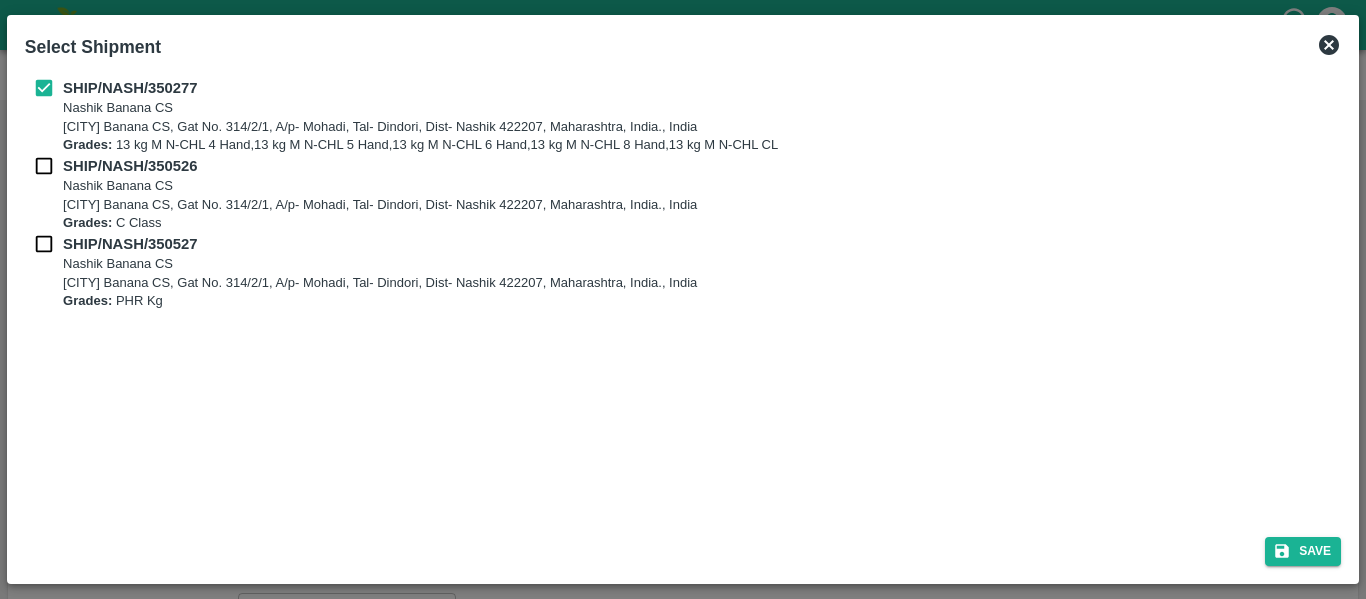 click on "SHIP/NASH/350526" at bounding box center (130, 166) 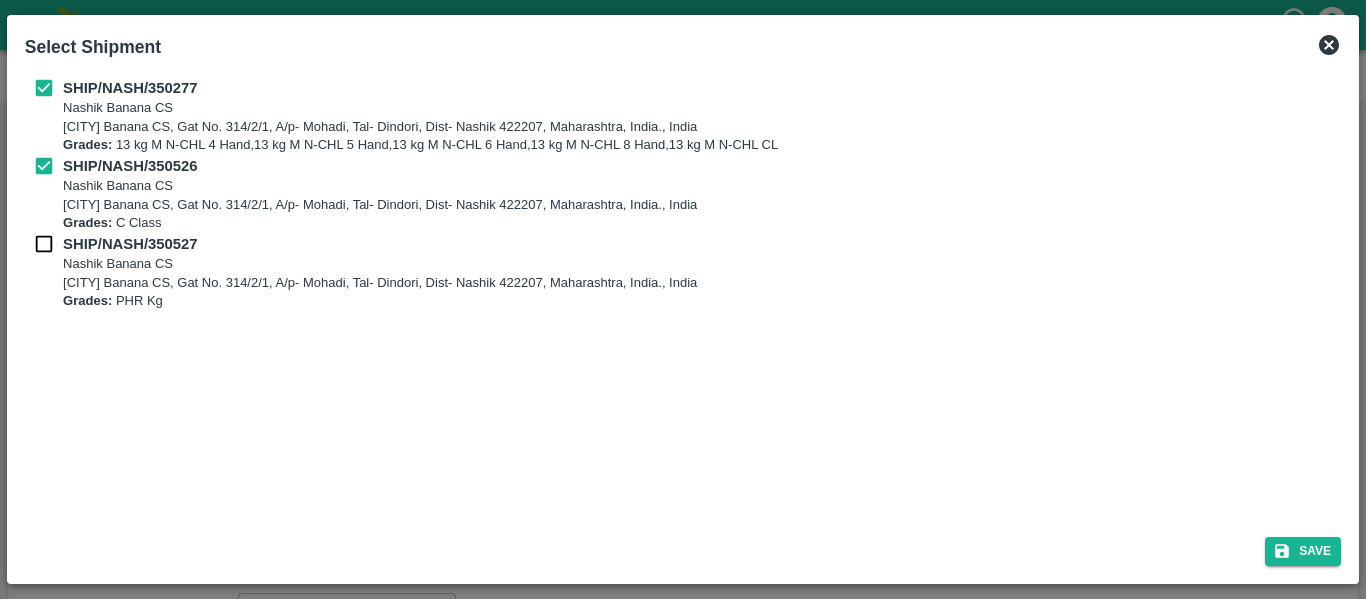 click on "Grades:" at bounding box center (87, 222) 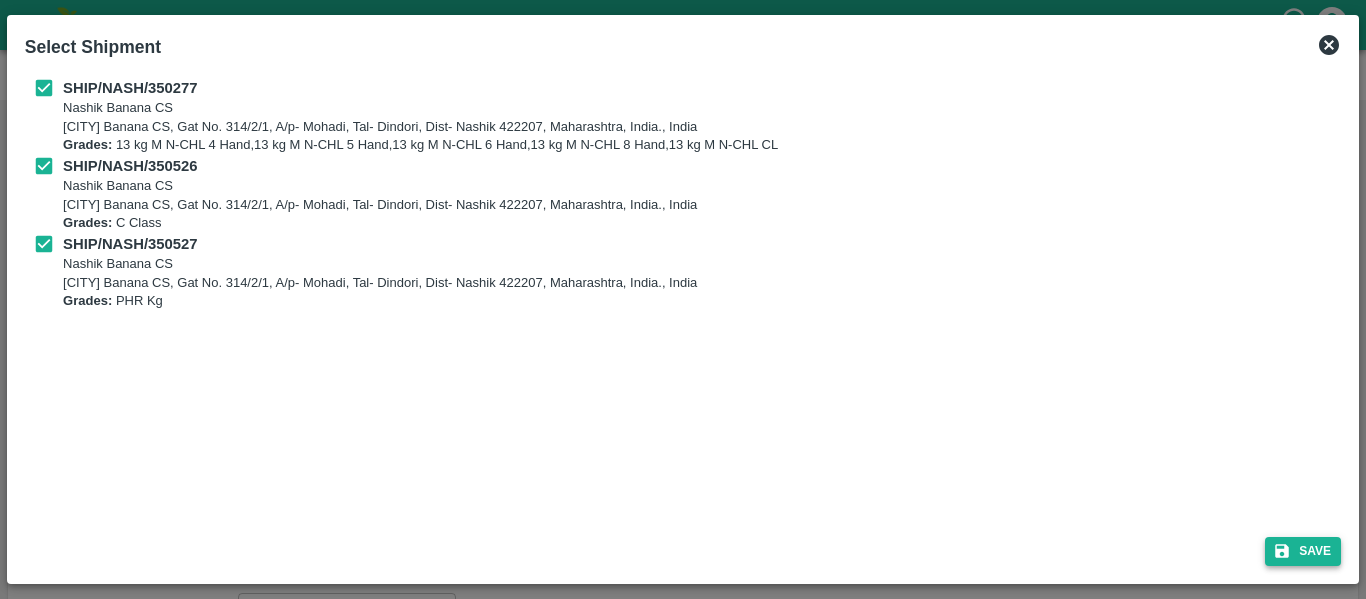 click on "Save" at bounding box center (1303, 551) 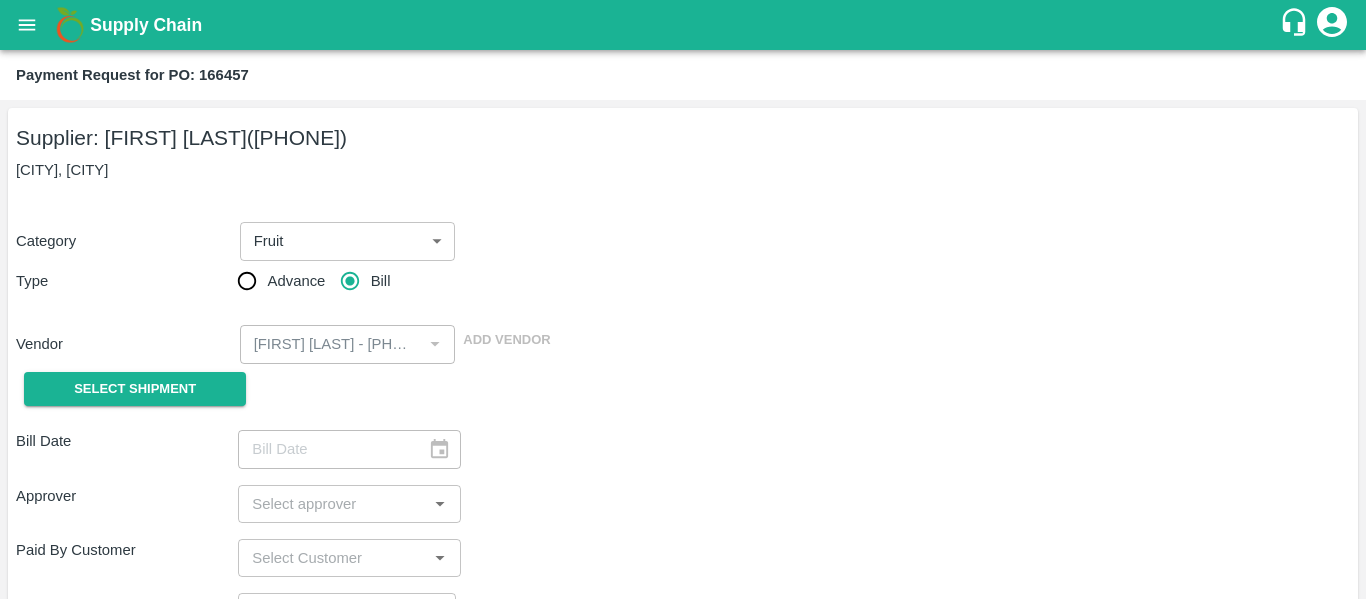 type on "01/08/2025" 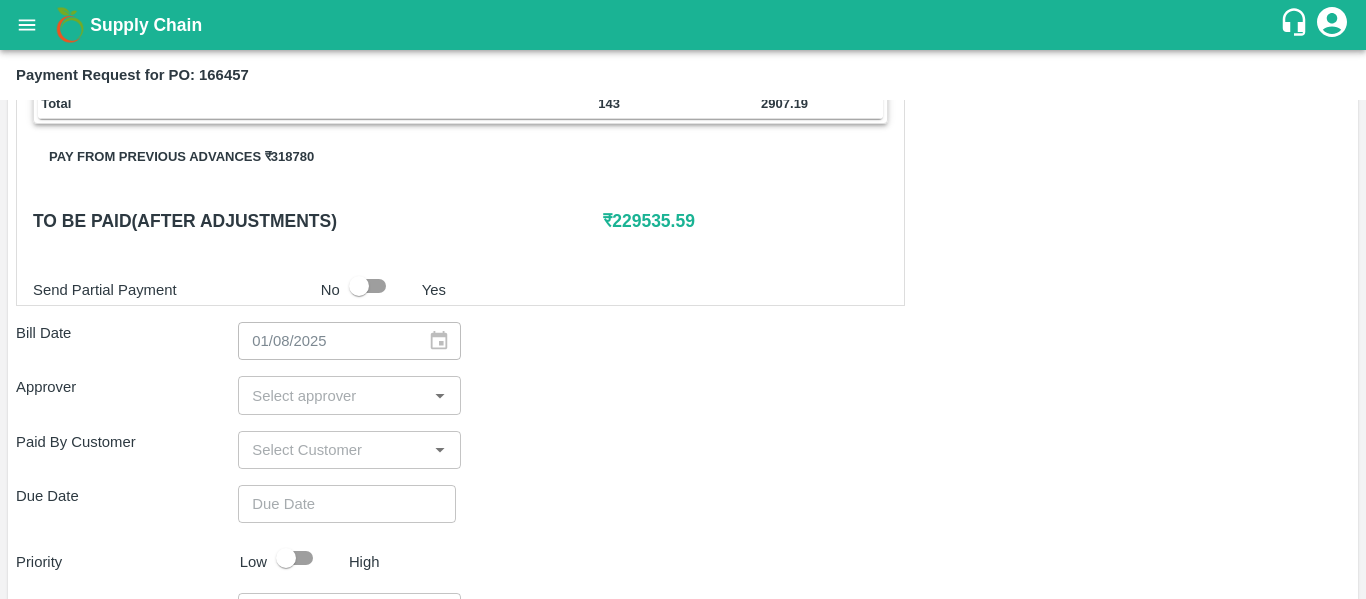 scroll, scrollTop: 920, scrollLeft: 0, axis: vertical 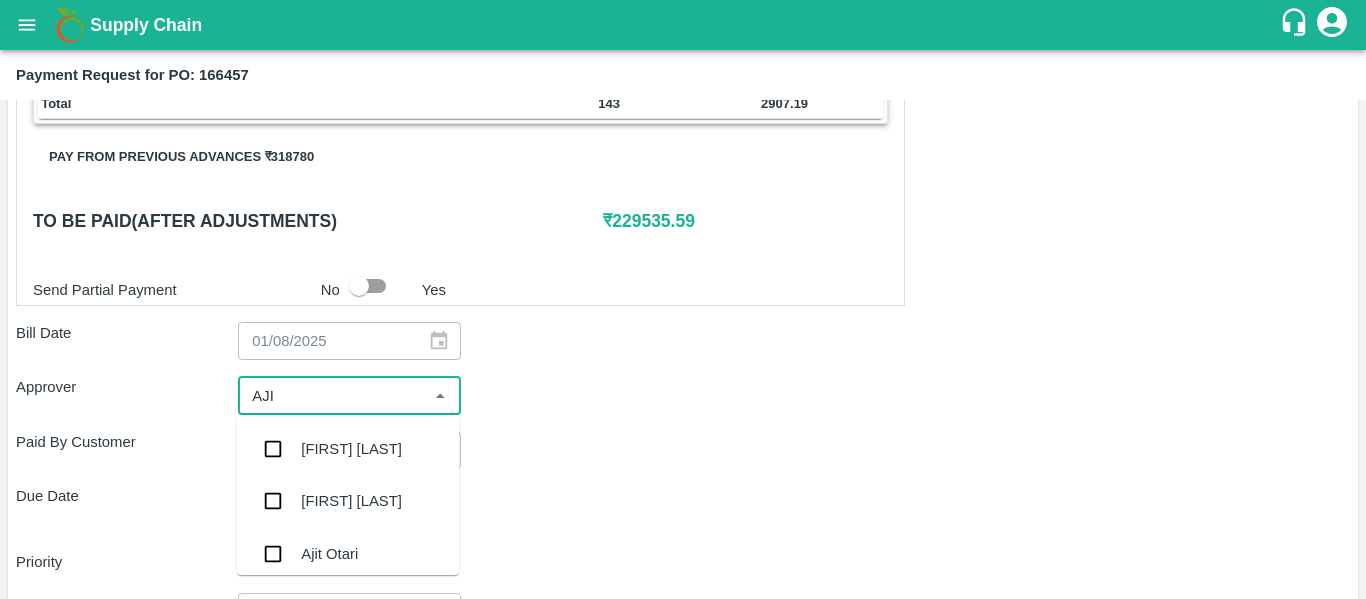 type on "[FIRST]" 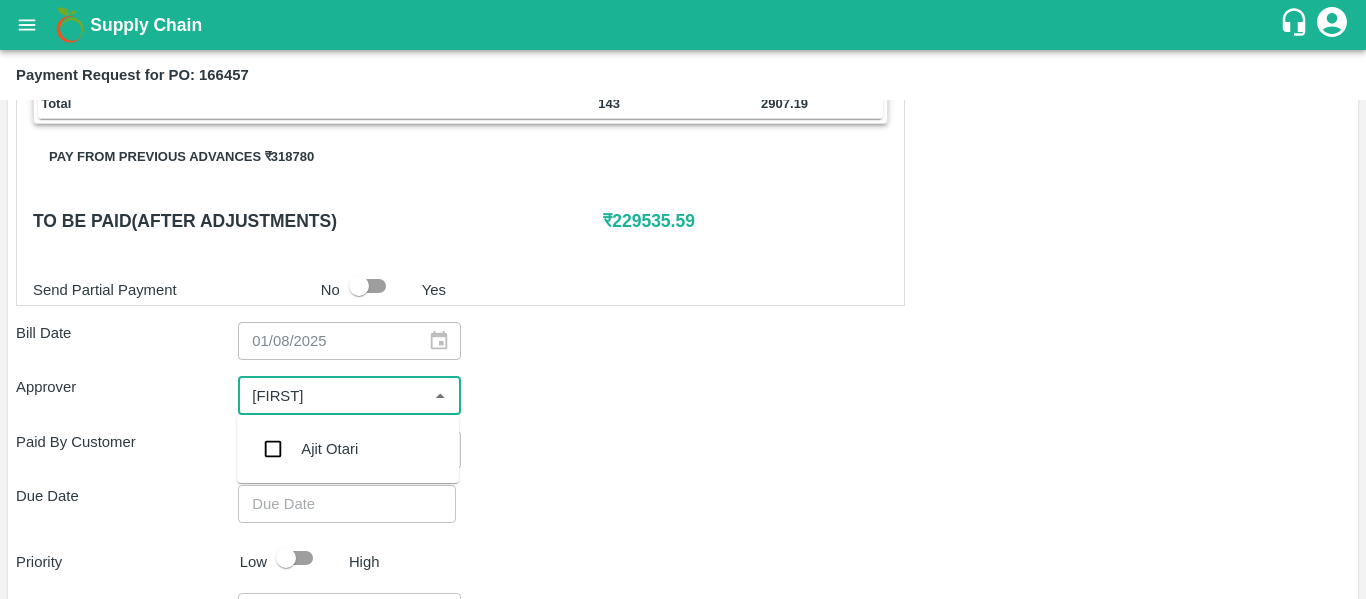 click on "Ajit Otari" at bounding box center (348, 449) 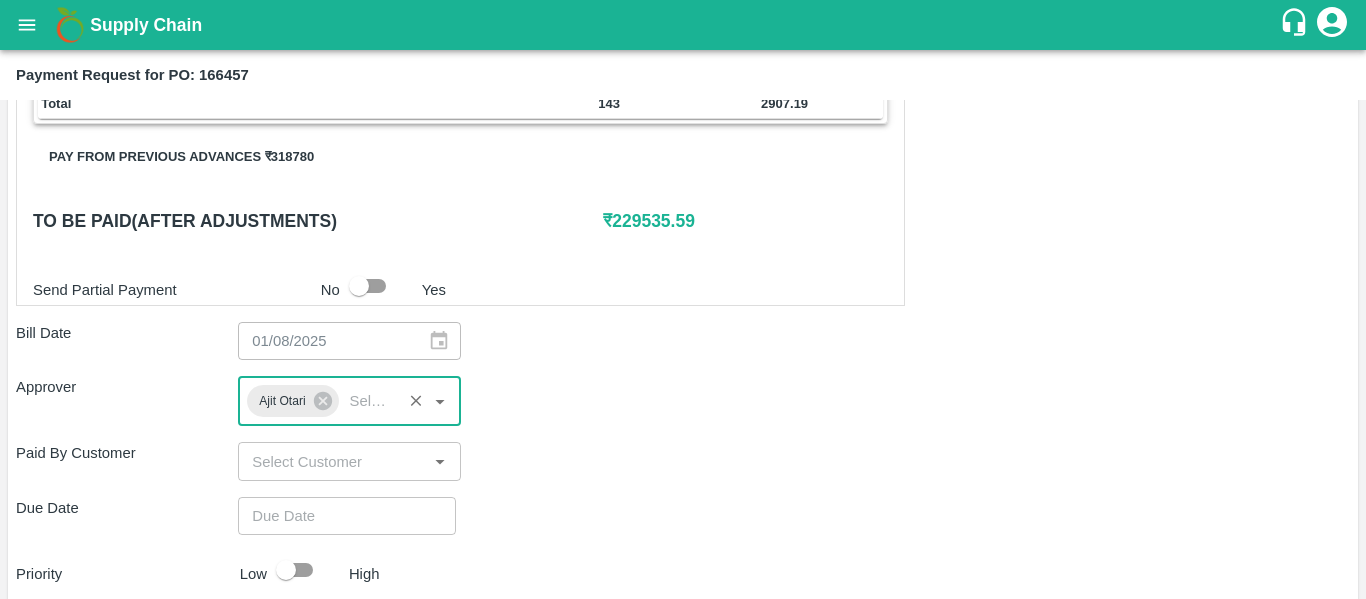 type on "DD/MM/YYYY hh:mm aa" 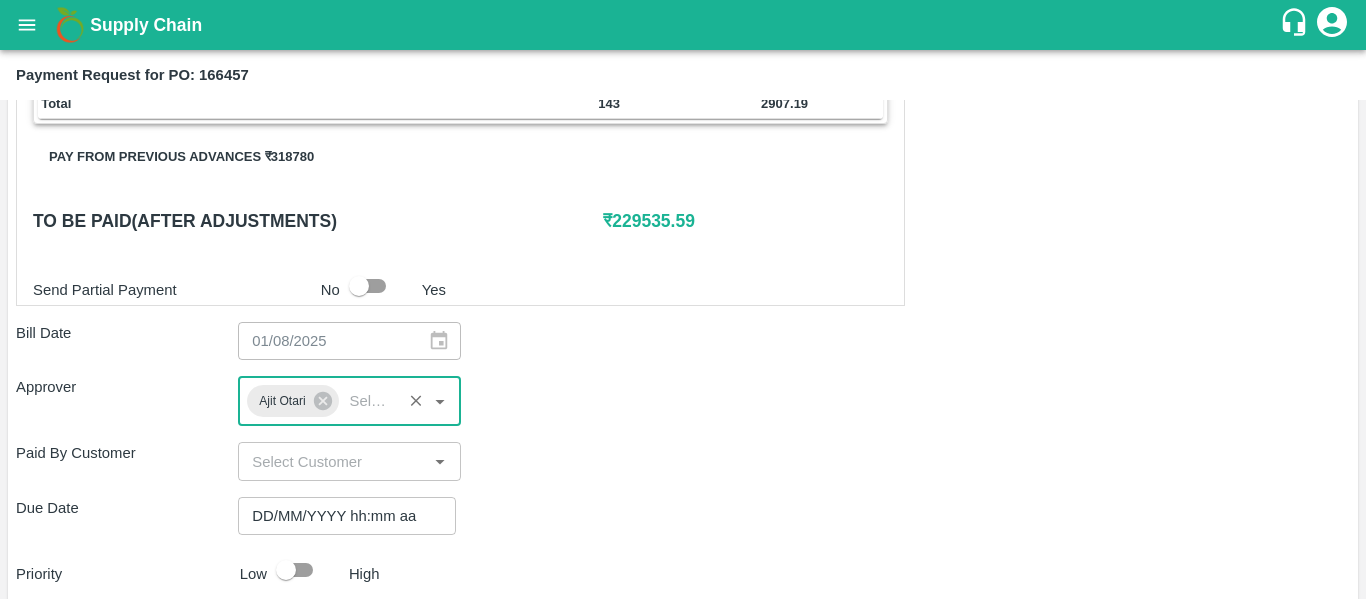 click on "DD/MM/YYYY hh:mm aa" at bounding box center (340, 516) 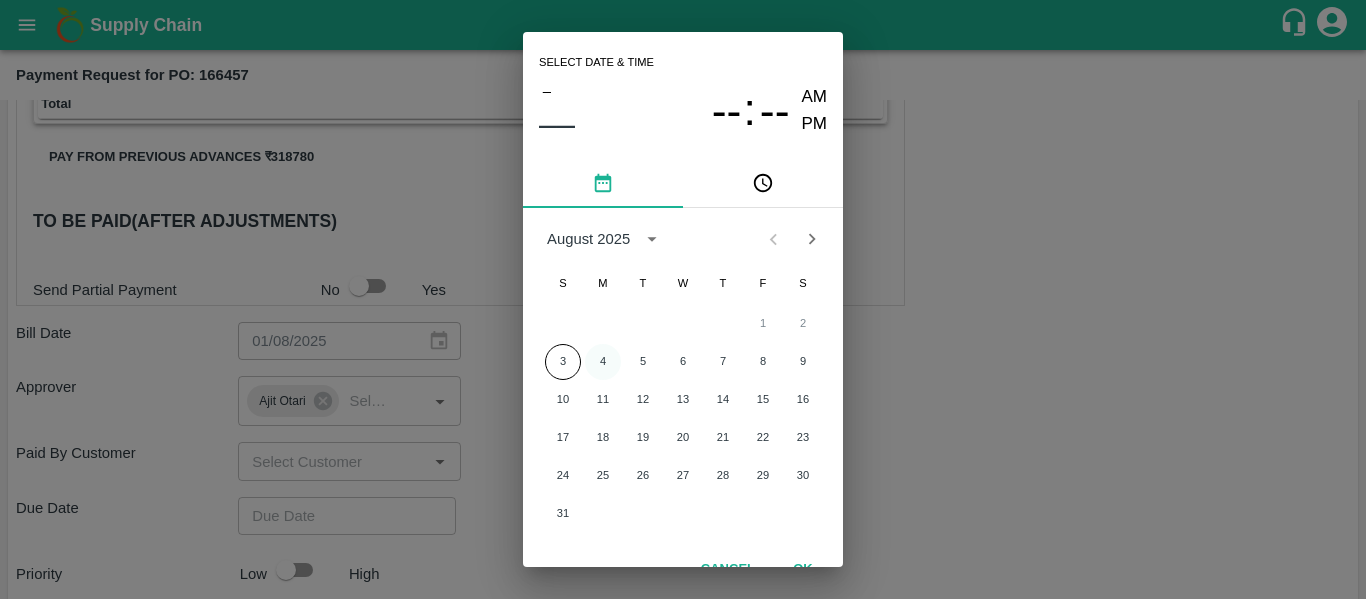 click on "4" at bounding box center (603, 362) 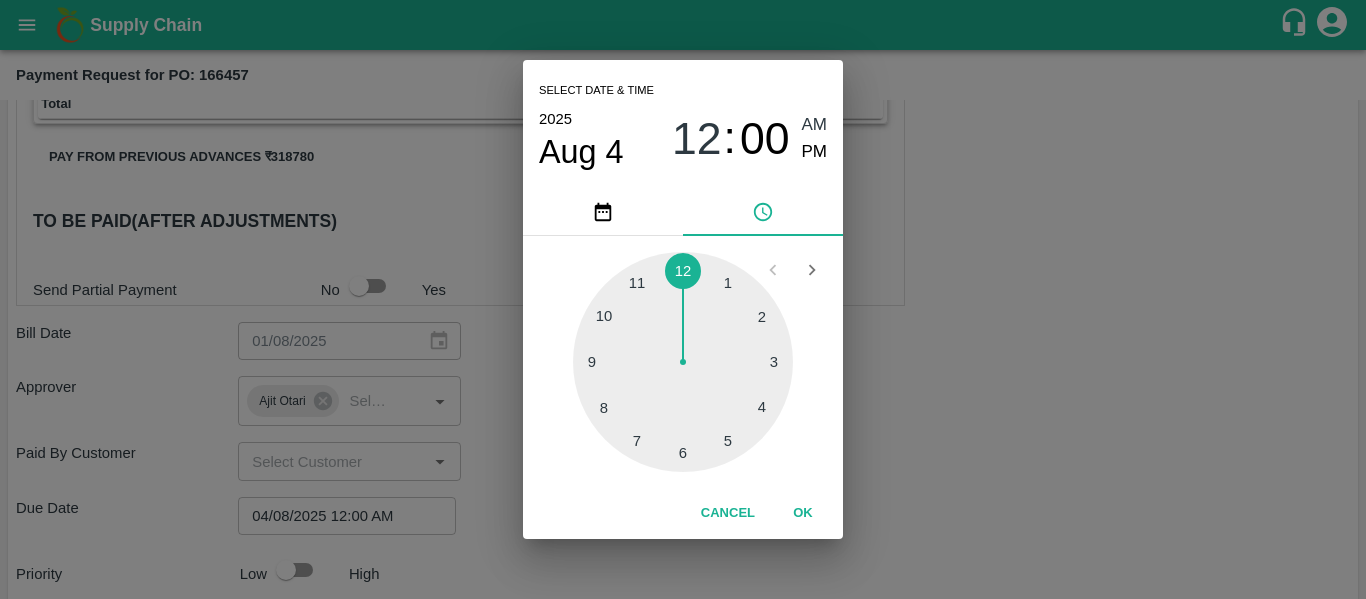 click on "Select date & time 2025 Aug 4 12 : 00 AM PM 1 2 3 4 5 6 7 8 9 10 11 12 Cancel OK" at bounding box center (683, 299) 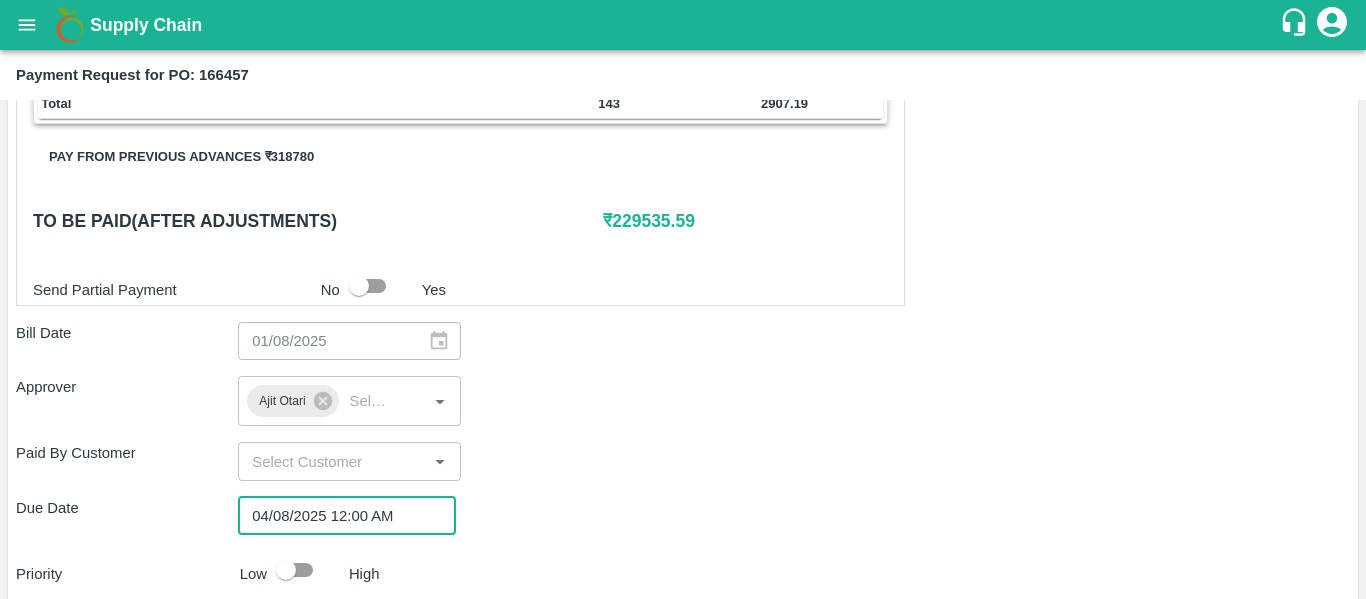 scroll, scrollTop: 1127, scrollLeft: 0, axis: vertical 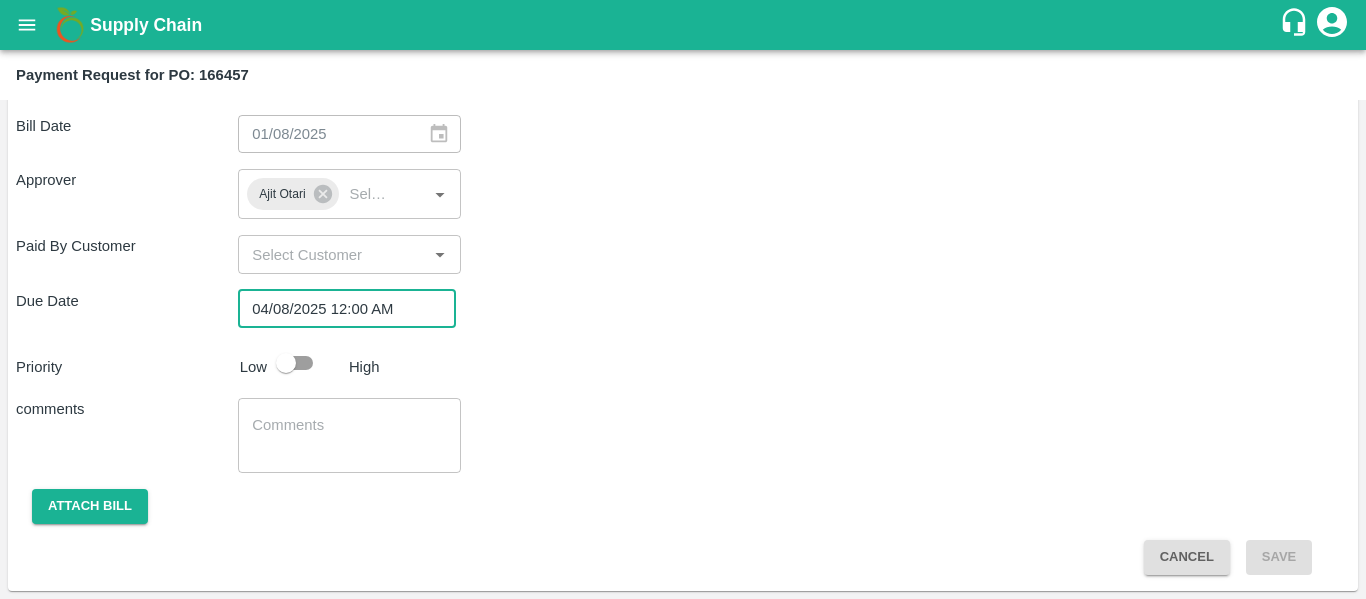 click at bounding box center (286, 363) 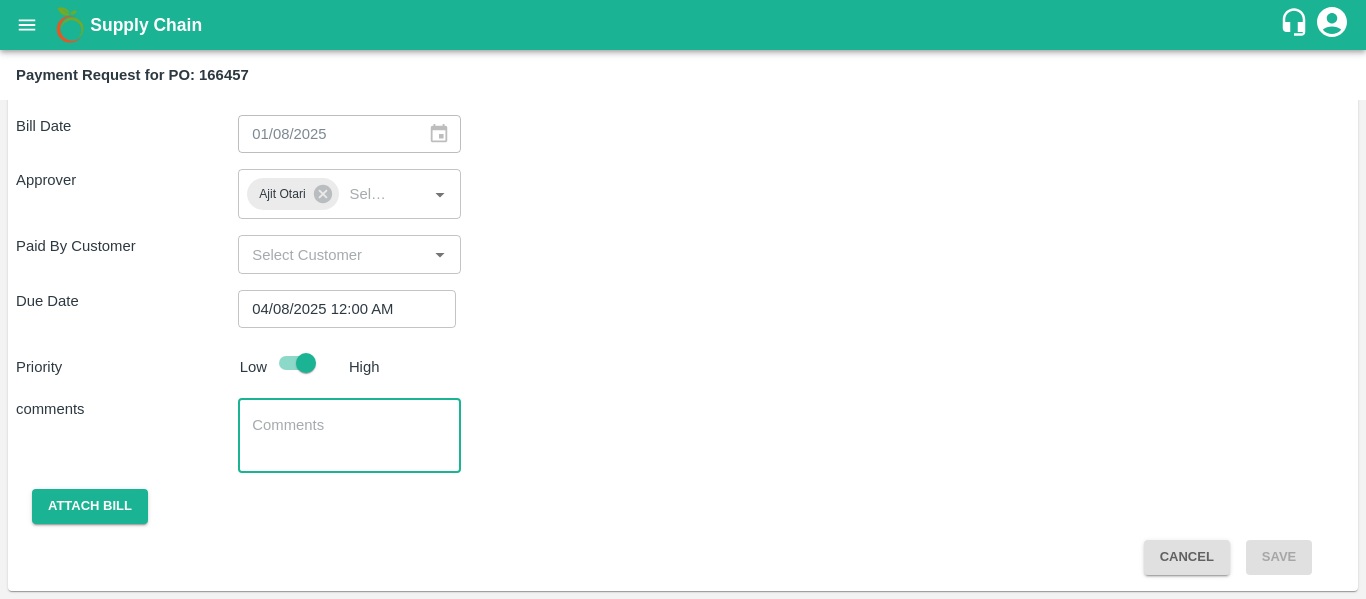 click at bounding box center (349, 436) 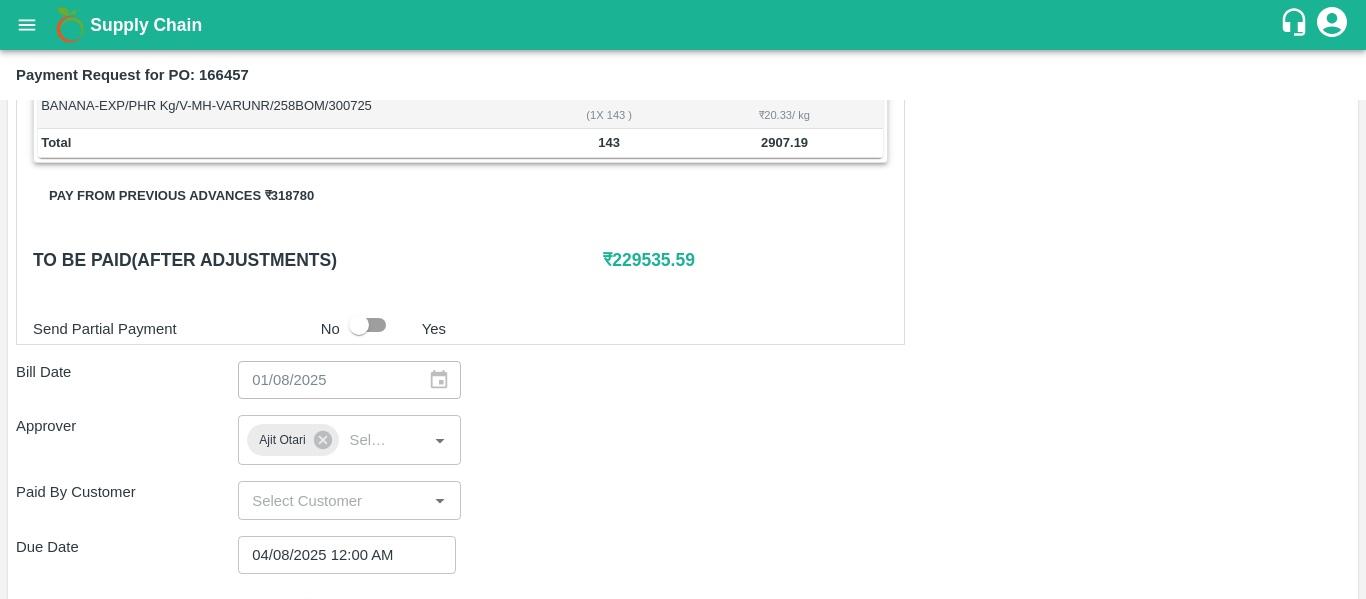 scroll, scrollTop: 880, scrollLeft: 0, axis: vertical 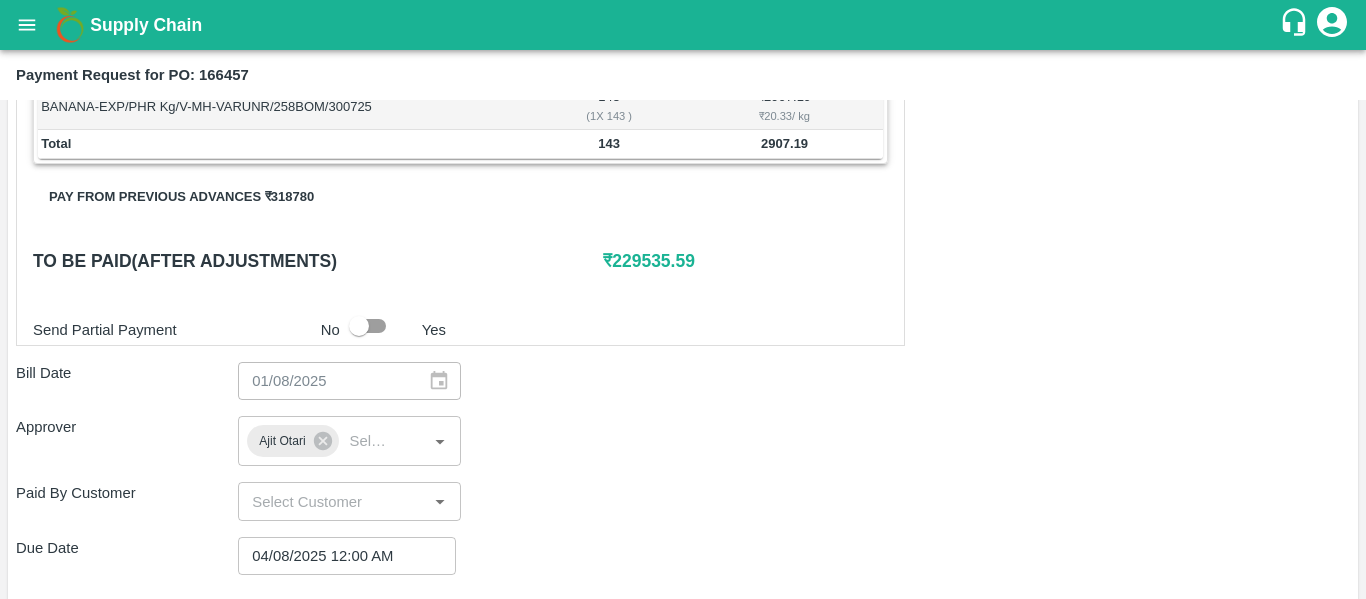 type on "Fruit Bill" 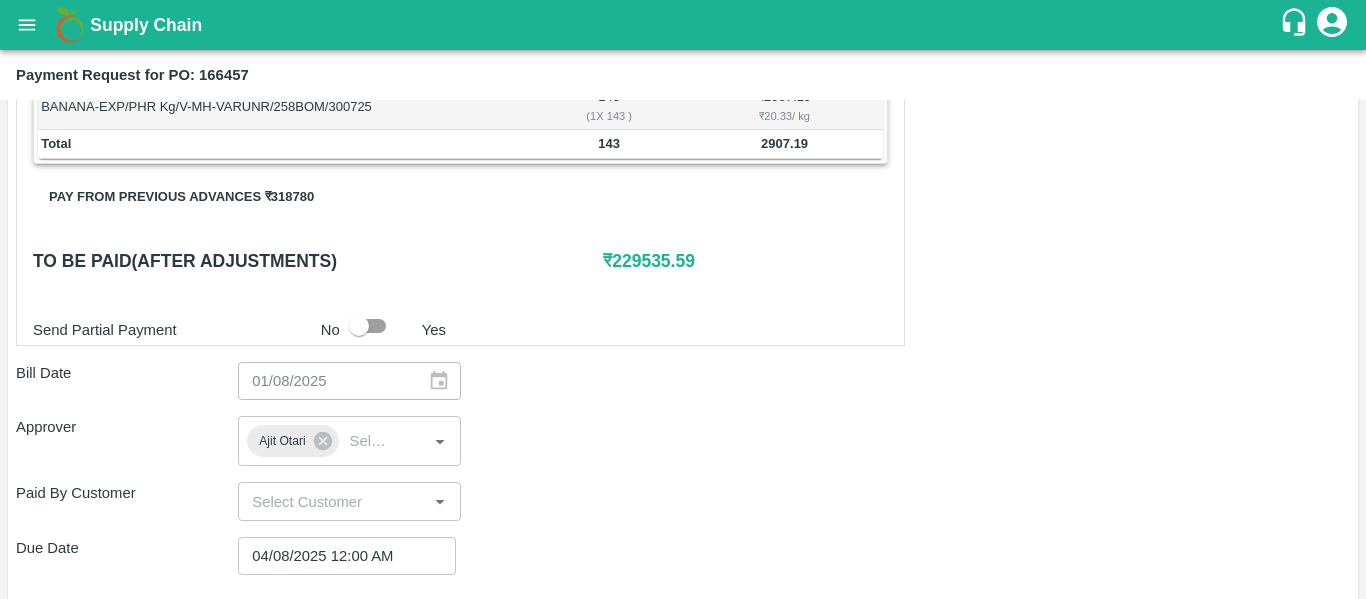 scroll, scrollTop: 1127, scrollLeft: 0, axis: vertical 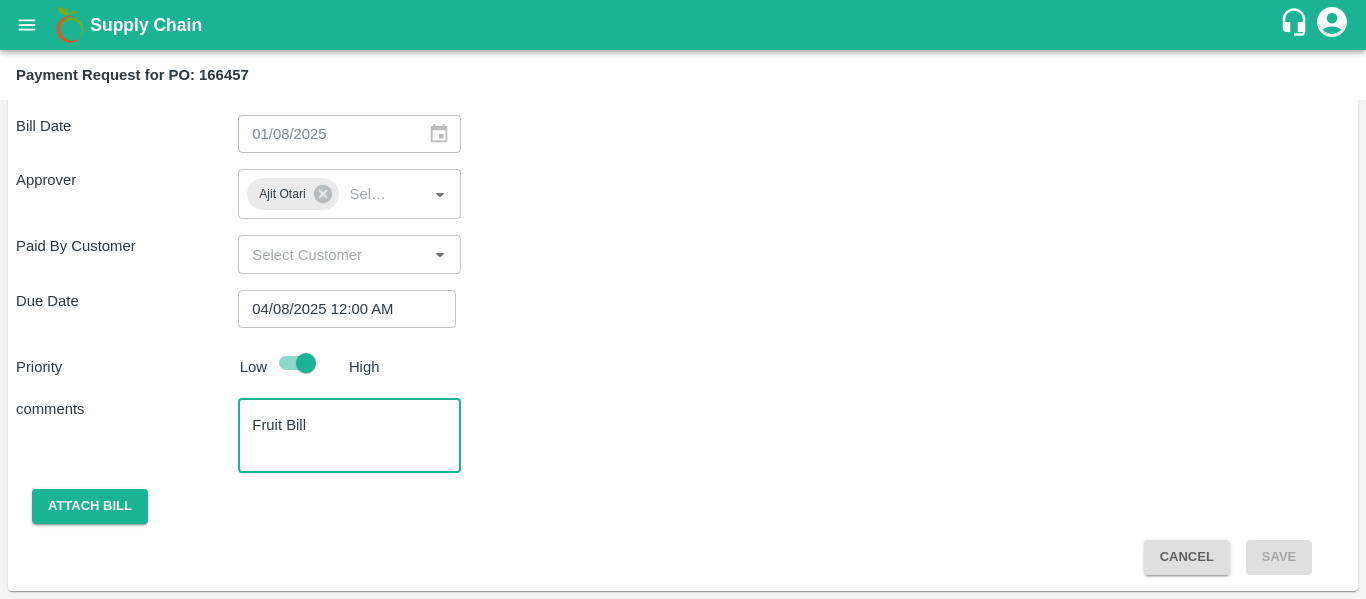 click on "Shipment -  SHIP/NASH/350277 Lots (Labels) Weight (Kgs) Total Price (₹) BANANA-EXP/13 kg M N-CHL 4 Hand/V-MH-VARUNR/468FEX/300725   52 ( 4  X   13   ) ₹ 1200.16 ₹ 23.08  / kg BANANA-EXP/13 kg M N-CHL 5 Hand/V-MH-VARUNR/468FEX/300725   1456 ( 112  X   13   ) ₹ 33604.48 ₹ 23.08  / kg BANANA-EXP/13 kg M N-CHL 6 Hand/V-MH-VARUNR/468FEX/300725   5629 ( 433  X   13   ) ₹ 129917.32 ₹ 23.08  / kg BANANA-EXP/13 kg M N-CHL 8 Hand/V-MH-VARUNR/468FEX/300725   2067 ( 159  X   13   ) ₹ 47706.36 ₹ 23.08  / kg BANANA-EXP/13 kg M N-CHL CL/V-MH-VARUNR/468FEX/300725   351 ( 27  X   13   ) ₹ 8101.08 ₹ 23.08  / kg Total 9555 220529.4 Shipment -  SHIP/NASH/350526 Lots (Labels) Weight (Kgs) Total Price (₹) BANANA-EXP/C Class/V-MH-VARUNR/258BOM/300725   300 ( 1  X   300   ) ₹ 6099 ₹ 20.33  / kg Total 300 6099 Shipment -  SHIP/NASH/350527 Lots (Labels) Weight (Kgs) Total Price (₹) BANANA-EXP/PHR Kg/V-MH-VARUNR/258BOM/300725   143 ( 1  X   143   ) ₹ 2907.19 ₹ 20.33  / kg Total 143 2907.19 318780 ₹" at bounding box center (683, -70) 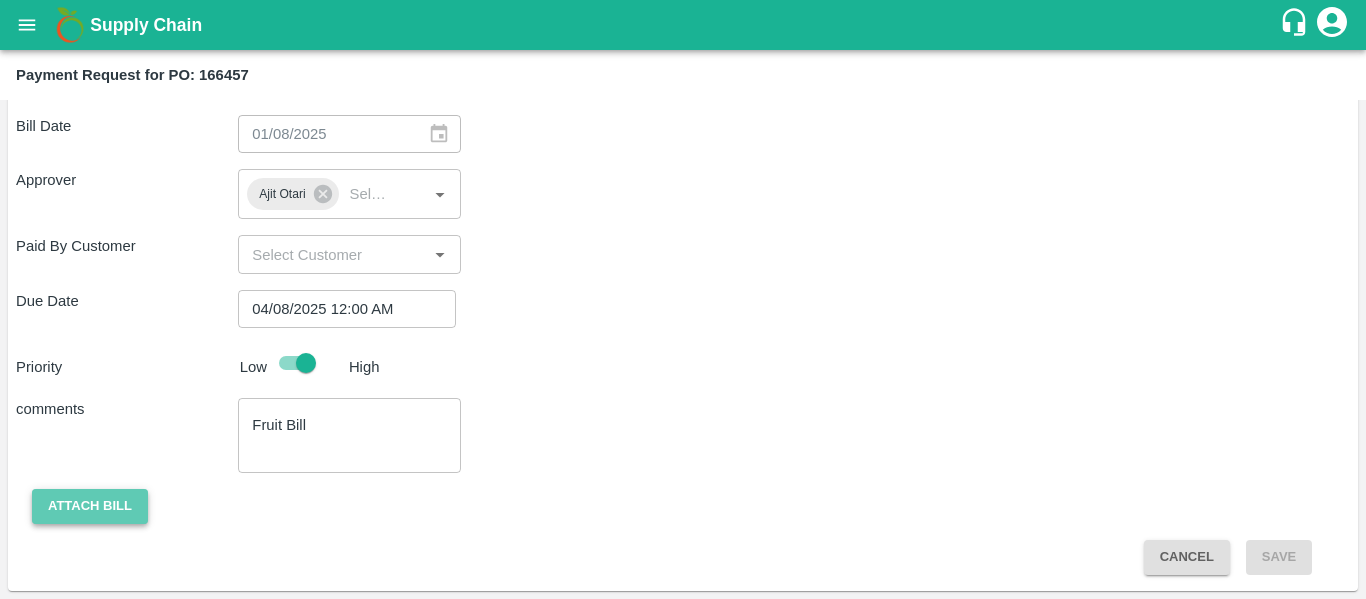click on "Attach bill" at bounding box center (90, 506) 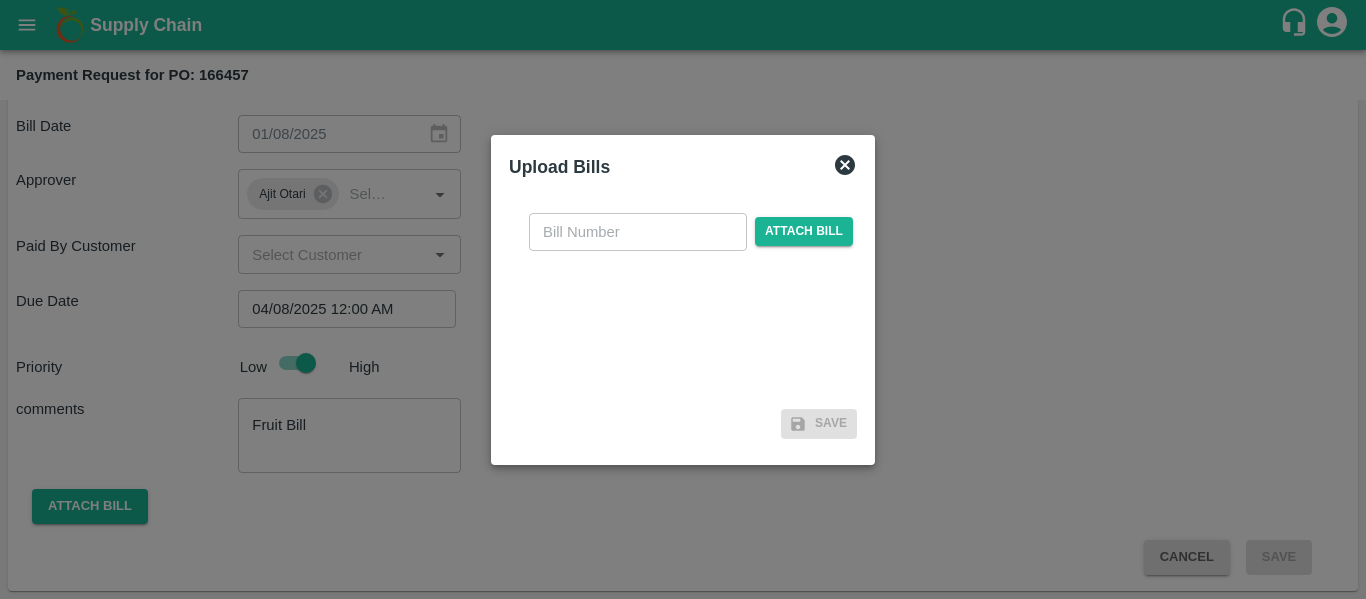 click at bounding box center [638, 232] 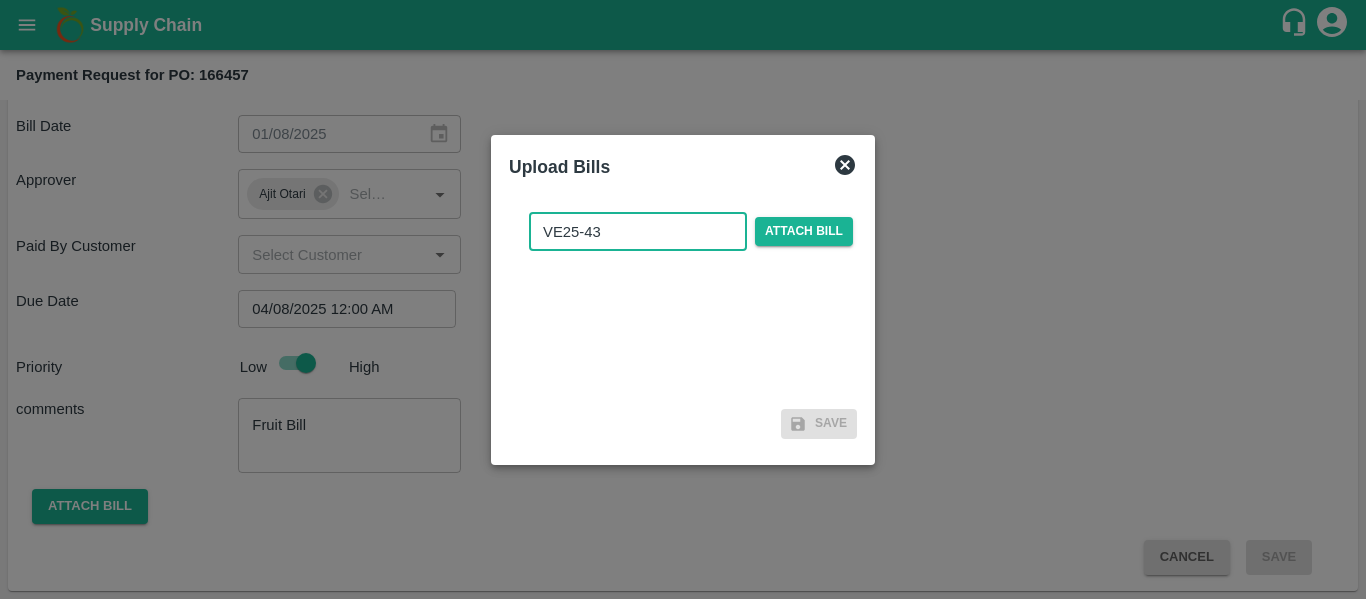 click on "VE25-43" at bounding box center [638, 232] 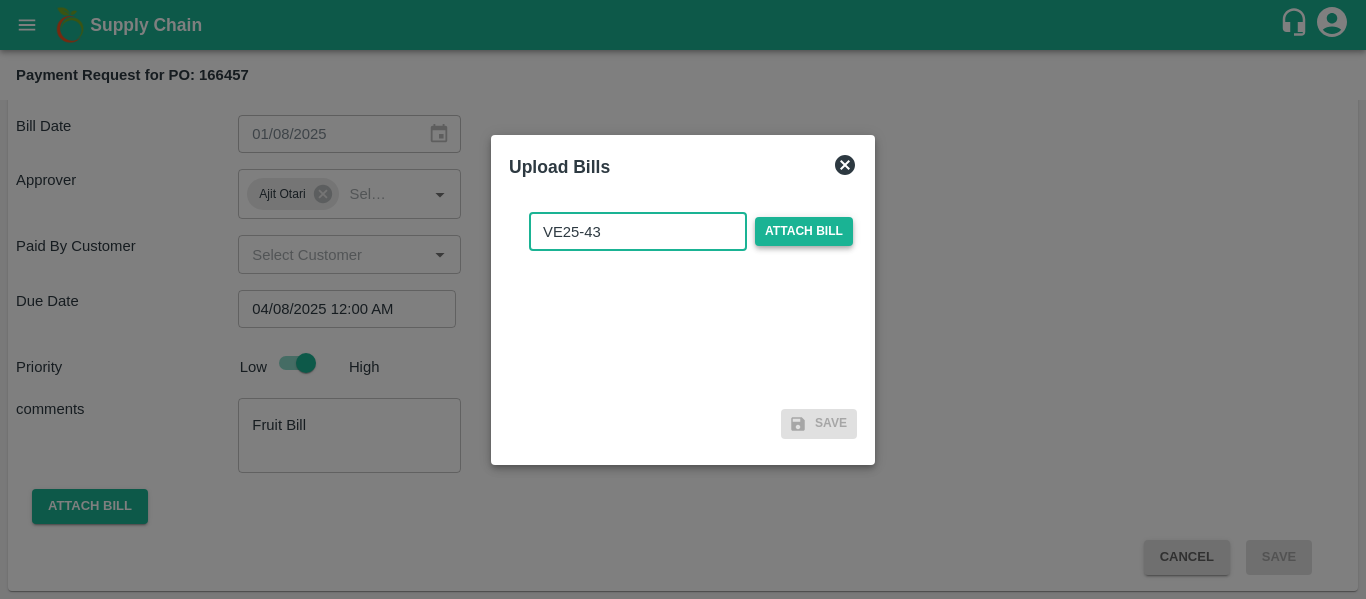 type on "VE25-43" 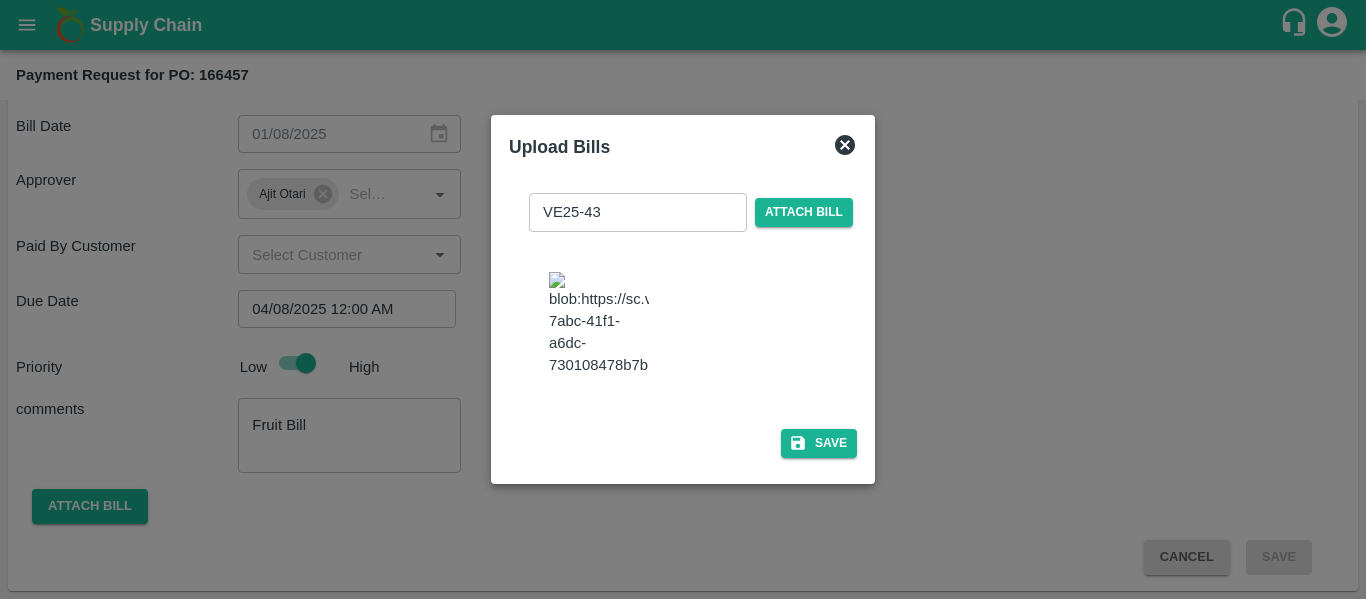 click on "VE25-43 ​ Attach bill" at bounding box center (683, 298) 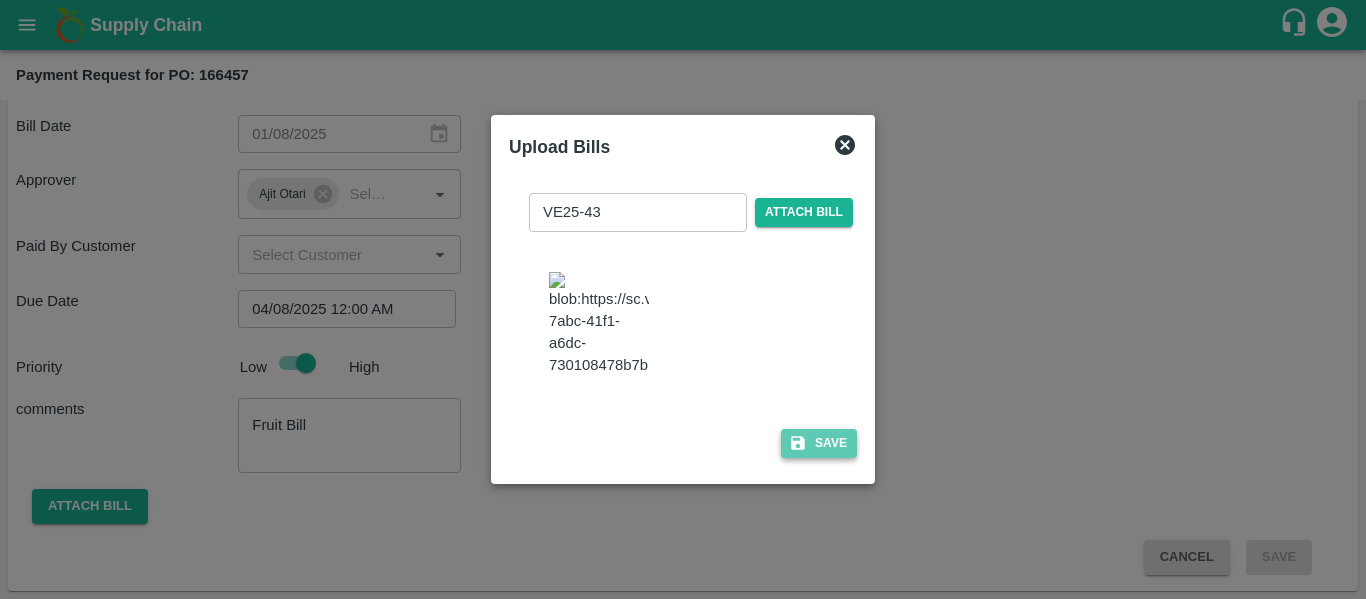click 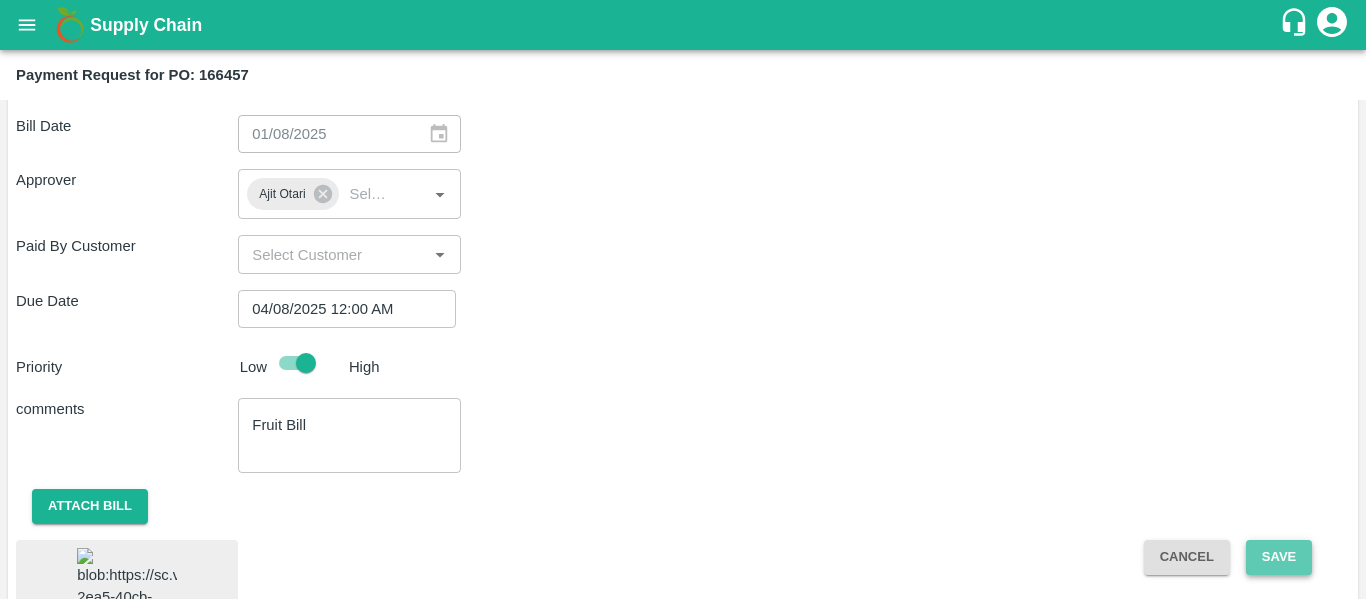click on "Save" at bounding box center [1279, 557] 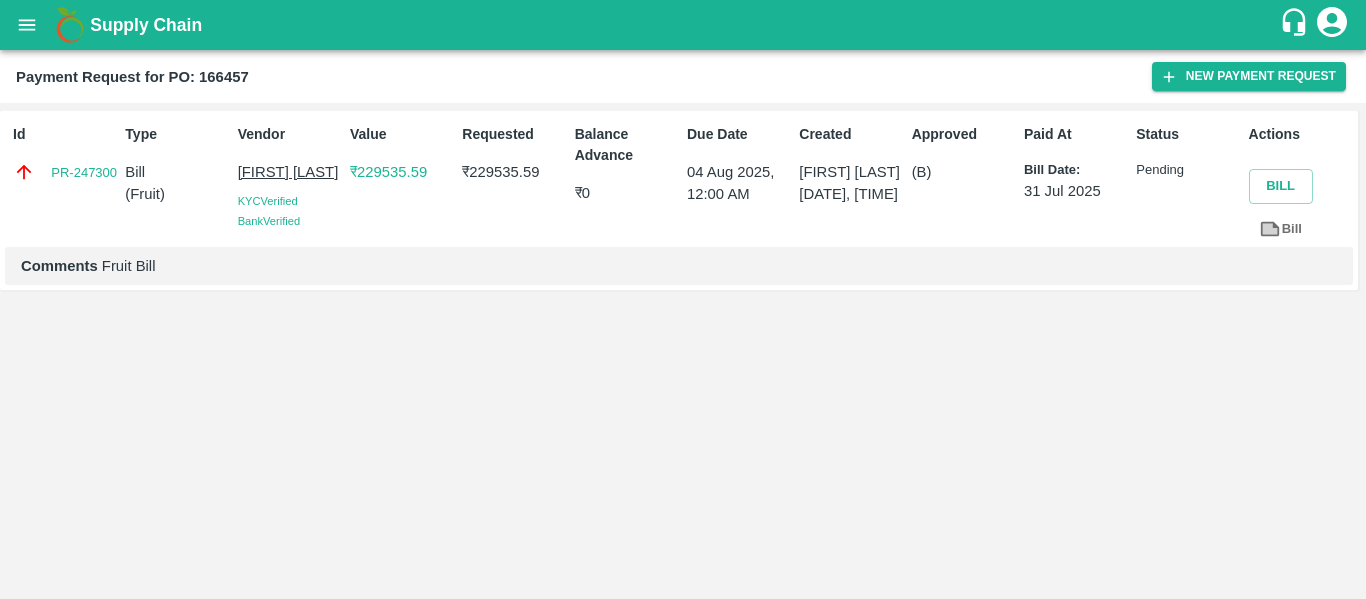 click 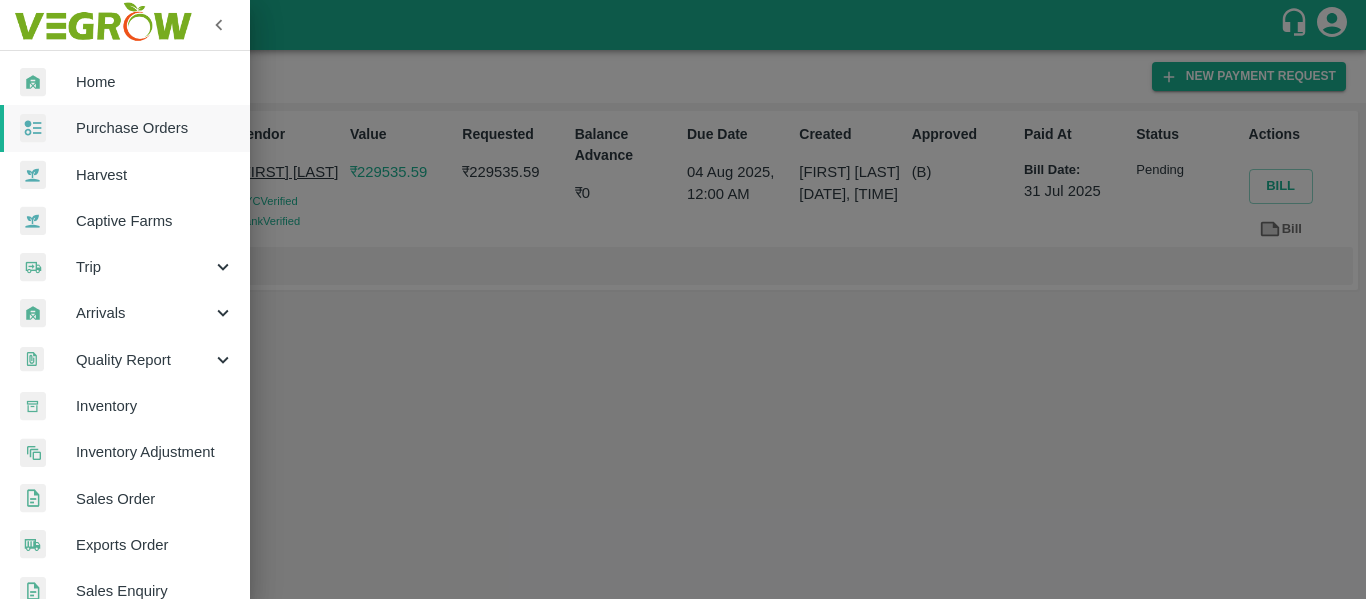 click on "Purchase Orders" at bounding box center (155, 128) 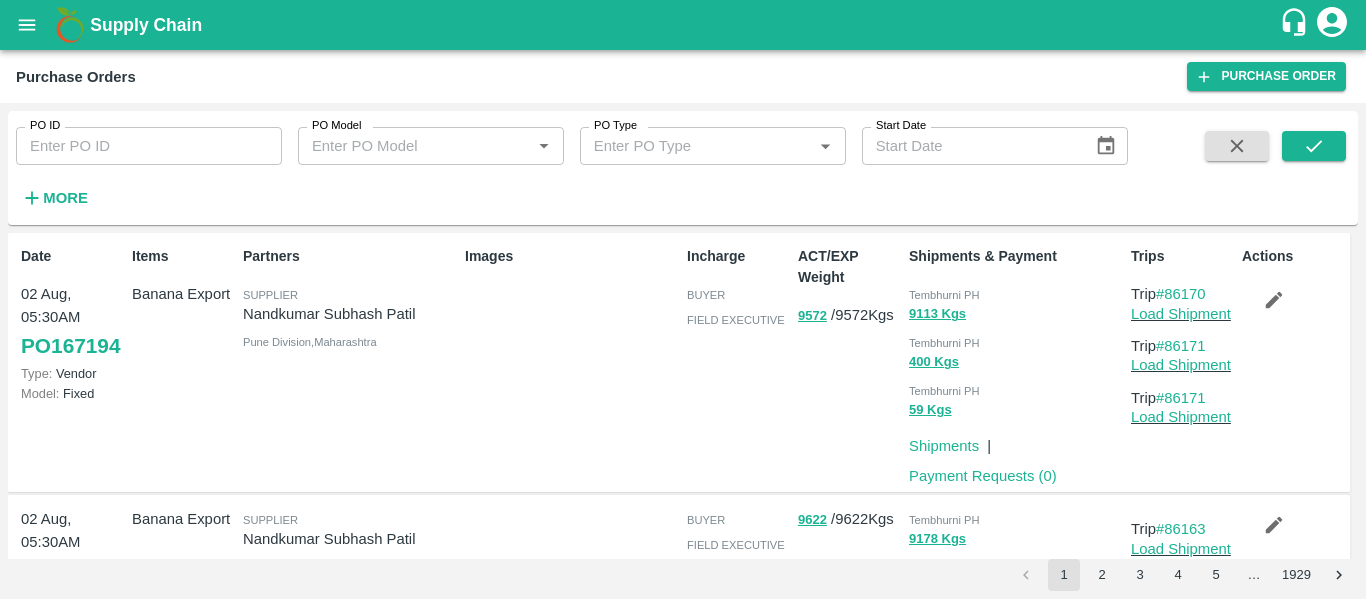 click on "PO ID" at bounding box center [149, 146] 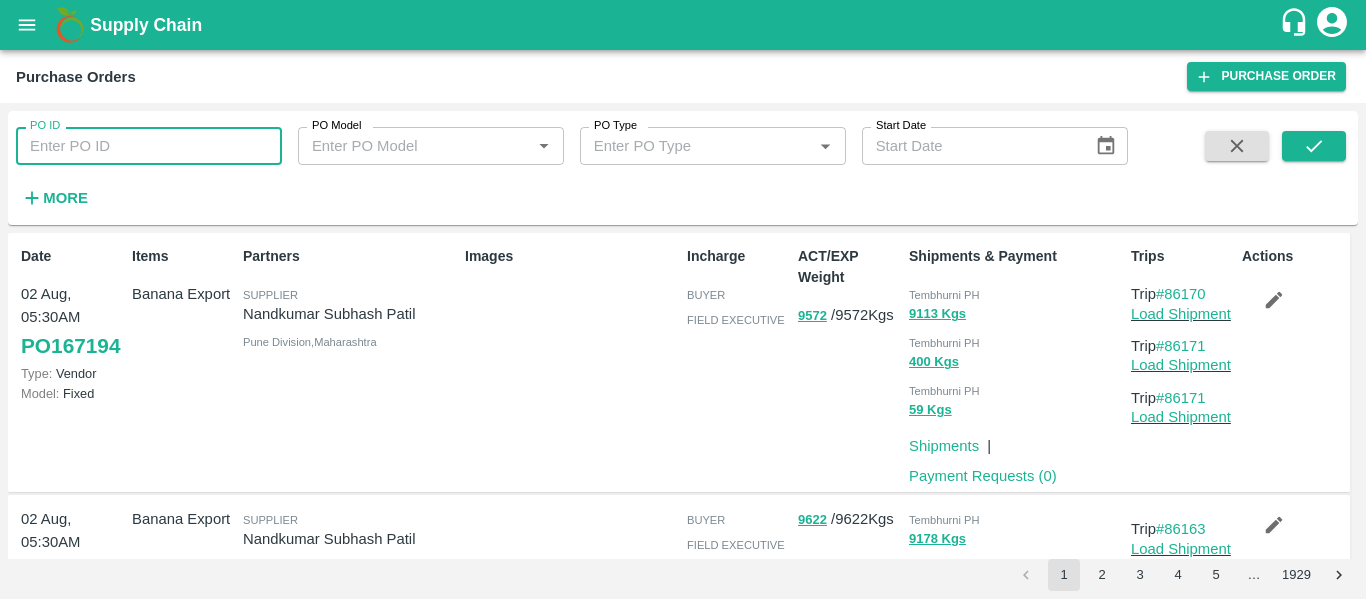 paste on "166409" 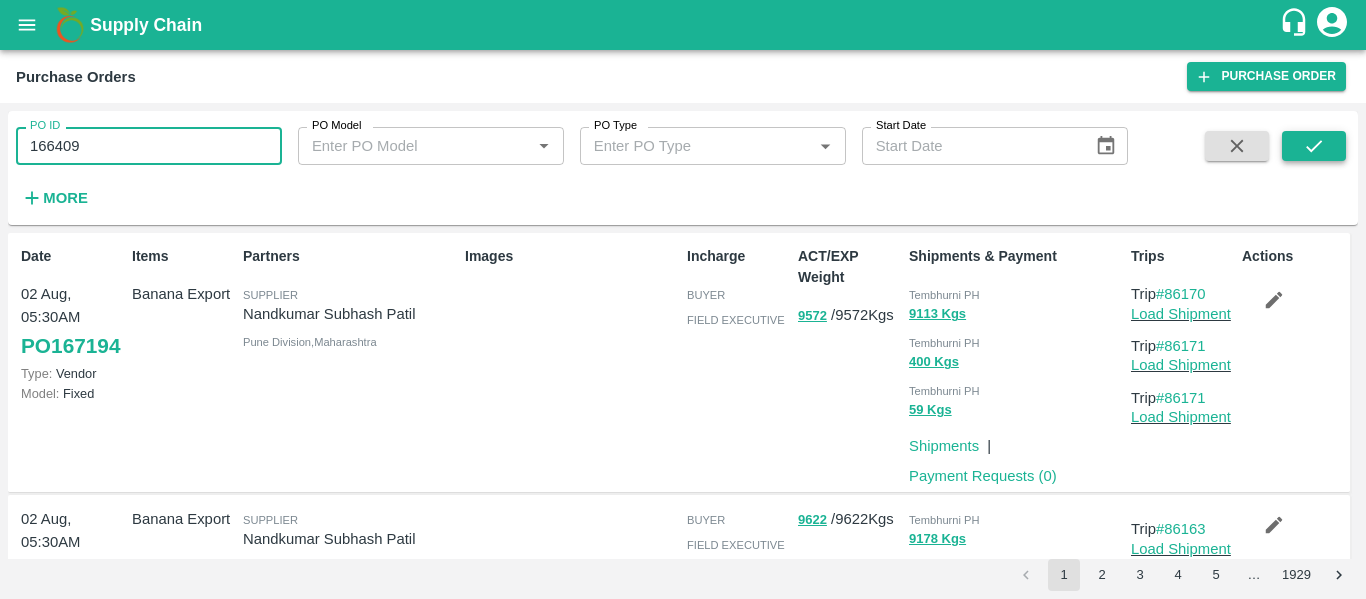 type on "166409" 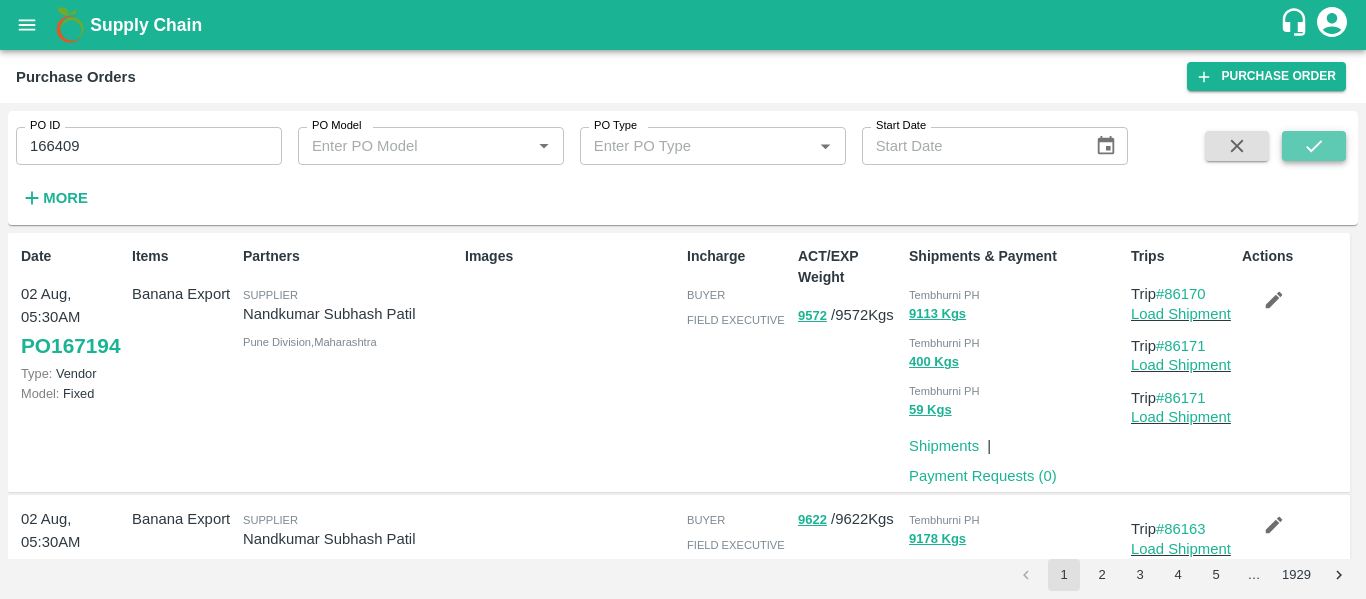 click at bounding box center (1314, 146) 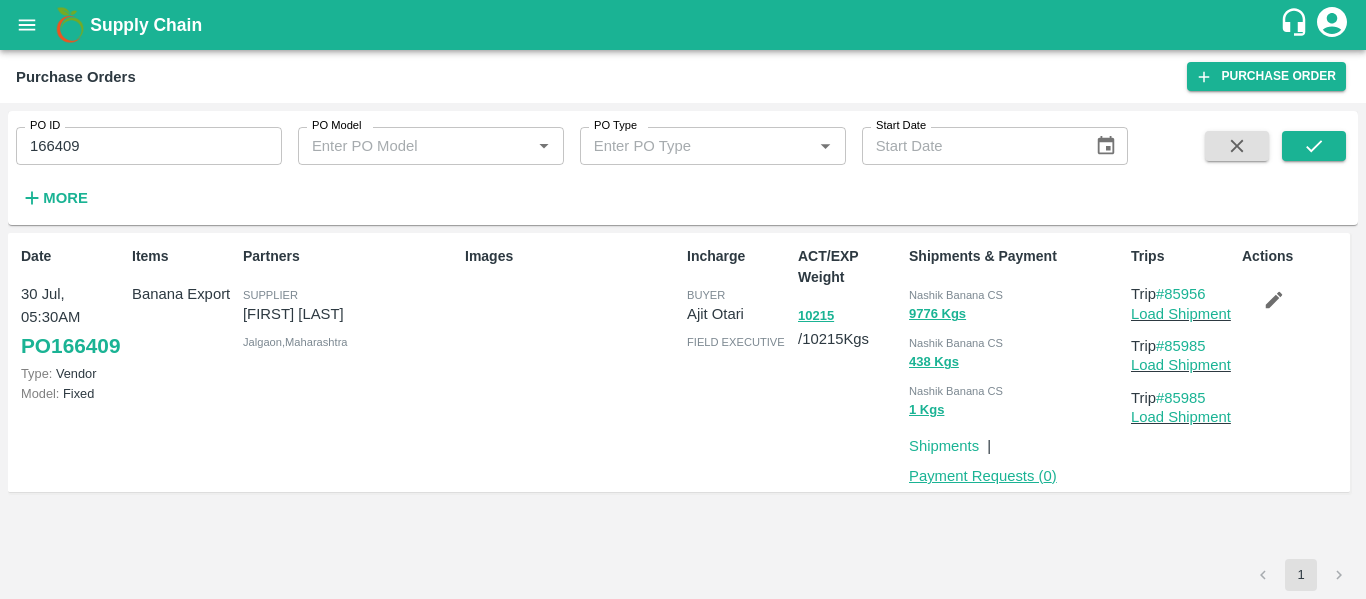 click on "Payment Requests ( 0 )" at bounding box center [983, 476] 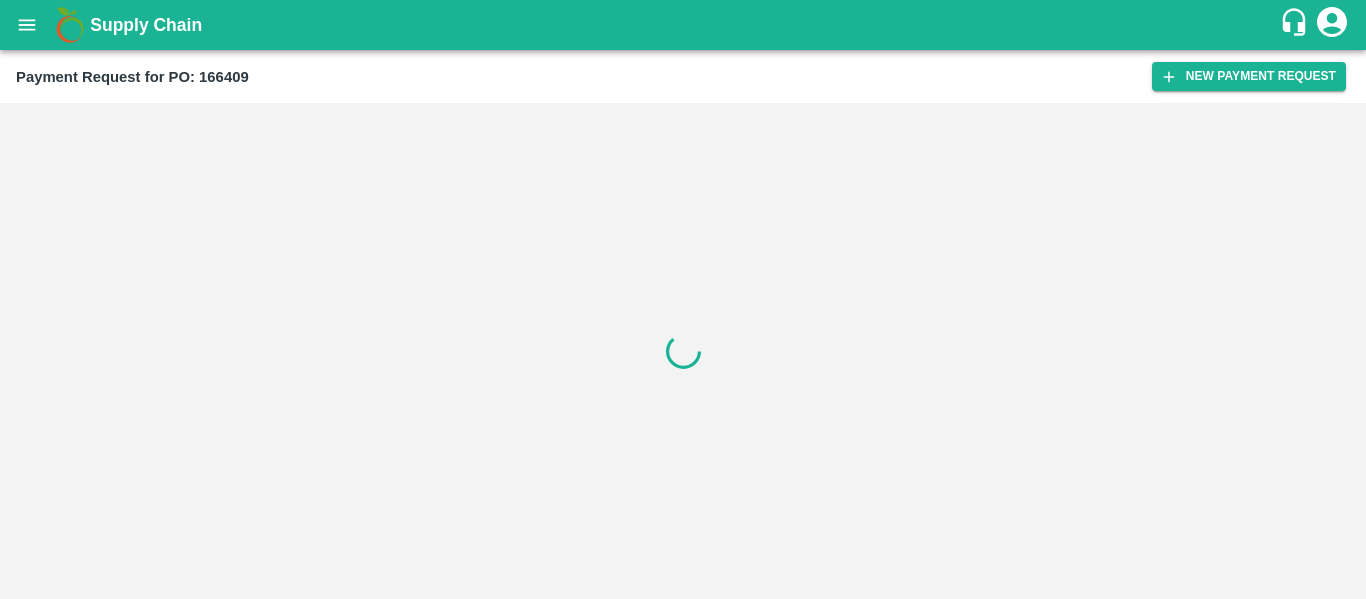 scroll, scrollTop: 0, scrollLeft: 0, axis: both 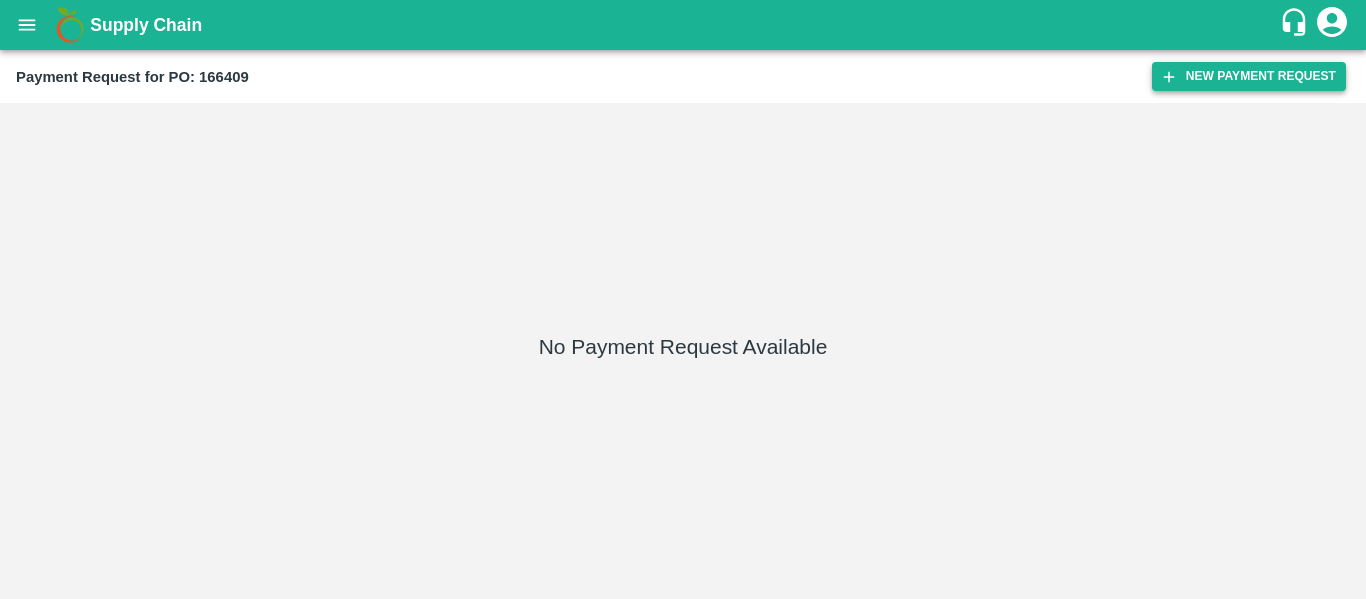 click on "New Payment Request" at bounding box center [1249, 76] 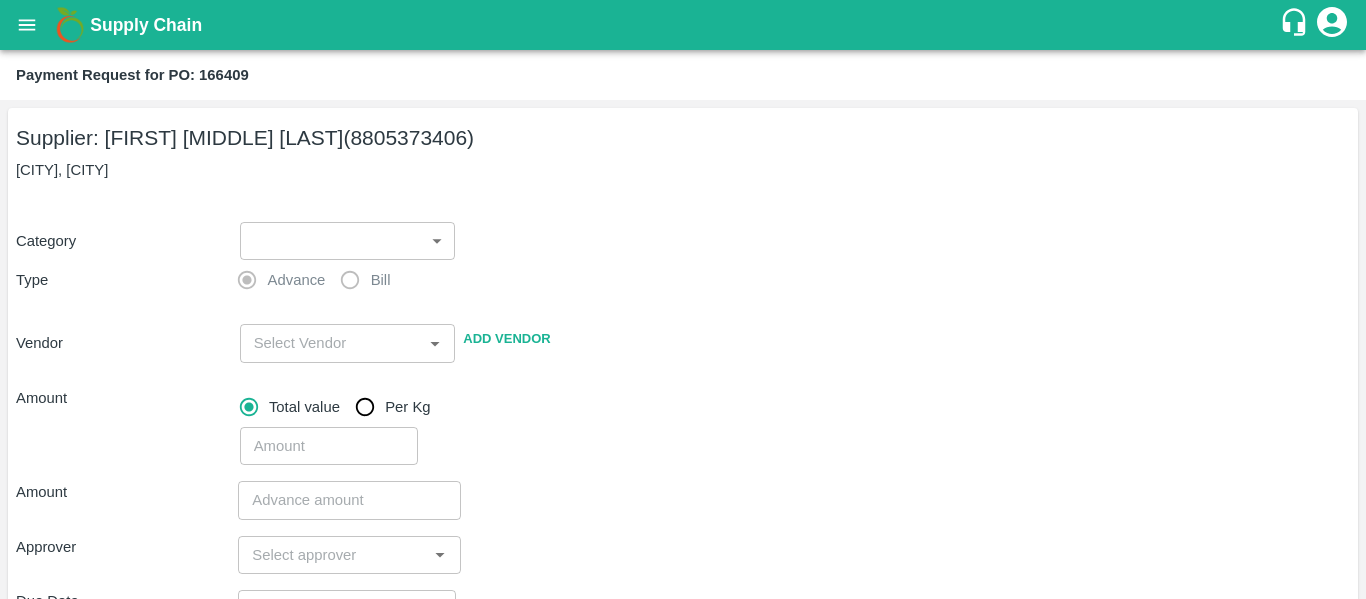 click on "Supply Chain Payment Request for PO: 166409 Supplier:    VARUN RAMESHWAR AGRAWAL  (8805373406) Raver, Jalgaon Category ​ ​ Type Advance Bill Vendor ​ Add Vendor Amount Total value Per Kg ​ Amount ​ Approver ​ Due Date ​  Priority  Low  High Comment x ​ Attach bill Cancel Save Tembhurni PH Nashik CC Shahada Banana Export PH Savda Banana Export PH Nashik Banana CS Nikhil Subhash Mangvade Logout" at bounding box center (683, 299) 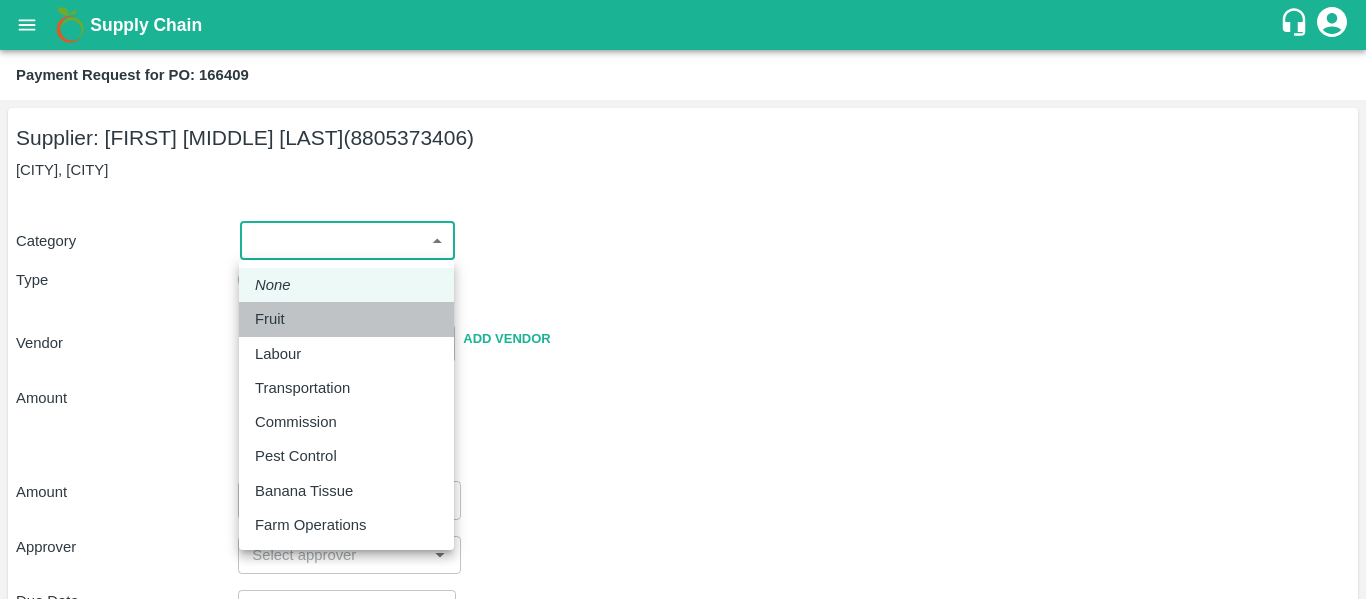 click on "Fruit" at bounding box center [270, 319] 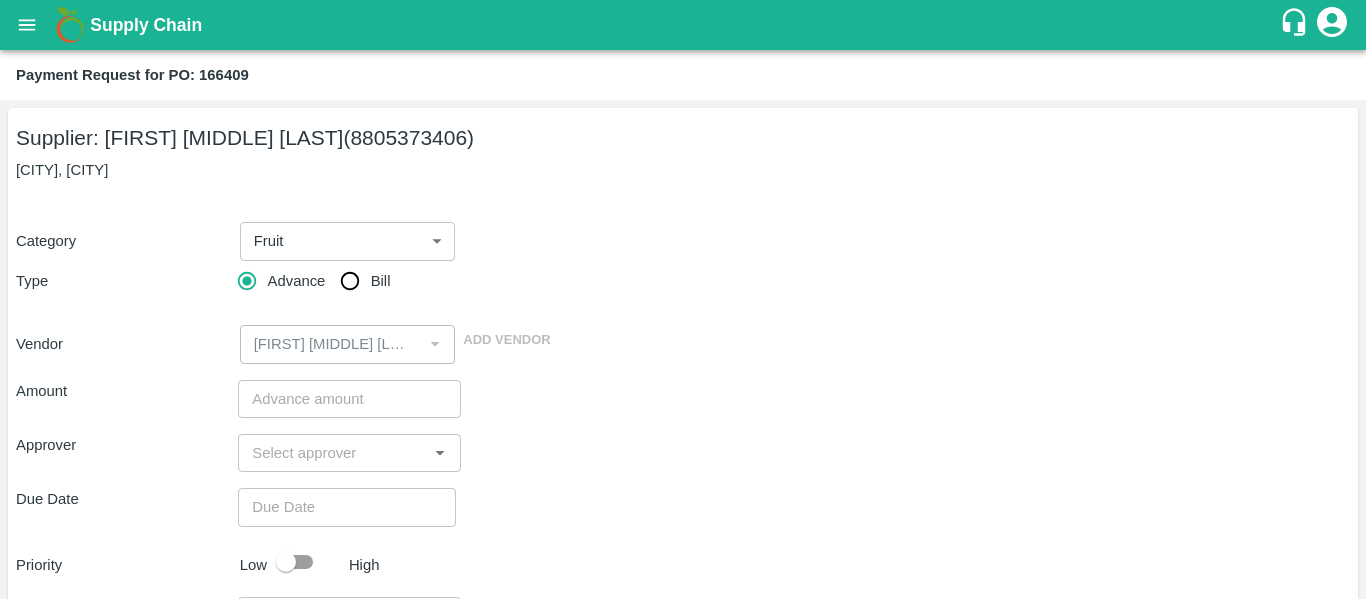 click on "Advance Bill" at bounding box center (349, 281) 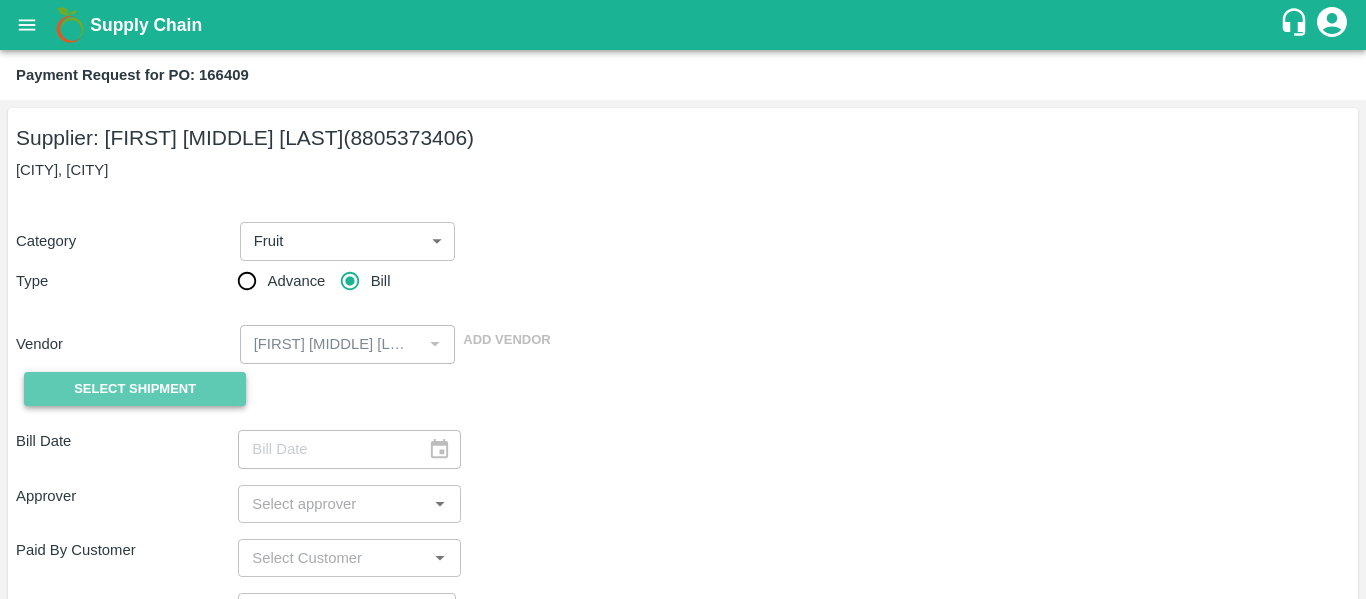 click on "Select Shipment" at bounding box center (135, 389) 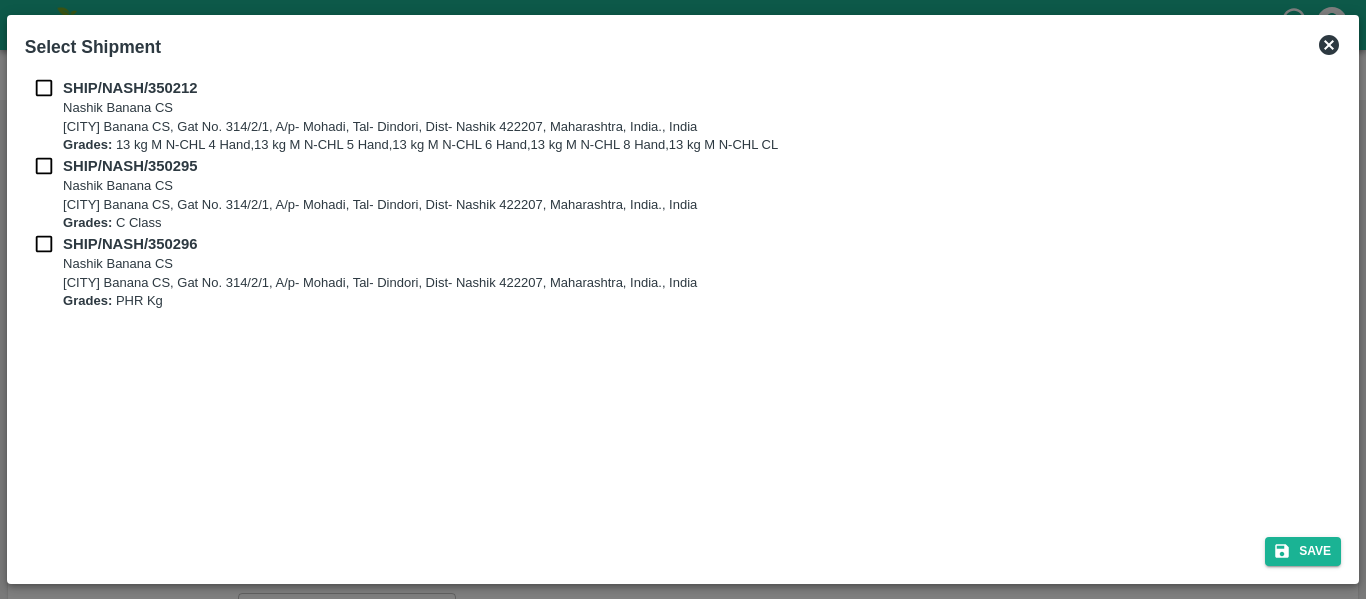click at bounding box center (44, 88) 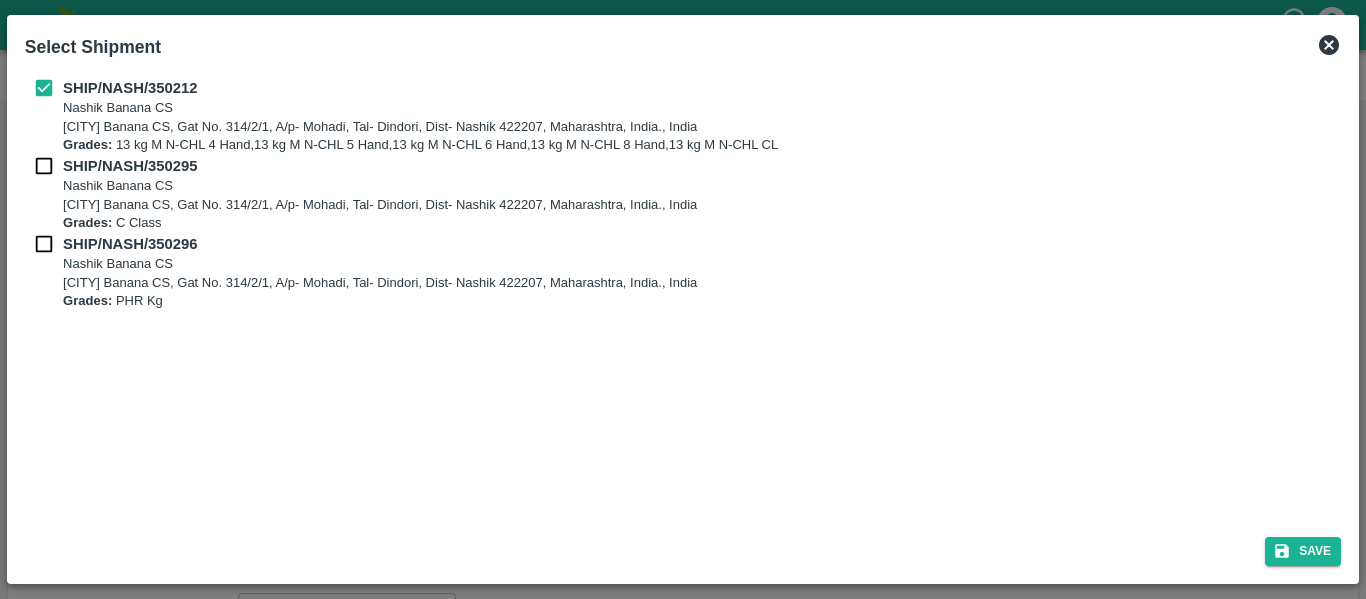 click at bounding box center [44, 166] 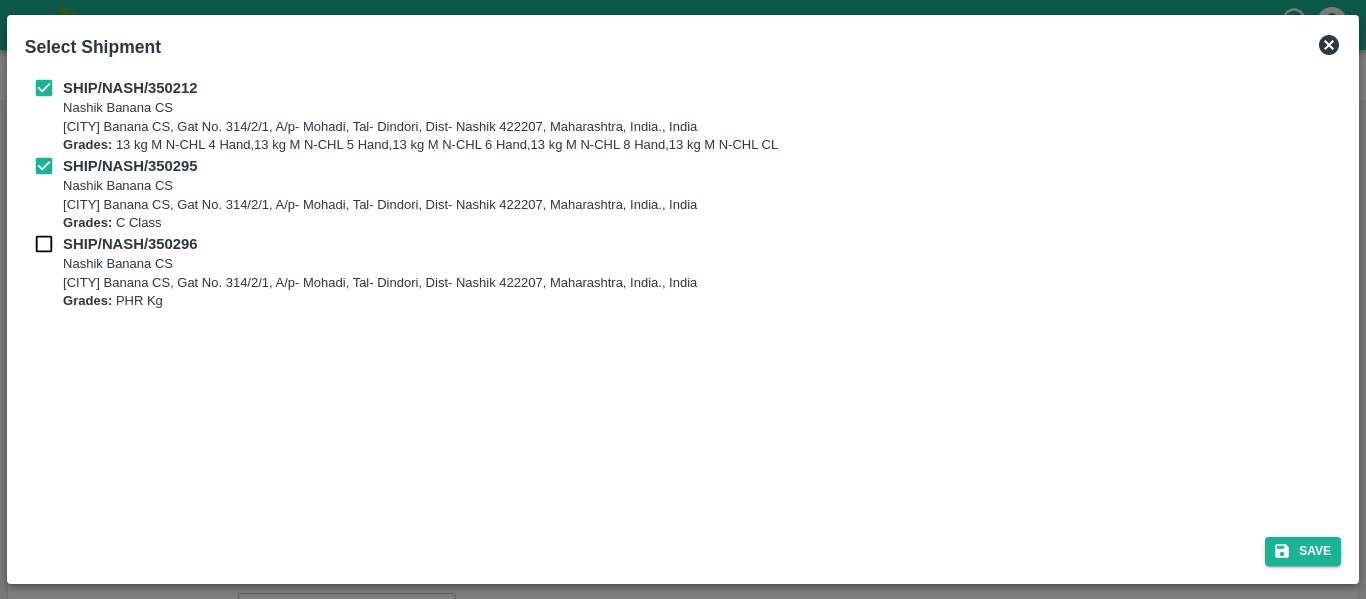 click at bounding box center [44, 244] 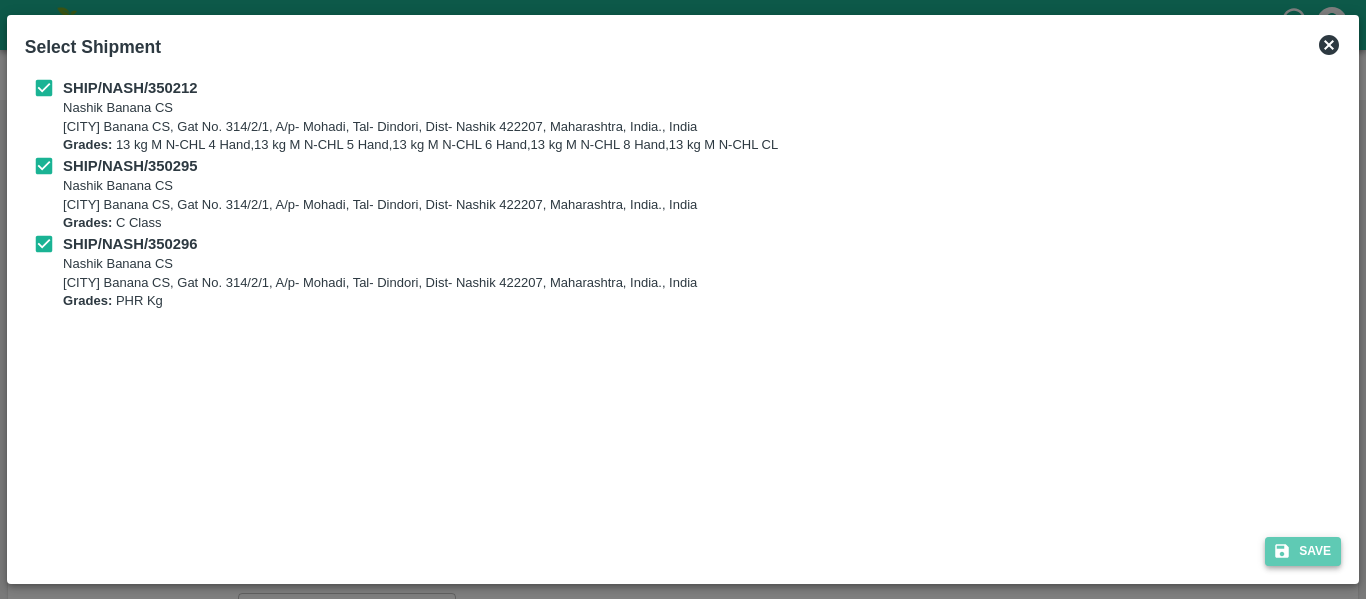click on "Save" at bounding box center [1303, 551] 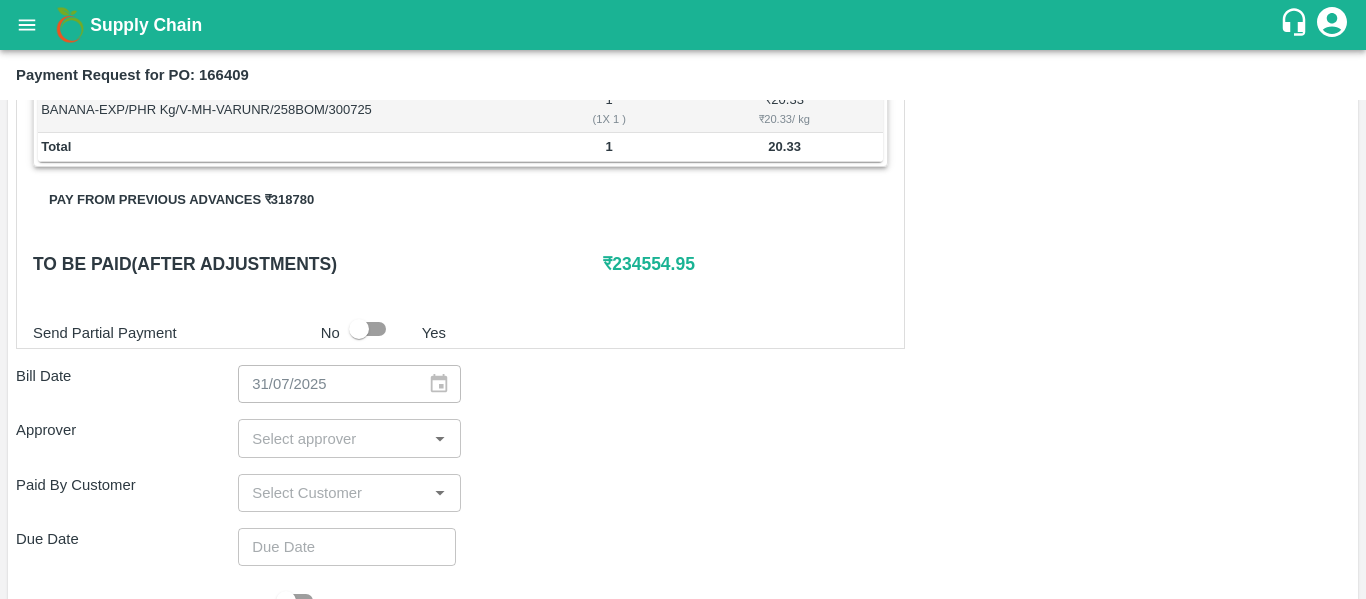 scroll, scrollTop: 894, scrollLeft: 0, axis: vertical 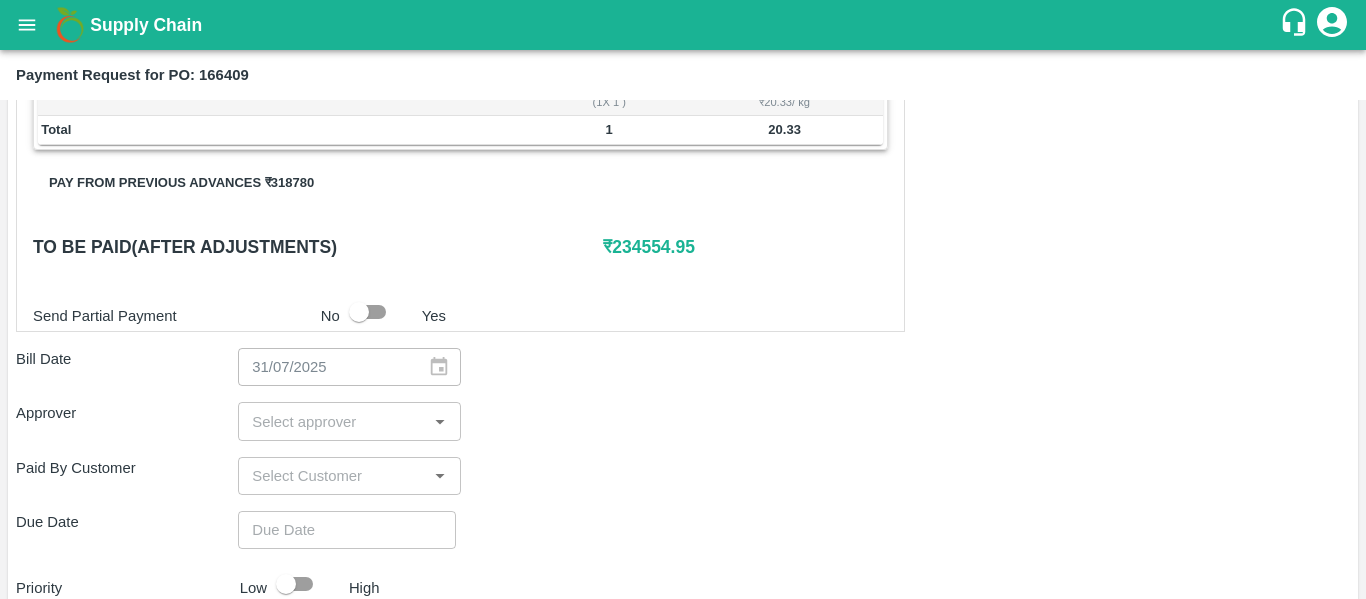 click at bounding box center (332, 421) 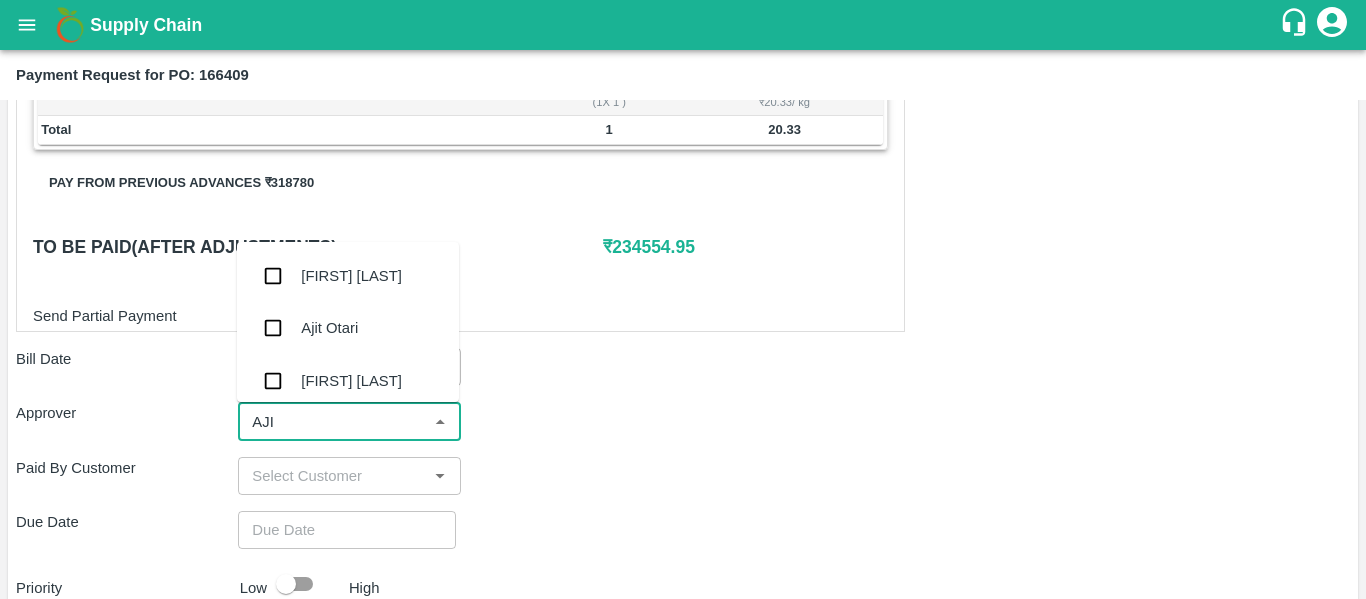 type on "[FIRST]" 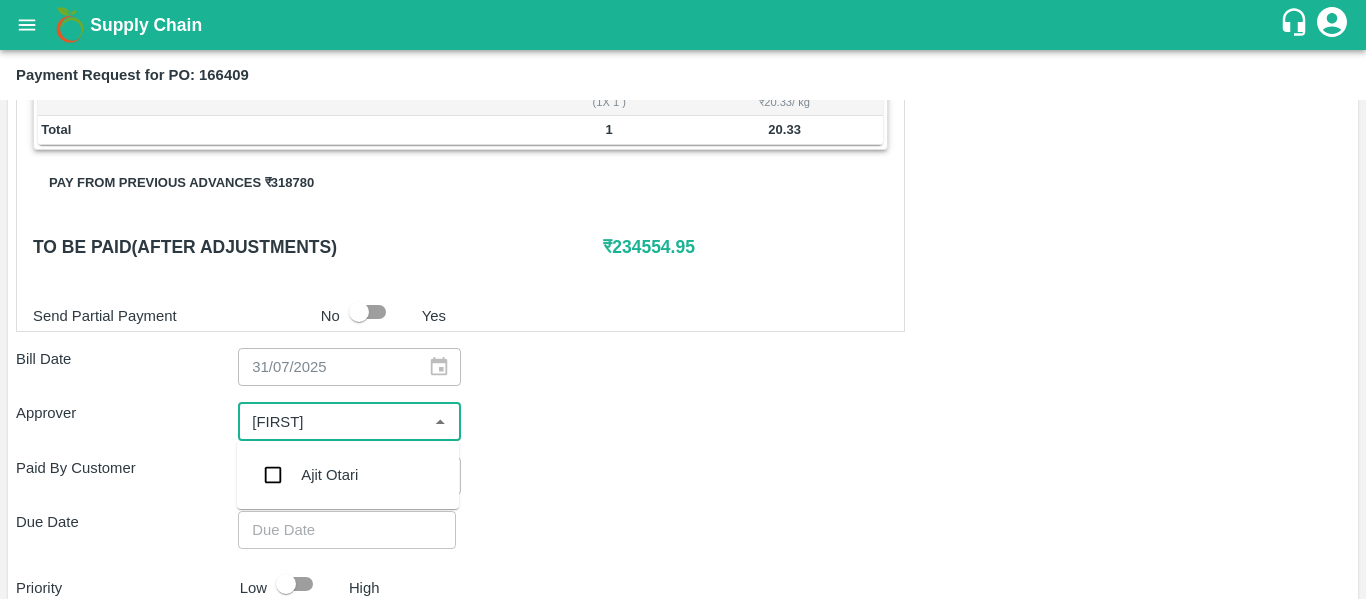 click on "Ajit Otari" at bounding box center (348, 475) 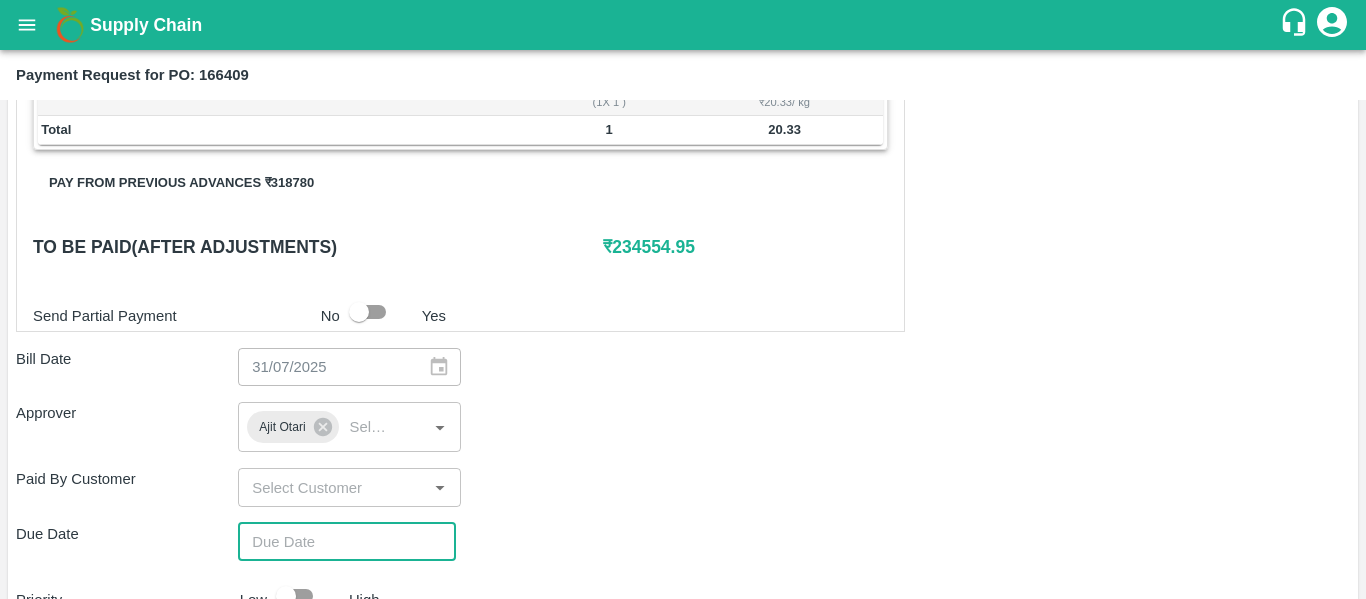 type on "DD/MM/YYYY hh:mm aa" 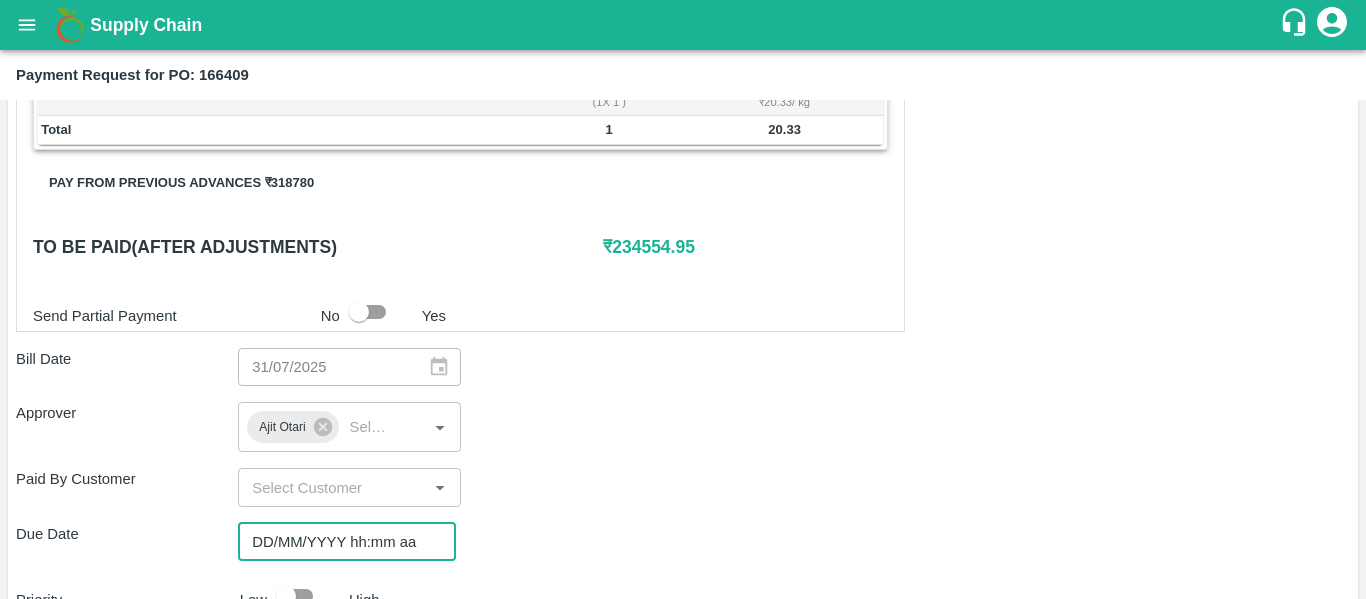 click on "DD/MM/YYYY hh:mm aa" at bounding box center (340, 542) 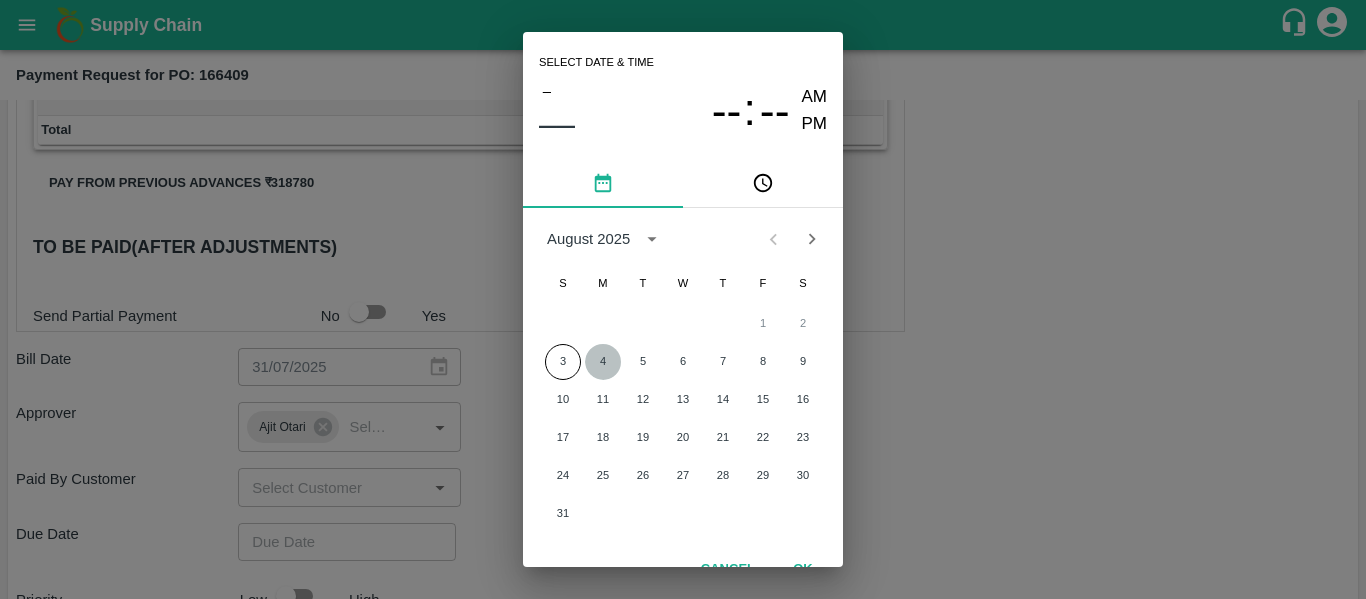 click on "4" at bounding box center [603, 362] 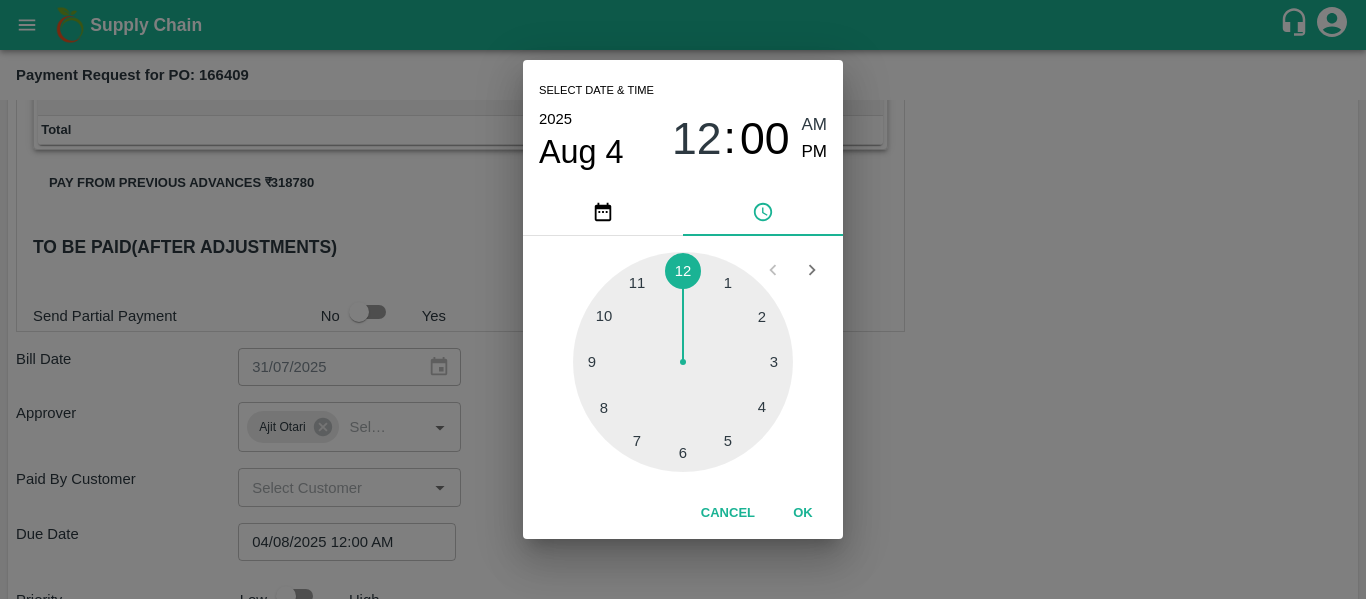 click on "Select date & time 2025 Aug 4 12 : 00 AM PM 1 2 3 4 5 6 7 8 9 10 11 12 Cancel OK" at bounding box center (683, 299) 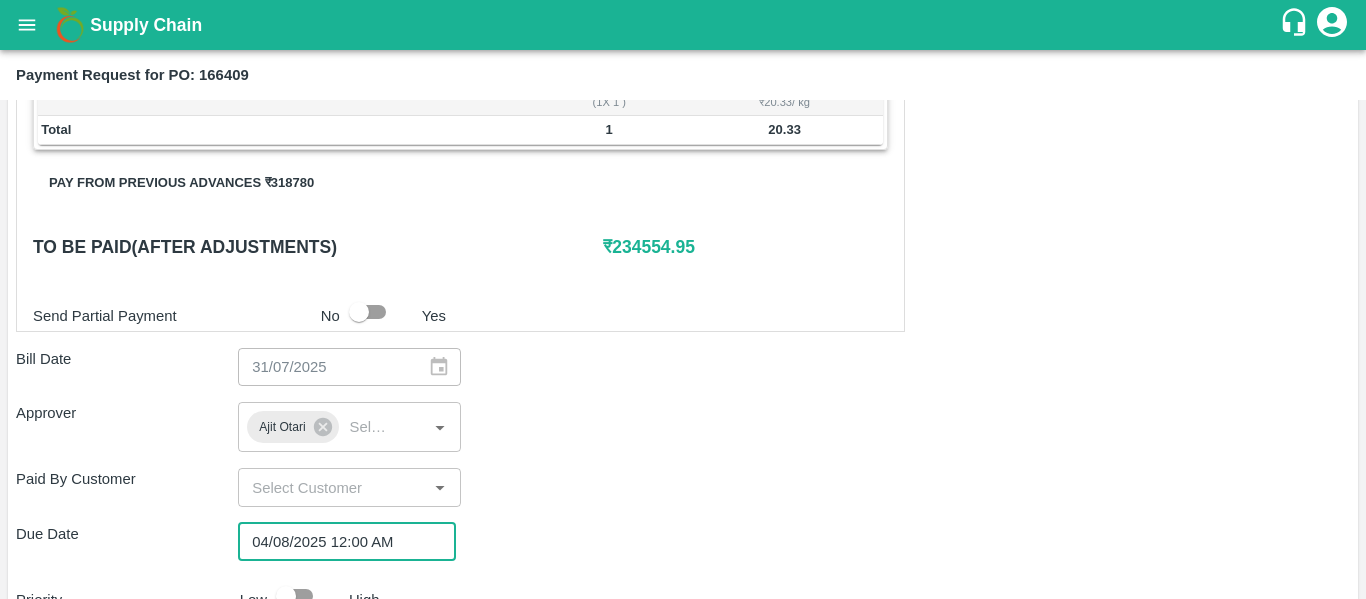 scroll, scrollTop: 1127, scrollLeft: 0, axis: vertical 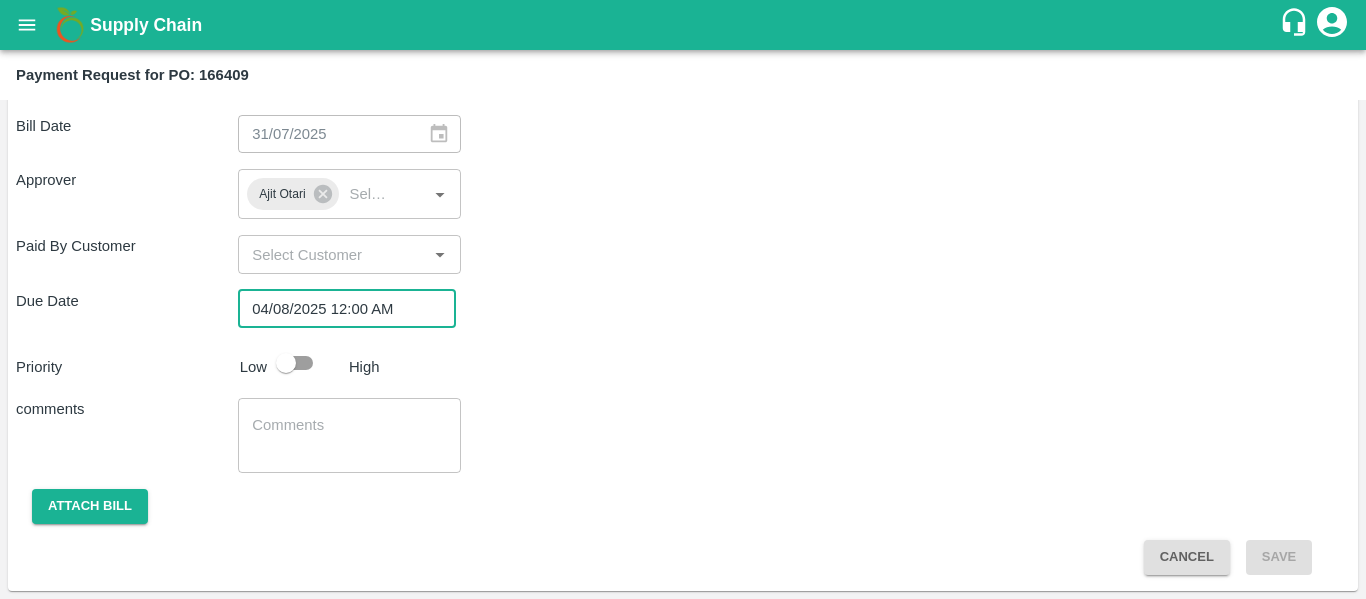 click at bounding box center (286, 363) 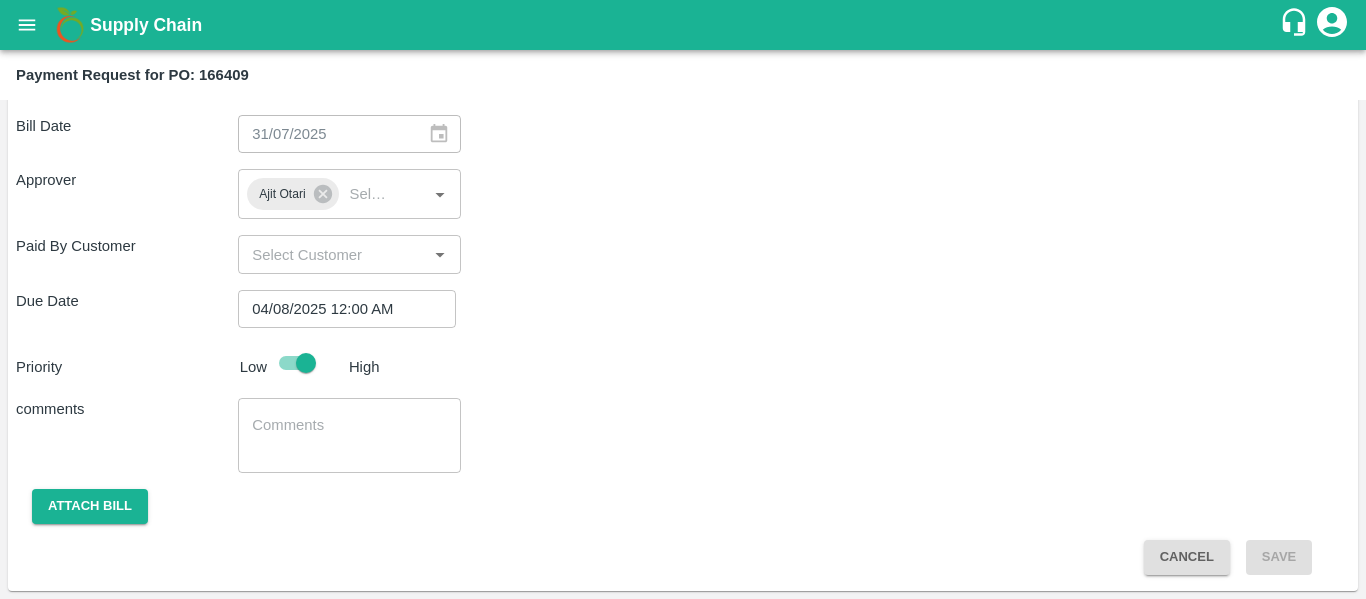 click at bounding box center (349, 436) 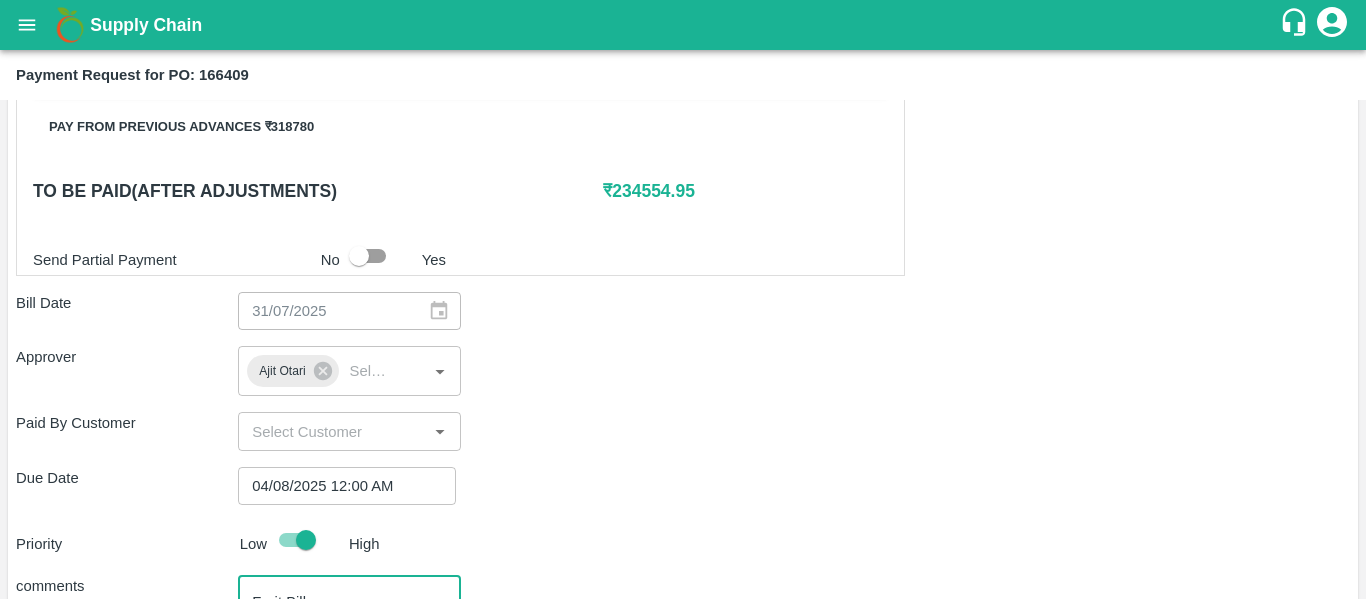 scroll, scrollTop: 949, scrollLeft: 0, axis: vertical 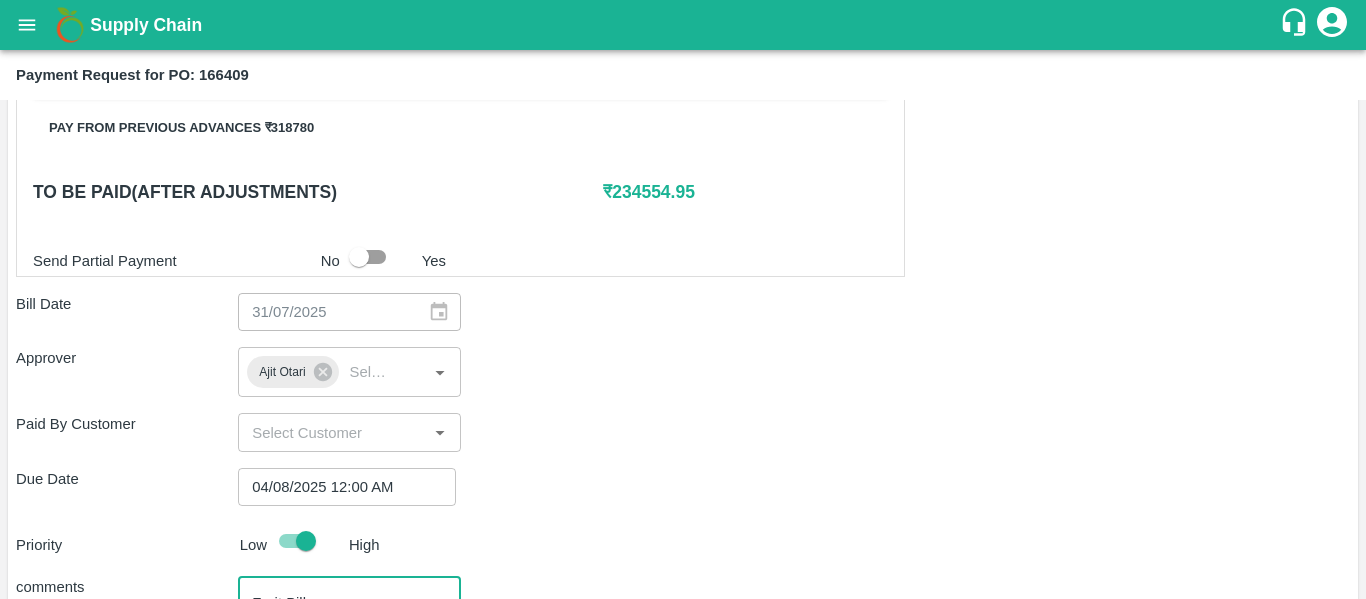 type on "Fruit Bill" 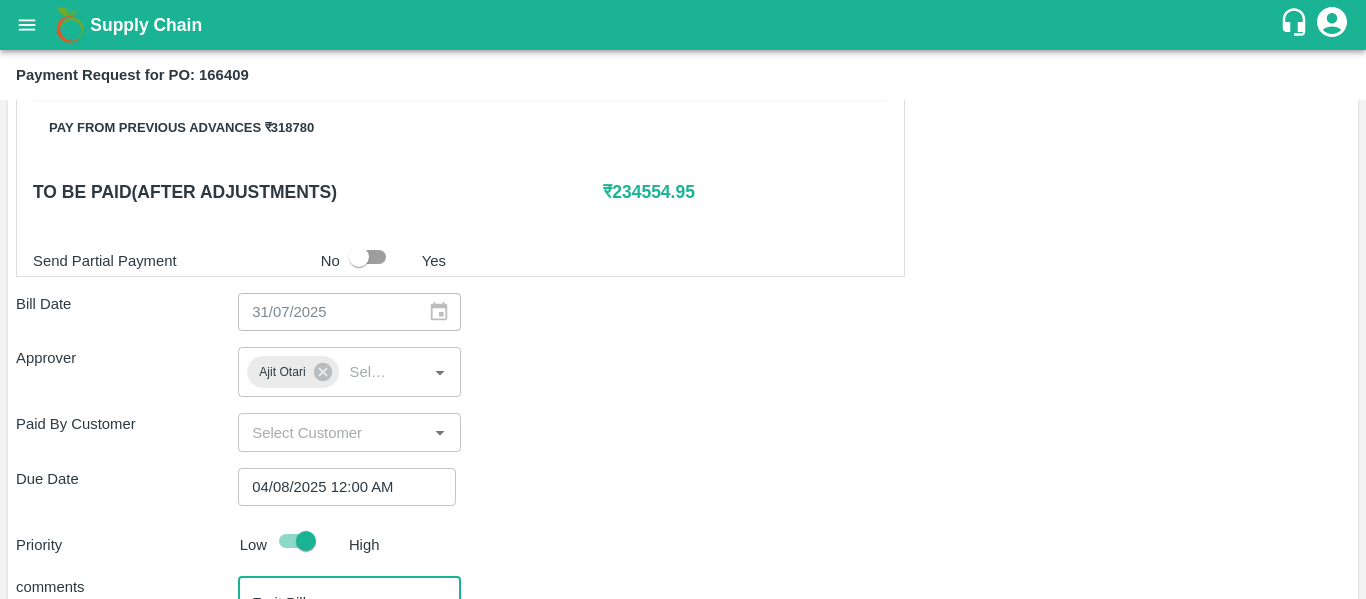scroll, scrollTop: 1127, scrollLeft: 0, axis: vertical 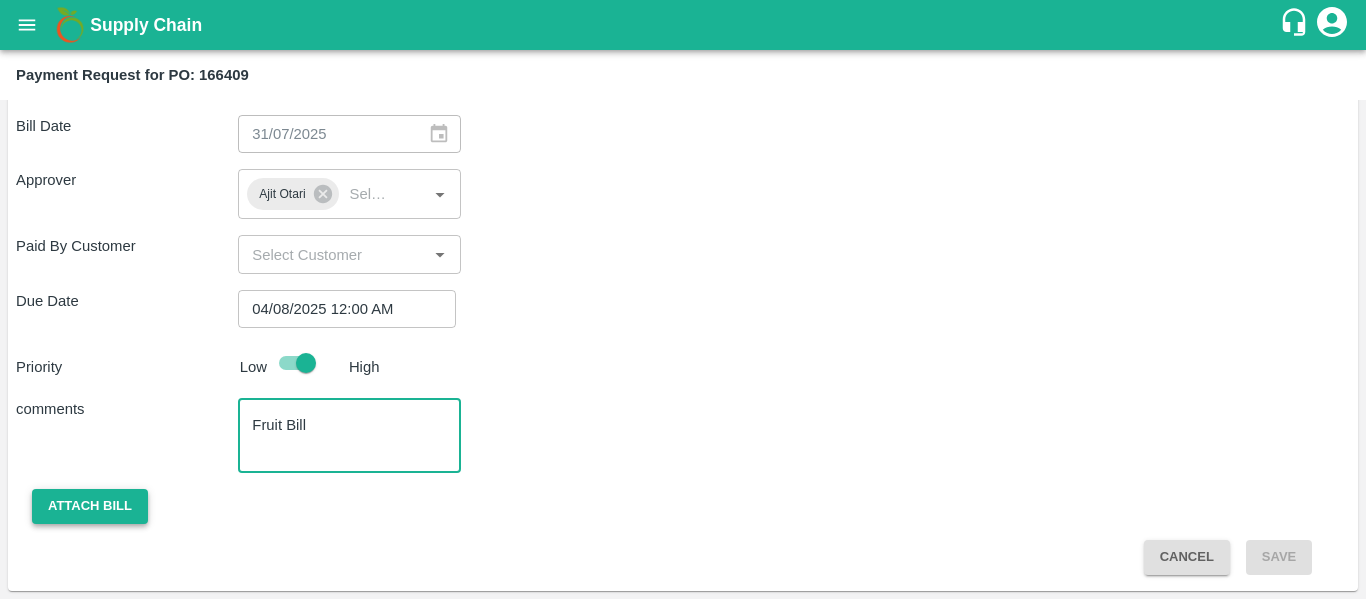 click on "Attach bill" at bounding box center (90, 506) 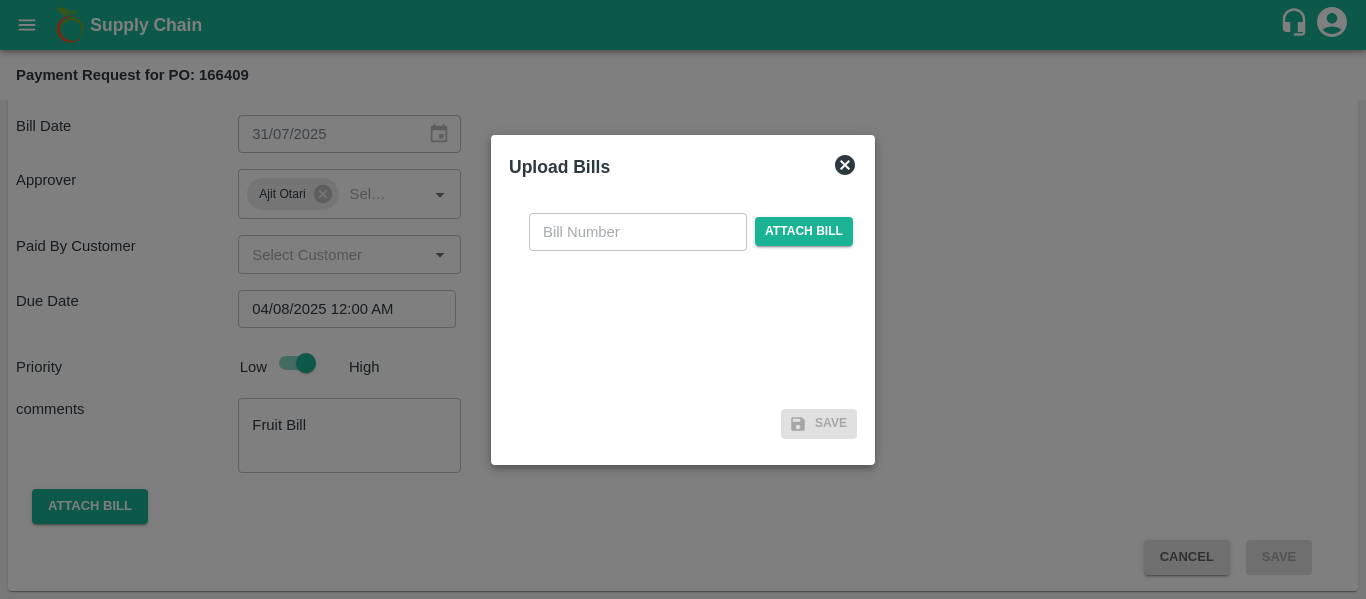 click on "​ Attach bill" at bounding box center [683, 299] 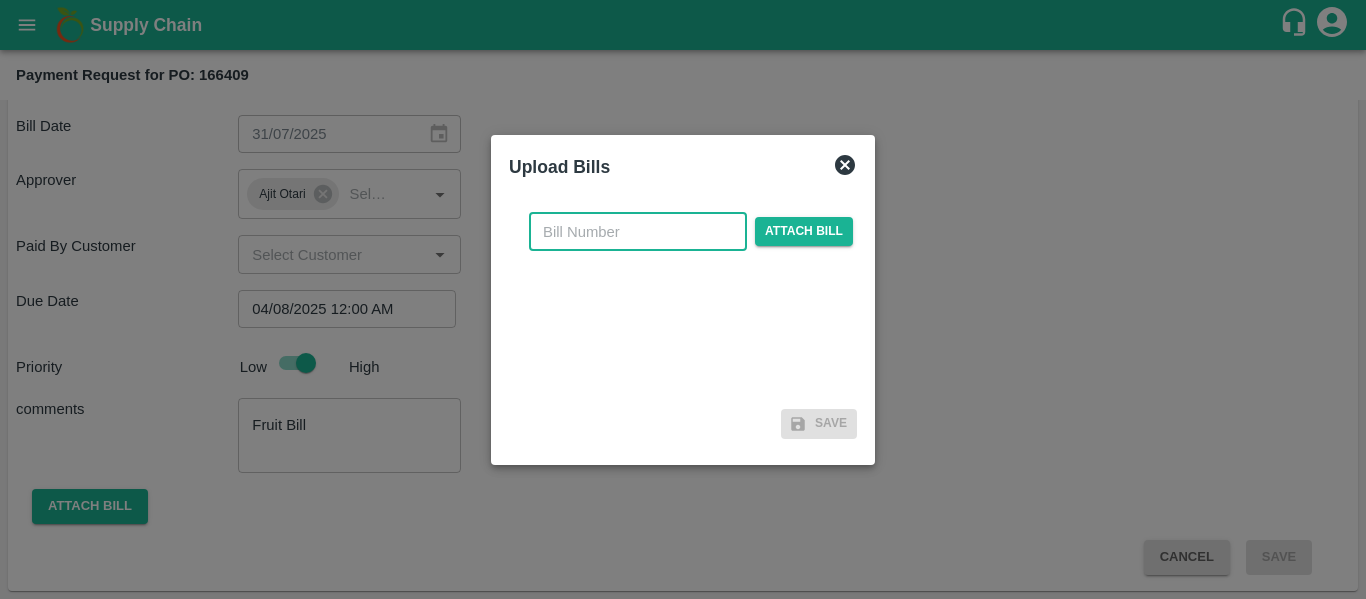 click at bounding box center [638, 232] 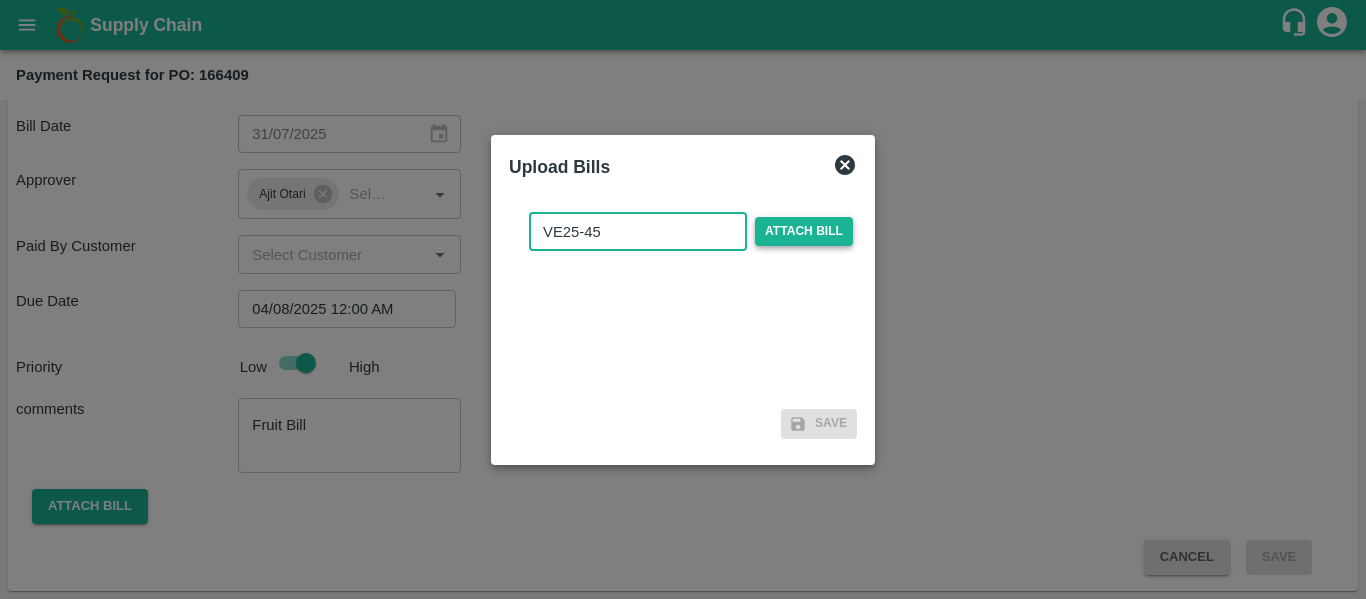 type on "VE25-45" 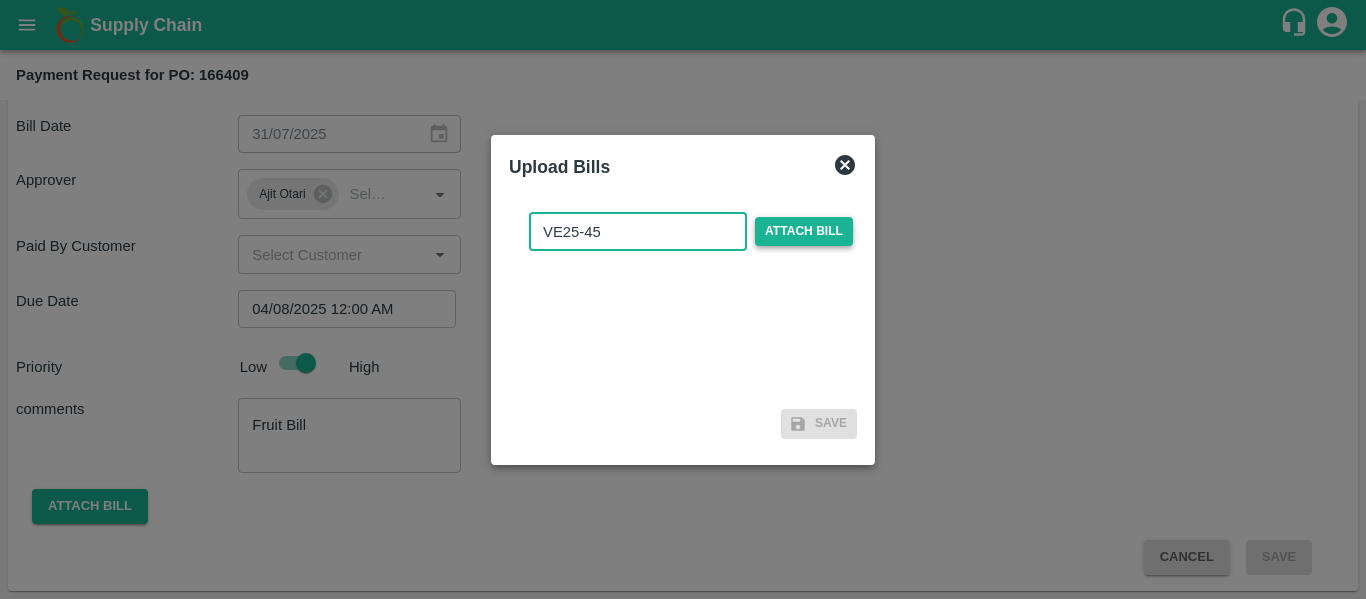 click on "Attach bill" at bounding box center (804, 231) 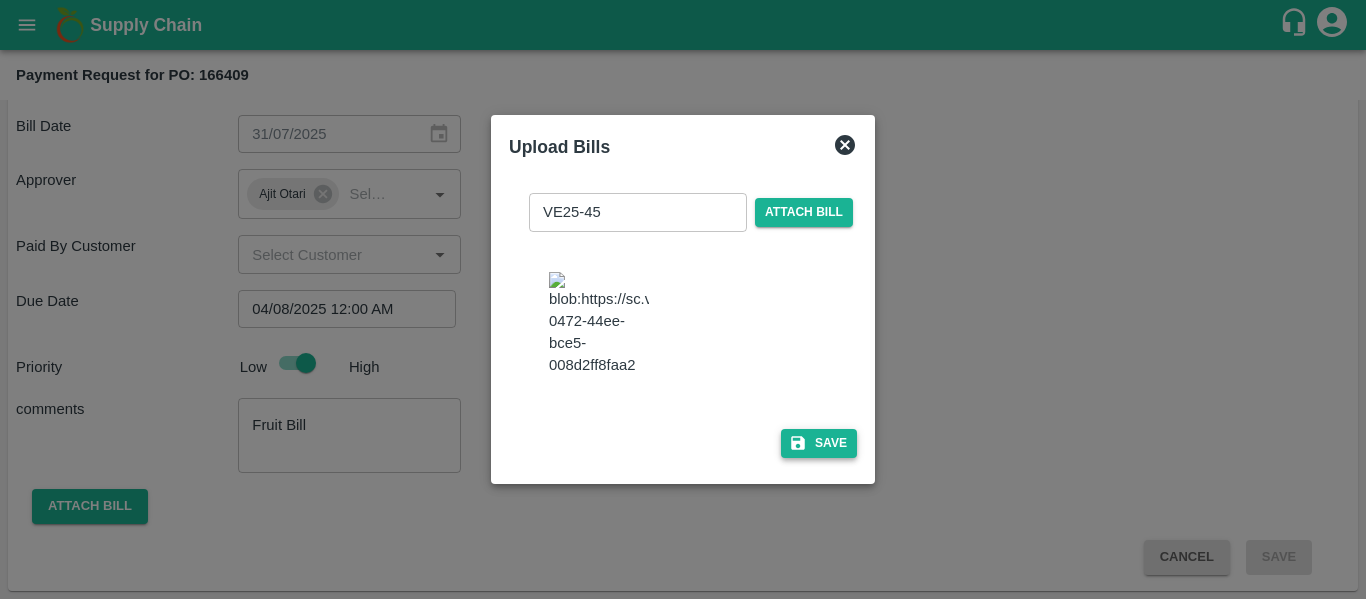 click on "Save" at bounding box center (819, 443) 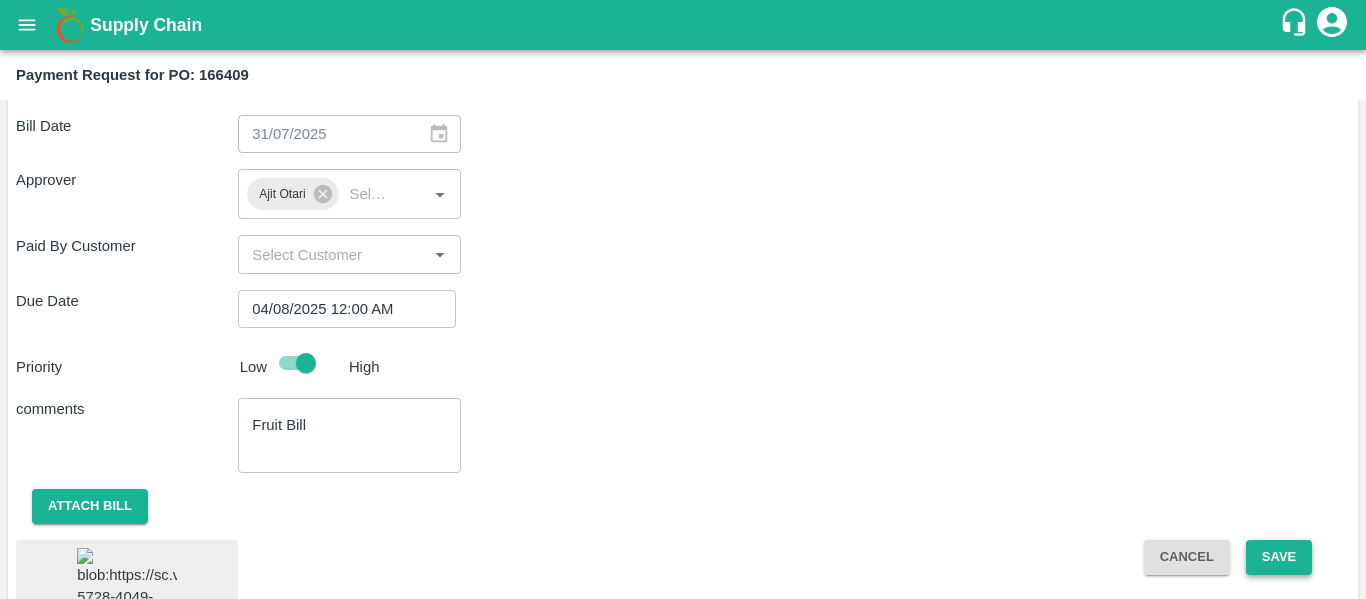 click on "Save" at bounding box center [1279, 557] 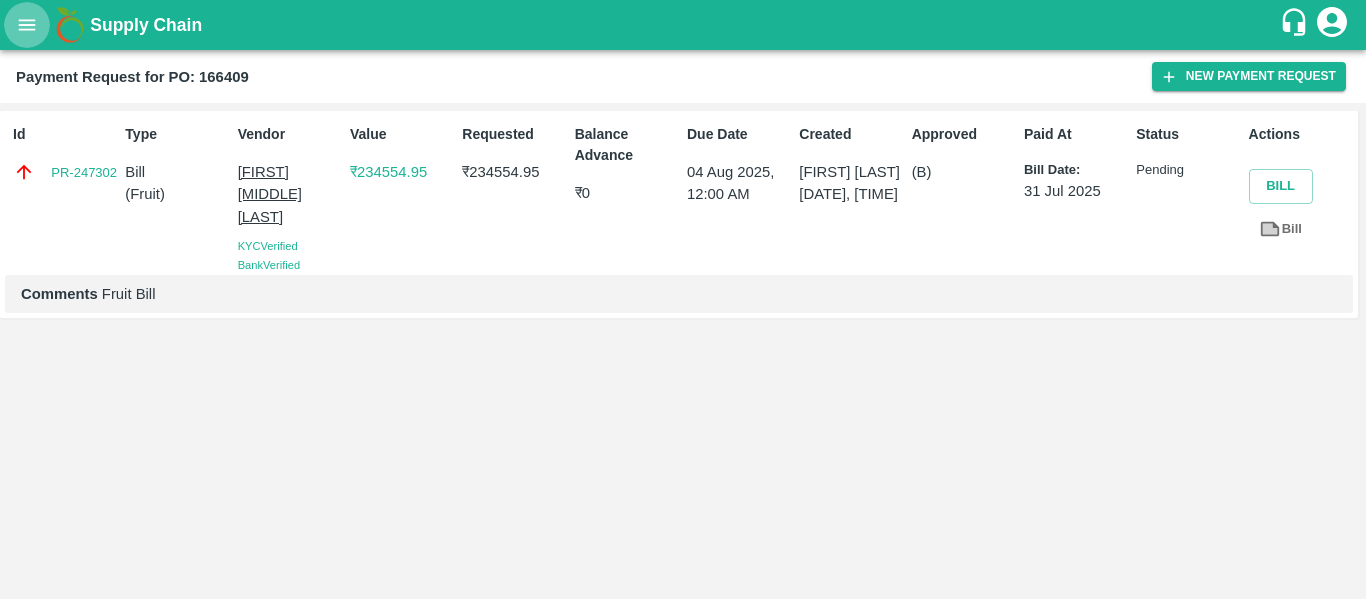 click 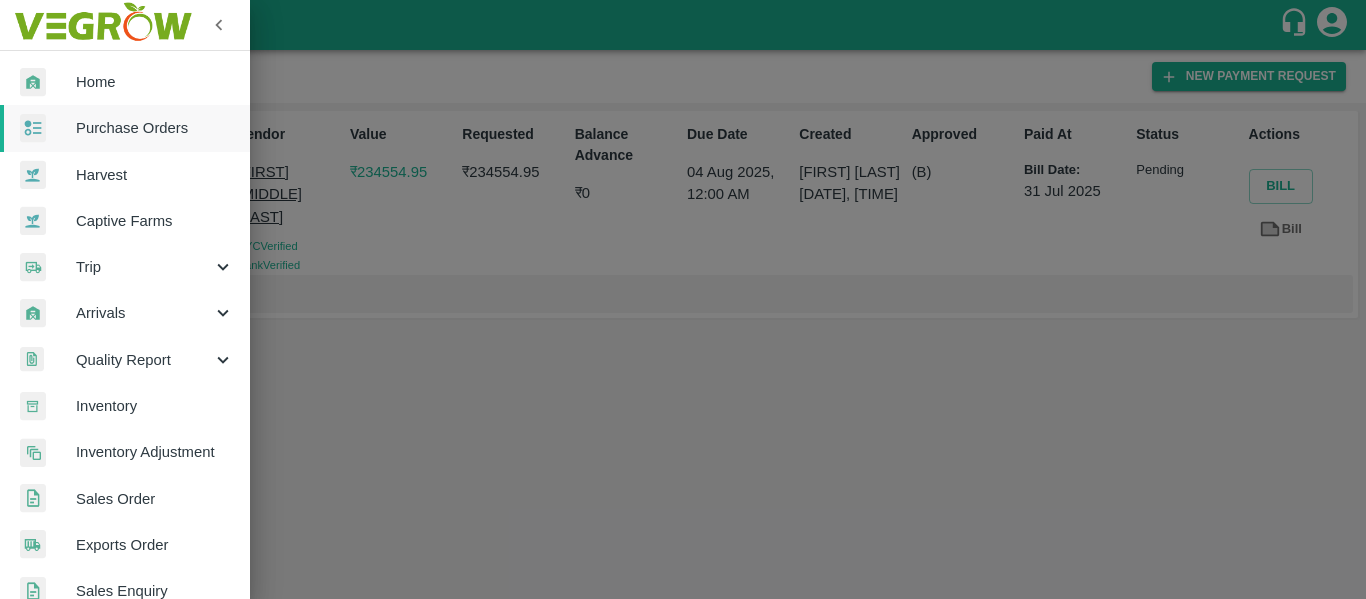 click on "Purchase Orders" at bounding box center (155, 128) 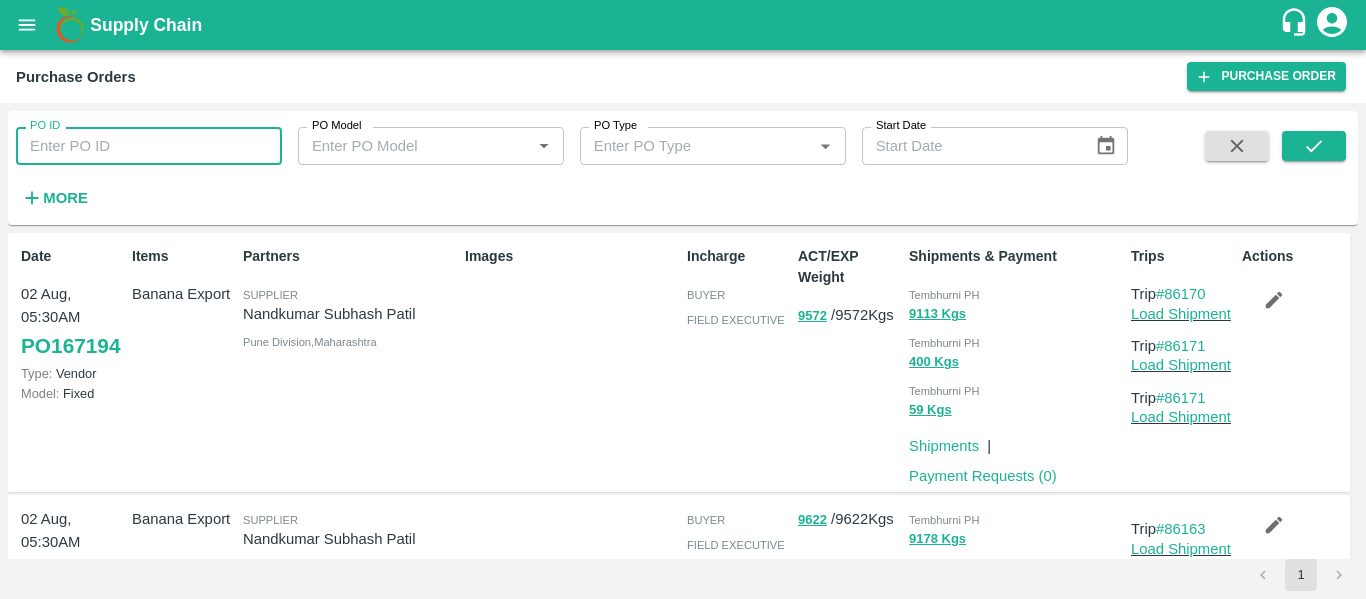 click on "PO ID" at bounding box center [149, 146] 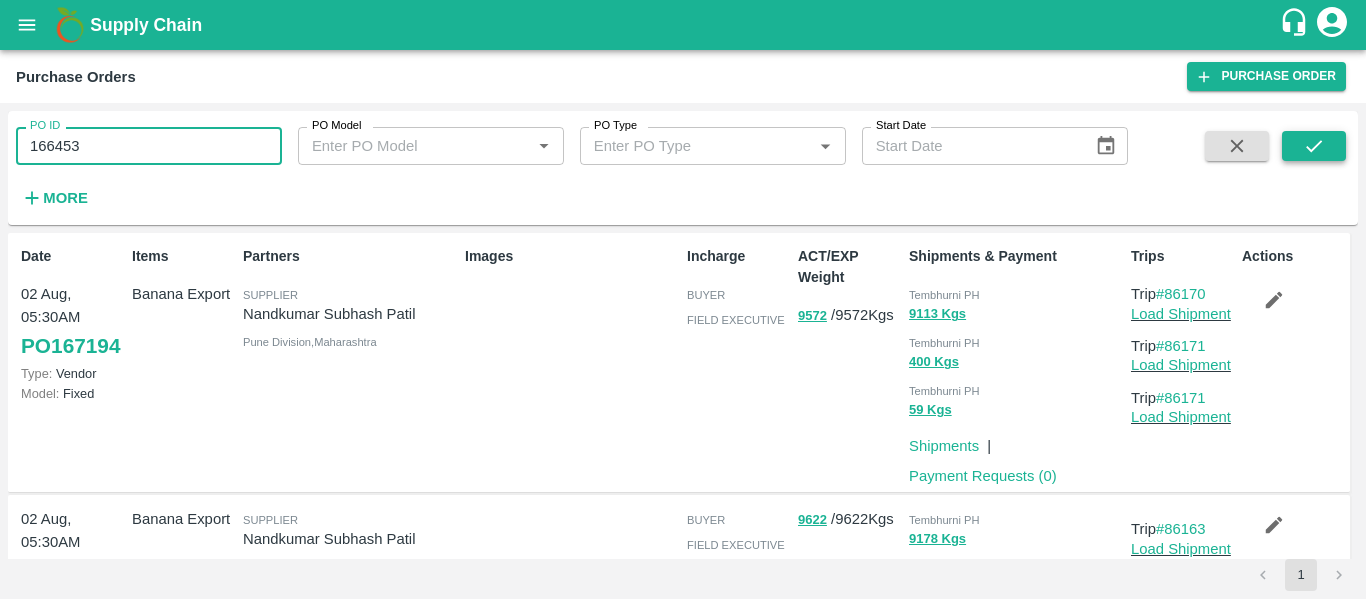type on "166453" 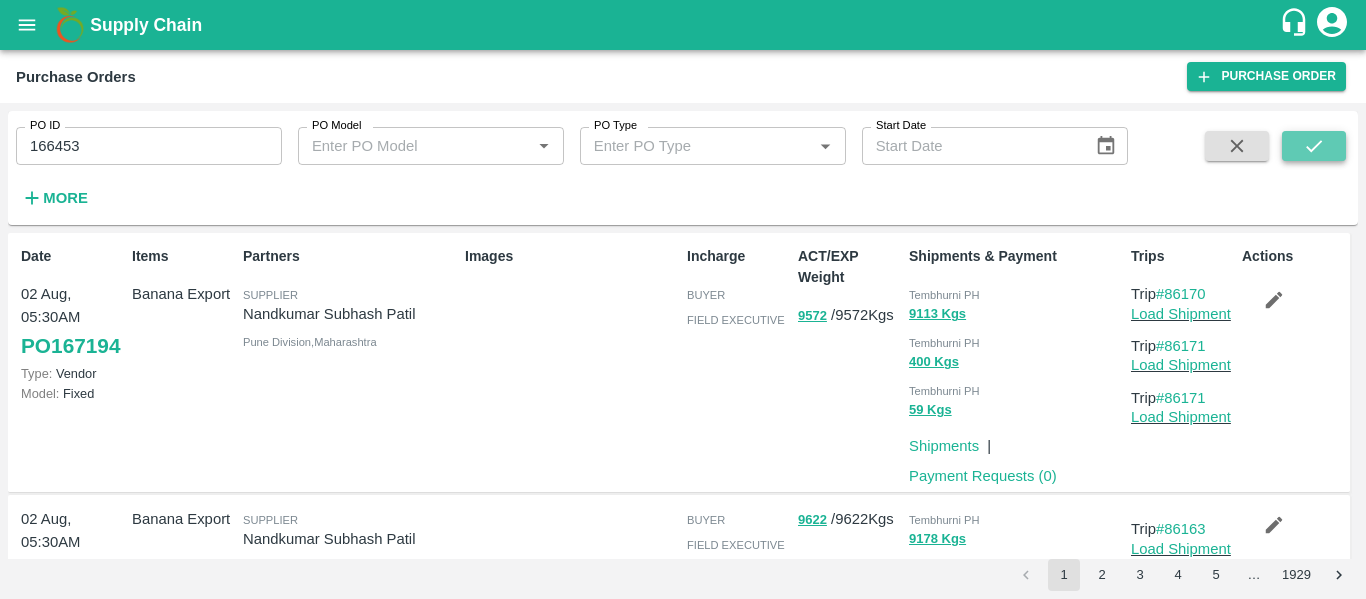 click at bounding box center [1314, 146] 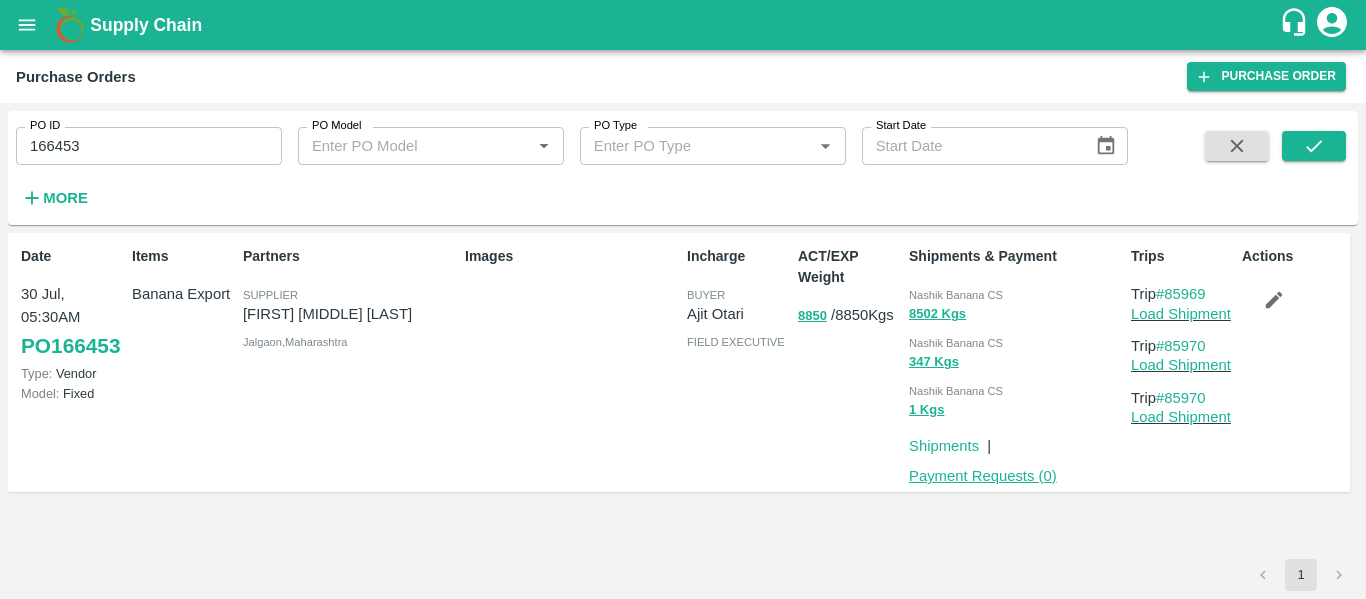 click on "Payment Requests ( 0 )" at bounding box center (983, 476) 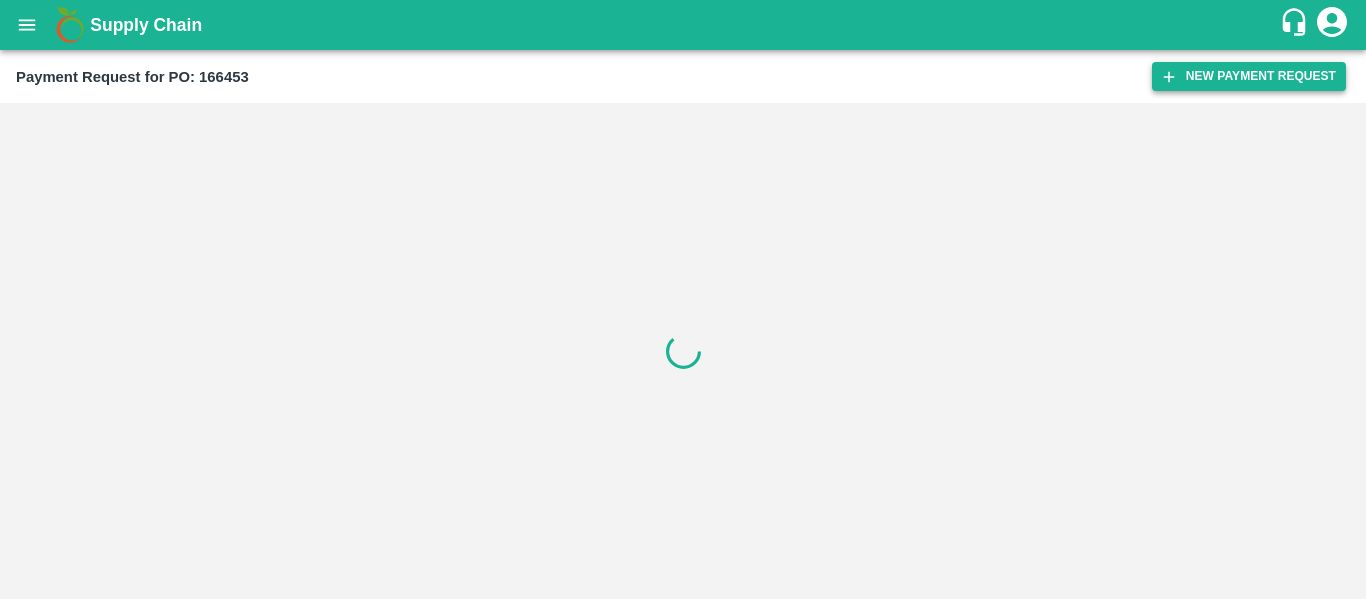 scroll, scrollTop: 0, scrollLeft: 0, axis: both 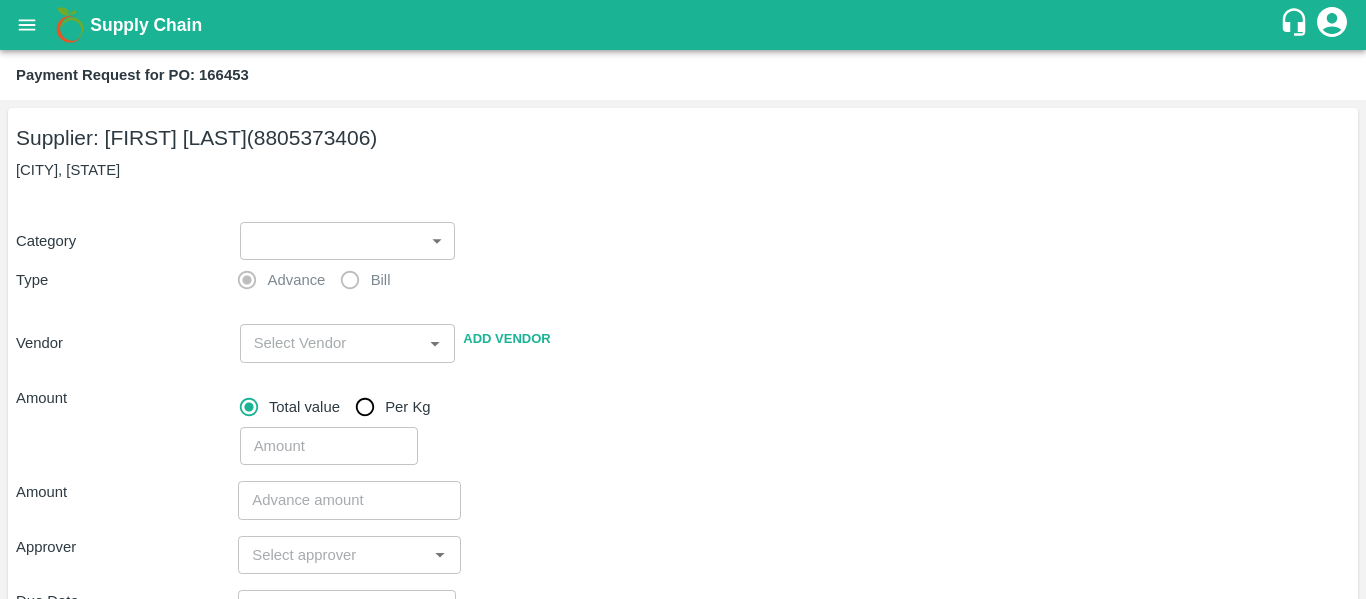 click on "Supply Chain Payment Request for PO: 166453 Supplier:    [FIRST] [LAST]  ([PHONE]) Raver, Jalgaon Category ​ ​ Type Advance Bill Vendor ​ Add Vendor Amount Total value Per Kg ​ Amount ​ Approver ​ Due Date ​  Priority  Low  High Comment x ​ Attach bill Cancel Save Tembhurni PH Nashik CC Shahada Banana Export PH Savda Banana Export PH Nashik Banana CS Nikhil Subhash Mangvade Logout" at bounding box center (683, 299) 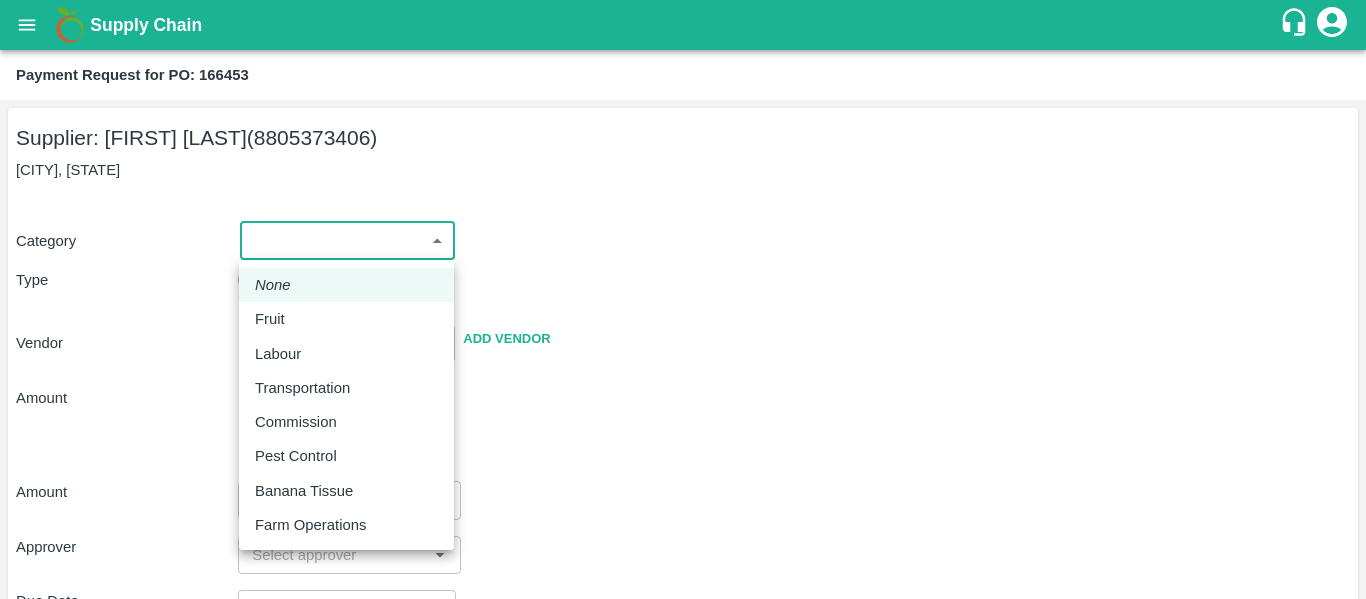 click on "Fruit" at bounding box center (275, 319) 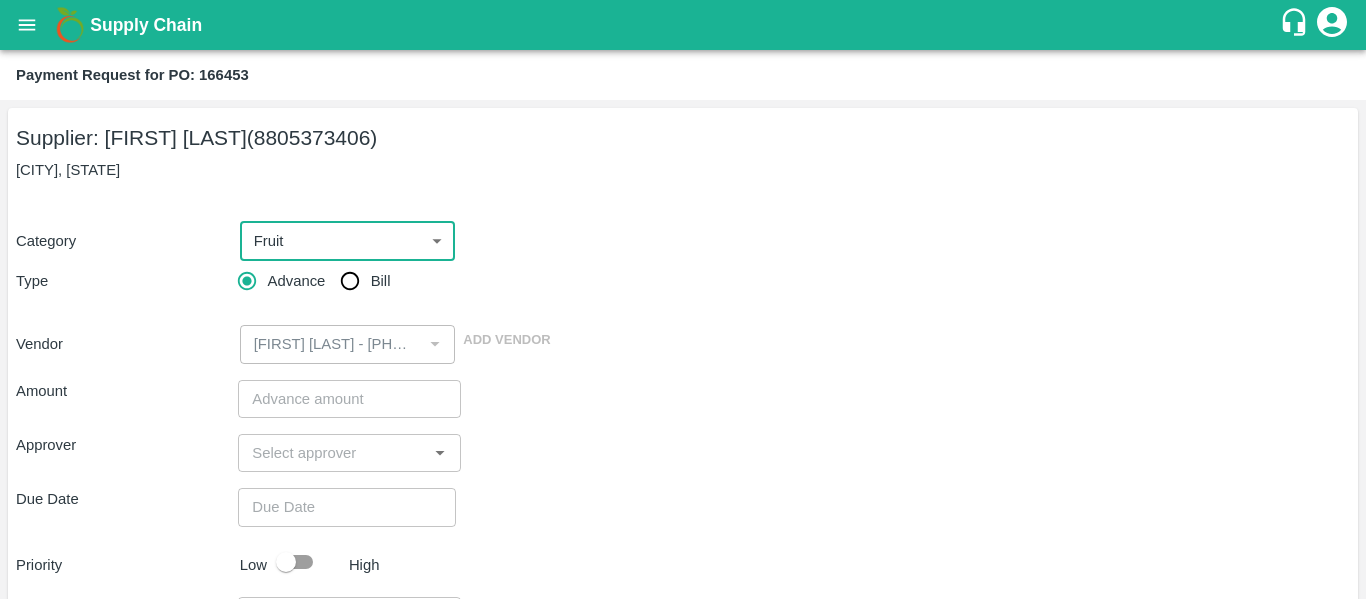 click on "Advance" at bounding box center [276, 281] 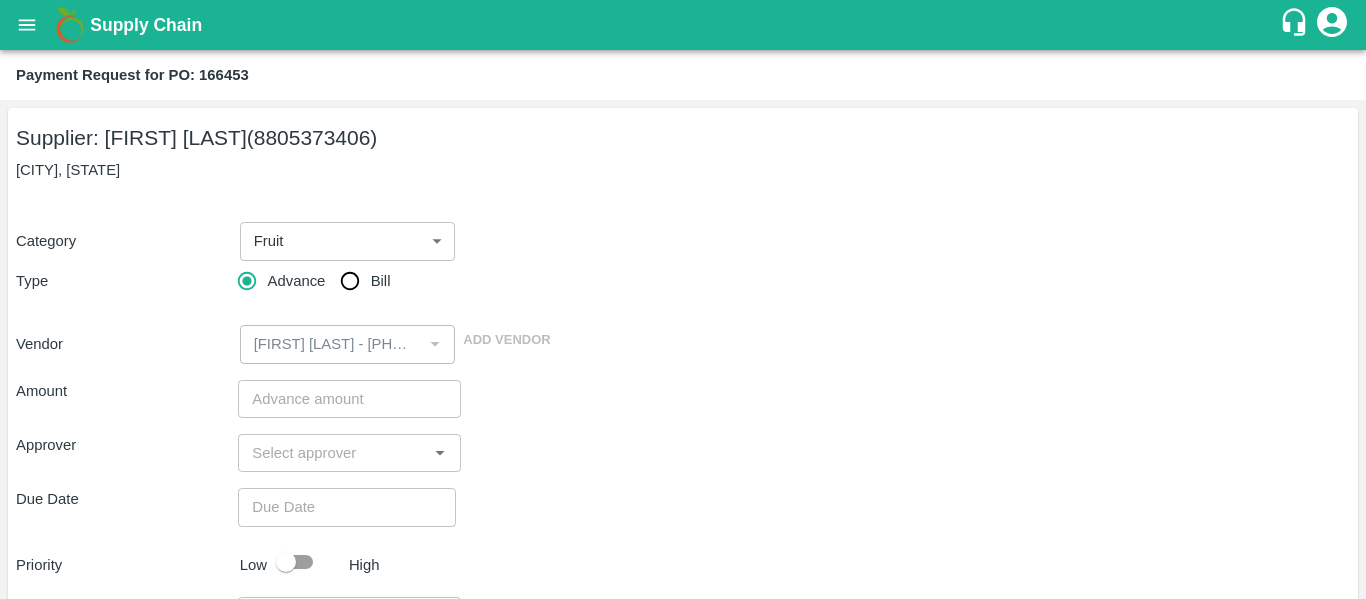 click on "Bill" at bounding box center (350, 281) 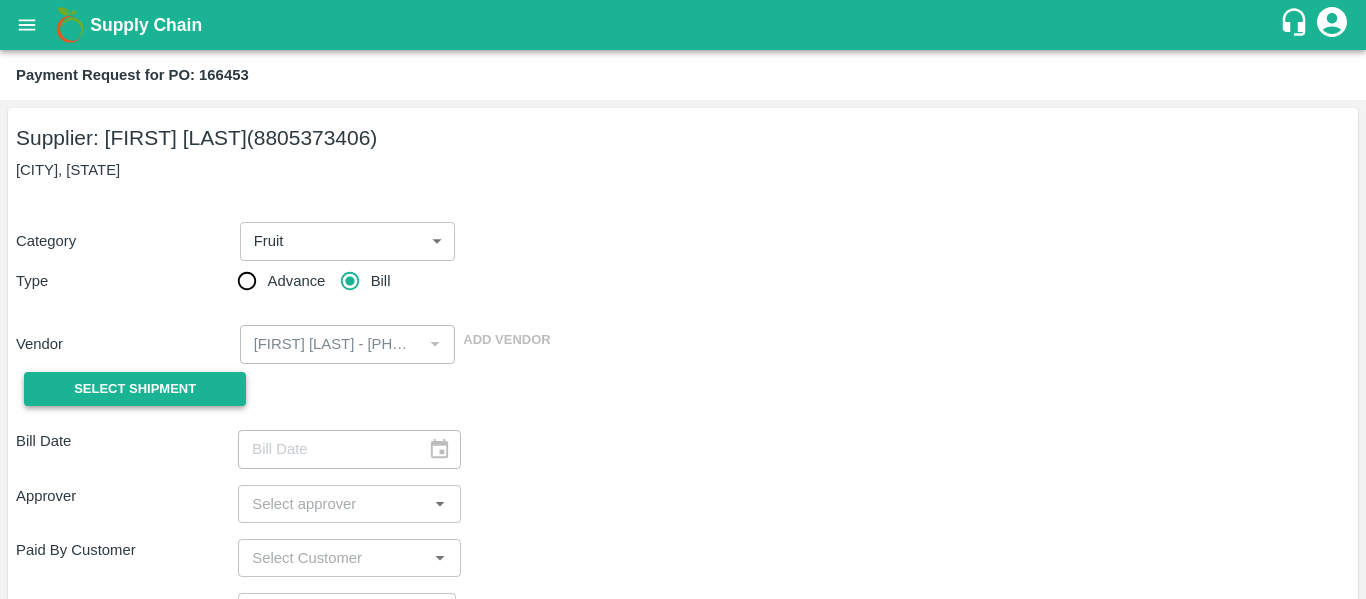 click on "Select Shipment" at bounding box center (135, 389) 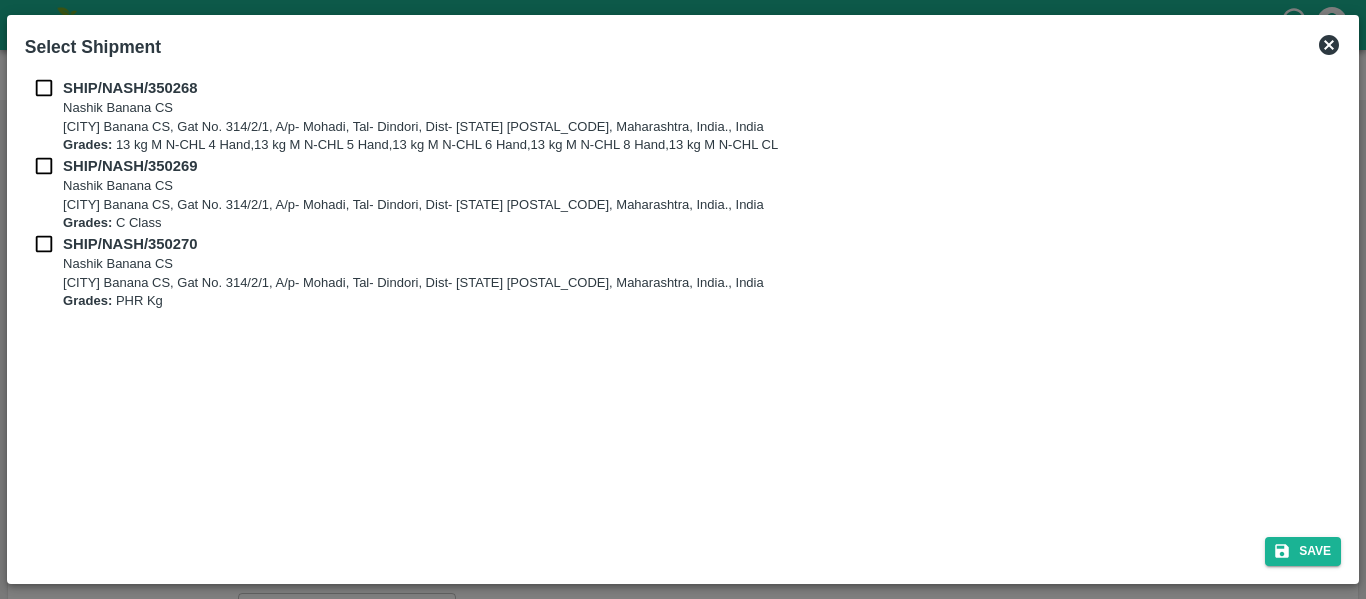 click on "Select Shipment" at bounding box center [89, 43] 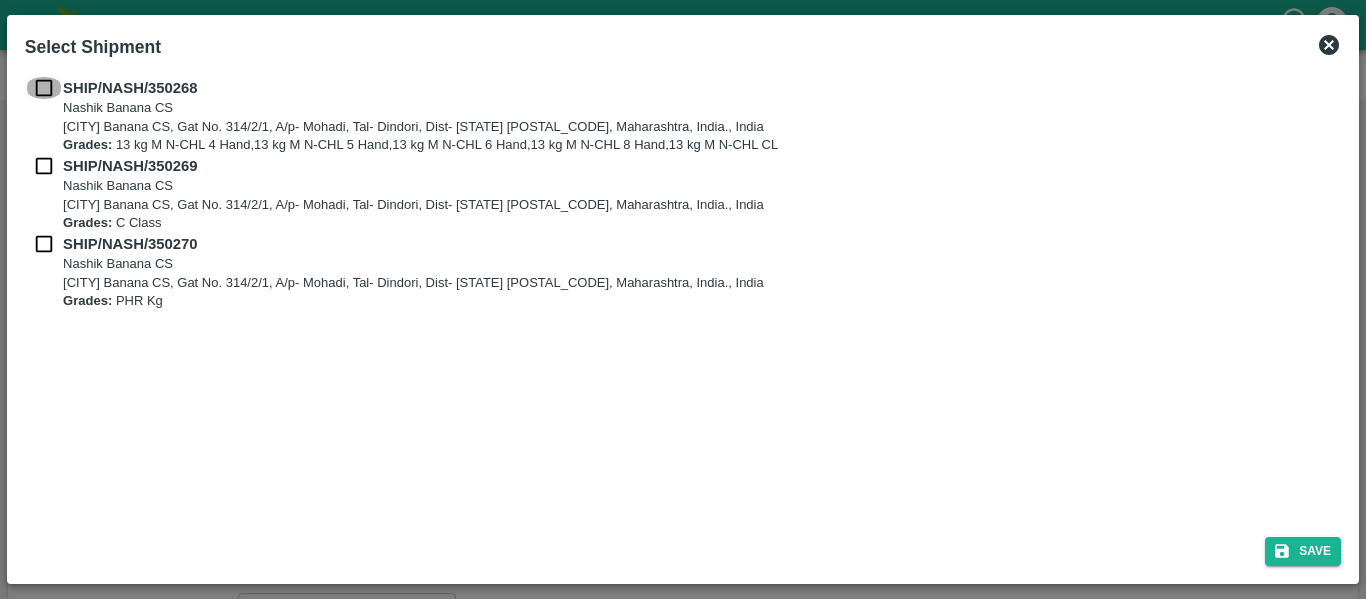 click at bounding box center [44, 88] 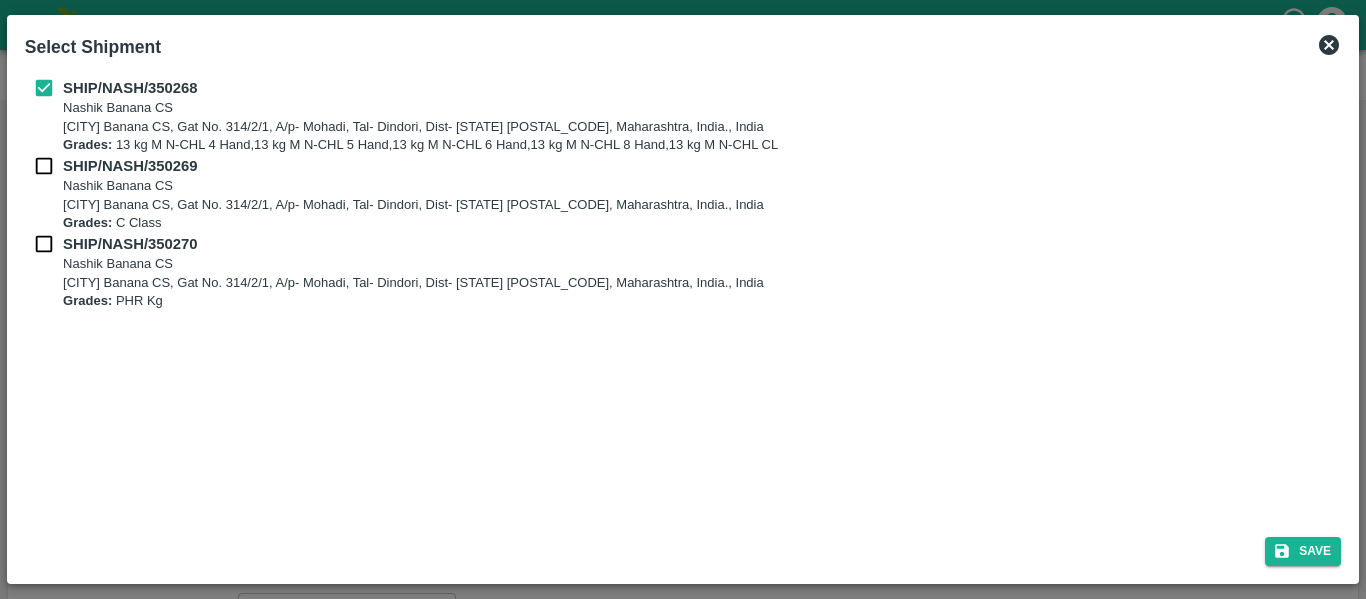click at bounding box center (44, 166) 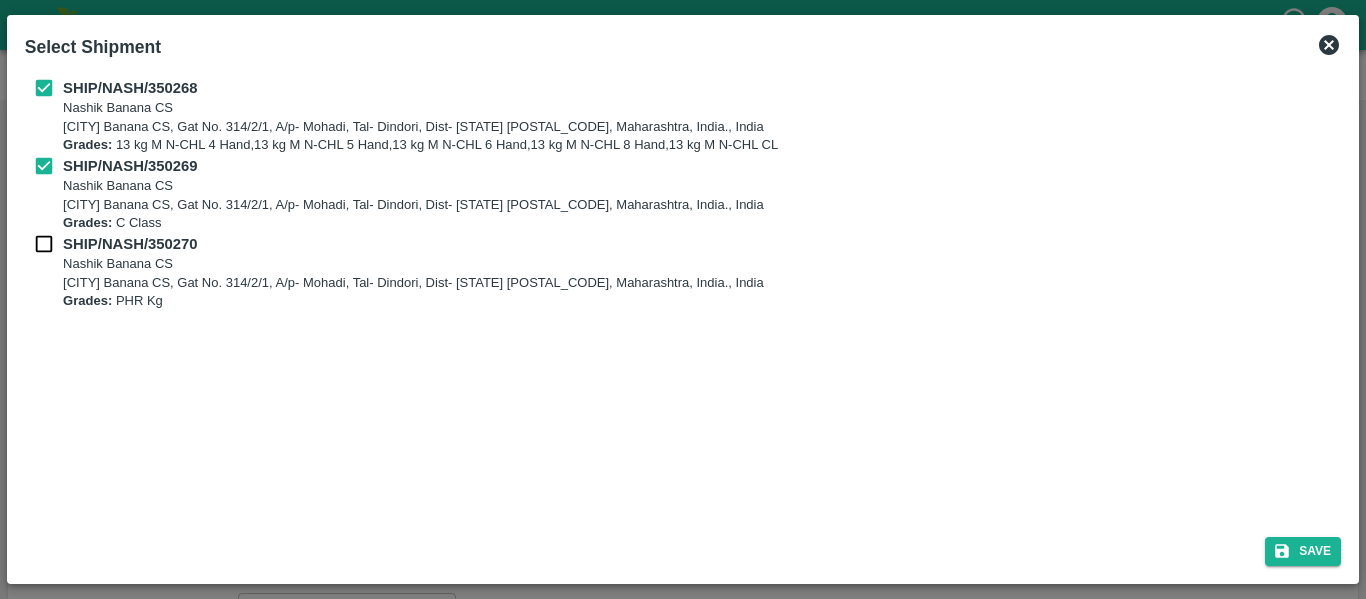 click at bounding box center [44, 244] 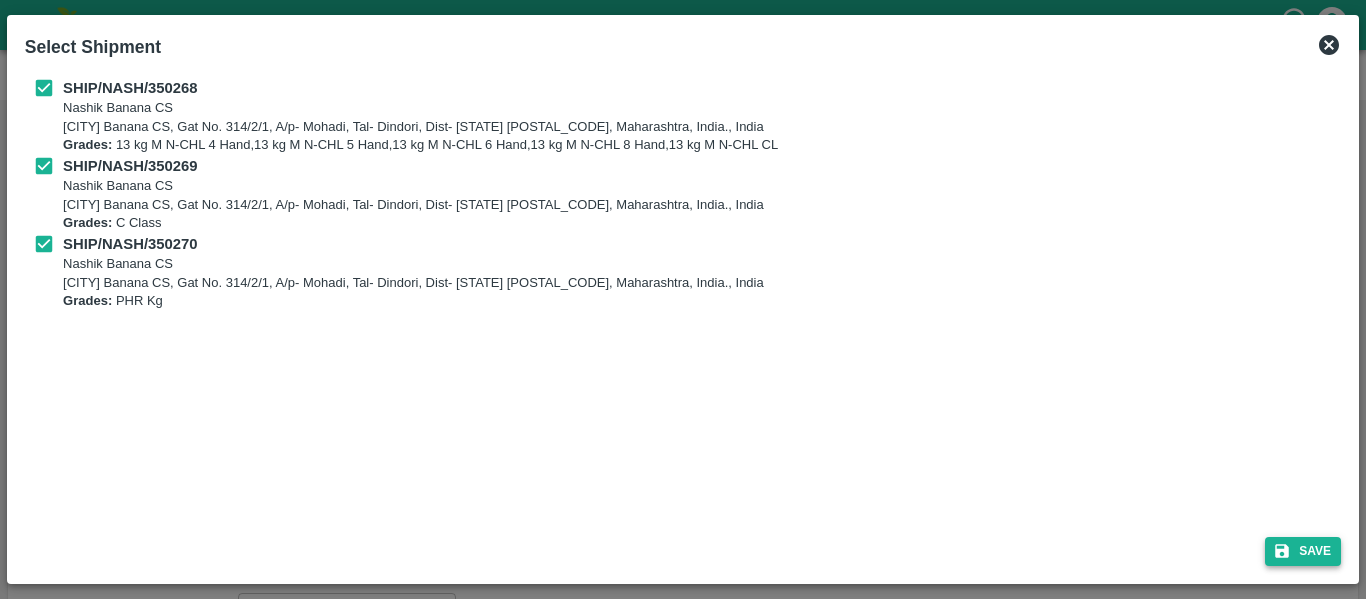 click on "Save" at bounding box center (1303, 551) 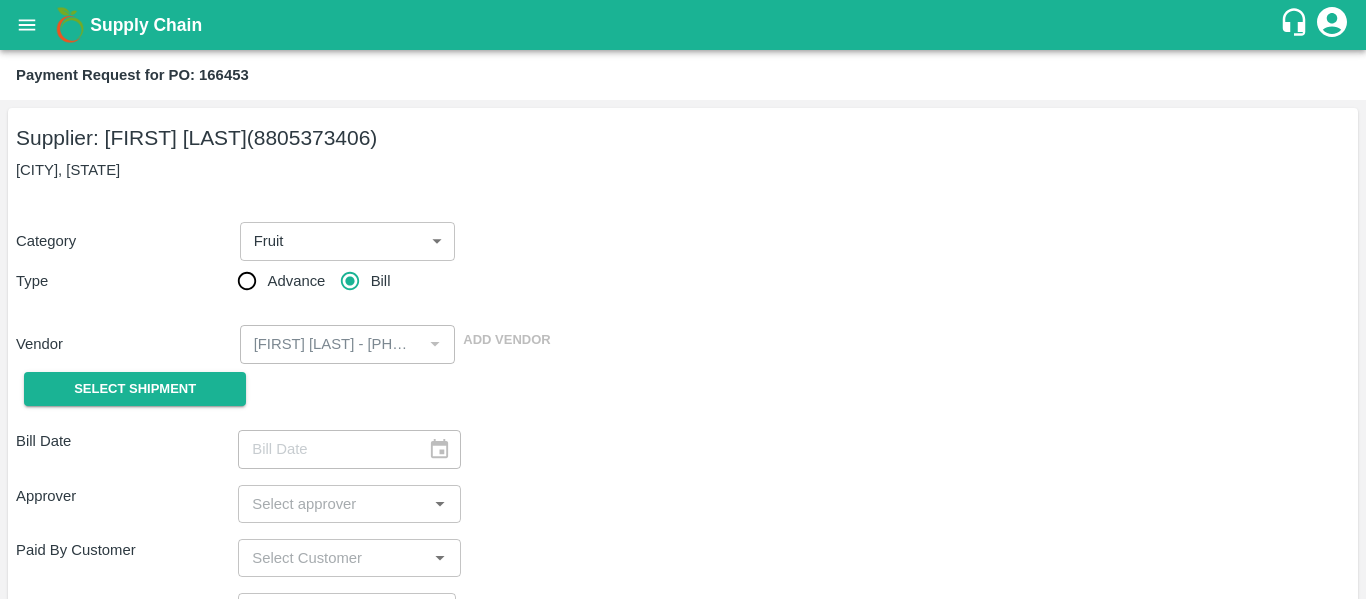 type on "31/07/2025" 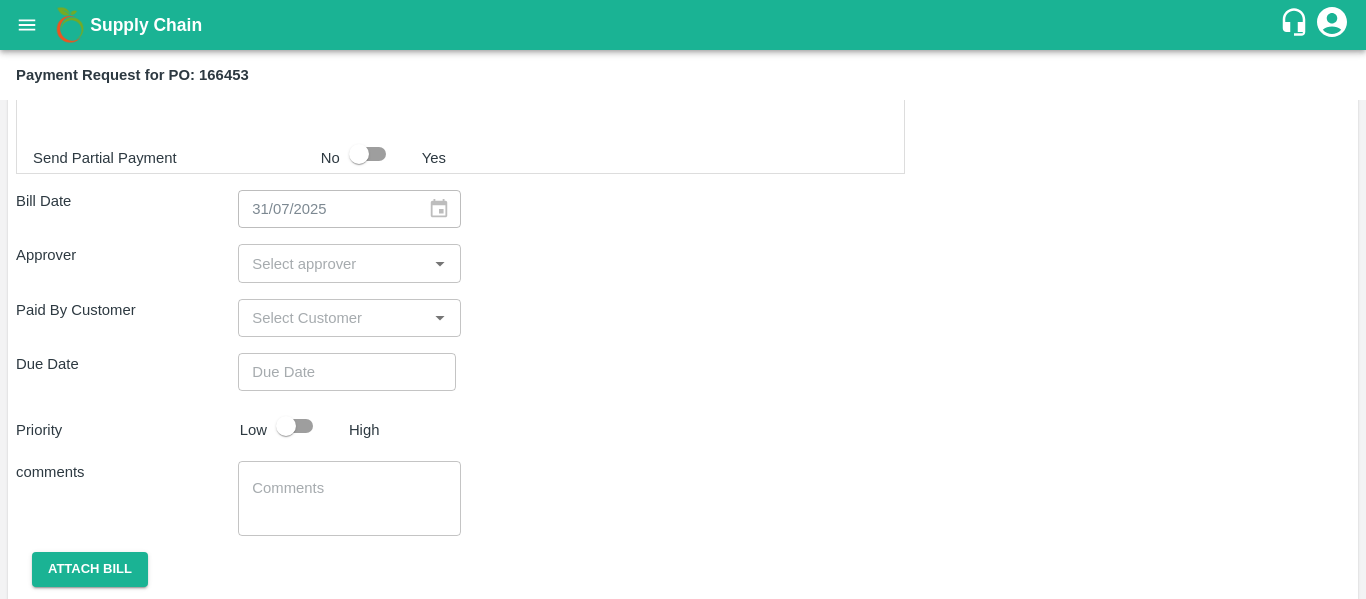 scroll, scrollTop: 1053, scrollLeft: 0, axis: vertical 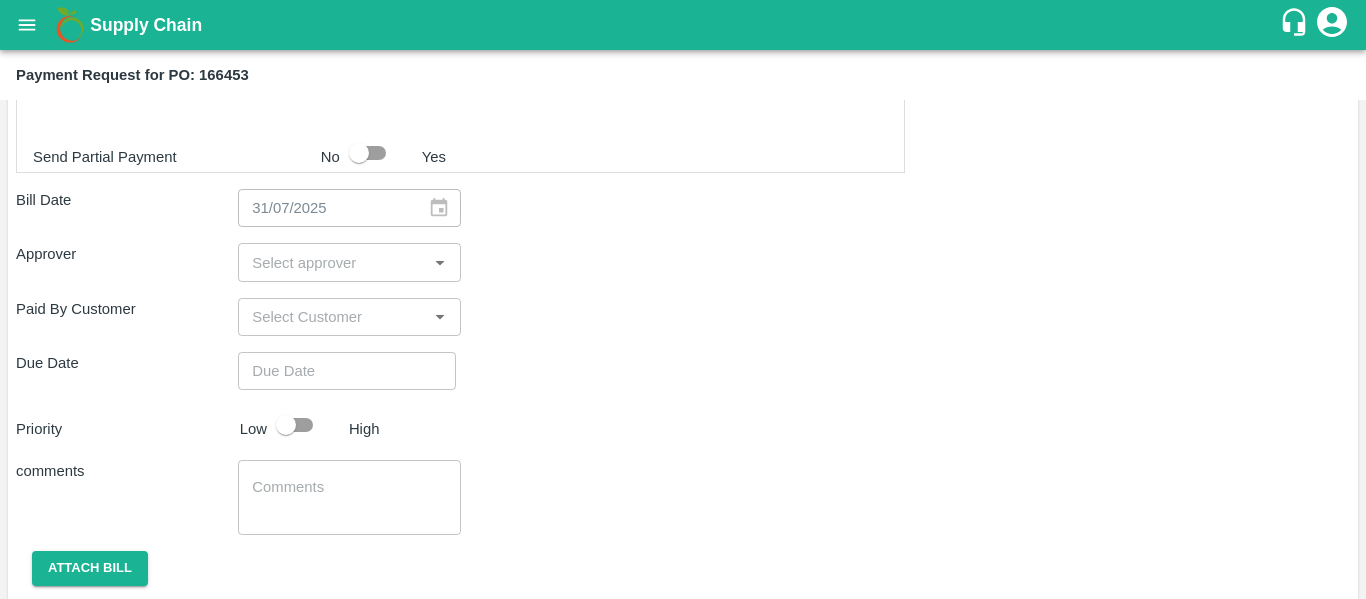 click at bounding box center (332, 262) 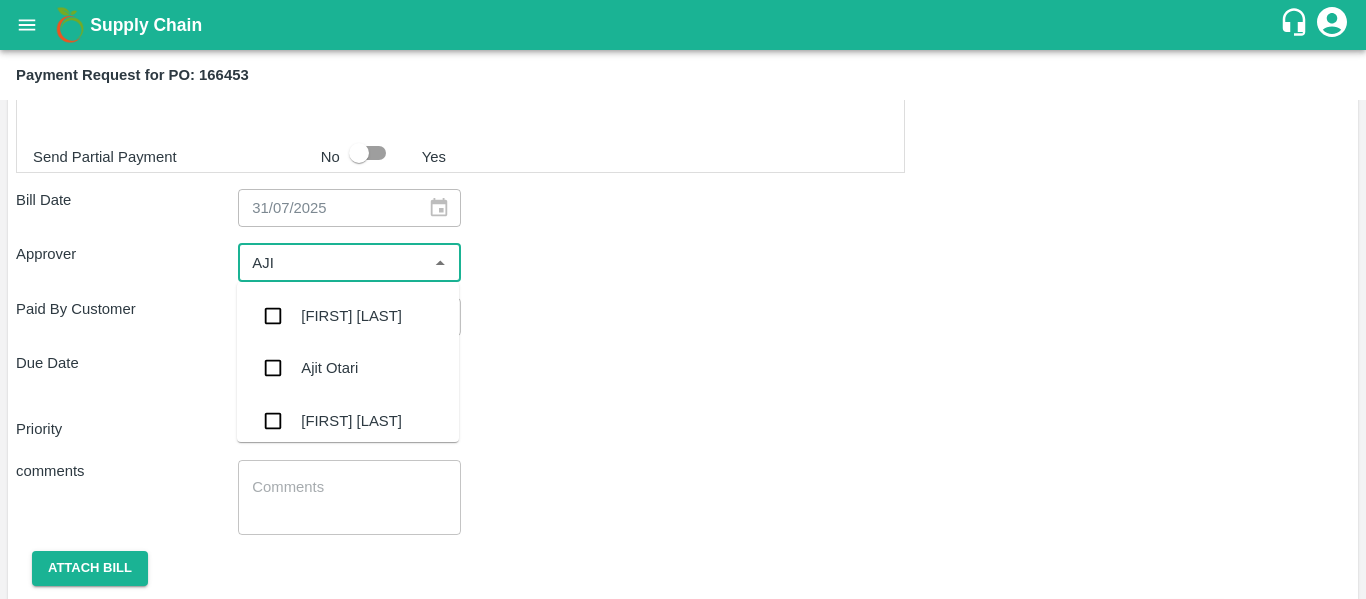 type on "[FIRST]" 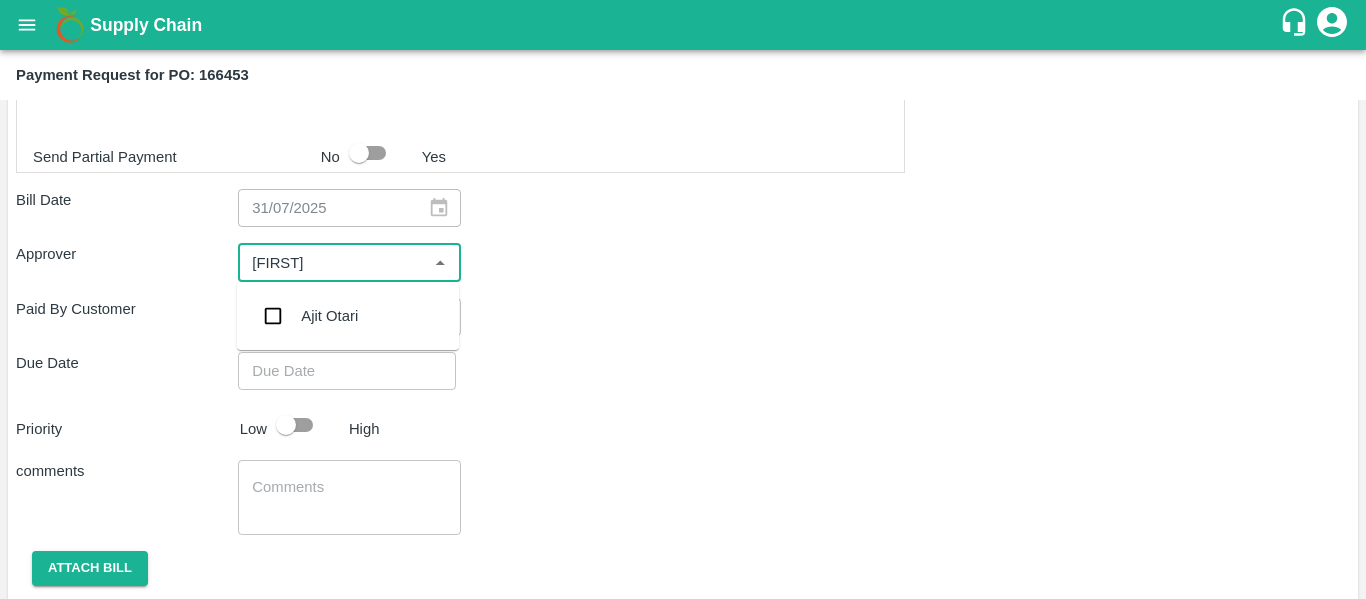 click on "Ajit Otari" at bounding box center [348, 316] 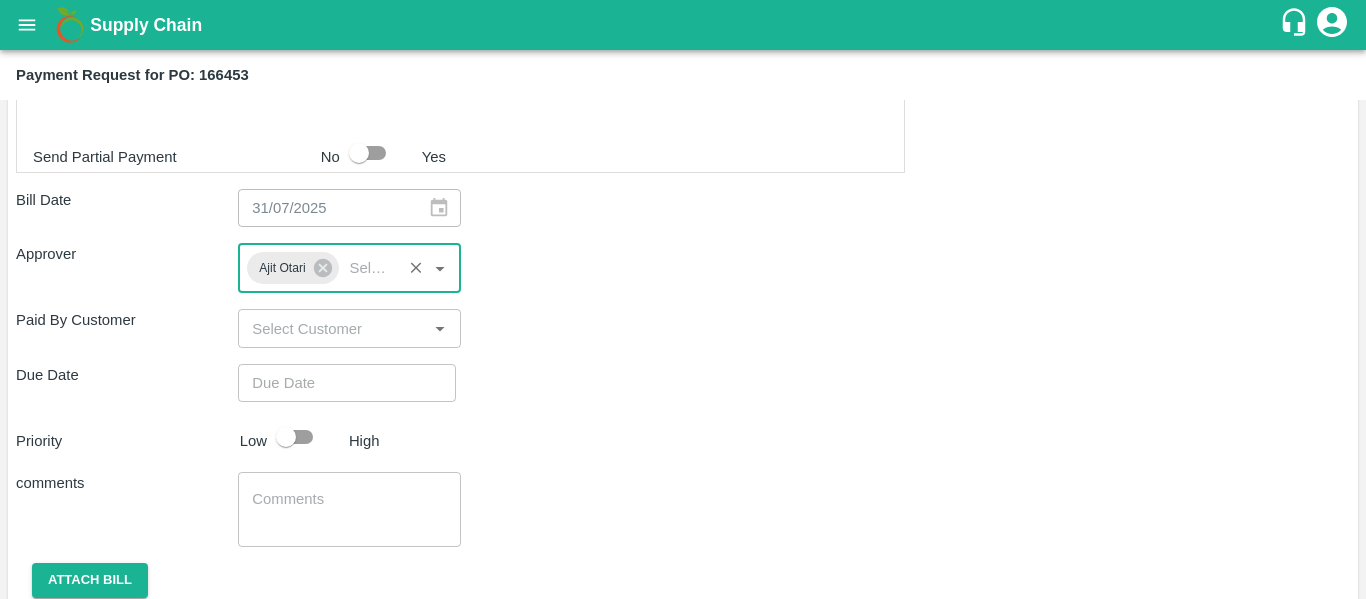 type on "DD/MM/YYYY hh:mm aa" 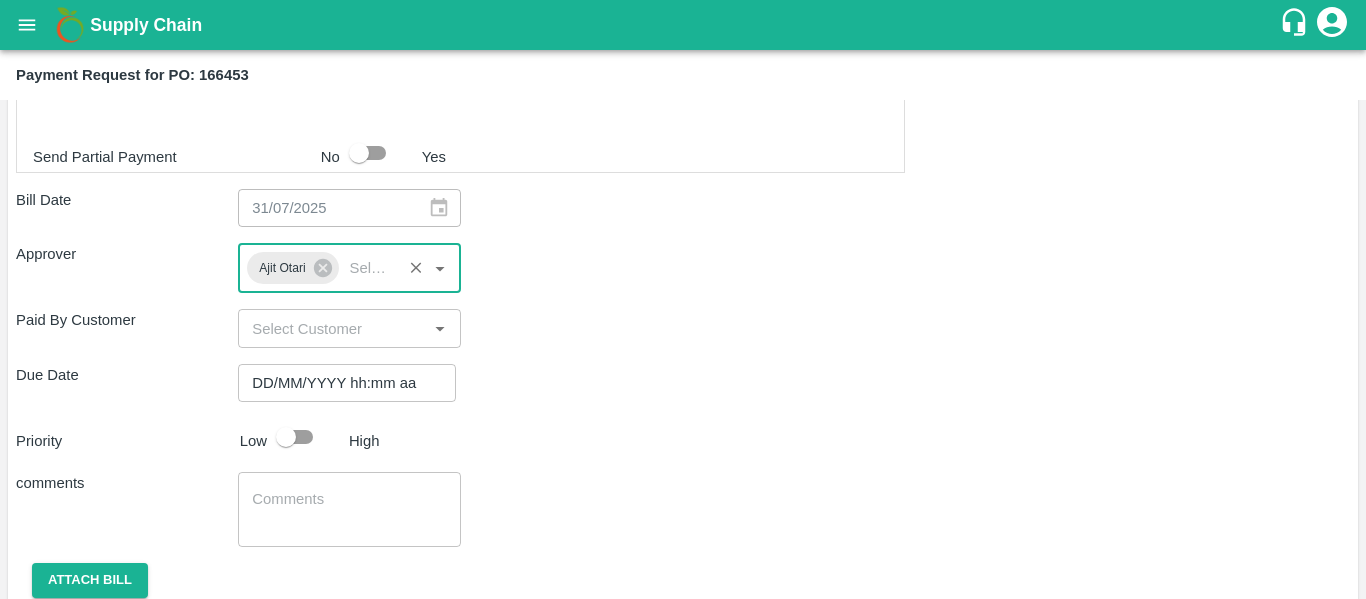 click on "DD/MM/YYYY hh:mm aa" at bounding box center (340, 383) 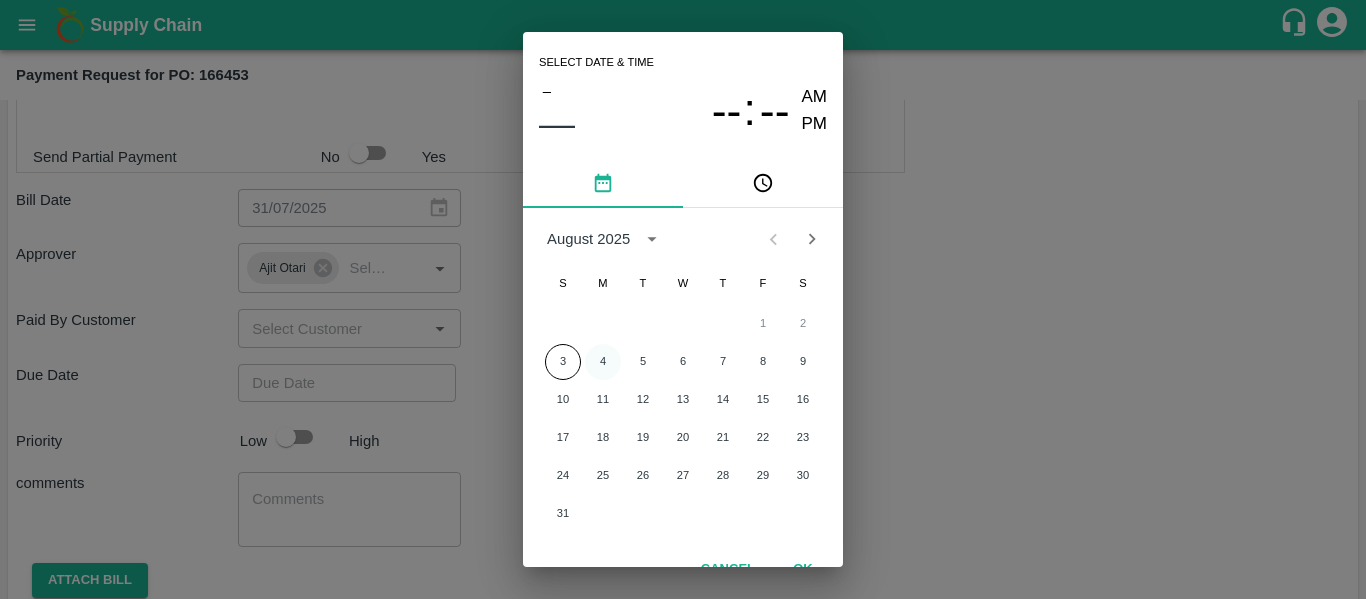 click on "4" at bounding box center [603, 362] 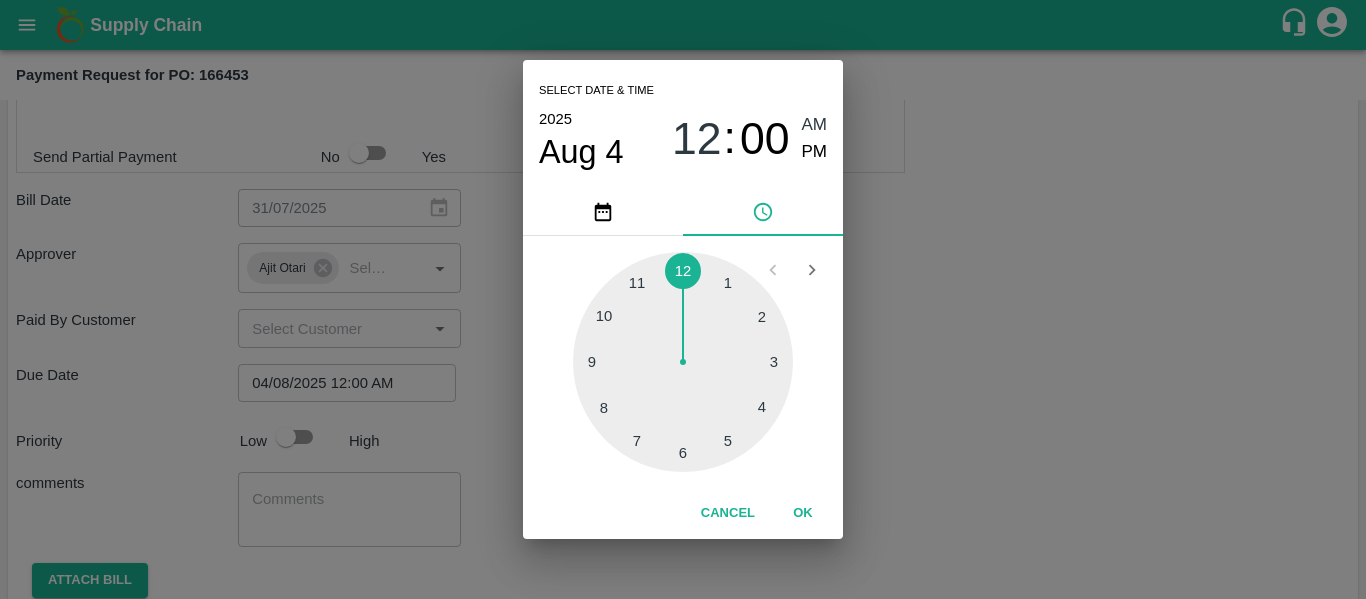 click on "Select date & time 2025 Aug 4 12 : 00 AM PM 1 2 3 4 5 6 7 8 9 10 11 12 Cancel OK" at bounding box center [683, 299] 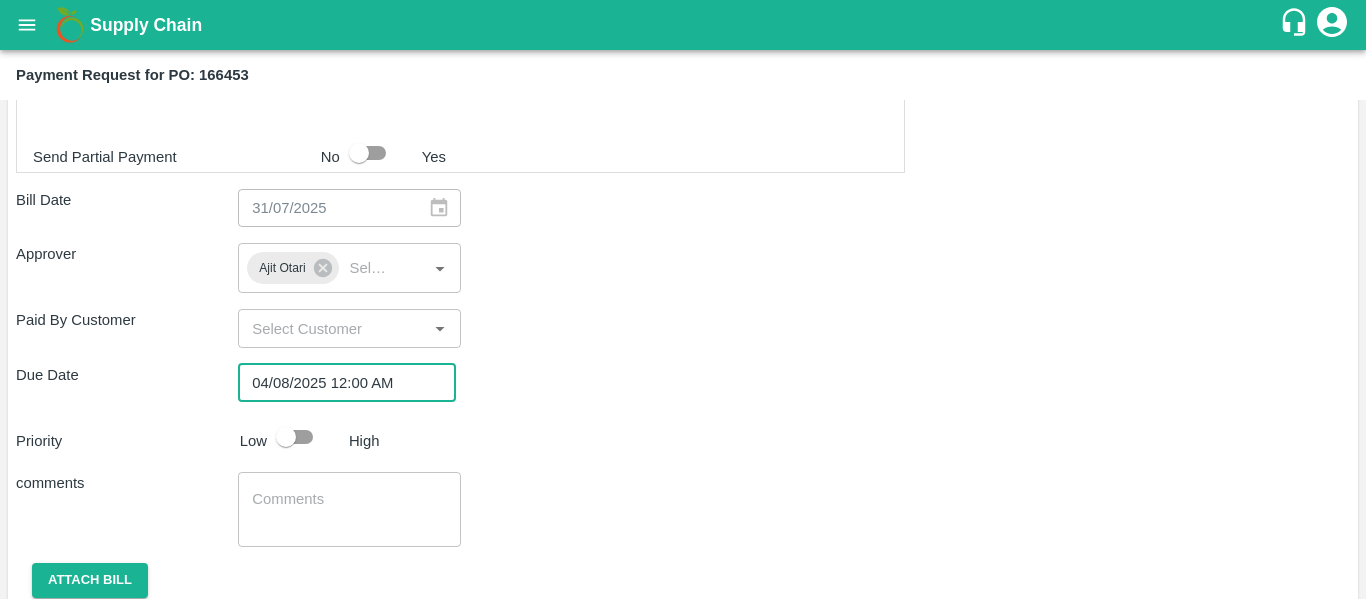 click at bounding box center [286, 437] 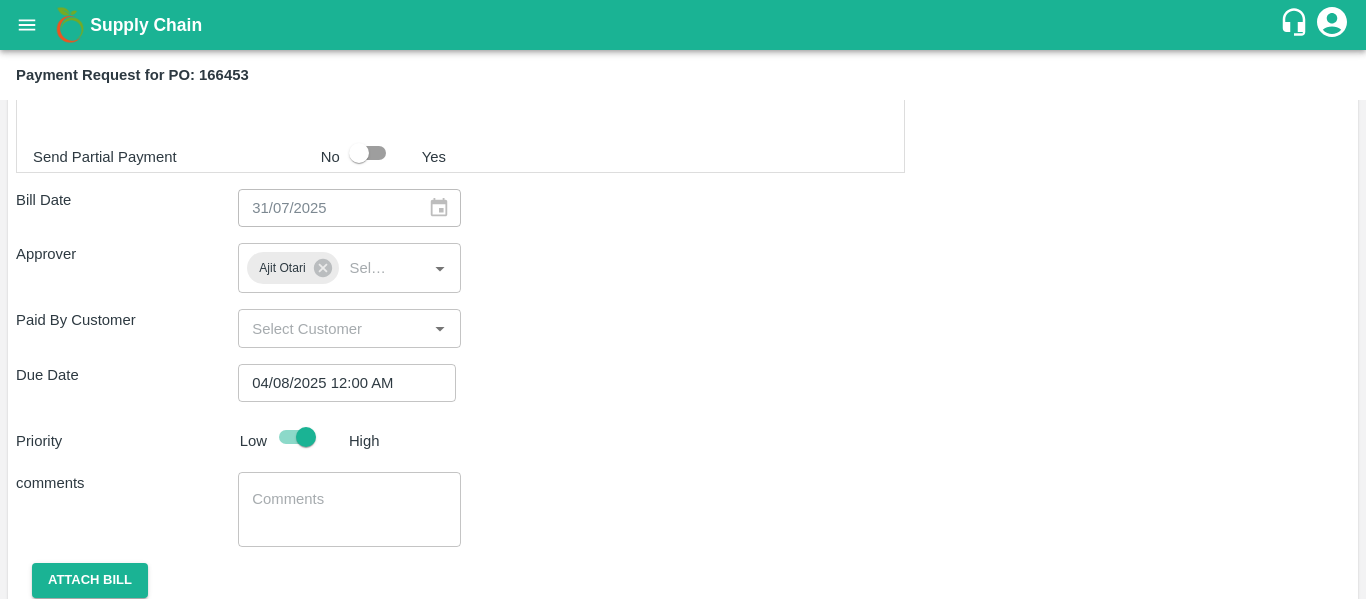click on "x ​" at bounding box center [349, 509] 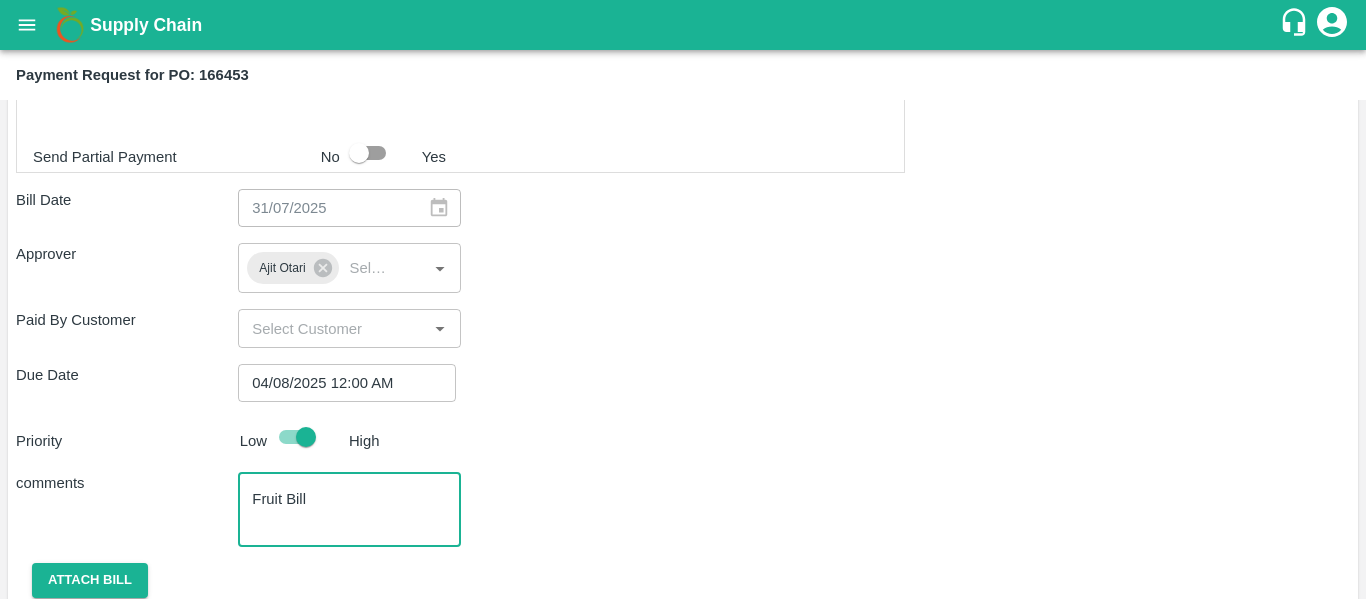 scroll, scrollTop: 861, scrollLeft: 0, axis: vertical 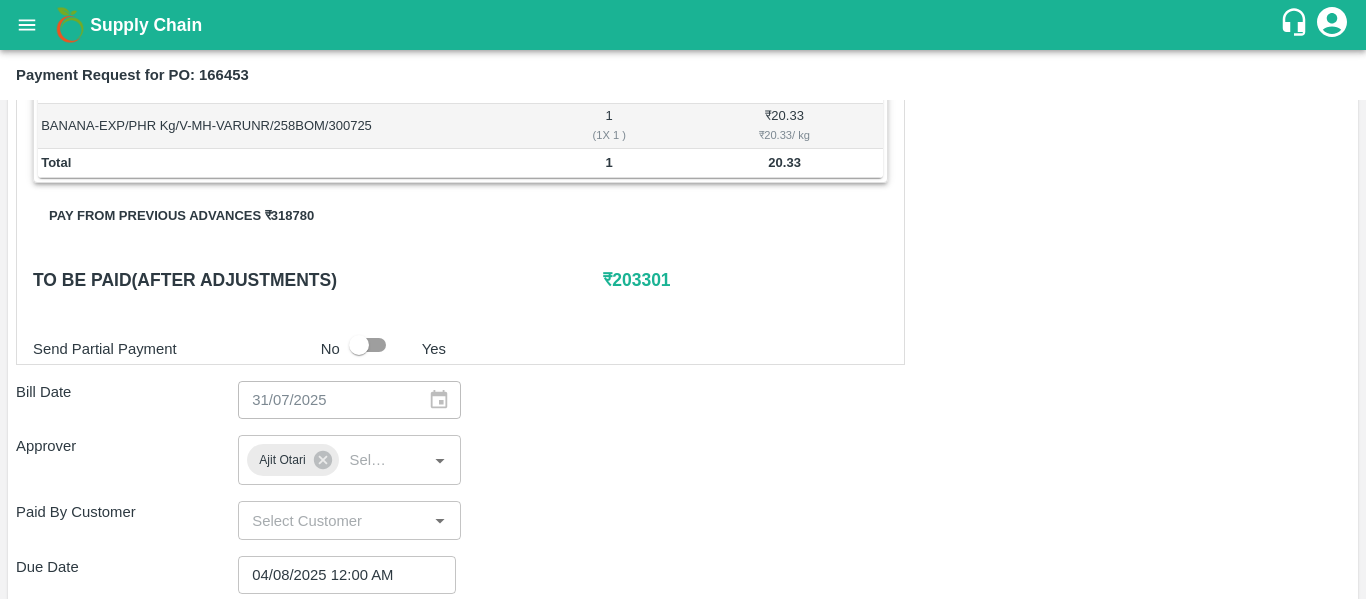 type on "Fruit Bill" 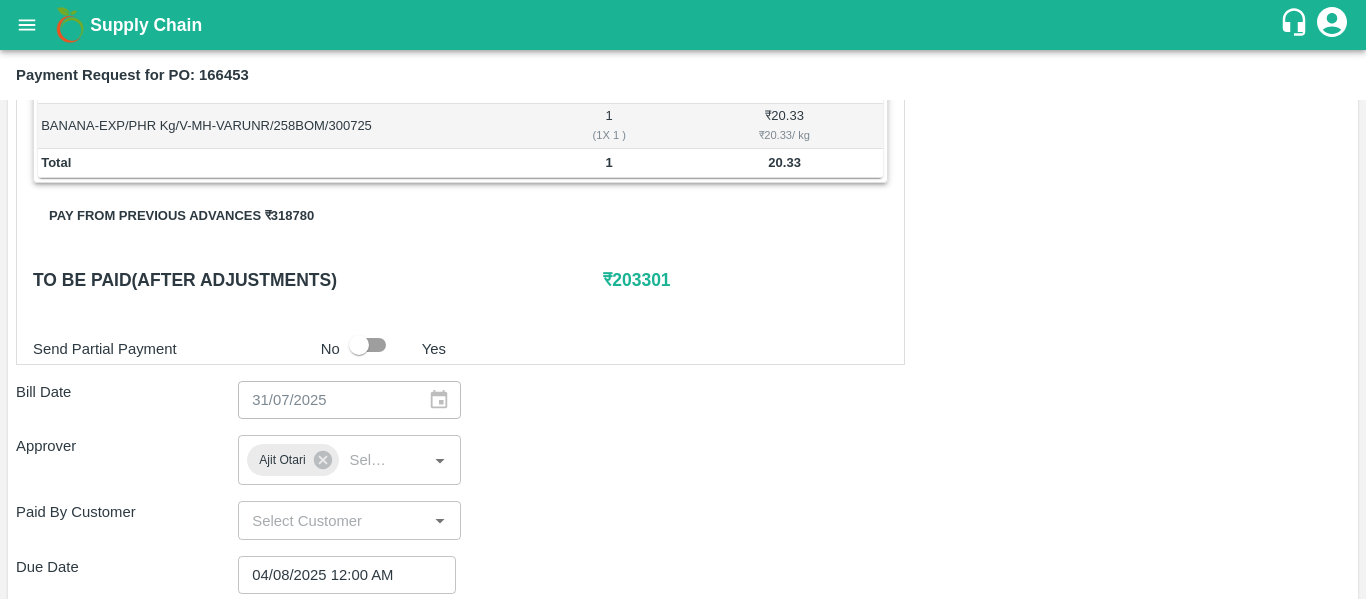 scroll, scrollTop: 1127, scrollLeft: 0, axis: vertical 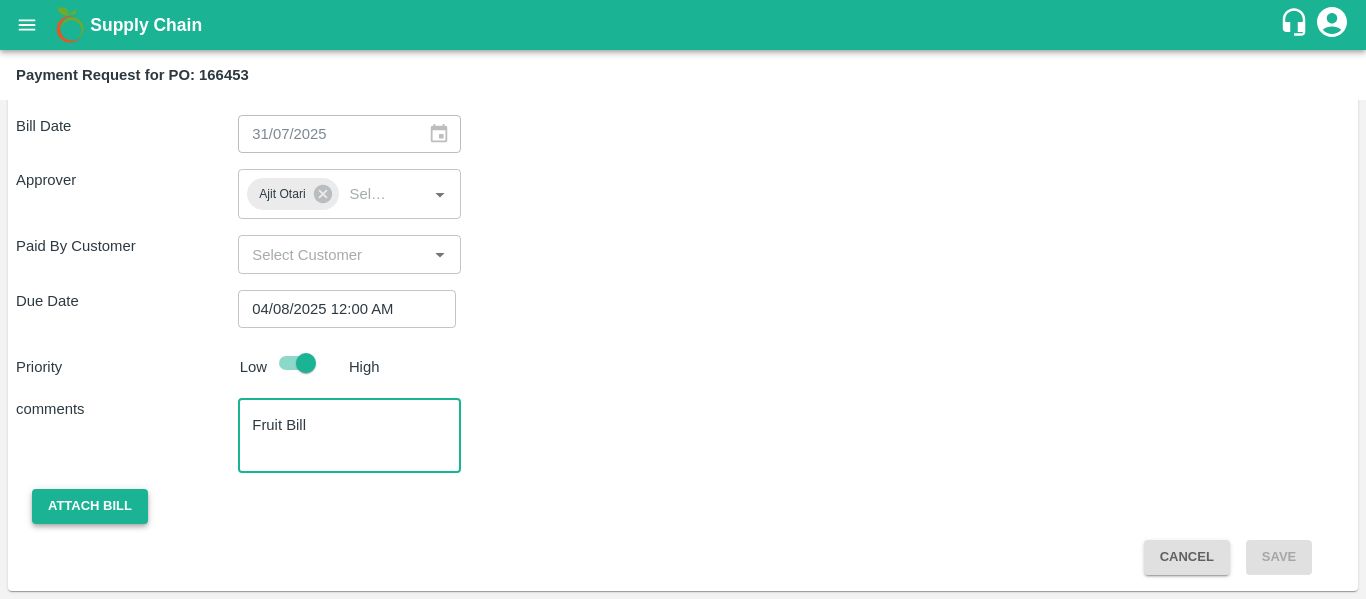 click on "Attach bill" at bounding box center [90, 506] 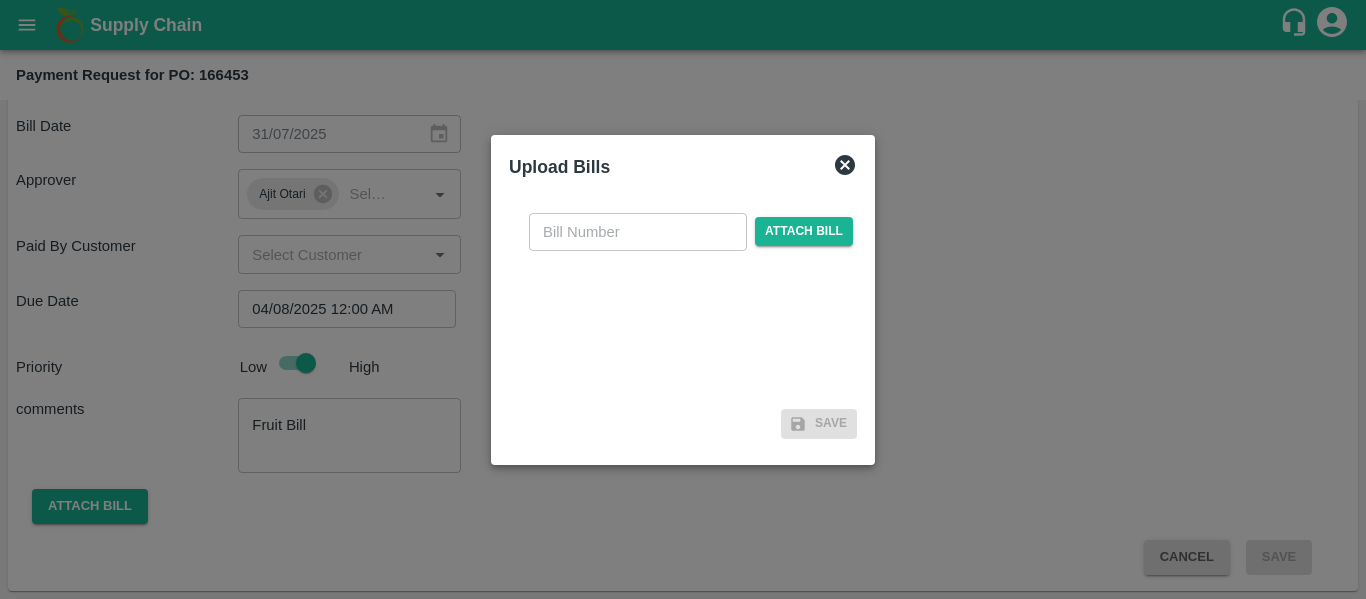 click at bounding box center (638, 232) 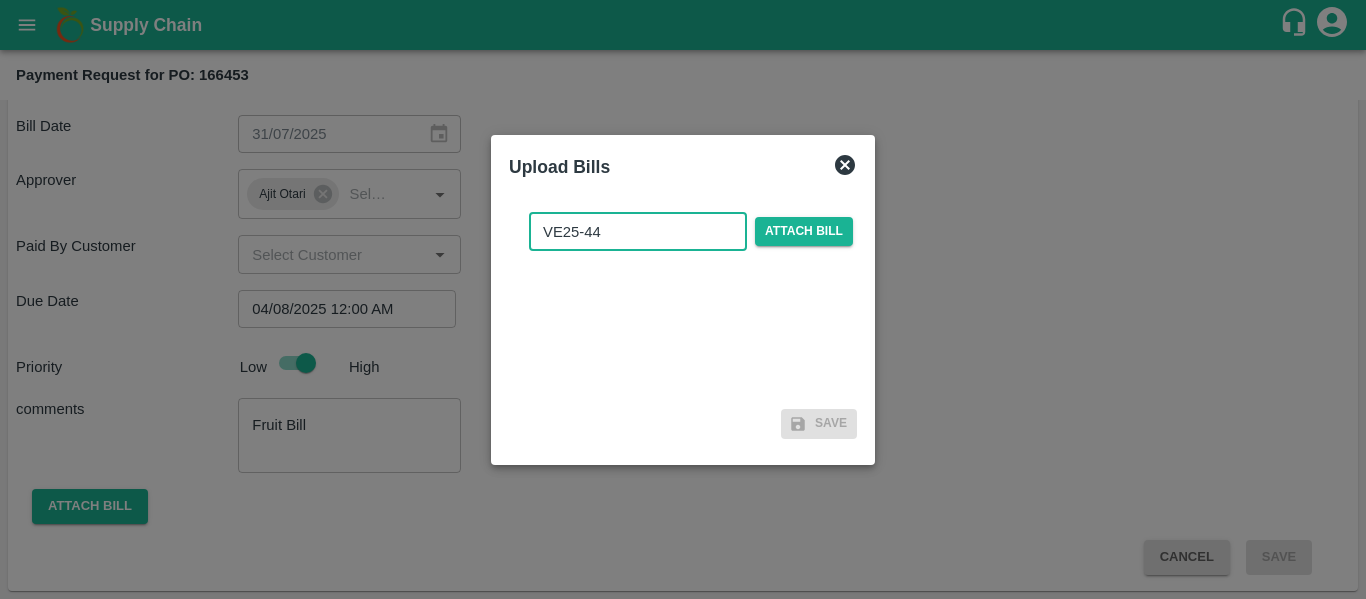 type on "VE25-44" 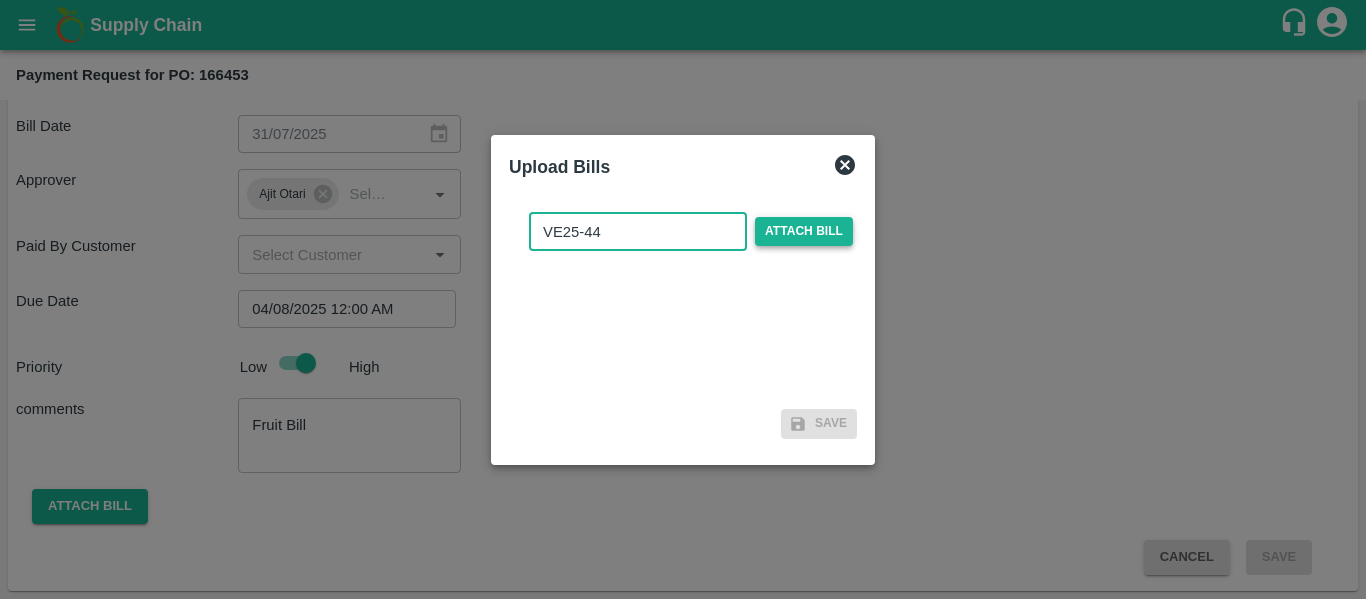click on "Attach bill" at bounding box center (804, 231) 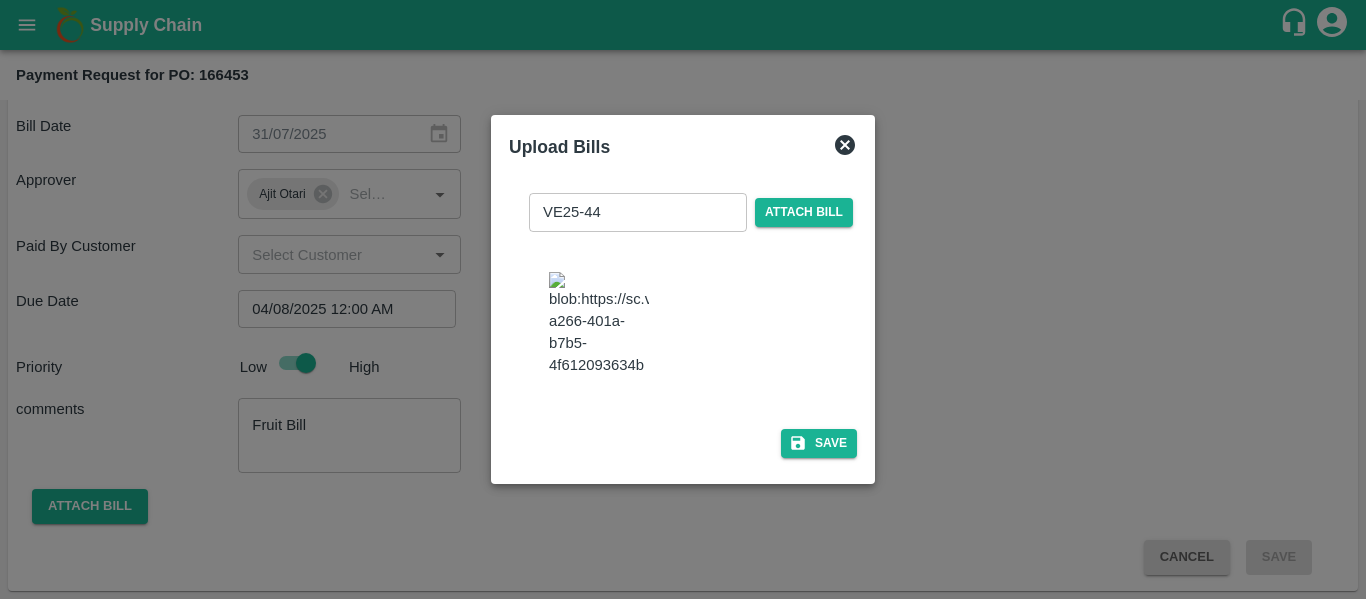 click at bounding box center (599, 324) 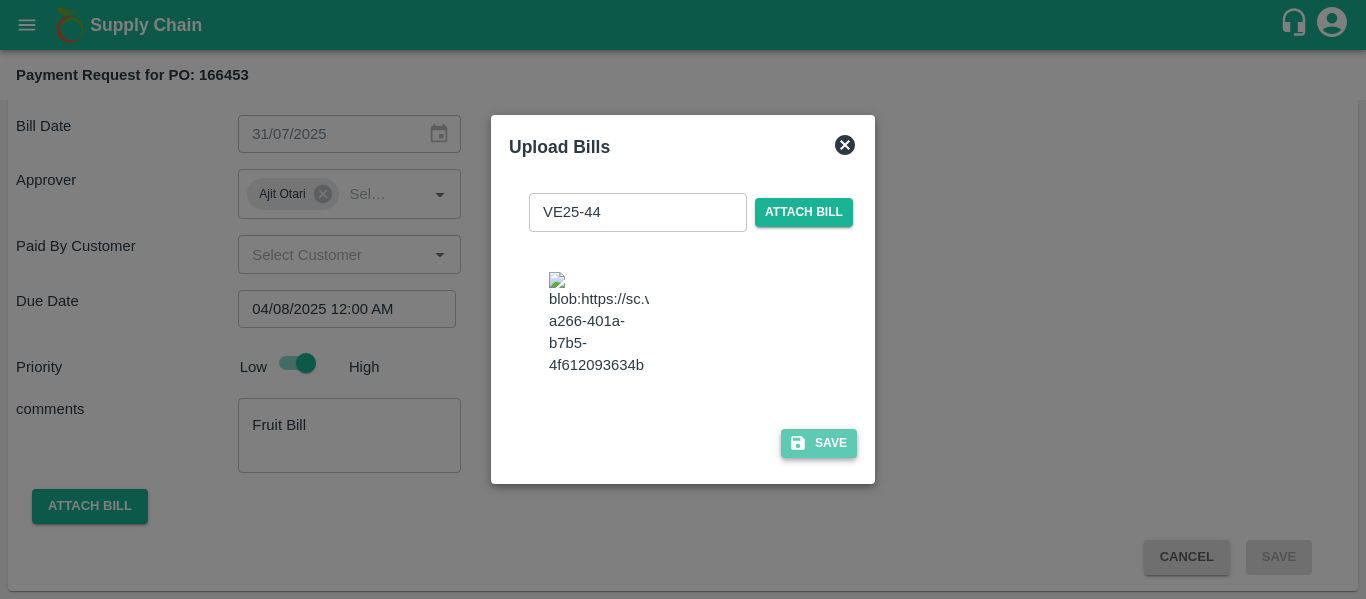 click on "Save" at bounding box center [819, 443] 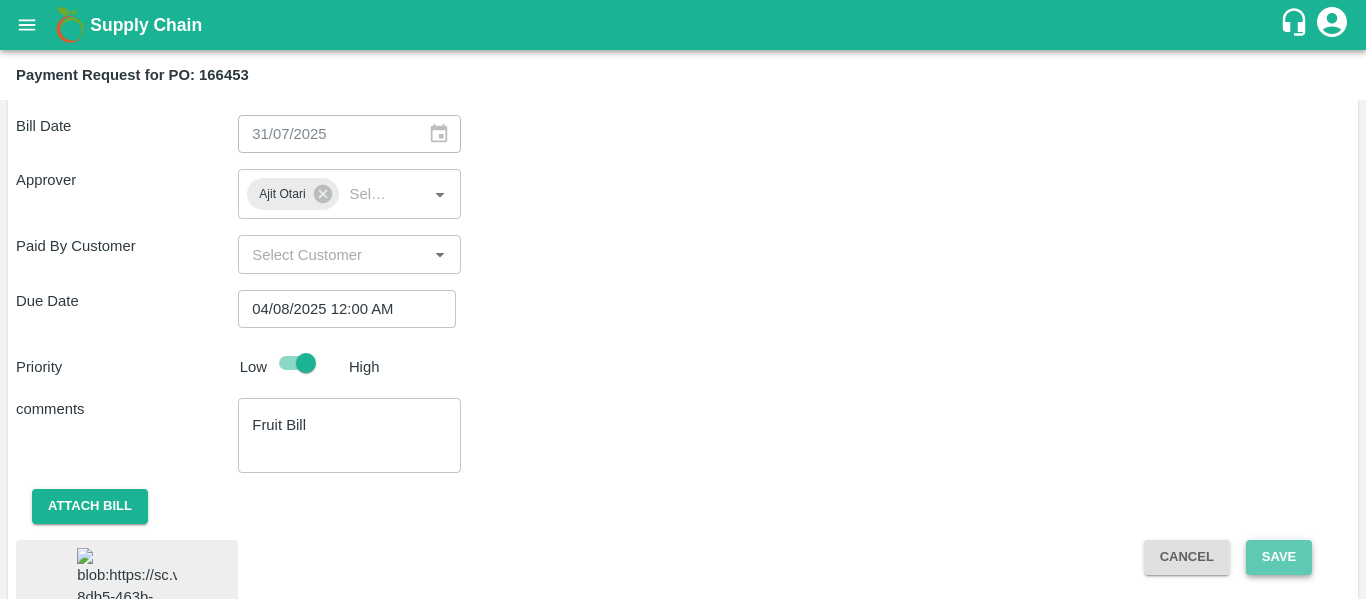 click on "Save" at bounding box center (1279, 557) 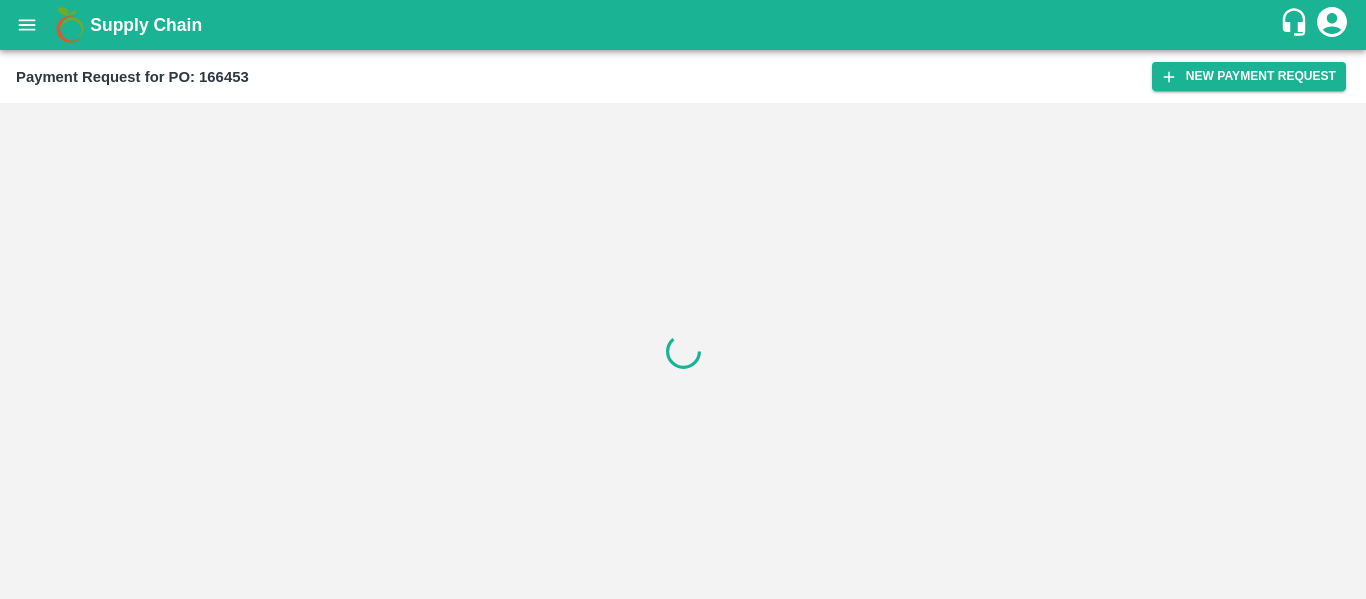 click 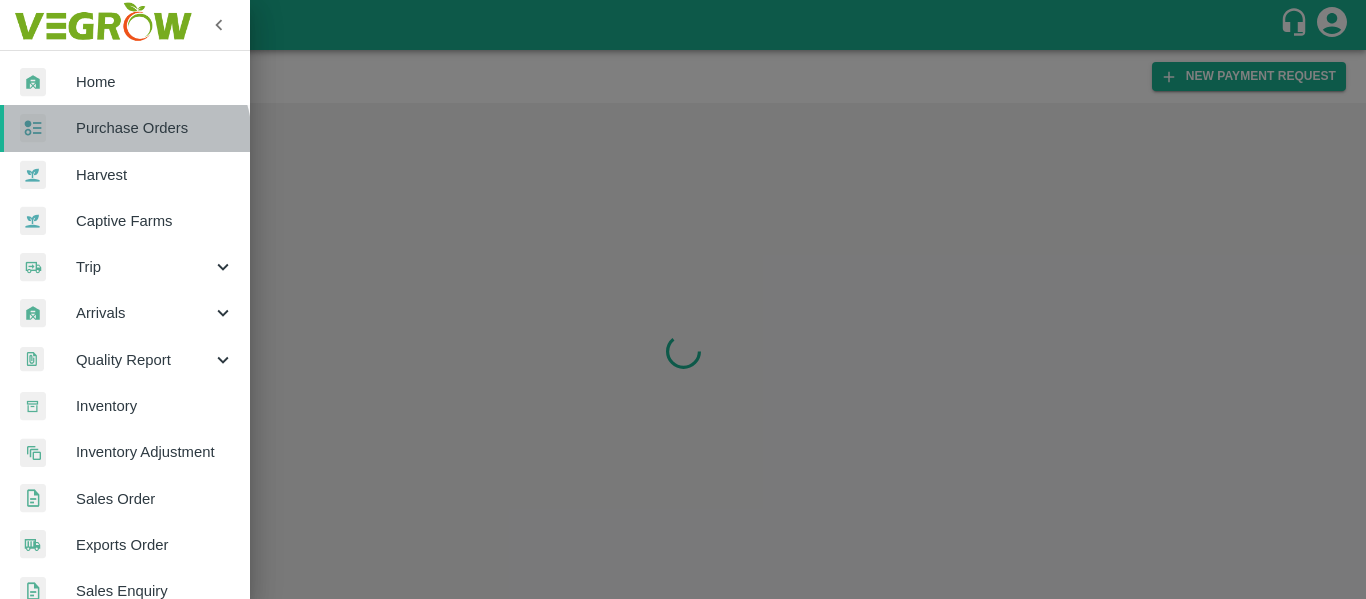 click on "Purchase Orders" at bounding box center [155, 128] 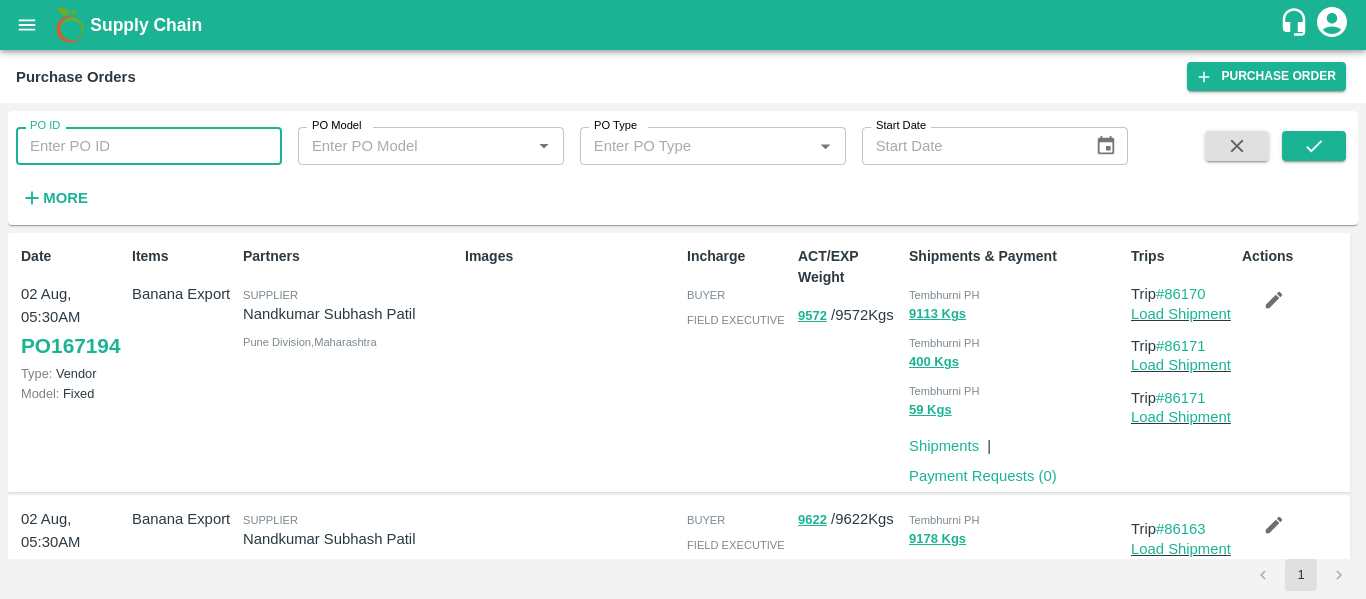 click on "PO ID" at bounding box center (149, 146) 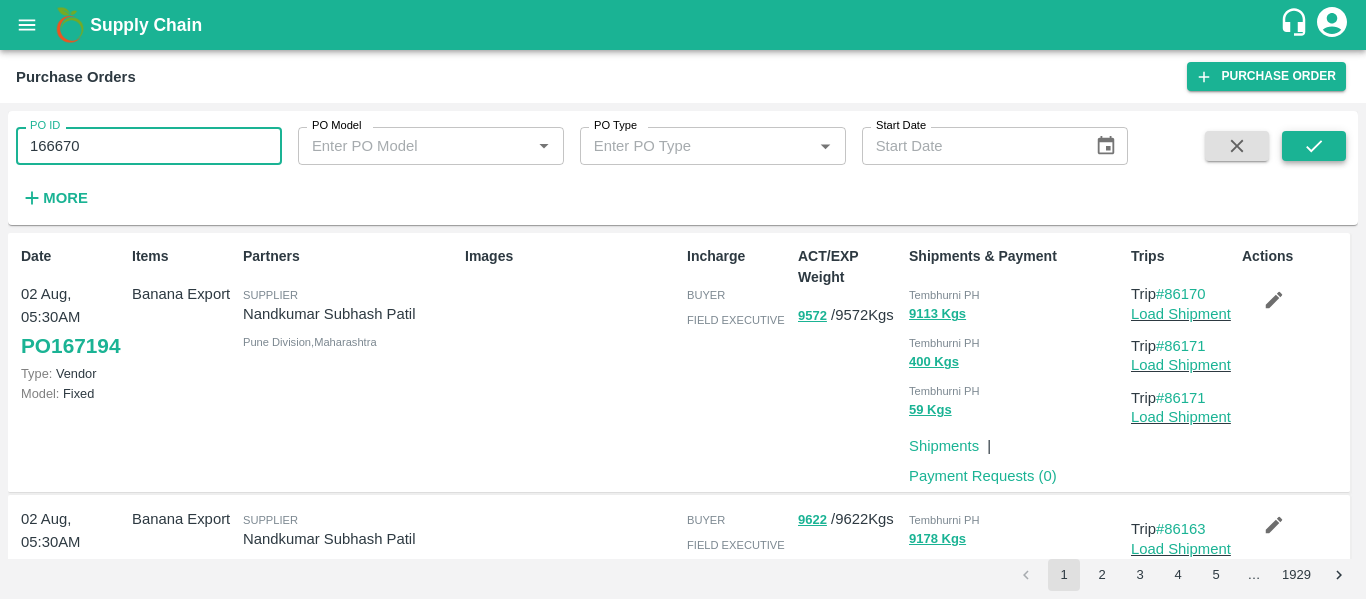 type on "166670" 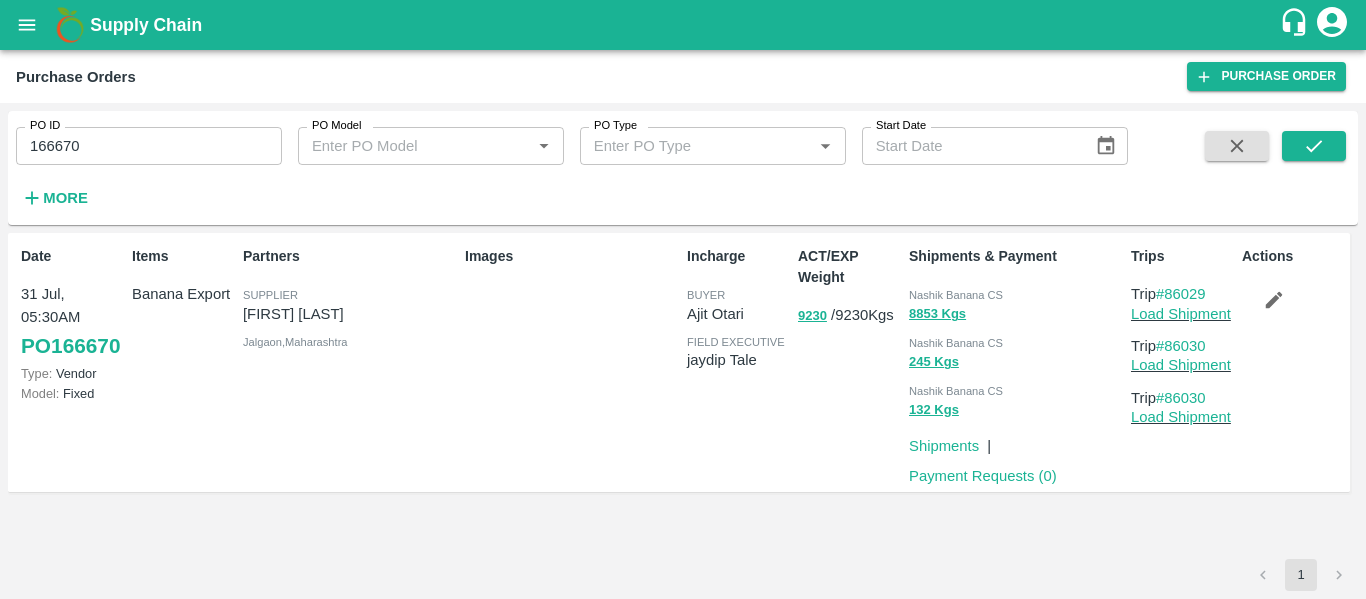click on "Payment Requests ( 0 )" at bounding box center [983, 476] 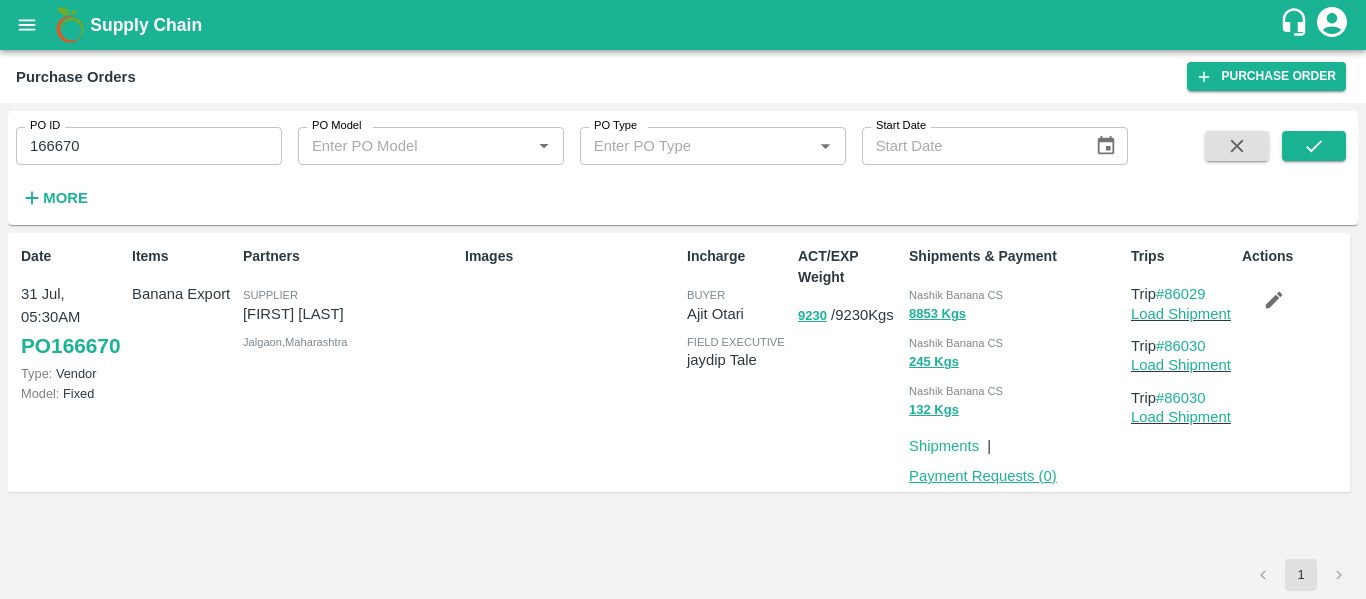 click on "Payment Requests ( 0 )" at bounding box center [983, 476] 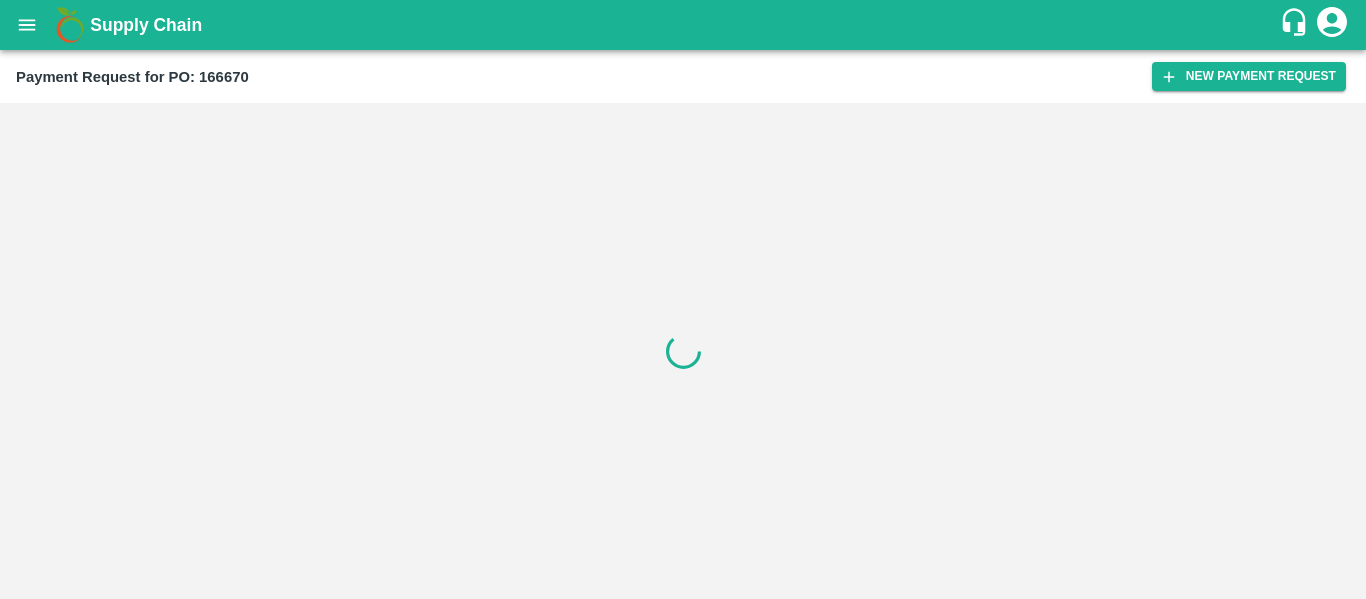 scroll, scrollTop: 0, scrollLeft: 0, axis: both 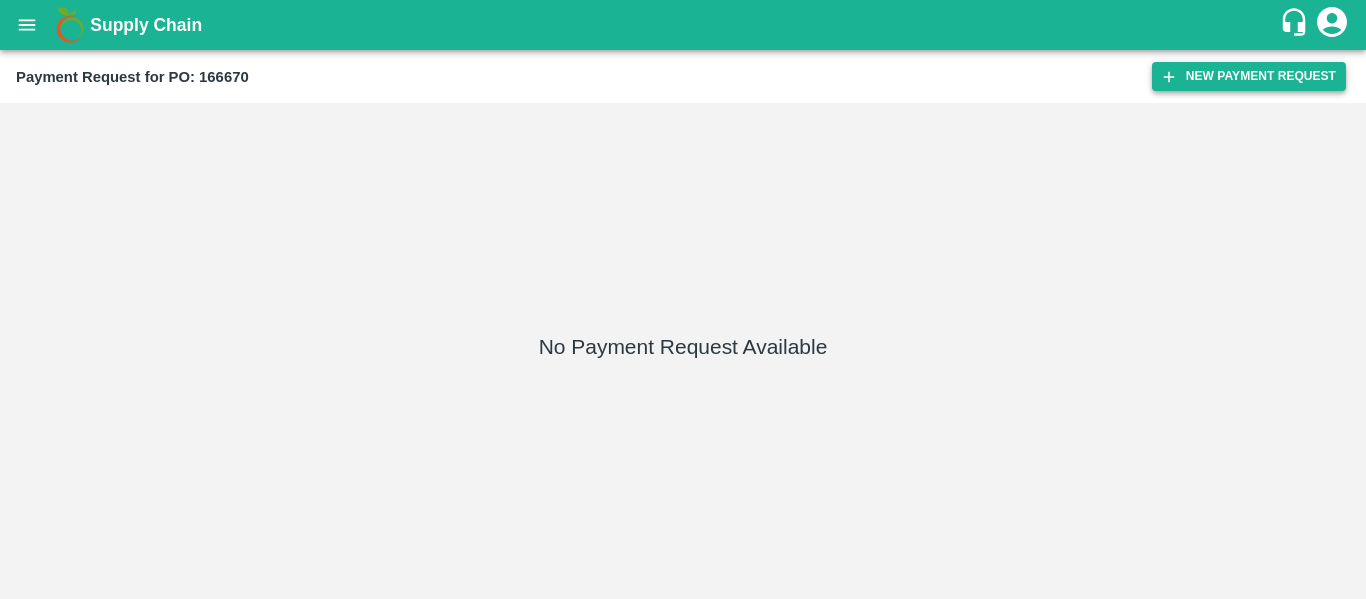 click 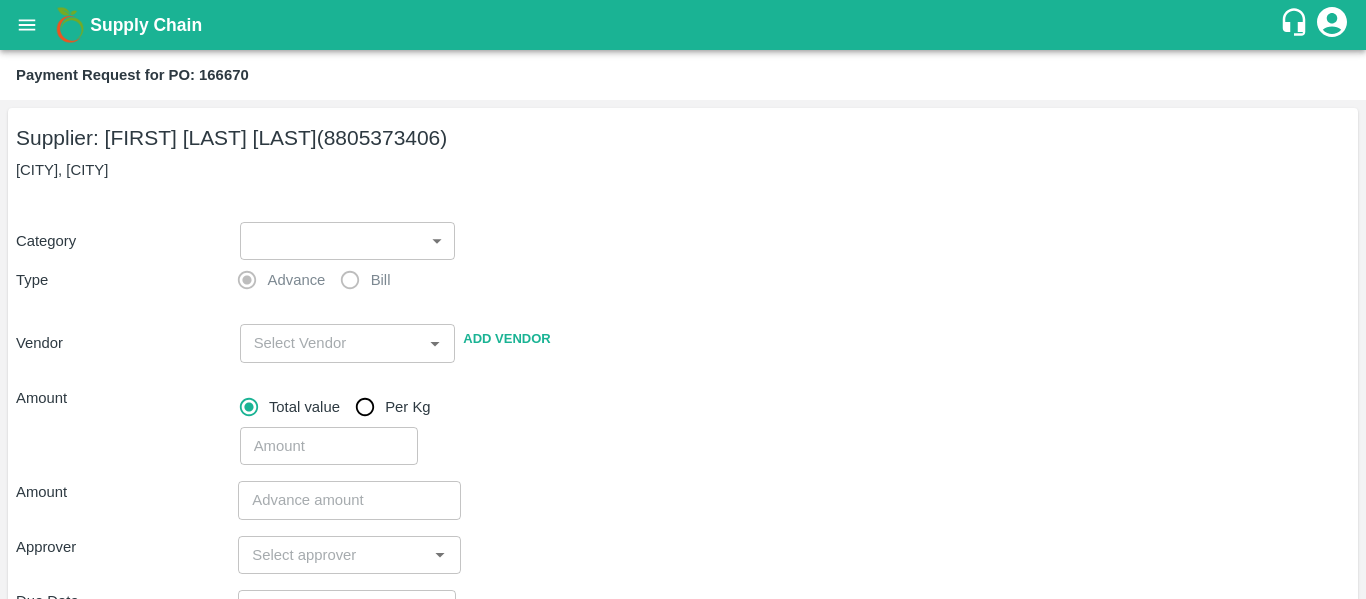 click on "Advance" at bounding box center [276, 280] 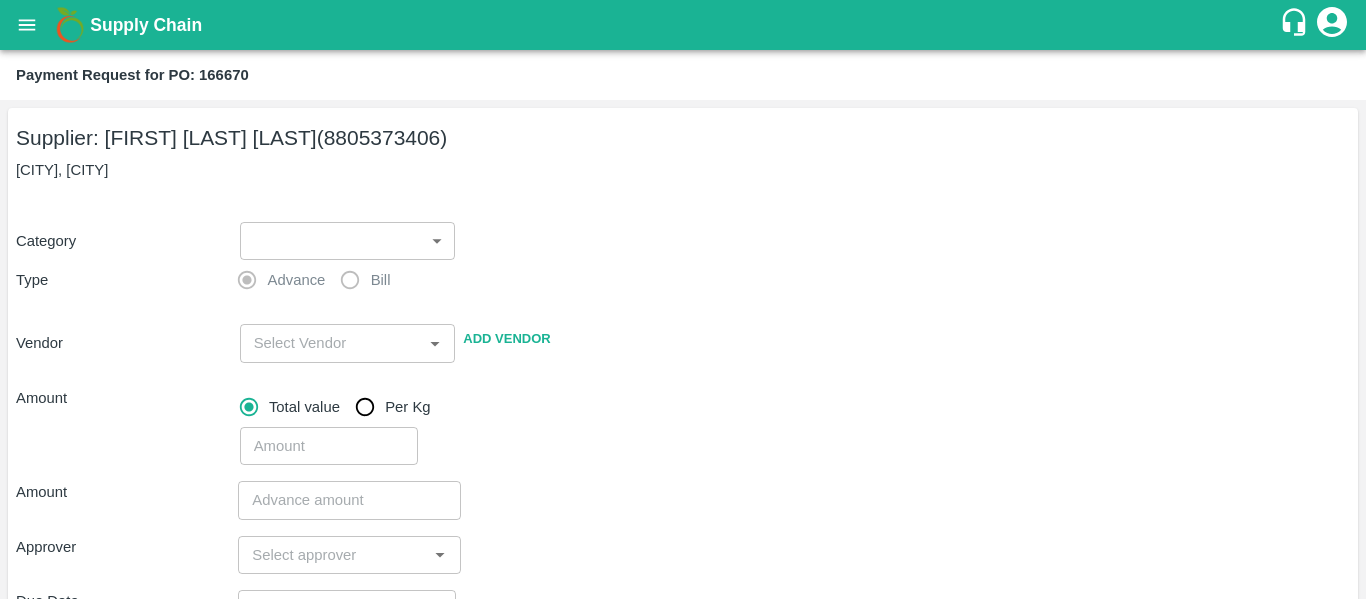 click on "Supply Chain Payment Request for PO: [NUMBER] Supplier:    [FIRST] [LAST]  ([PHONE]) Raver, Jalgaon Category ​ ​ Type Advance Bill Vendor ​ Add Vendor Amount Total value Per Kg ​ Amount ​ Approver ​ Due Date ​  Priority  Low  High Comment x ​ Attach bill Cancel Save Tembhurni PH Nashik CC Shahada Banana Export PH Savda Banana Export PH Nashik Banana CS [FIRST] [LAST] Logout" at bounding box center [683, 299] 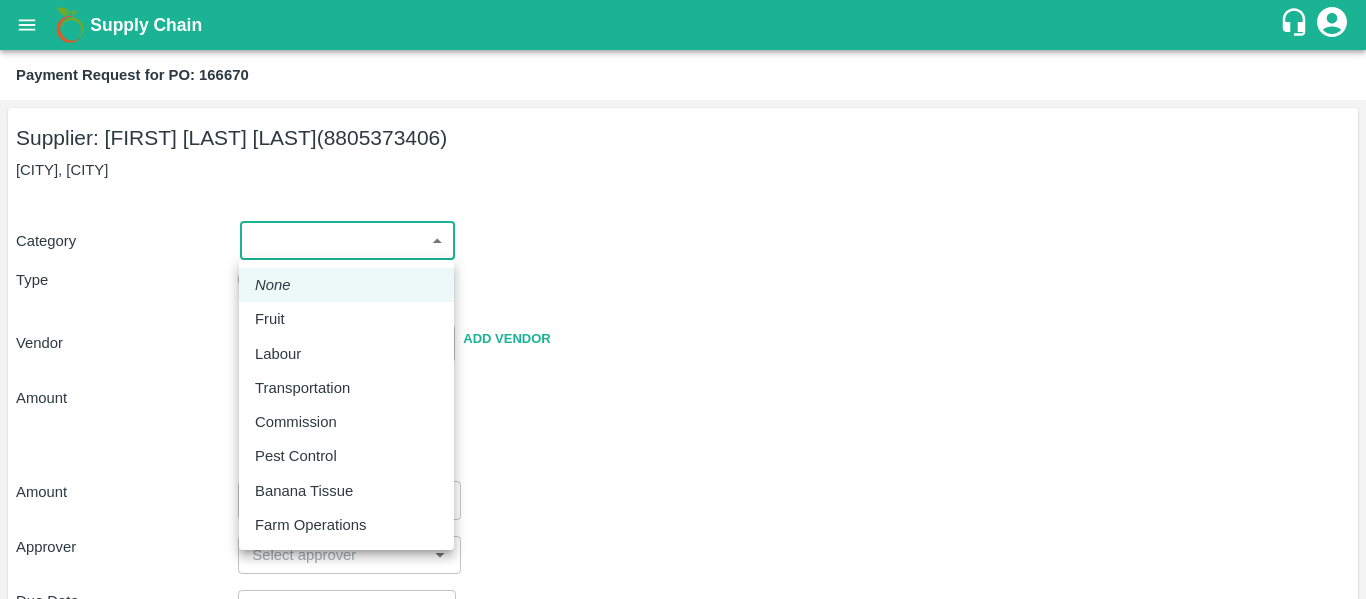 click on "Fruit" at bounding box center (275, 319) 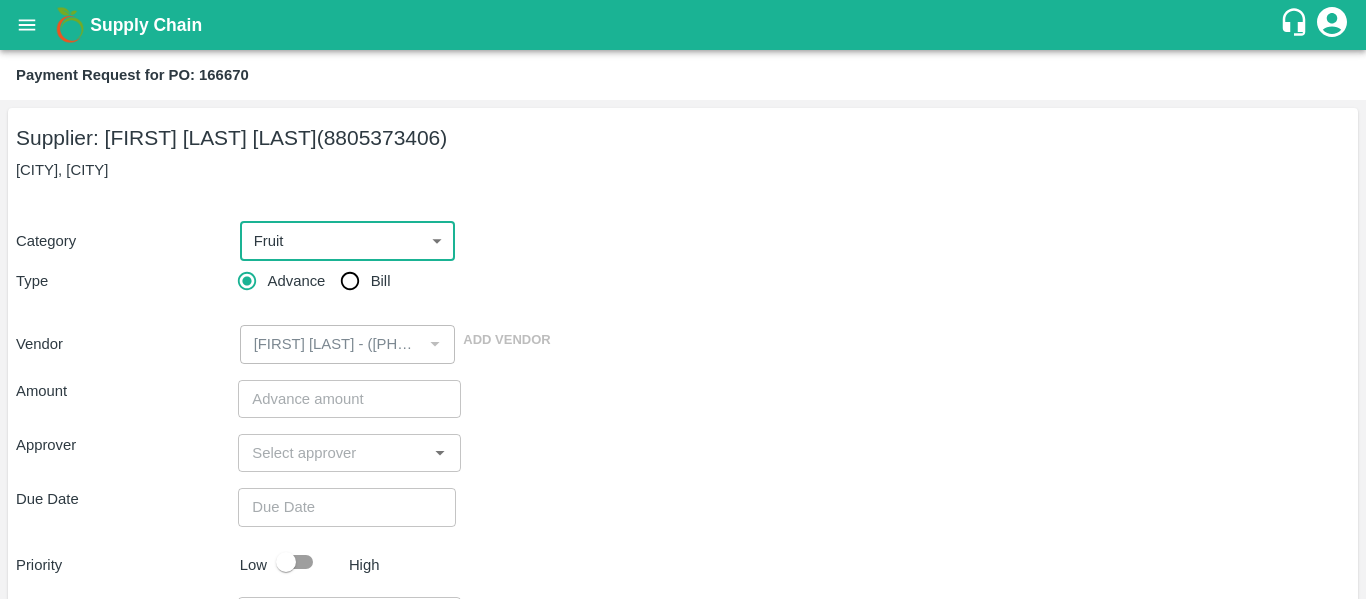click on "Bill" at bounding box center (350, 281) 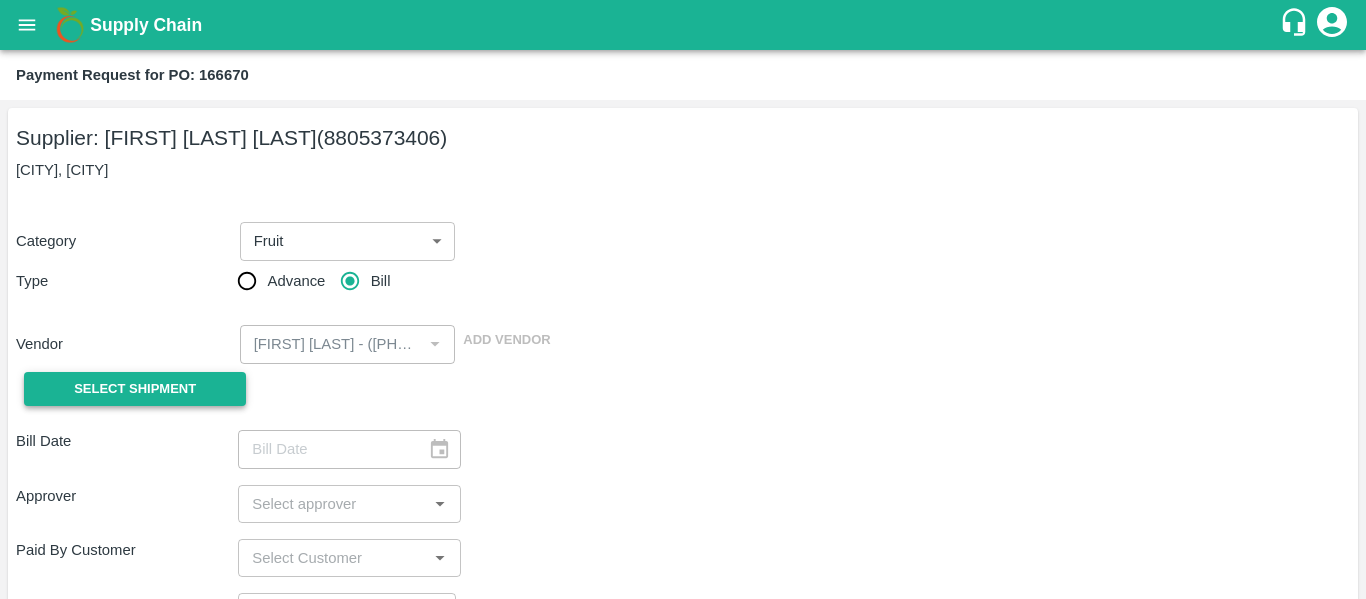 click on "Select Shipment" at bounding box center (135, 389) 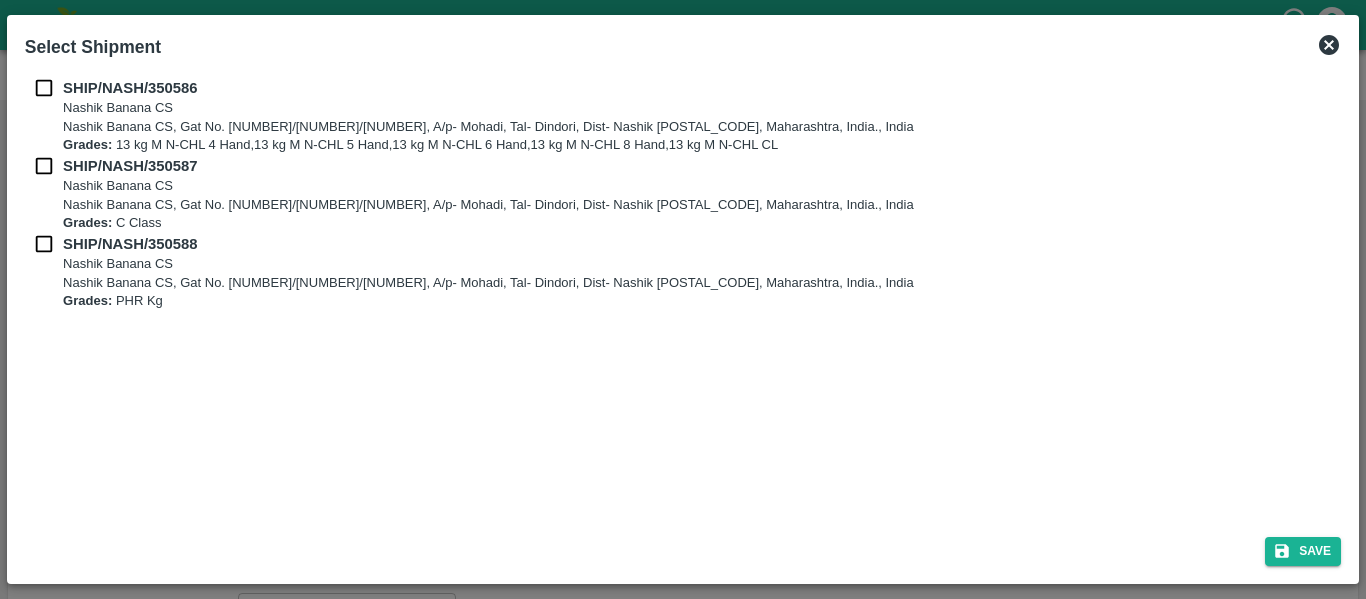 click on "SHIP/NASH/350586 Nashik Banana CS  Nashik Banana CS, Gat No. [NUMBER]/[NUMBER]/[NUMBER], A/p- Mohadi, Tal- Dindori, Dist- Nashik [POSTAL_CODE], Maharashtra, India., India Grades:   13 kg M N-CHL 4 Hand,13 kg M N-CHL 5 Hand,13 kg M N-CHL 6 Hand,13 kg M N-CHL 8 Hand,13 kg M N-CHL CL SHIP/NASH/350587 Nashik Banana CS  Nashik Banana CS, Gat No. [NUMBER]/[NUMBER]/[NUMBER], A/p- Mohadi, Tal- Dindori, Dist- Nashik [POSTAL_CODE], Maharashtra, India., India Grades:   C Class SHIP/NASH/350588 Nashik Banana CS  Nashik Banana CS, Gat No. [NUMBER]/[NUMBER]/[NUMBER], A/p- Mohadi, Tal- Dindori, Dist- Nashik [POSTAL_CODE], Maharashtra, India., India Grades:   PHR Kg" at bounding box center [683, 295] 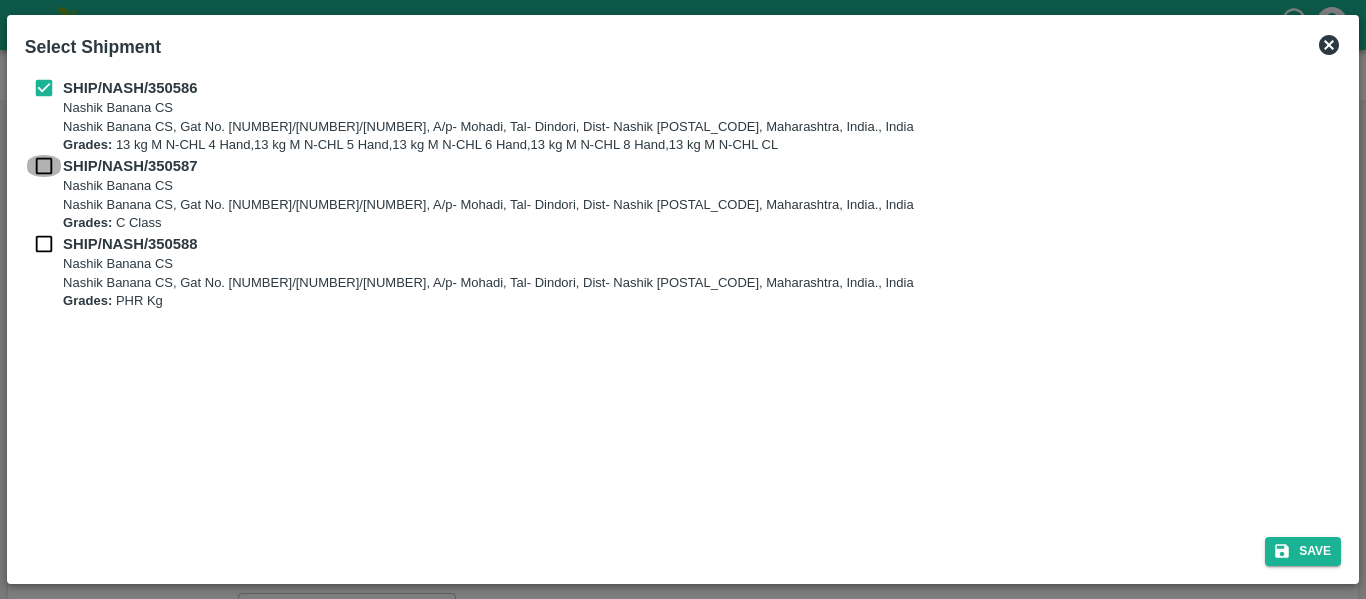 click at bounding box center [44, 166] 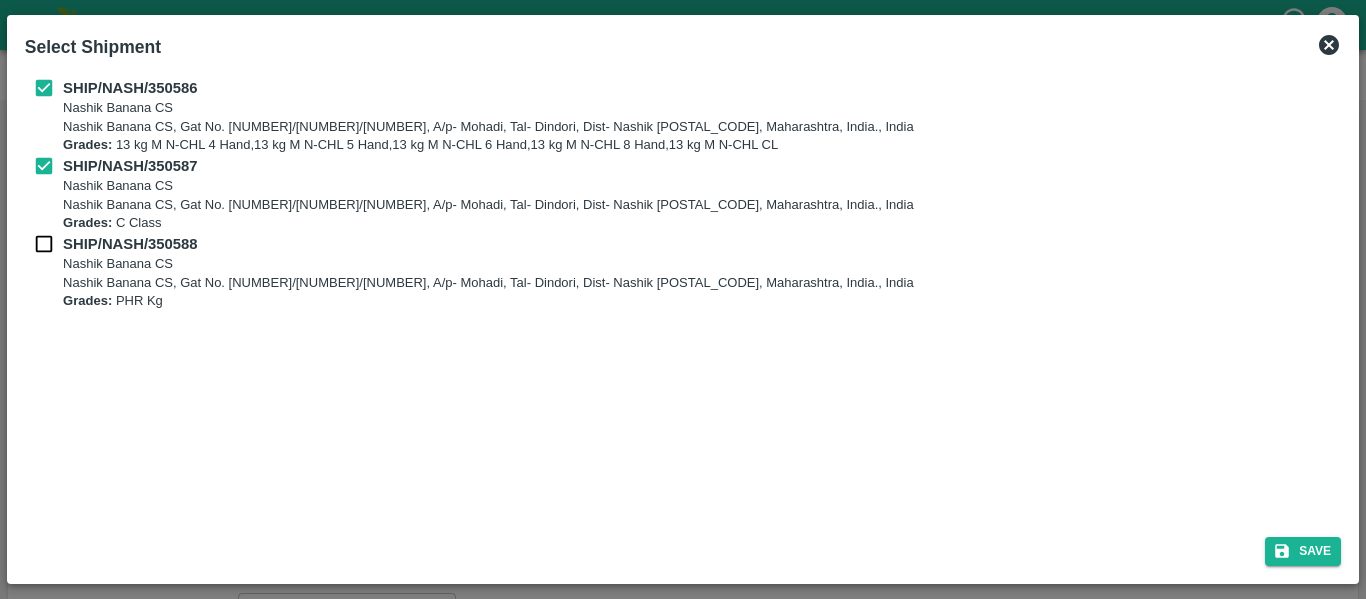 click at bounding box center [44, 244] 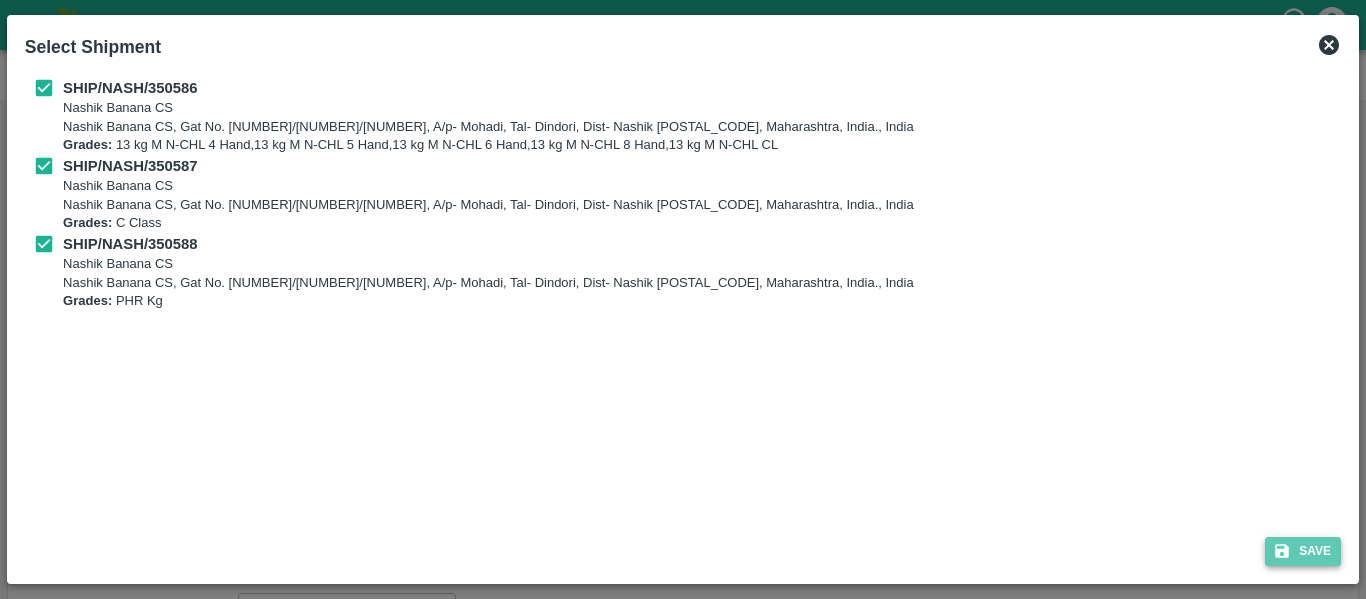 click on "Save" at bounding box center (1303, 551) 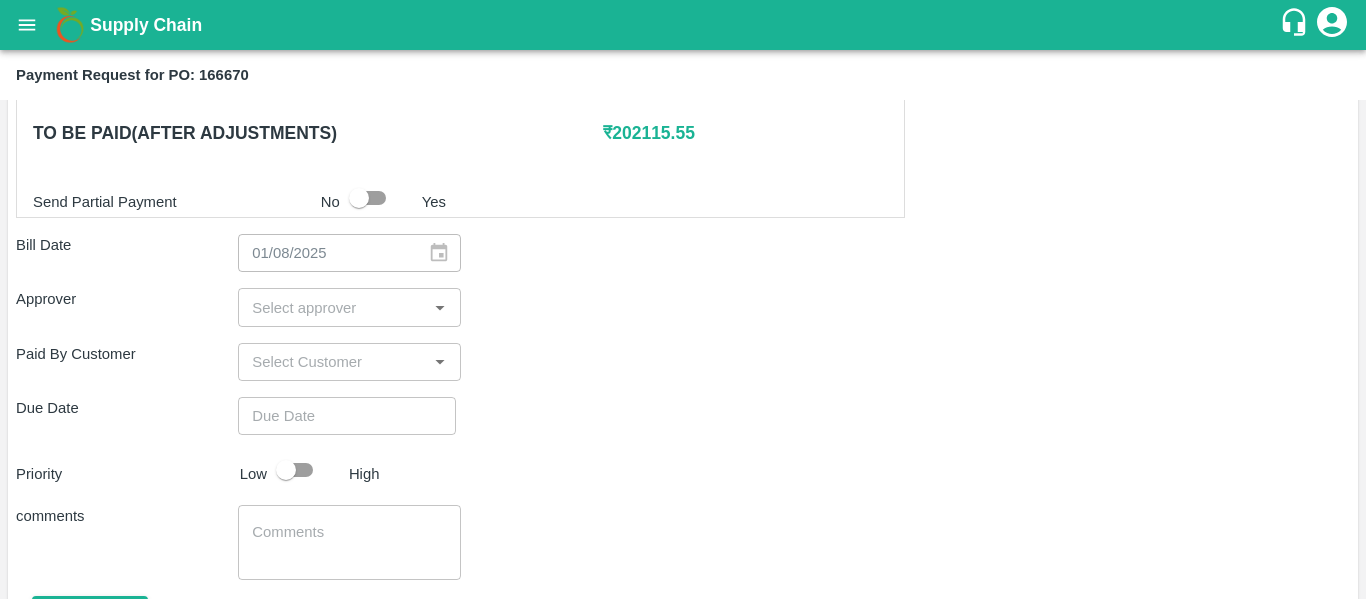 scroll, scrollTop: 1009, scrollLeft: 0, axis: vertical 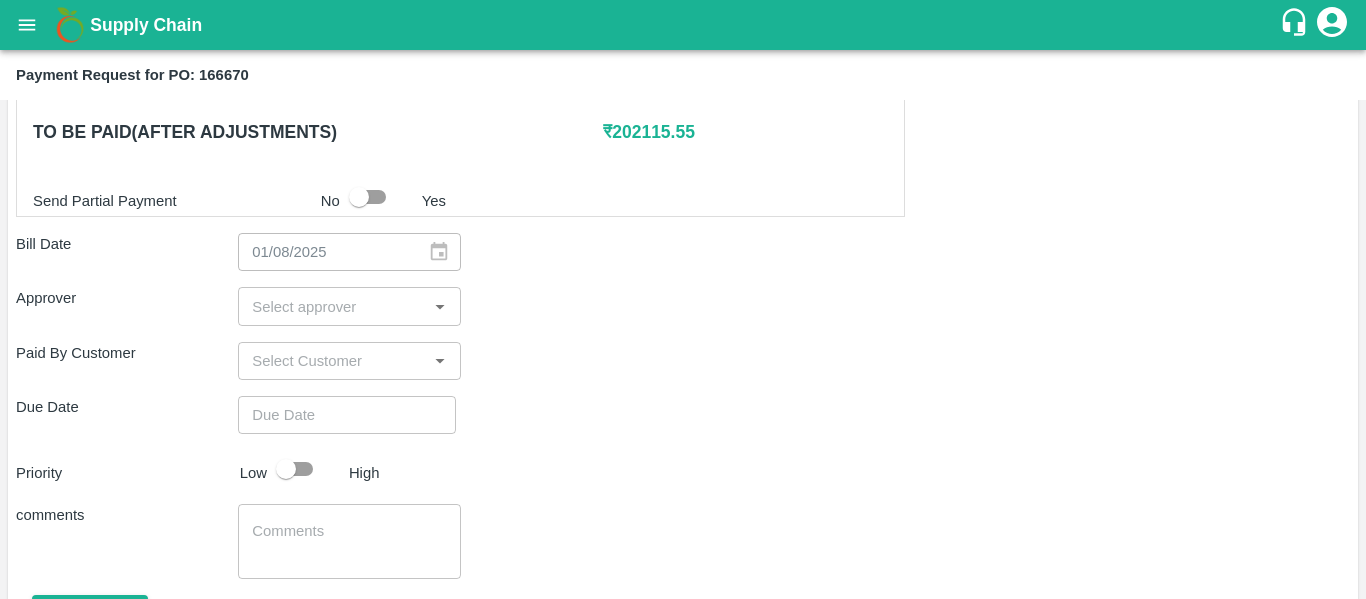 click on "Shipment -  SHIP/NASH/350586 Lots (Labels) Weight (Kgs) Total Price (₹) BANANA-EXP/13 kg M N-CHL 4 Hand/V-MH-VARUNR/468FEX/310725   [NUMBER] ( [NUMBER]  X   [NUMBER]   ) ₹ [PRICE] ₹ [PRICE]  / kg BANANA-EXP/13 kg M N-CHL 5 Hand/V-MH-VARUNR/468FEX/310725   [NUMBER] ( [NUMBER]  X   [NUMBER]   ) ₹ [PRICE] ₹ [PRICE]  / kg BANANA-EXP/13 kg M N-CHL 6 Hand/V-MH-VARUNR/468FEX/310725   [NUMBER] ( [NUMBER]  X   [NUMBER]   ) ₹ [PRICE] ₹ [PRICE]  / kg BANANA-EXP/13 kg M N-CHL 8 Hand/V-MH-VARUNR/468FEX/310725   [NUMBER] ( [NUMBER]  X   [NUMBER]   ) ₹ [PRICE] ₹ [PRICE]  / kg BANANA-EXP/13 kg M N-CHL CL/V-MH-VARUNR/468FEX/310725   [NUMBER] ( [NUMBER]  X   [NUMBER]   ) ₹ [PRICE] ₹ [PRICE]  / kg Total [NUMBER] [PRICE] Shipment -  SHIP/NASH/350587 Lots (Labels) Weight (Kgs) Total Price (₹) BANANA-EXP/C Class/V-MH-VARUNR/258BOM/310725   [NUMBER] ( [NUMBER]  X   [NUMBER]   ) ₹ [PRICE] ₹ [PRICE]  / kg Total [NUMBER] [PRICE] Shipment -  SHIP/NASH/350588 Lots (Labels) Weight (Kgs) Total Price (₹) BANANA-EXP/PHR Kg/V-MH-VARUNR/258BOM/310725   [NUMBER] ( [NUMBER]  X   [NUMBER]   ) ₹ [PRICE] ₹ [PRICE]  / kg Total [NUMBER] [PRICE] [NUMBER]" at bounding box center (683, 43) 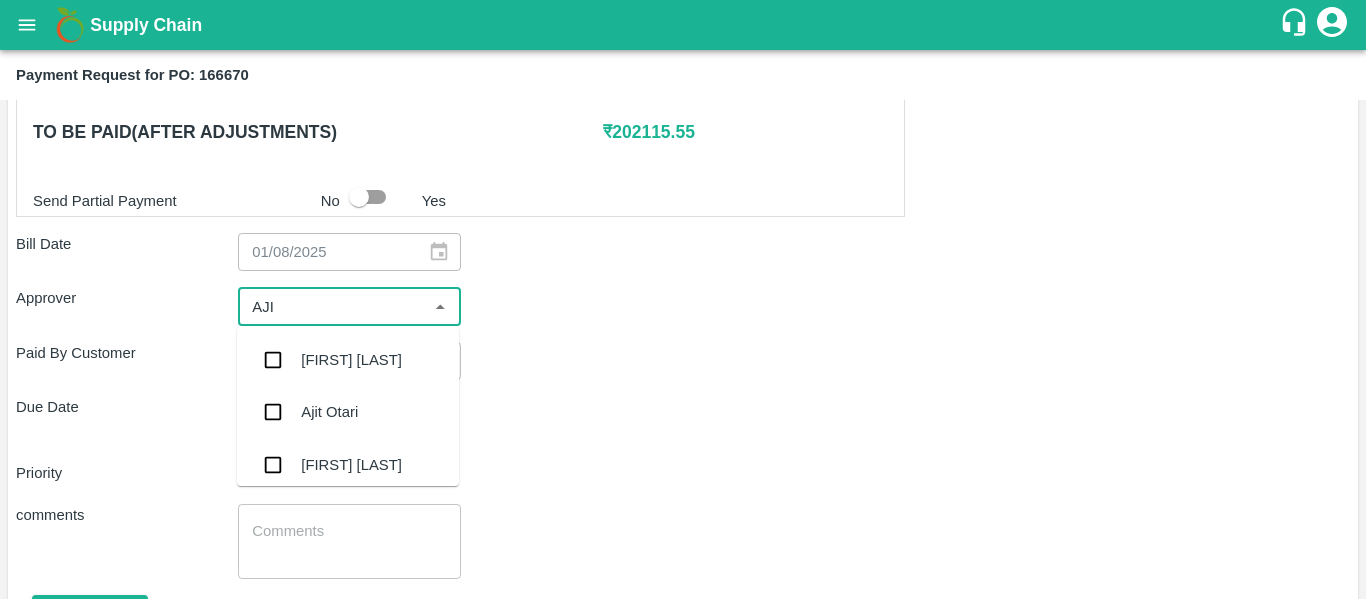type on "[FIRST]" 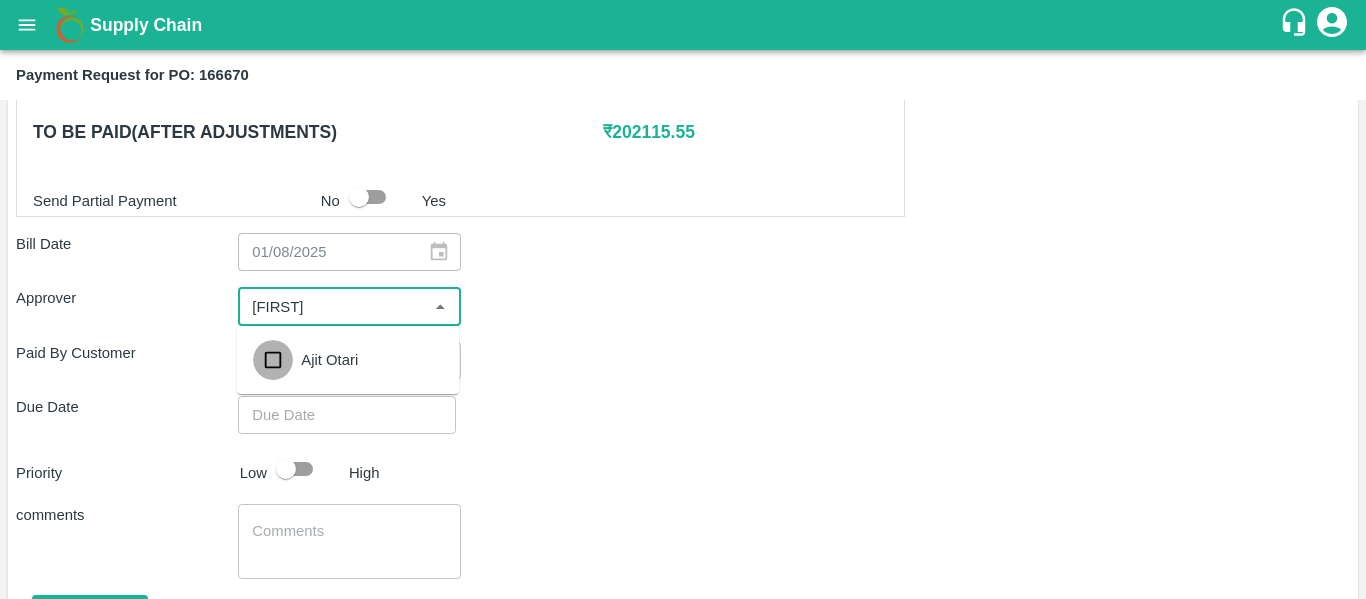 click at bounding box center (273, 360) 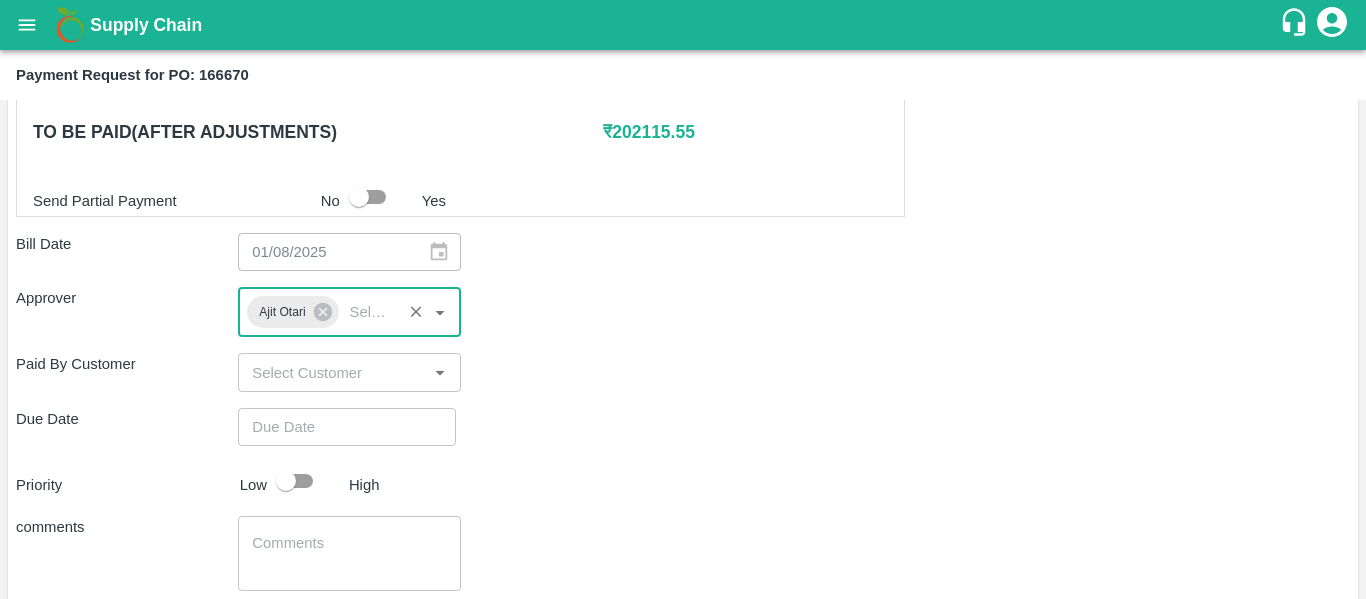 type on "DD/MM/YYYY hh:mm aa" 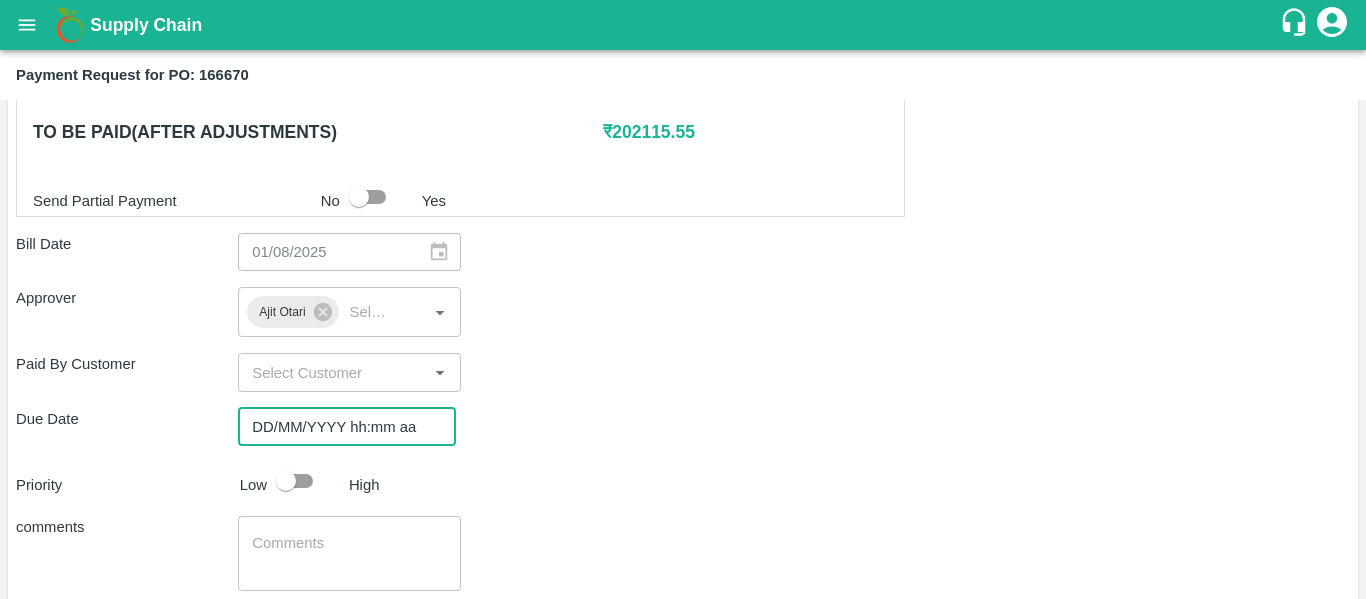 click on "DD/MM/YYYY hh:mm aa" at bounding box center (340, 427) 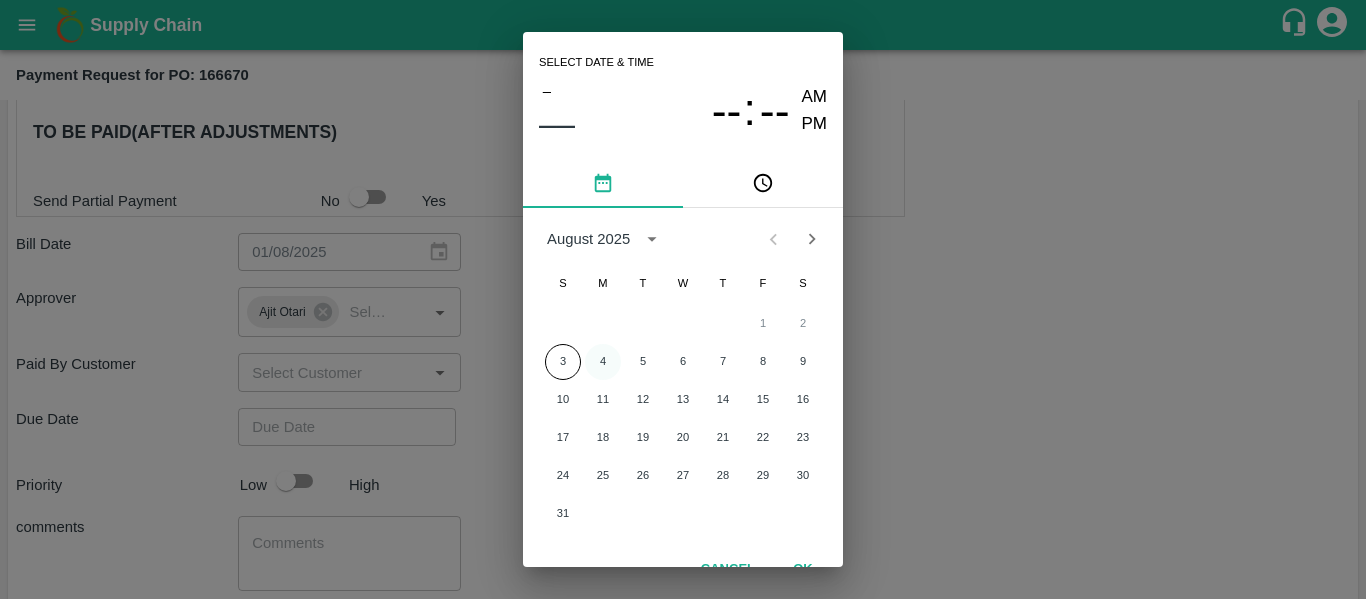 click on "4" at bounding box center (603, 362) 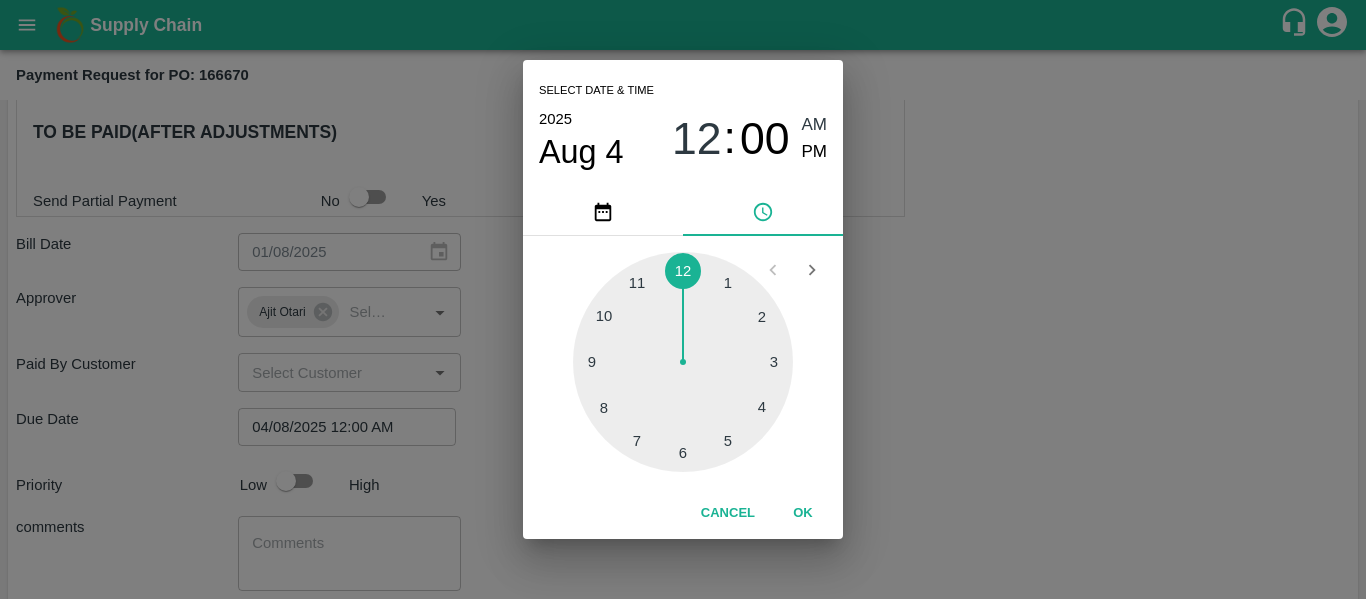 click on "Select date & time 2025 Aug 4 12 : 00 AM PM 1 2 3 4 5 6 7 8 9 10 11 12 Cancel OK" at bounding box center (683, 299) 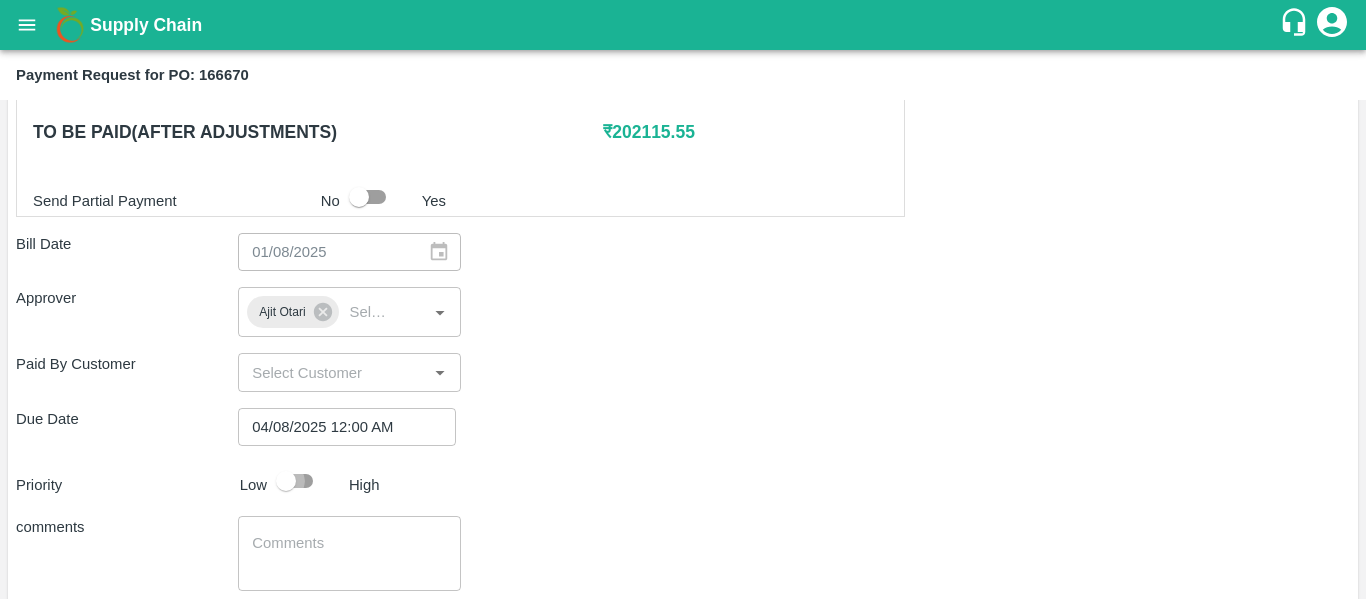click at bounding box center [286, 481] 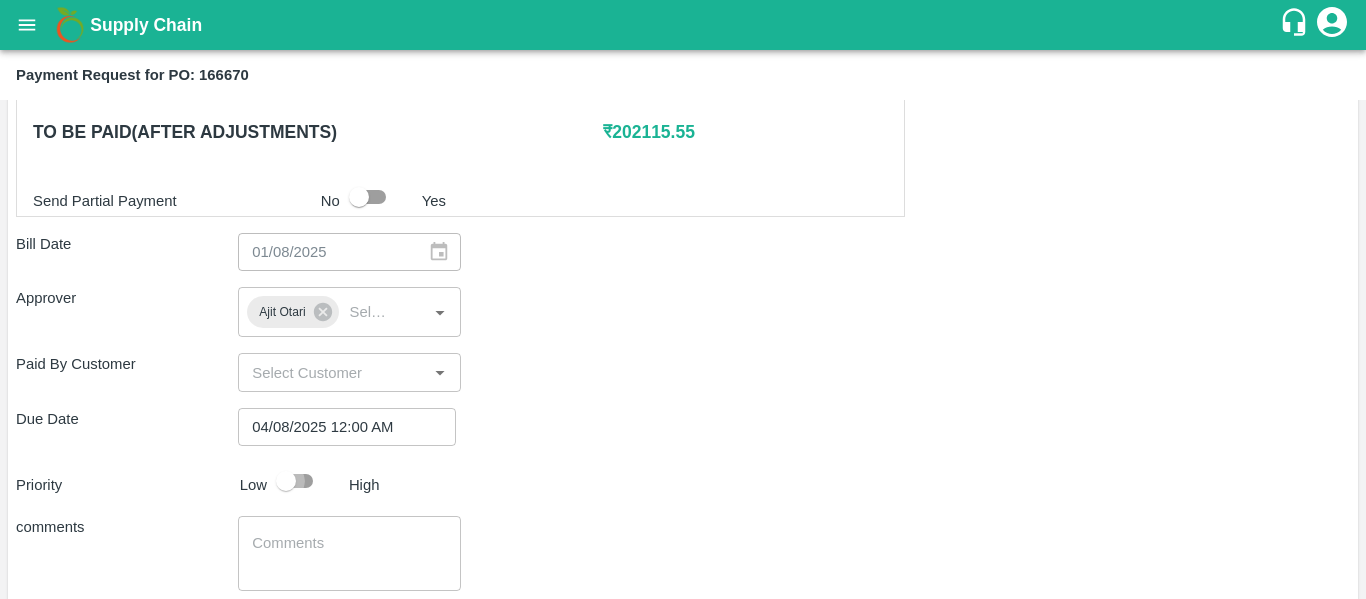 checkbox on "true" 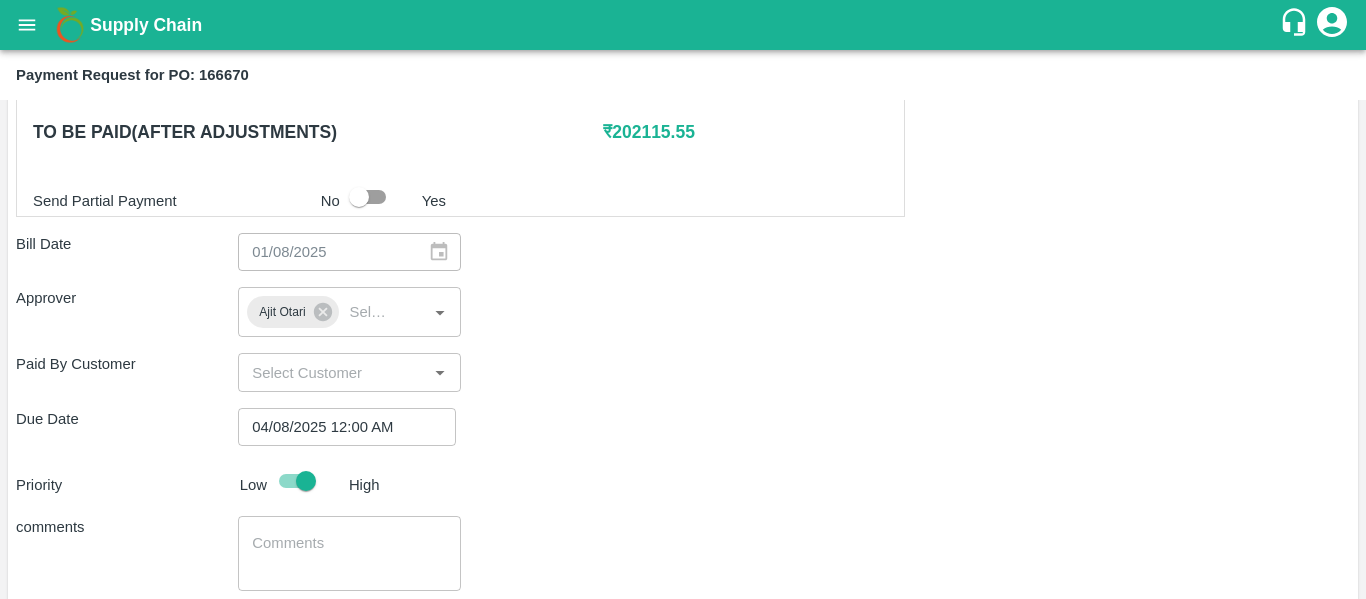 click at bounding box center (349, 554) 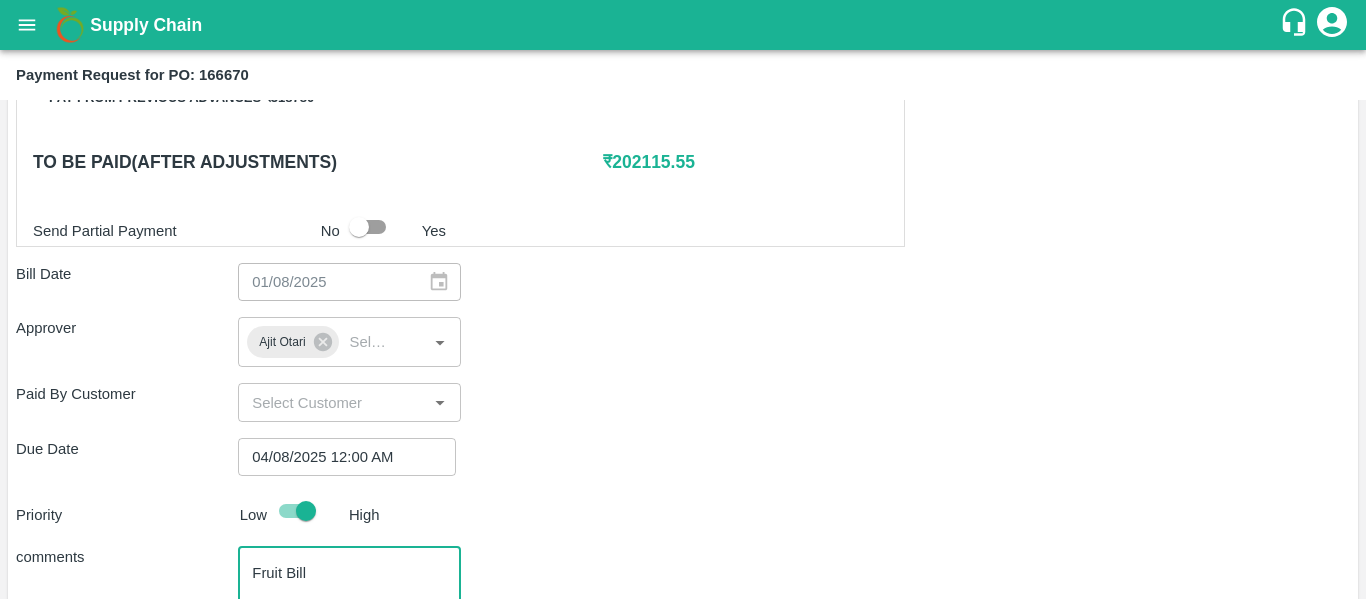scroll, scrollTop: 978, scrollLeft: 0, axis: vertical 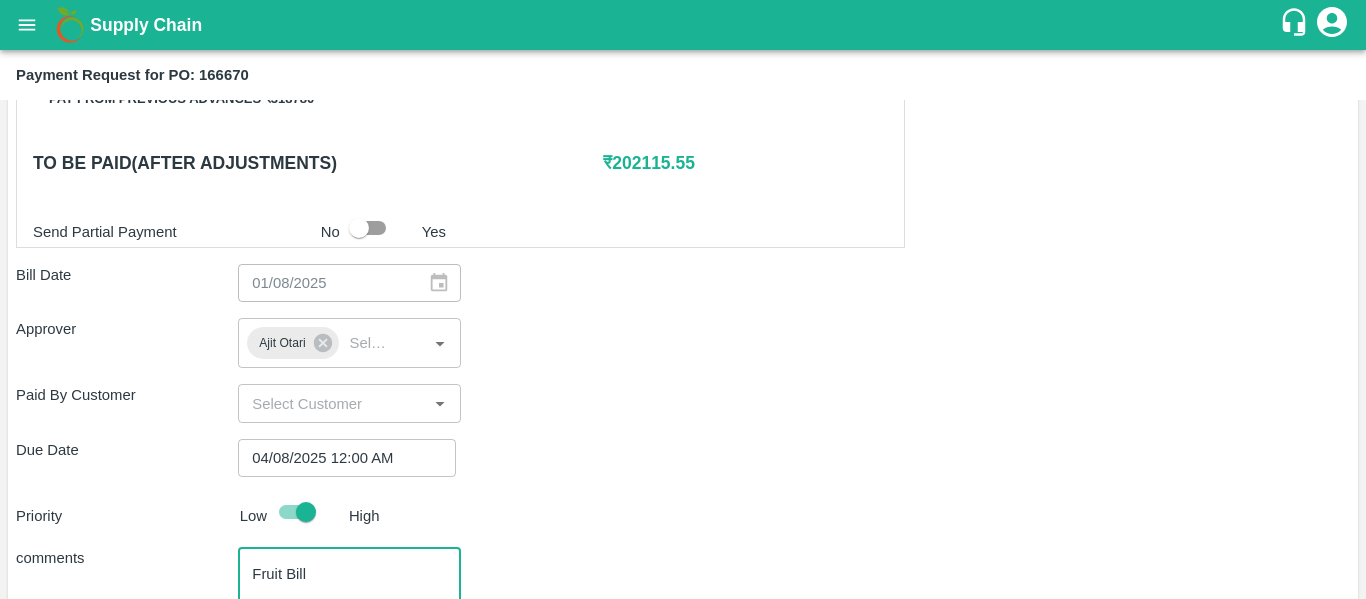 type on "Fruit Bill" 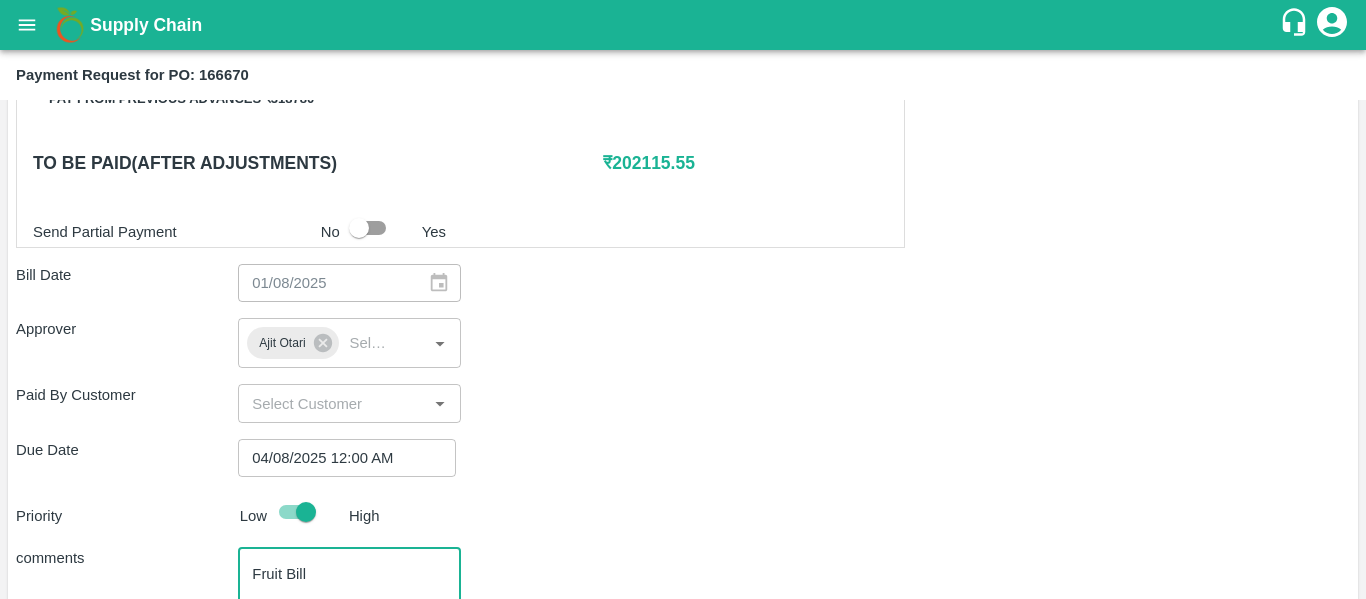 scroll, scrollTop: 1127, scrollLeft: 0, axis: vertical 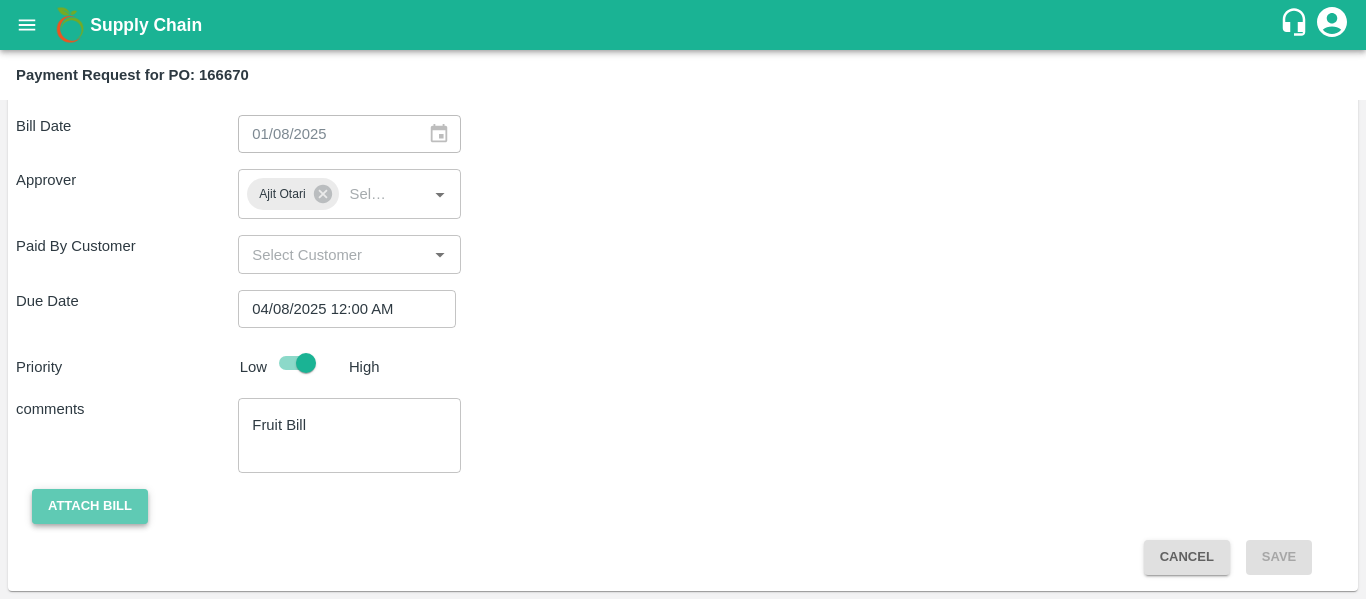 click on "Attach bill" at bounding box center (90, 506) 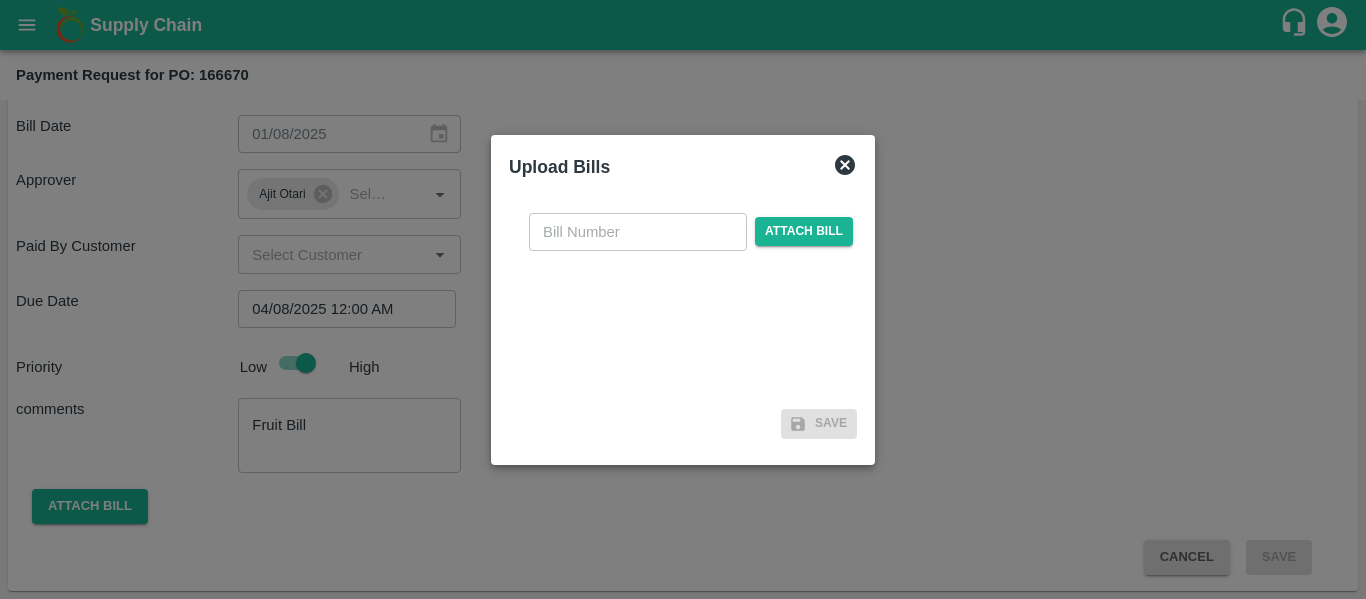 click at bounding box center [638, 232] 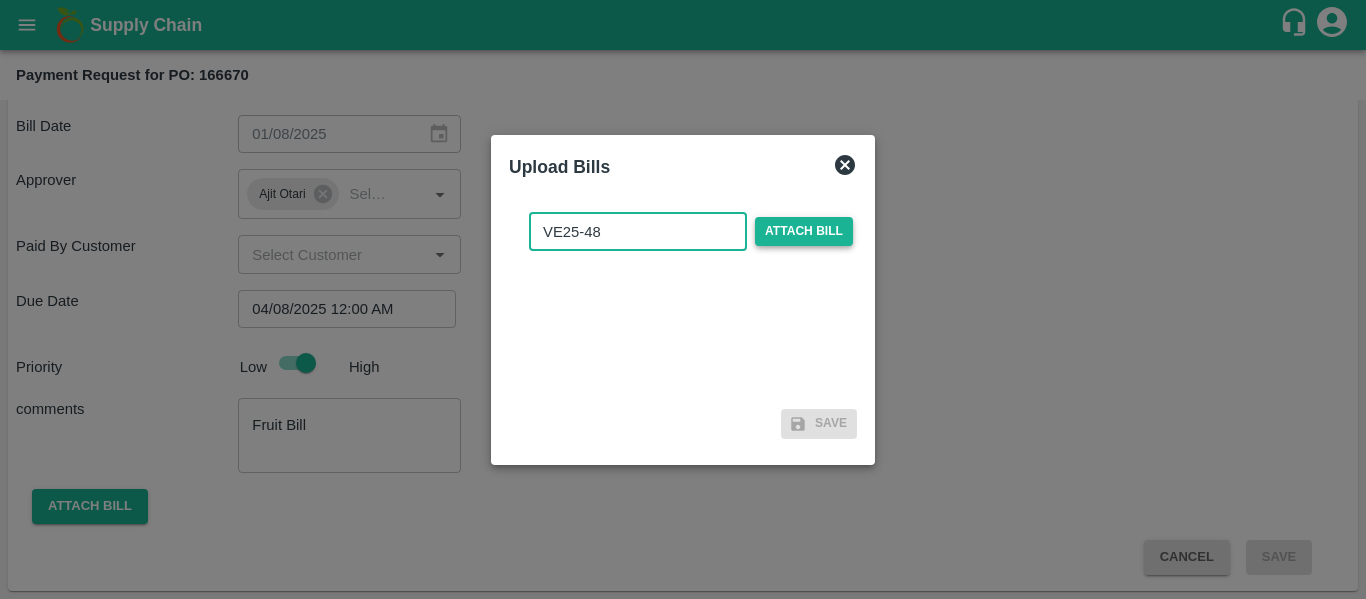 type on "VE25-48" 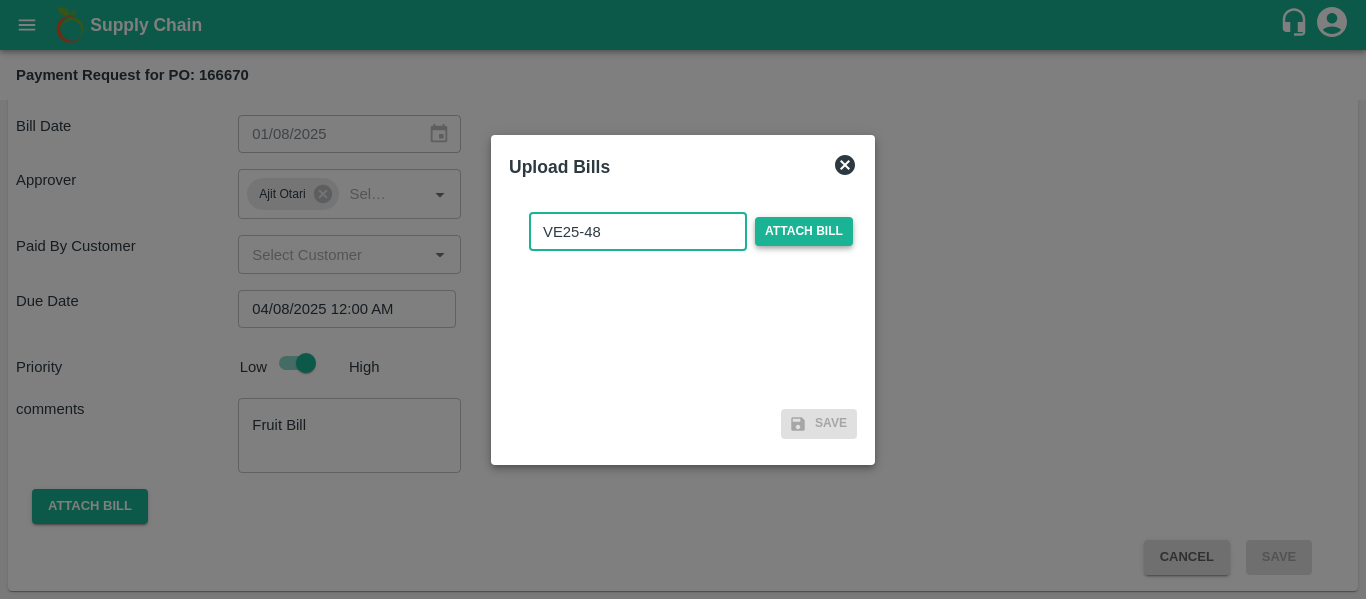 click on "Attach bill" at bounding box center [804, 231] 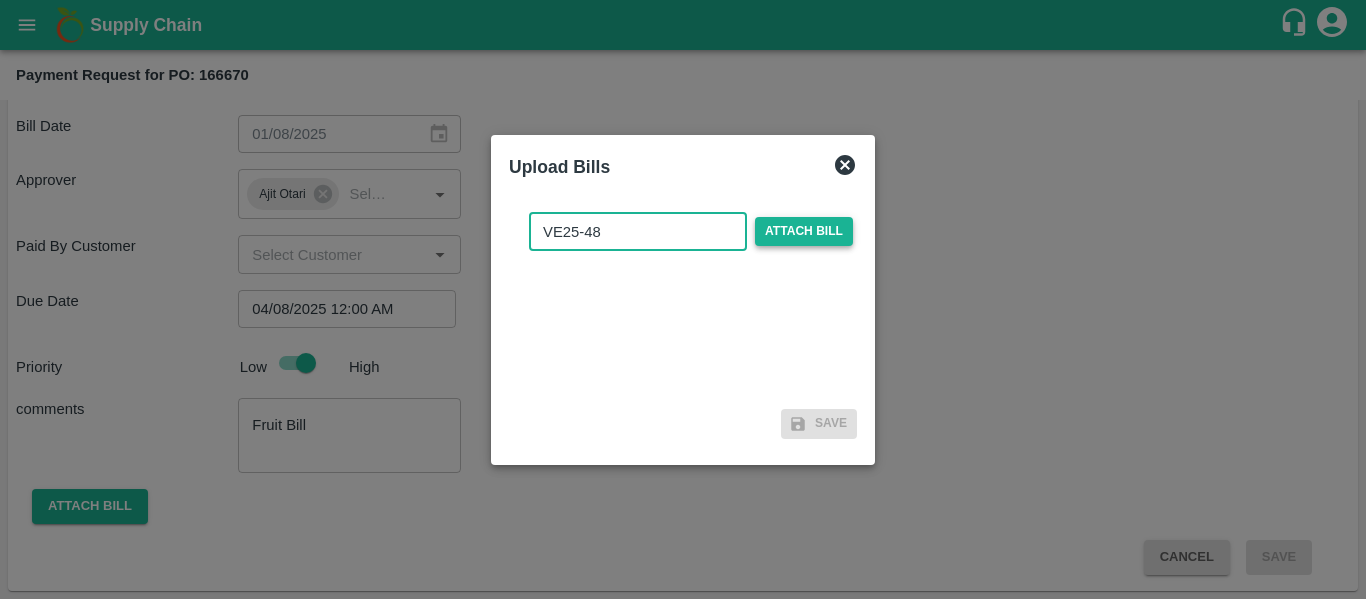 click on "Attach bill" at bounding box center [0, 0] 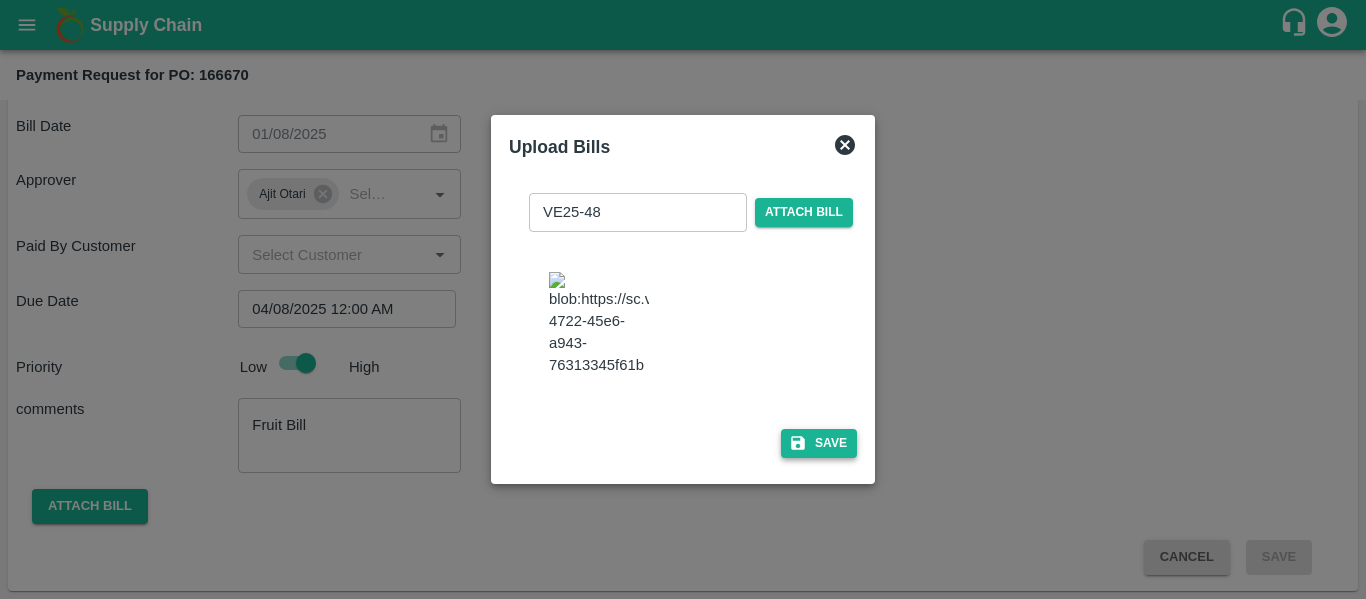 click on "Save" at bounding box center [819, 443] 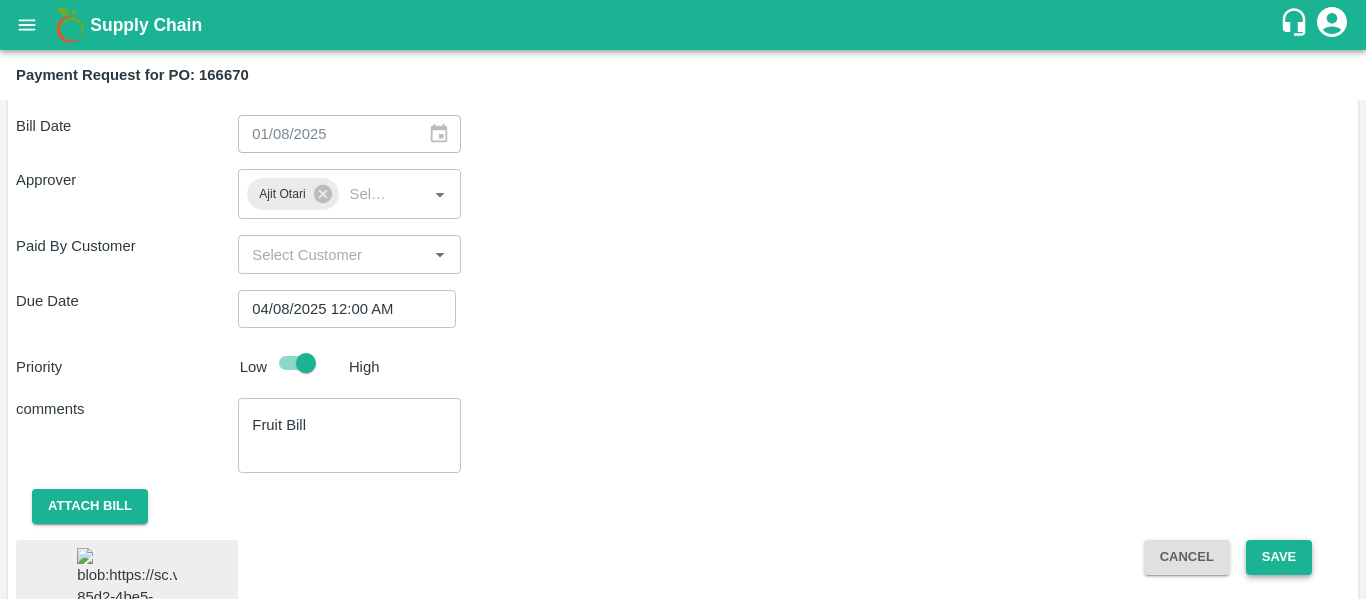click on "Save" at bounding box center [1279, 557] 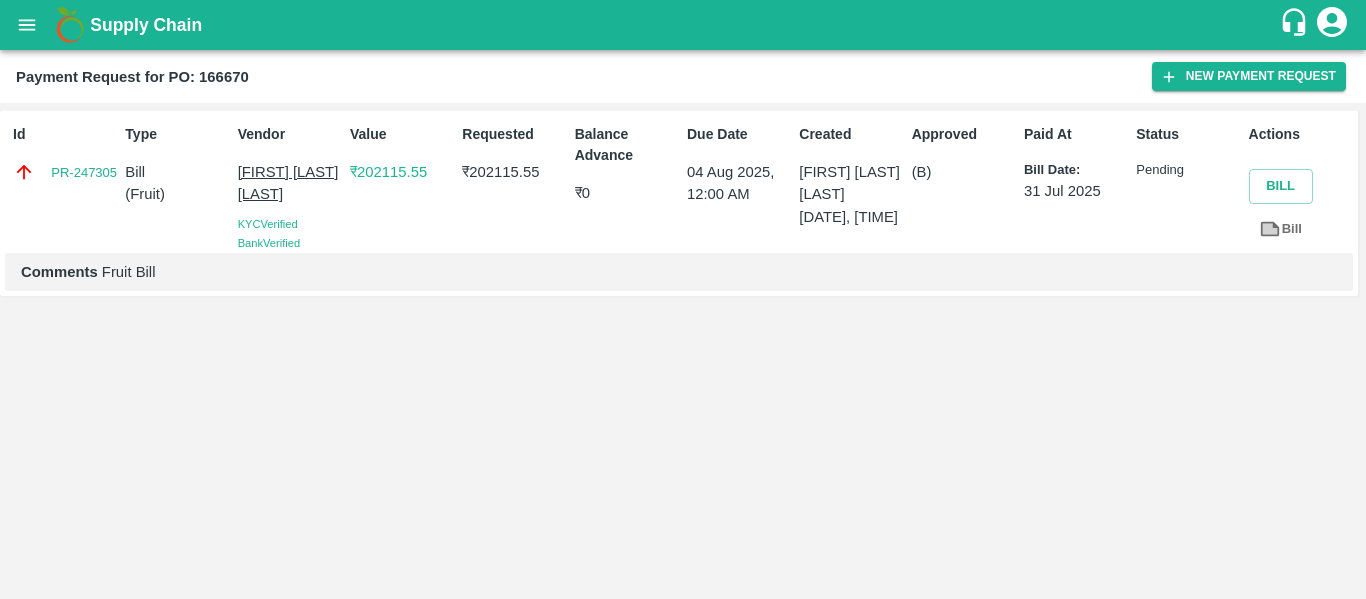 click at bounding box center [27, 25] 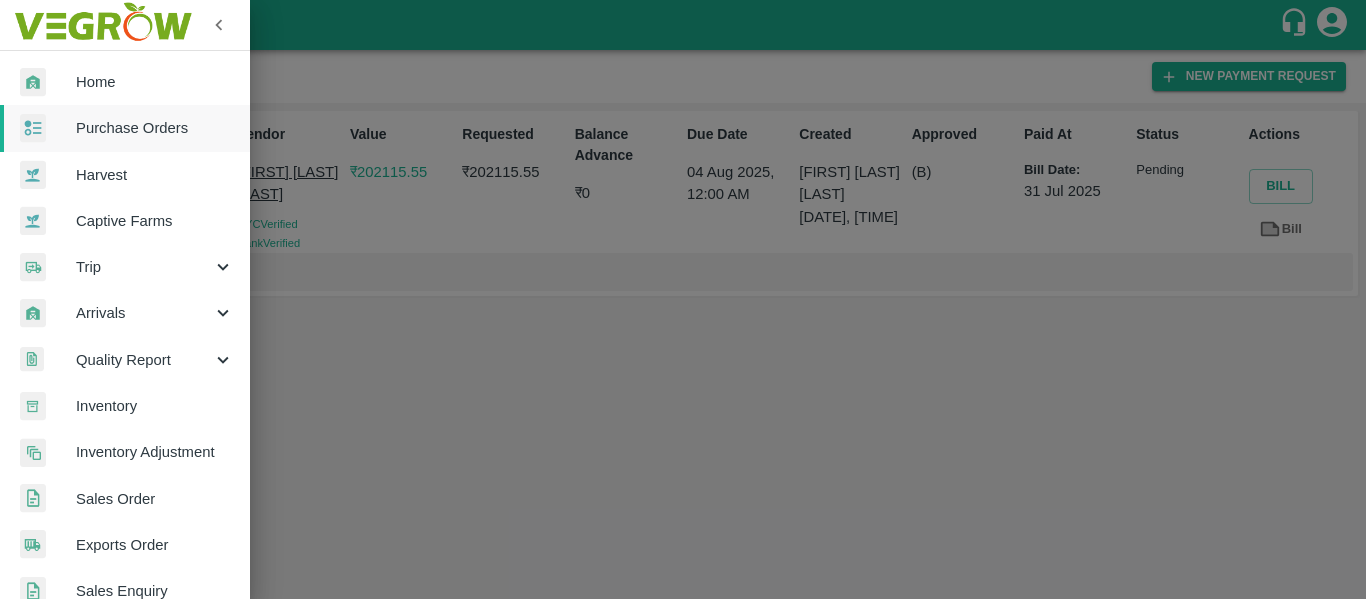 click on "Purchase Orders" at bounding box center (155, 128) 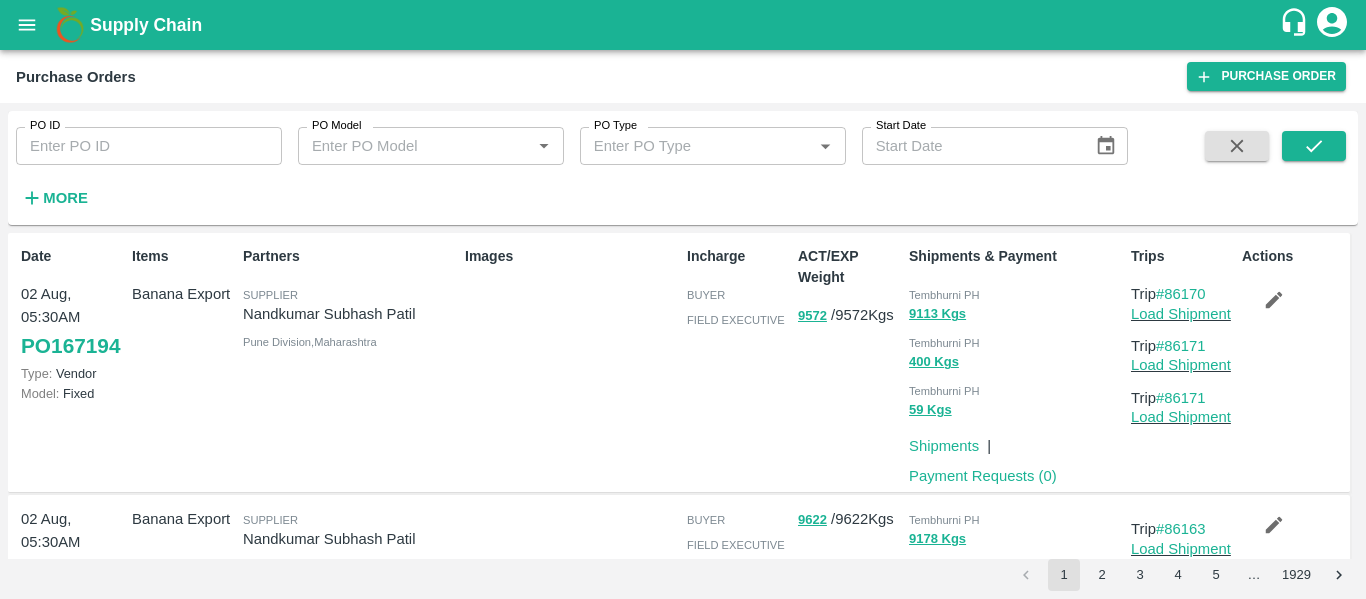 click on "PO ID" at bounding box center (149, 146) 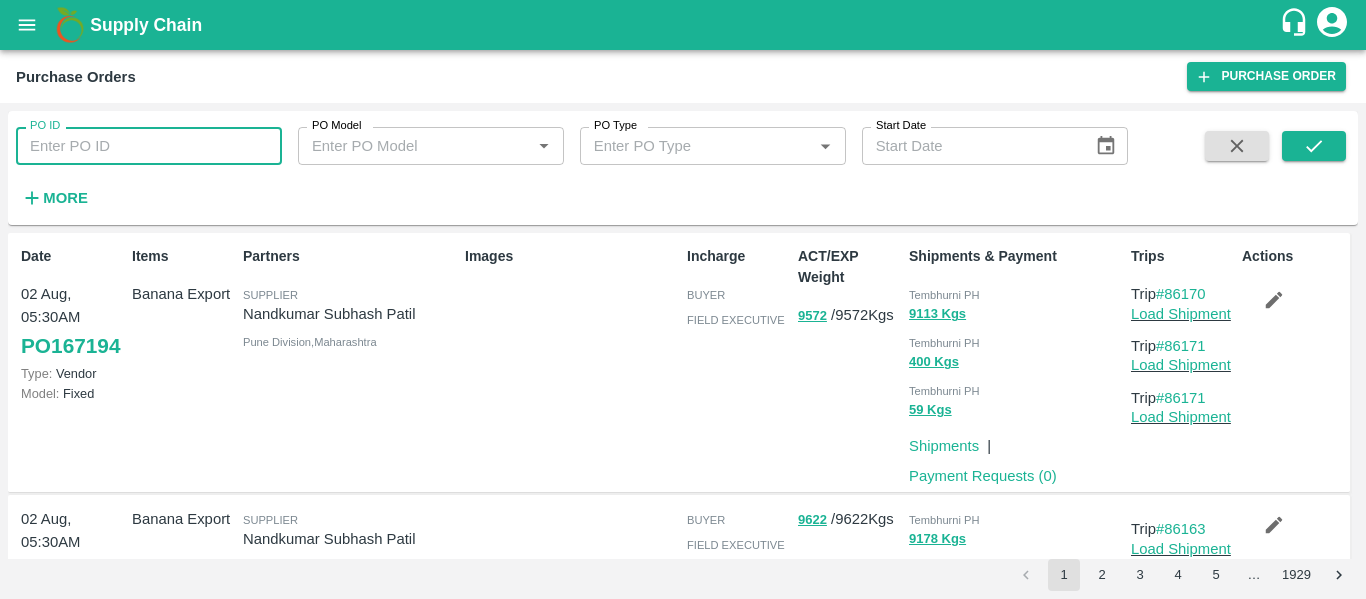 paste on "166668" 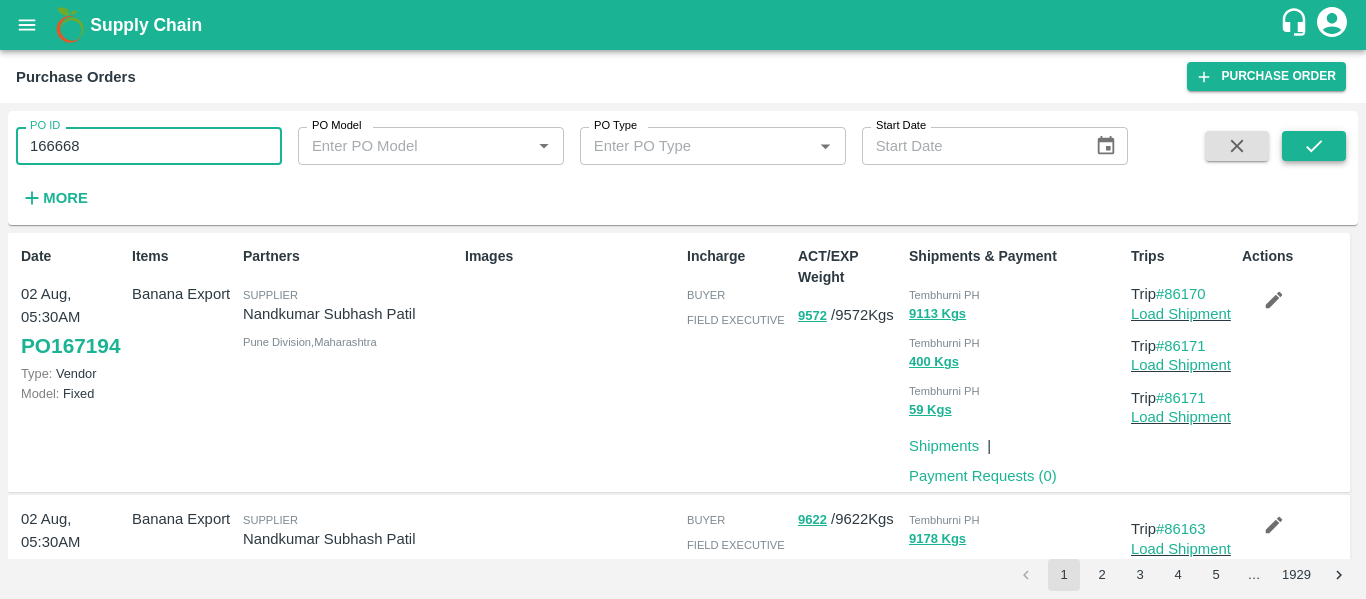 type on "166668" 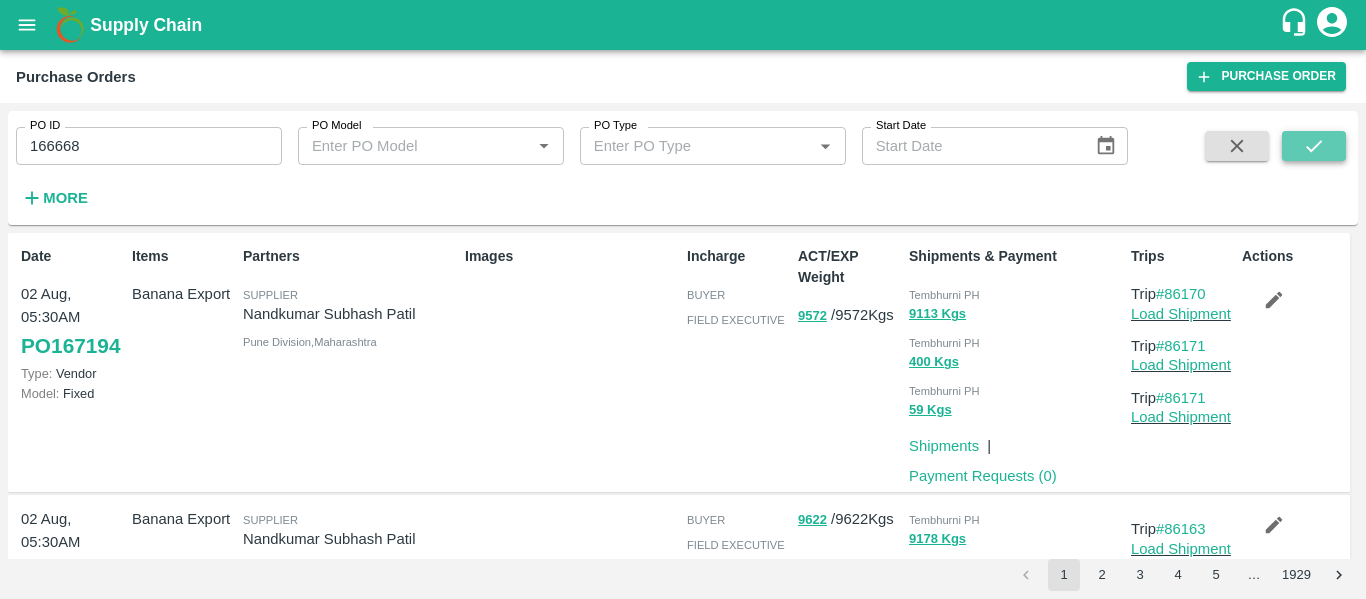 click 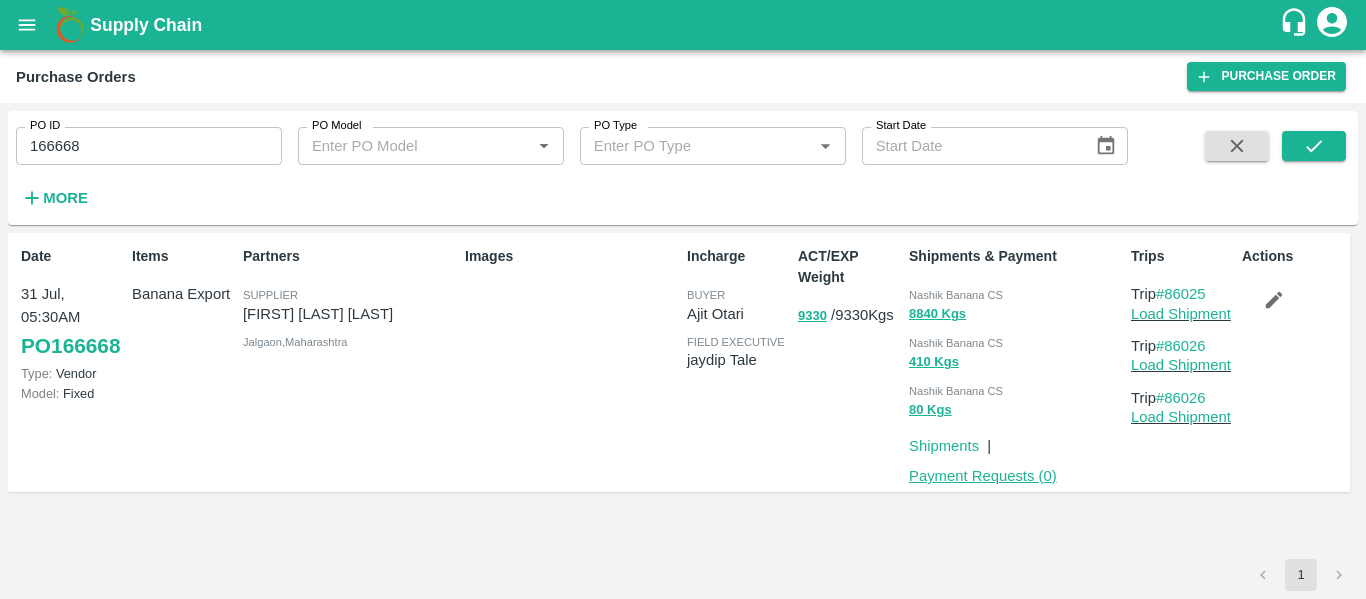 click on "Payment Requests ( 0 )" at bounding box center (983, 476) 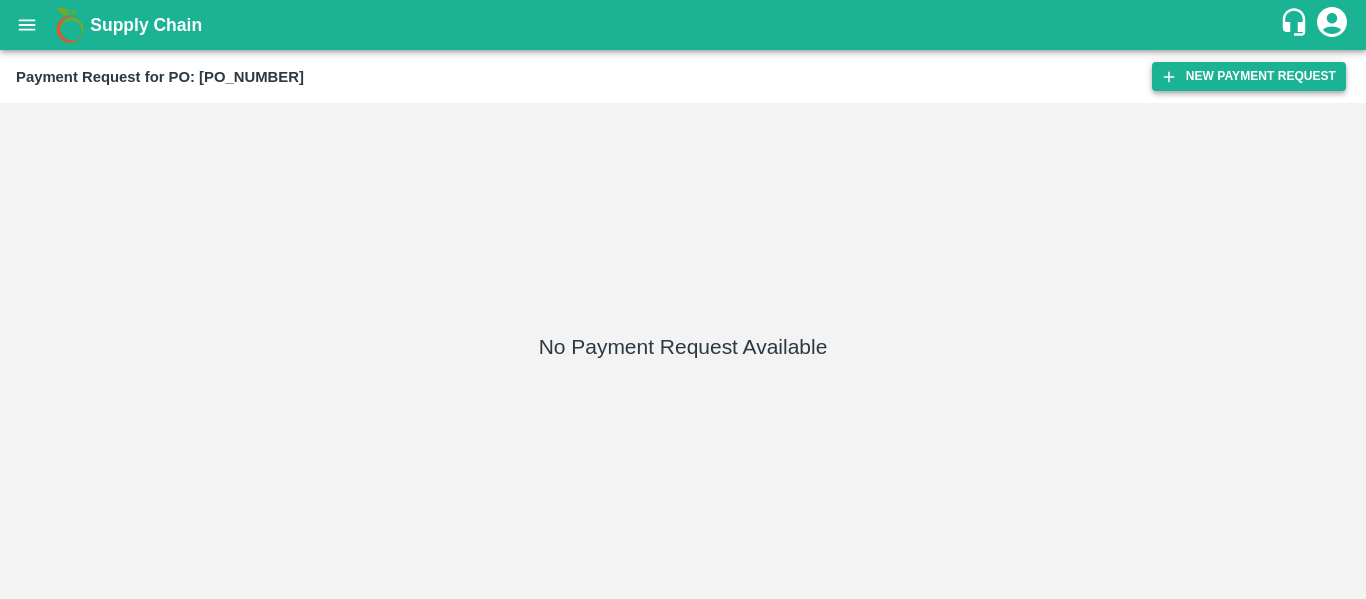 scroll, scrollTop: 0, scrollLeft: 0, axis: both 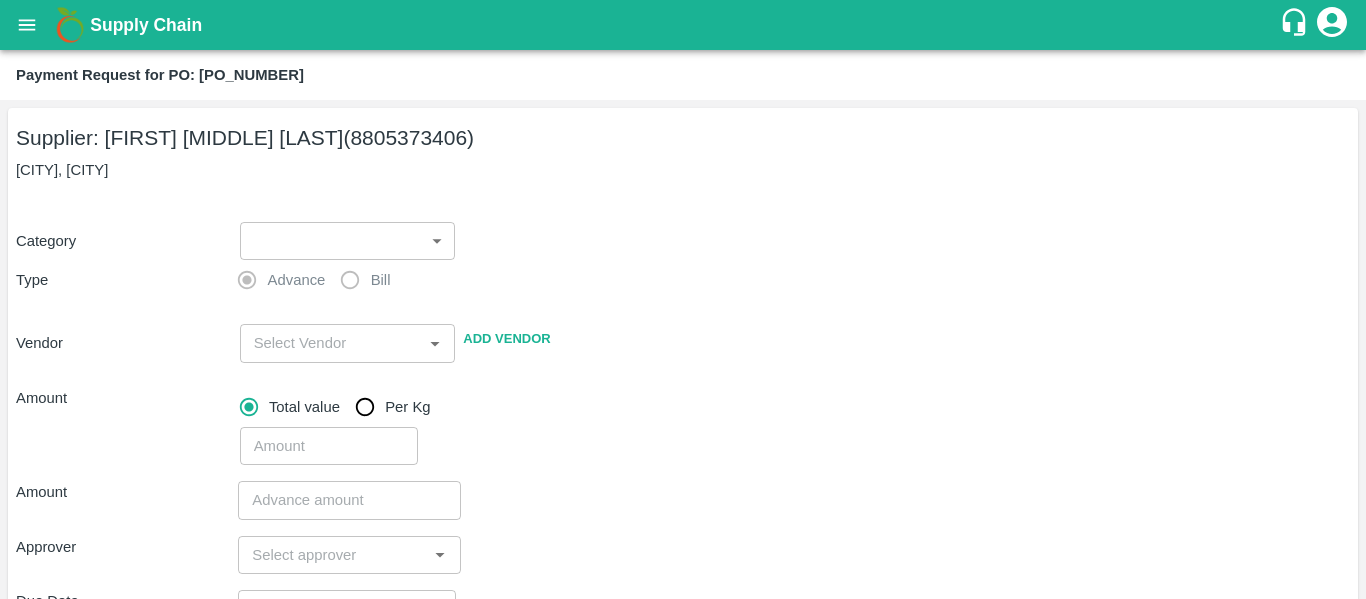 click on "Payment Request for PO: [PO_NUMBER] Supplier:    [FIRST] [MIDDLE] [LAST]  ([PHONE]) [LOCATION] [CATEGORY] ​ ​ Type Advance Bill Vendor ​ Add Vendor Amount Total value Per Kg ​ Amount ​ Approver ​ Due Date ​  Priority  Low  High Comment x ​ Attach bill Cancel Save [LOCATION] [LOCATION] [LOCATION] [LOCATION] [LOCATION] [FIRST] [LAST] Logout" at bounding box center [683, 299] 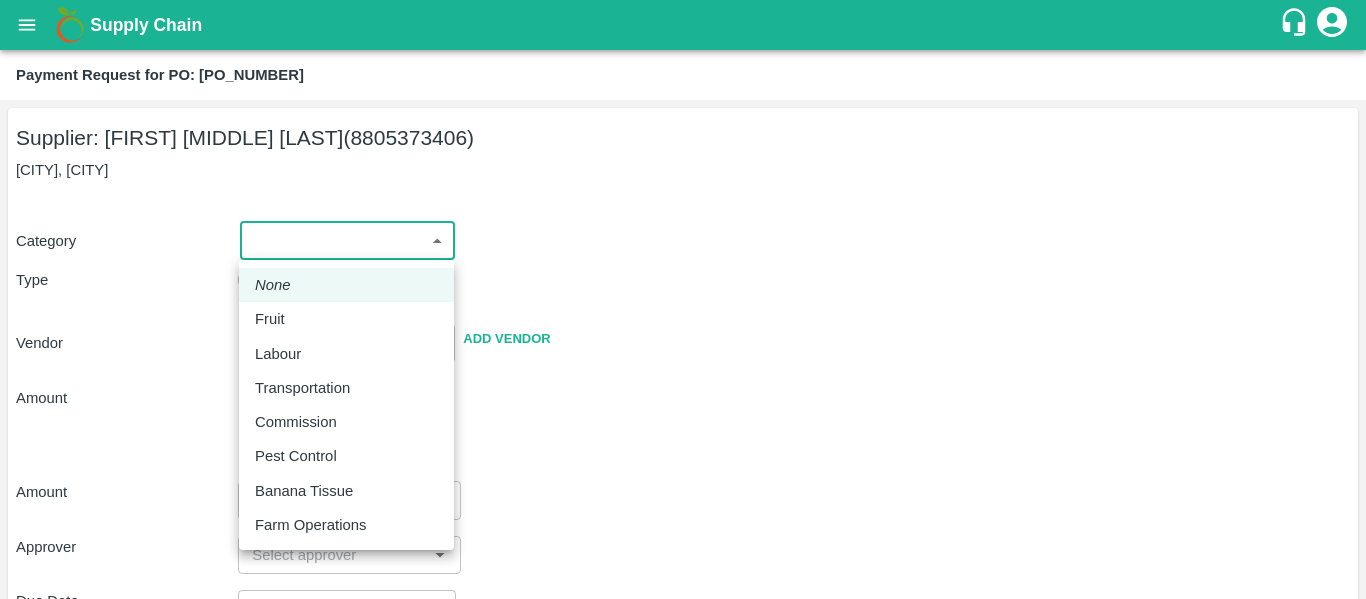 click on "Fruit" at bounding box center [346, 319] 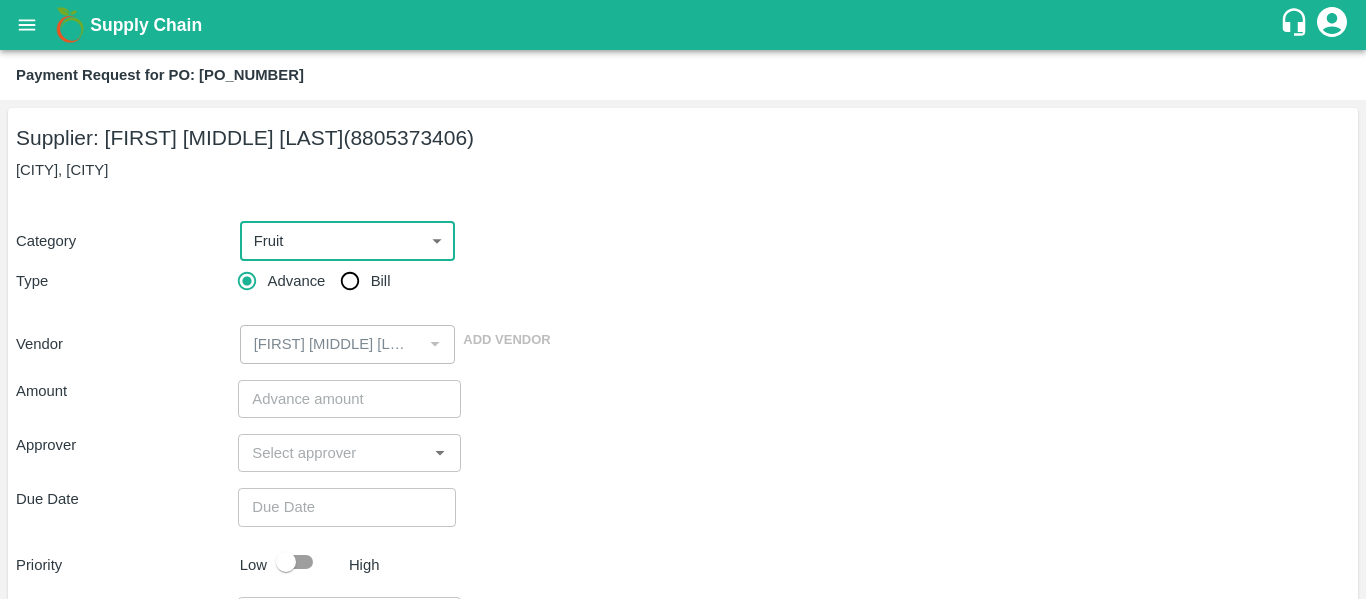 click on "Bill" at bounding box center (350, 281) 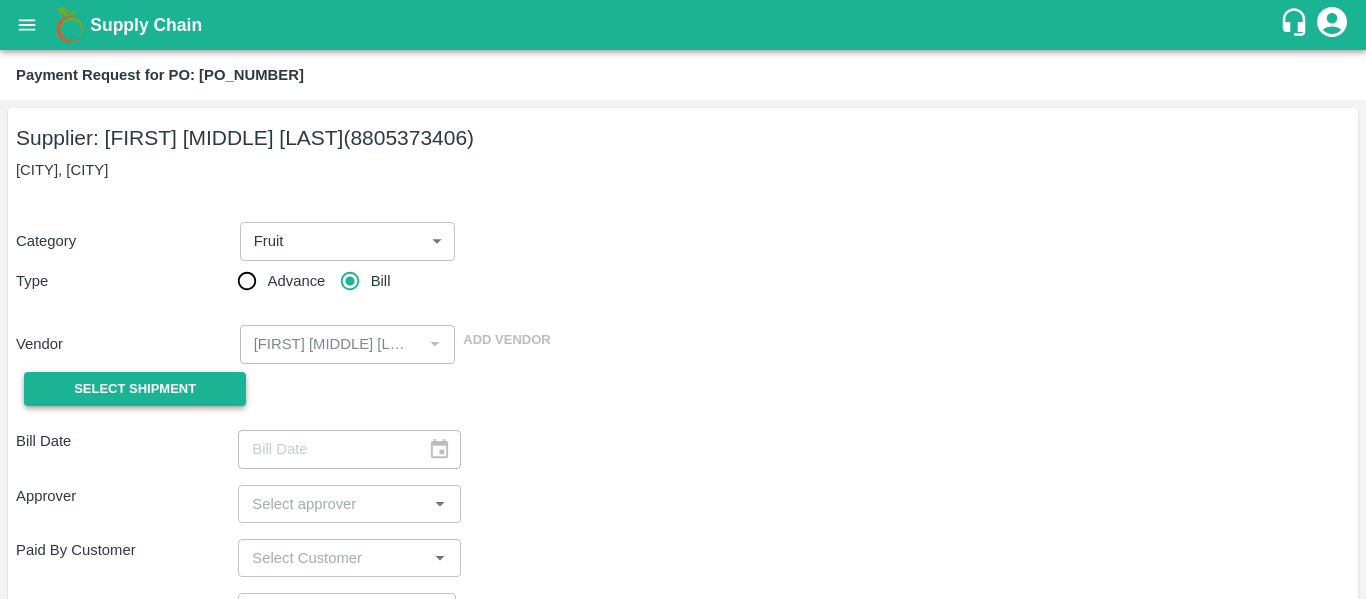 click on "Select Shipment" at bounding box center [135, 389] 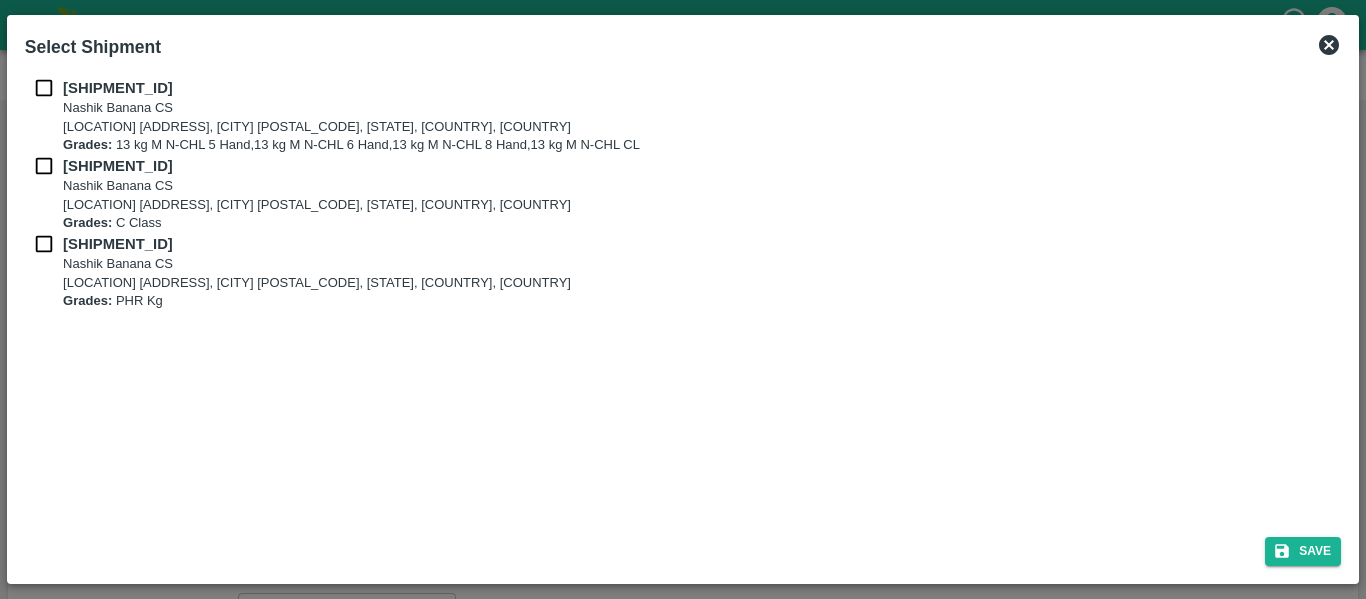 click at bounding box center (44, 88) 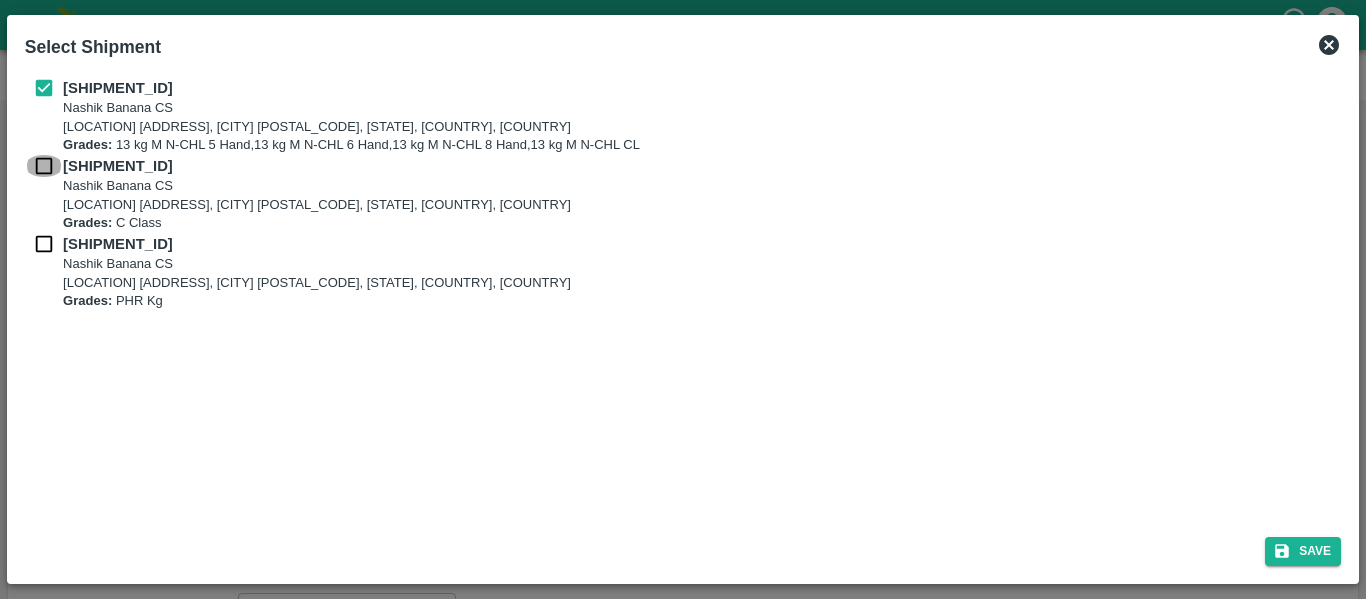 click at bounding box center [44, 166] 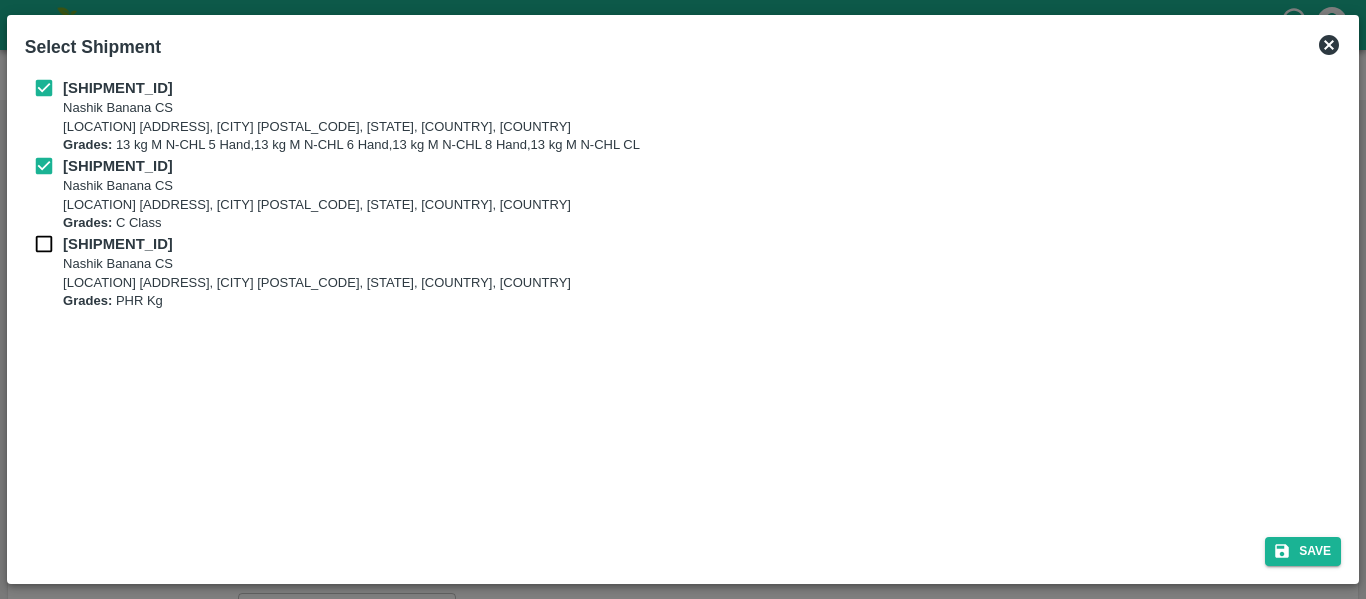 click at bounding box center [44, 244] 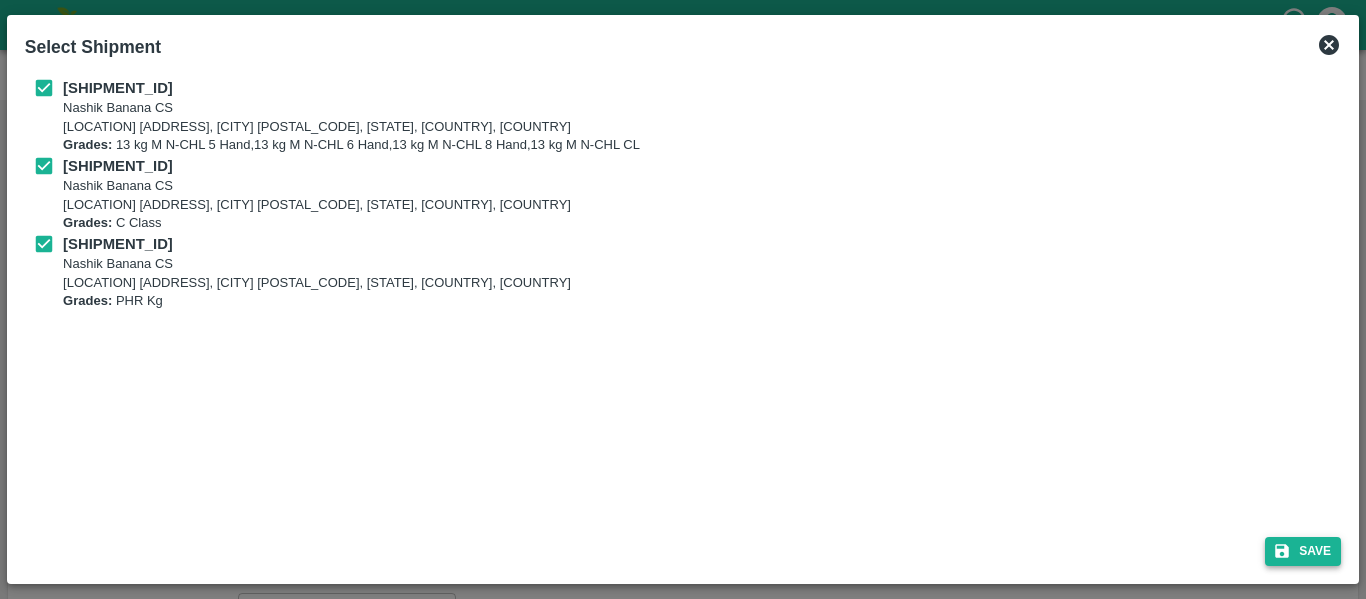click on "Save" at bounding box center (1303, 551) 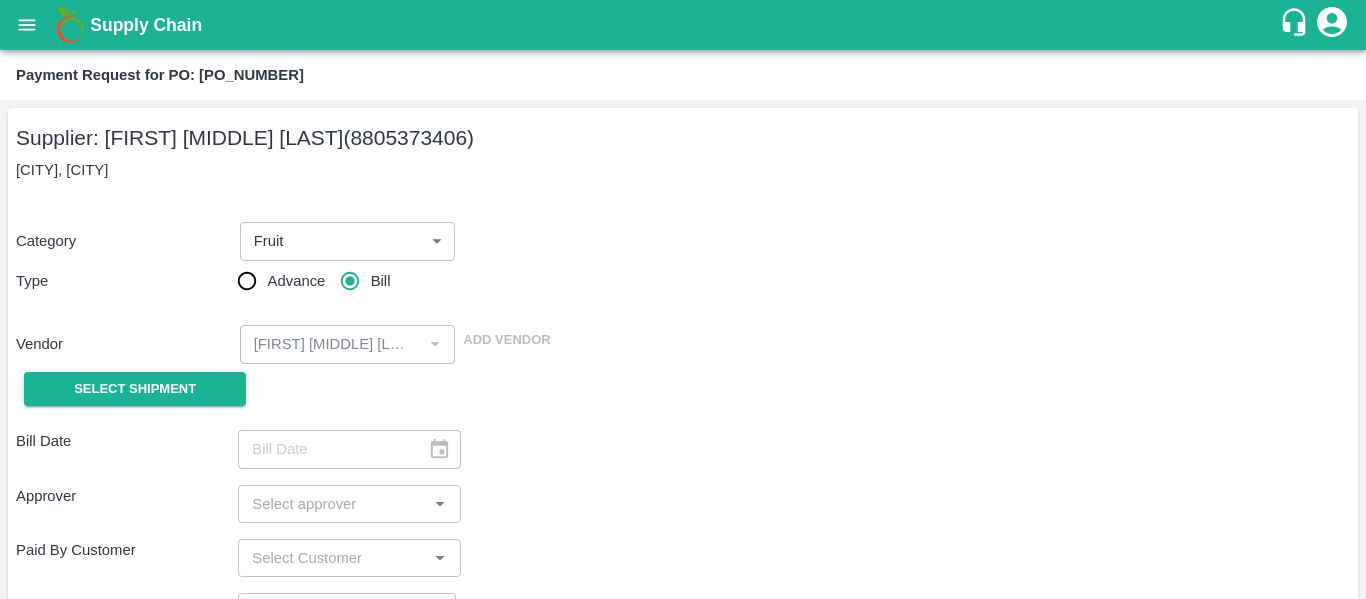 type on "01/08/2025" 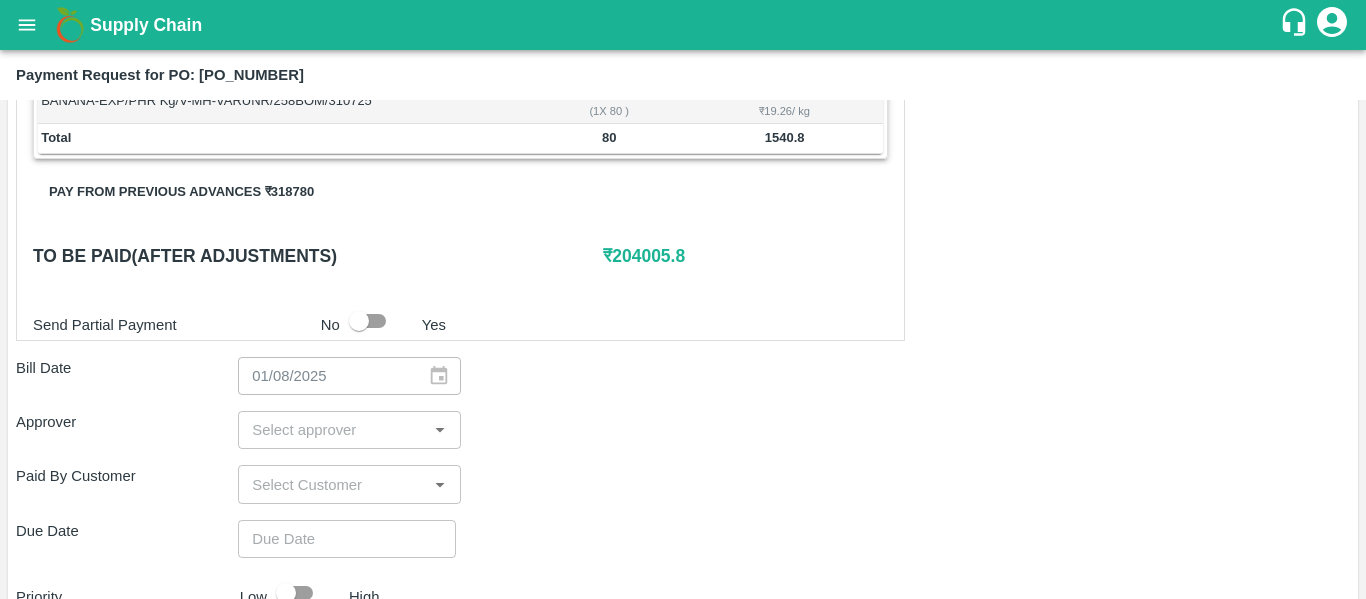 scroll, scrollTop: 840, scrollLeft: 0, axis: vertical 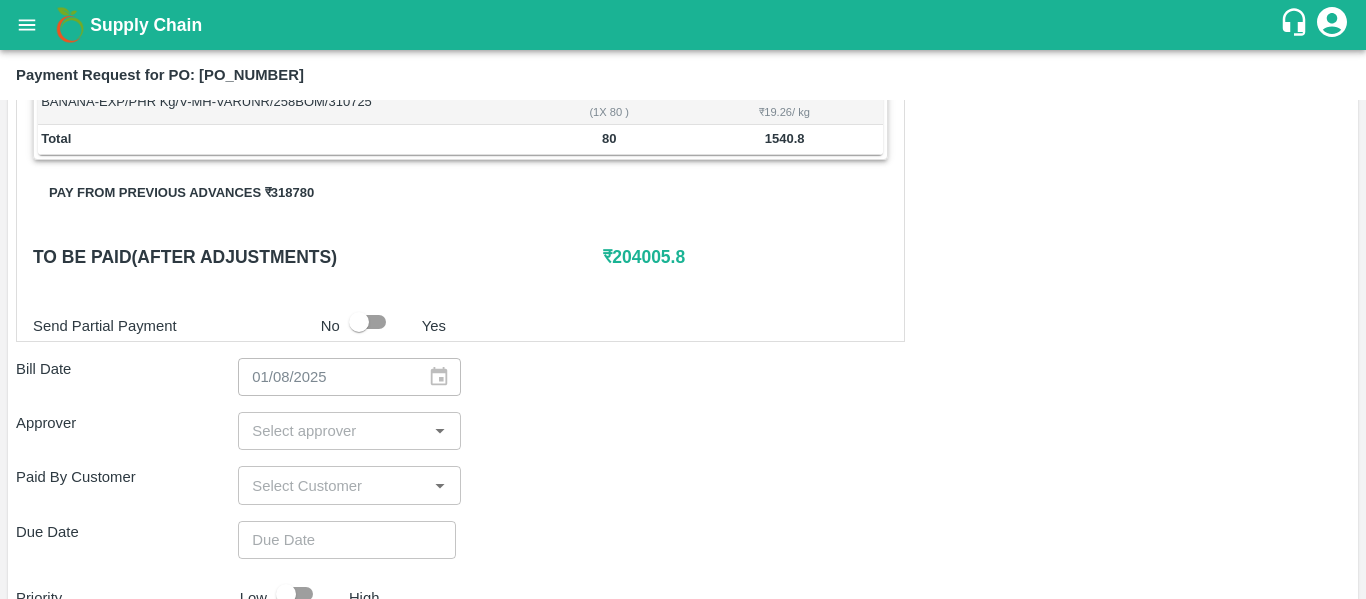 click at bounding box center [332, 431] 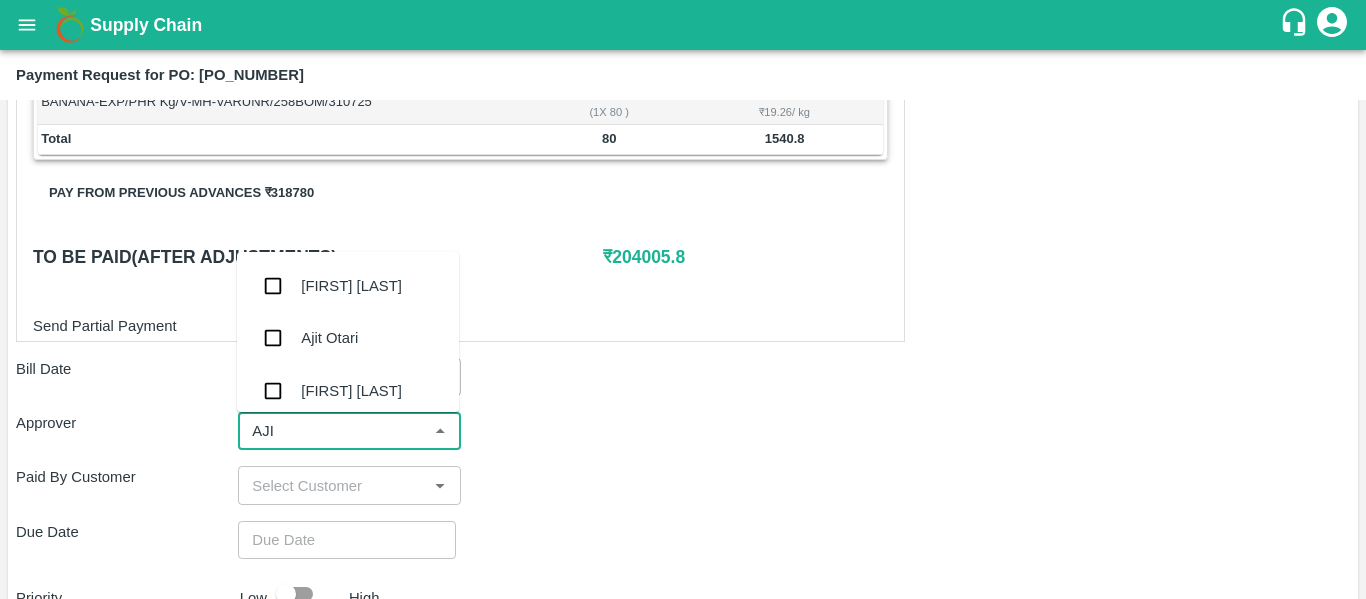 type on "[FIRST]" 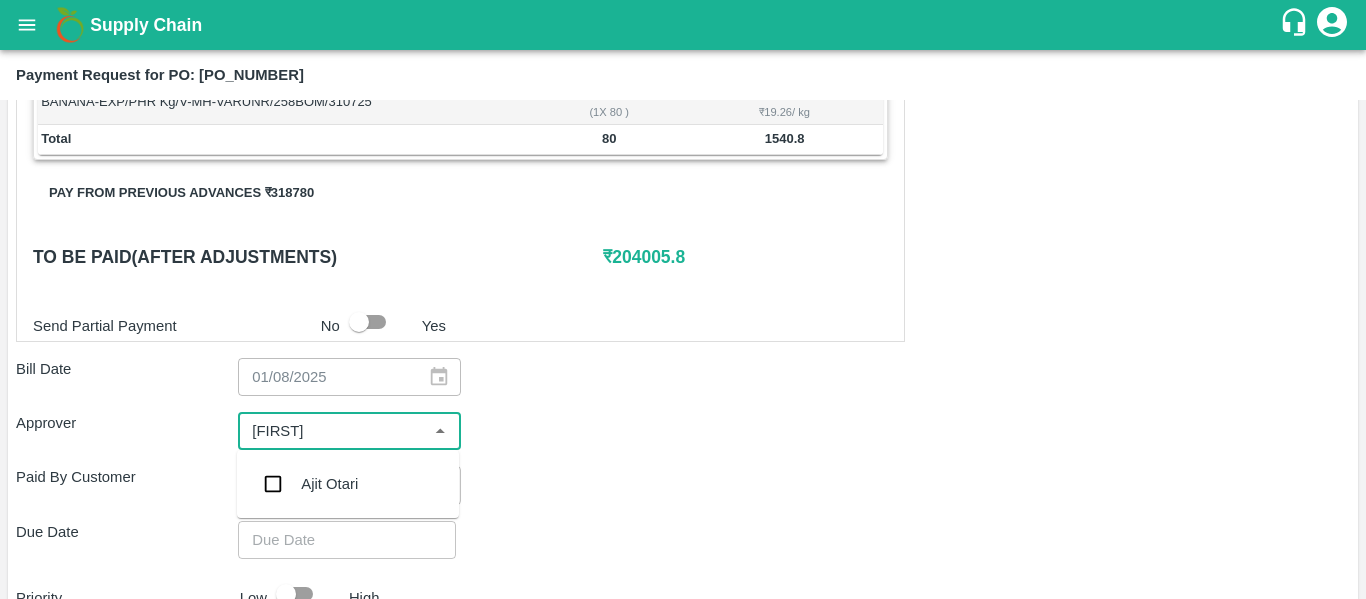 click at bounding box center (273, 484) 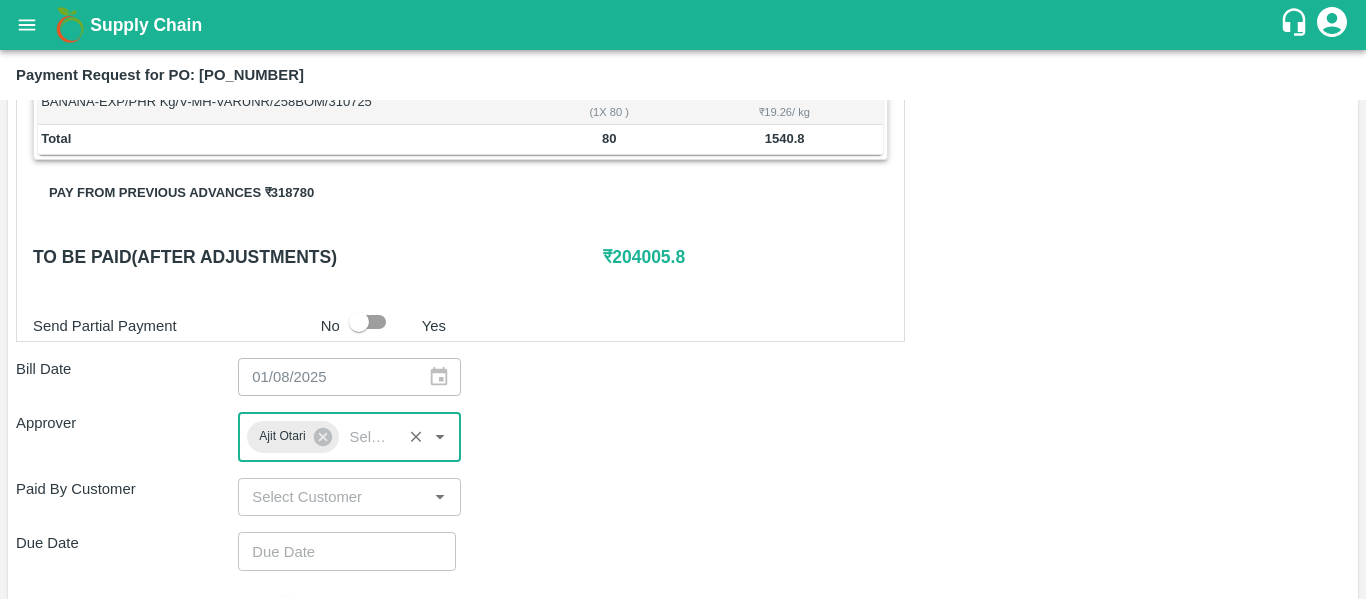 click on "Shipment -  [SHIPMENT_ID] Lots (Labels) Weight (Kgs) Total Price (₹) [PRODUCT] [WEIGHT] [CATEGORY] [ORIGIN] [SUPPLIER_ID]/[DATE]   [NUMBER] ( [NUMBER]  X   [NUMBER]   ) ₹ [PRICE] ₹ [PRICE]  / kg [PRODUCT] [WEIGHT] [CATEGORY] [ORIGIN] [SUPPLIER_ID]/[DATE]   [NUMBER] ( [NUMBER]  X   [NUMBER]   ) ₹ [PRICE] ₹ [PRICE]  / kg [PRODUCT] [WEIGHT] [CATEGORY] [ORIGIN] [SUPPLIER_ID]/[DATE]   [NUMBER] ( [NUMBER]  X   [NUMBER]   ) ₹ [PRICE] ₹ [PRICE]  / kg [PRODUCT] [WEIGHT] [CATEGORY] [ORIGIN] [SUPPLIER_ID]/[DATE]   [NUMBER] ( [NUMBER]  X   [NUMBER]   ) ₹ [PRICE] ₹ [PRICE]  / kg Total [NUMBER] [PRICE] Shipment -  [SHIPMENT_ID] Lots (Labels) Weight (Kgs) Total Price (₹) [PRODUCT] [WEIGHT] [CATEGORY] [ORIGIN] [SUPPLIER_ID]/[DATE]   [NUMBER] ( [NUMBER]  X   [NUMBER]   ) ₹ [PRICE] ₹ [PRICE]  / kg Total [NUMBER] [PRICE] Shipment -  [SHIPMENT_ID] Lots (Labels) Weight (Kgs) Total Price (₹) [PRODUCT] [WEIGHT] [CATEGORY] [ORIGIN] [SUPPLIER_ID]/[DATE]   [NUMBER] ( [NUMBER]  X   [NUMBER]   ) ₹ [PRICE] ₹ [PRICE]  / kg Total [NUMBER] [PRICE] Pay from previous advances ₹  [PRICE] To be paid(After adjustments) ₹  [PRICE] Send Partial Payment No Yes Bill Date x" at bounding box center (683, 195) 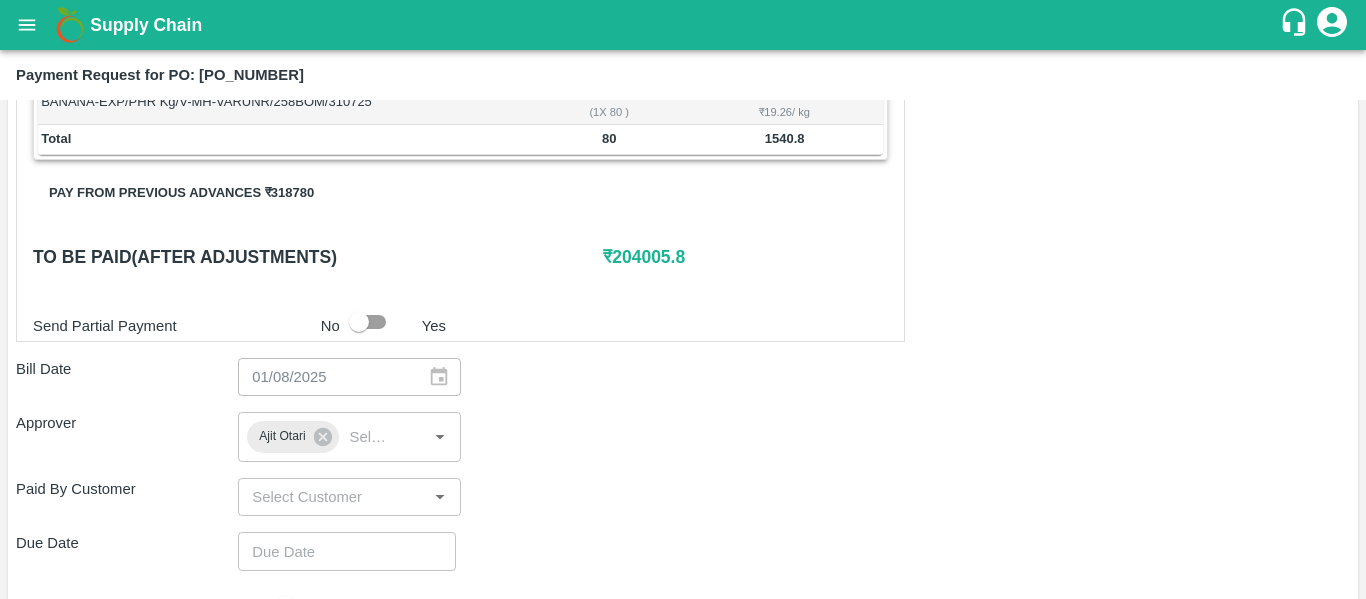 type on "DD/MM/YYYY hh:mm aa" 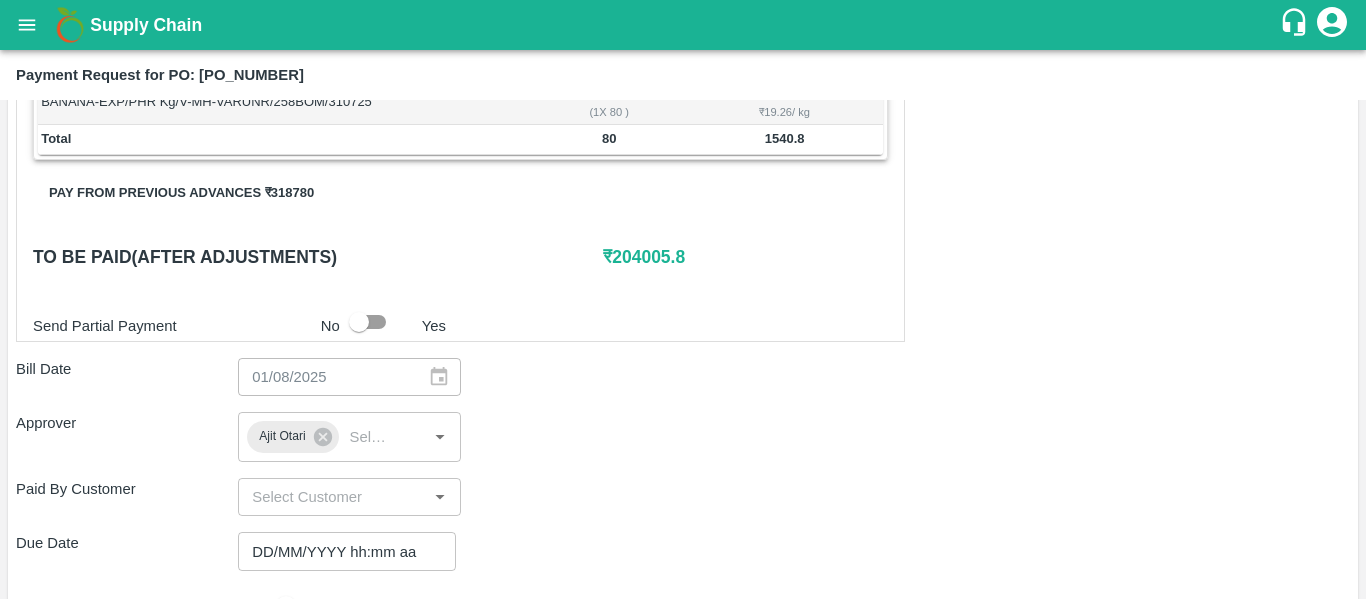 click on "DD/MM/YYYY hh:mm aa" at bounding box center [340, 551] 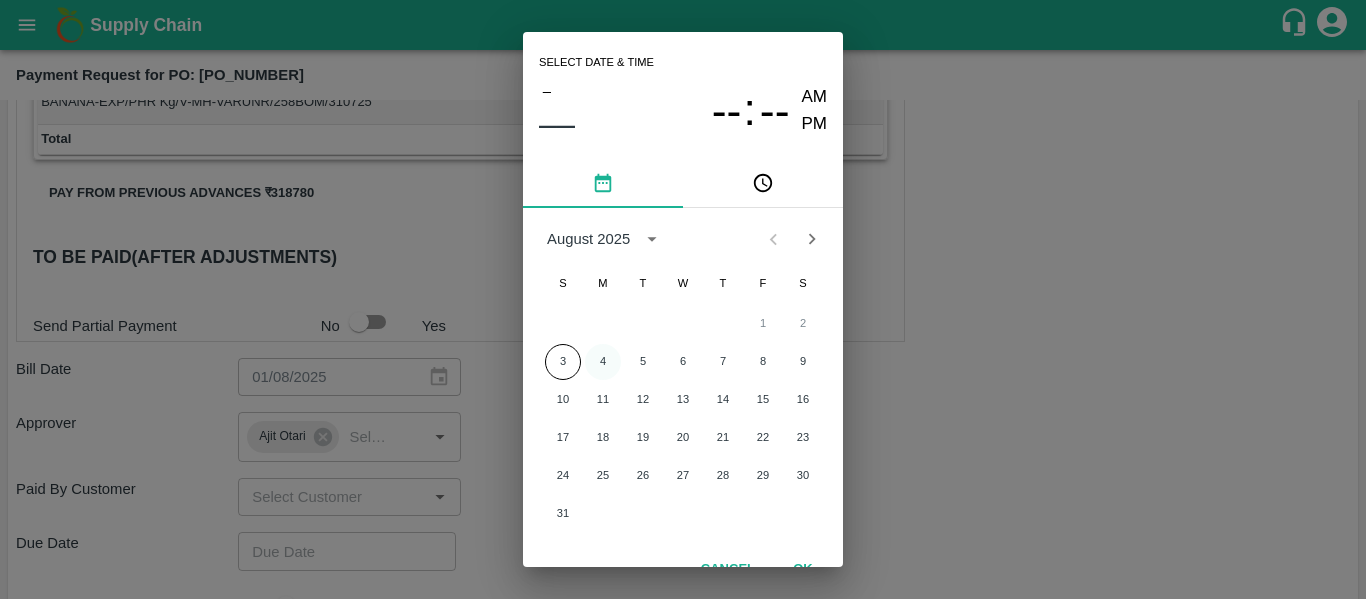 click on "4" at bounding box center [603, 362] 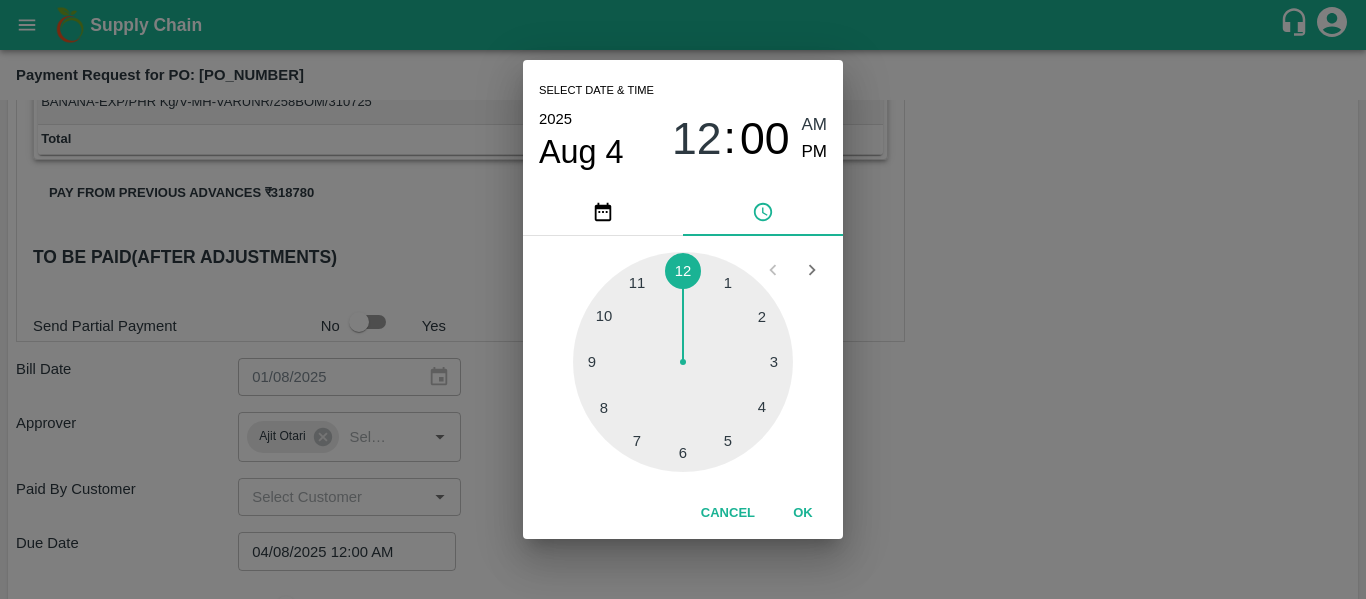 click on "Select date & time 2025 Aug 4 12 : 00 AM PM 1 2 3 4 5 6 7 8 9 10 11 12 Cancel OK" at bounding box center (683, 299) 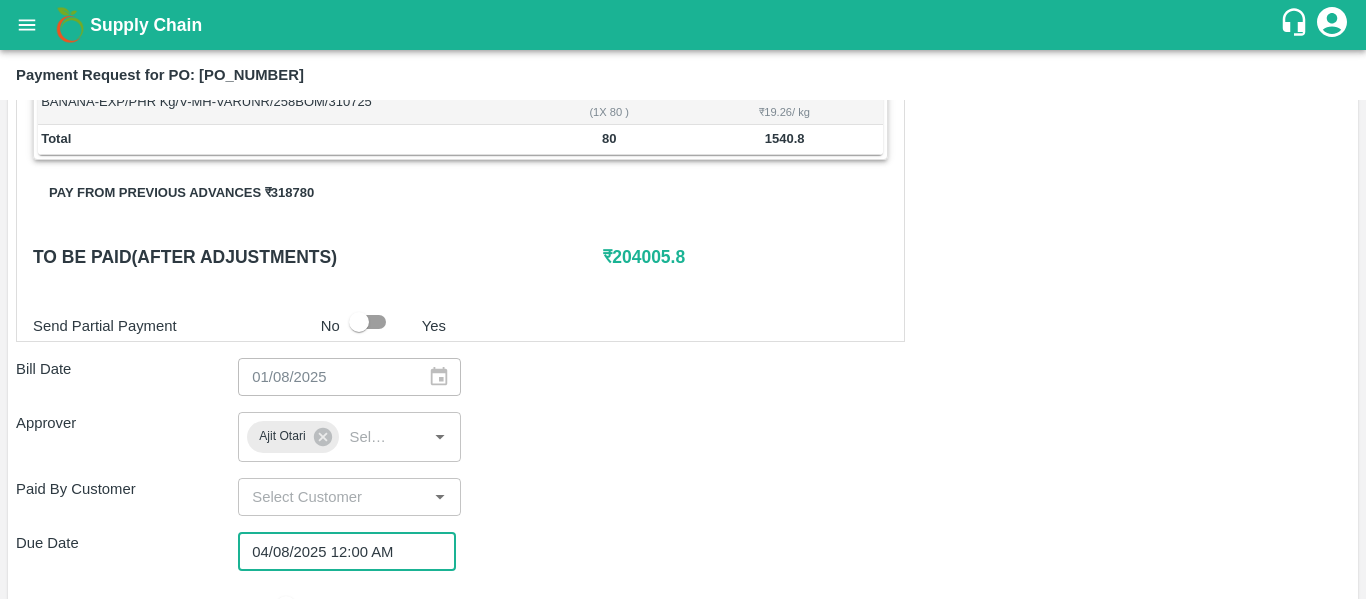 scroll, scrollTop: 1082, scrollLeft: 0, axis: vertical 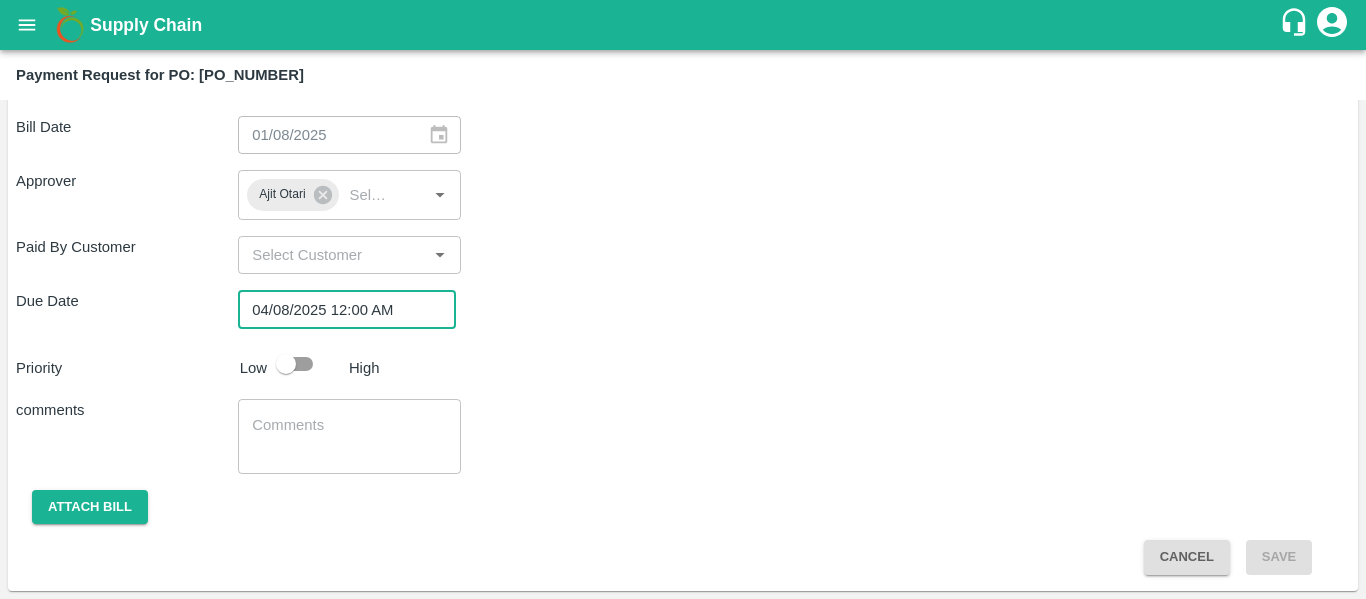 click at bounding box center (286, 364) 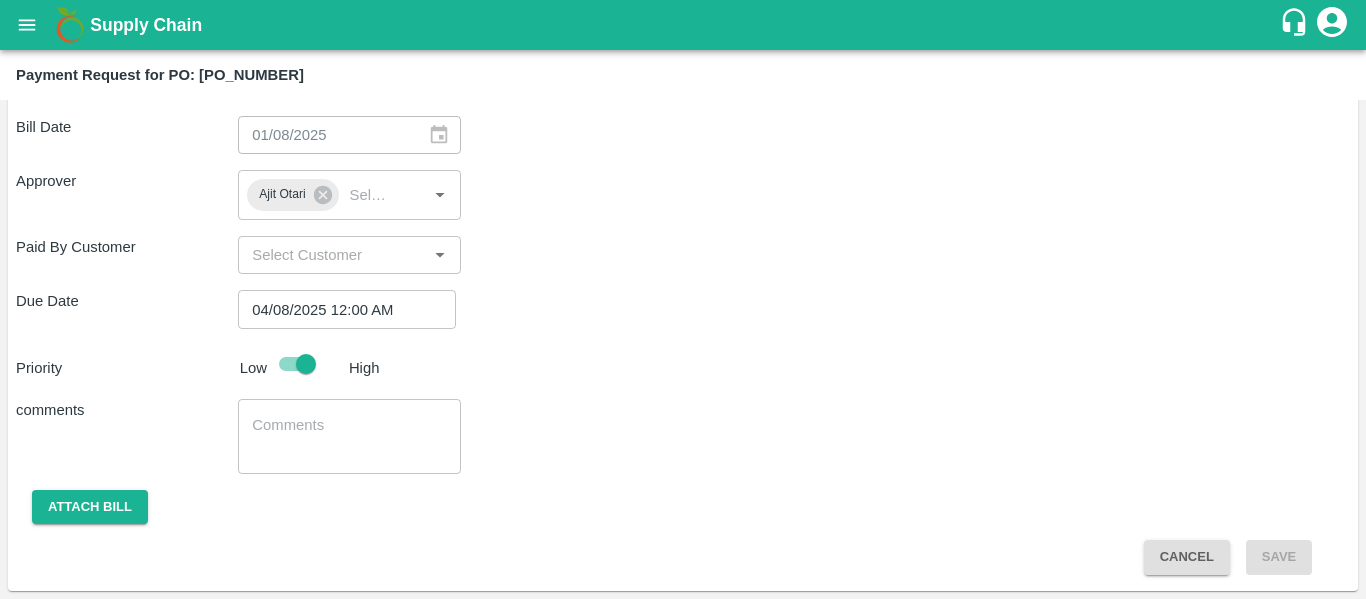 click at bounding box center (349, 436) 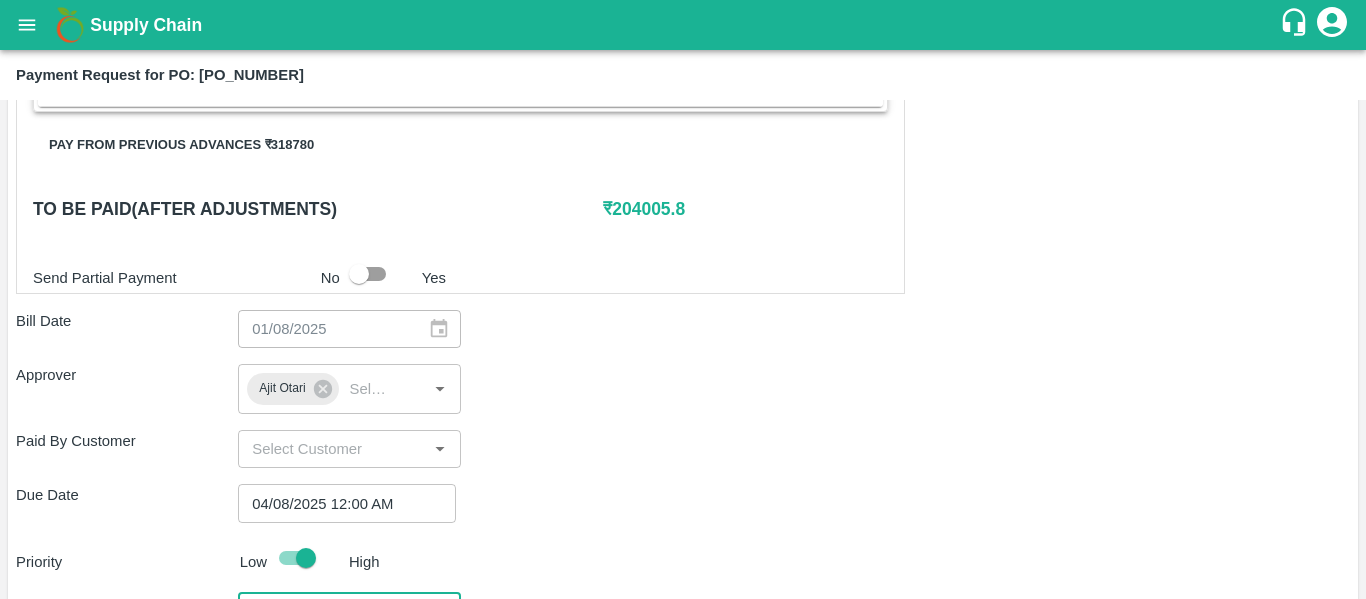 scroll, scrollTop: 887, scrollLeft: 0, axis: vertical 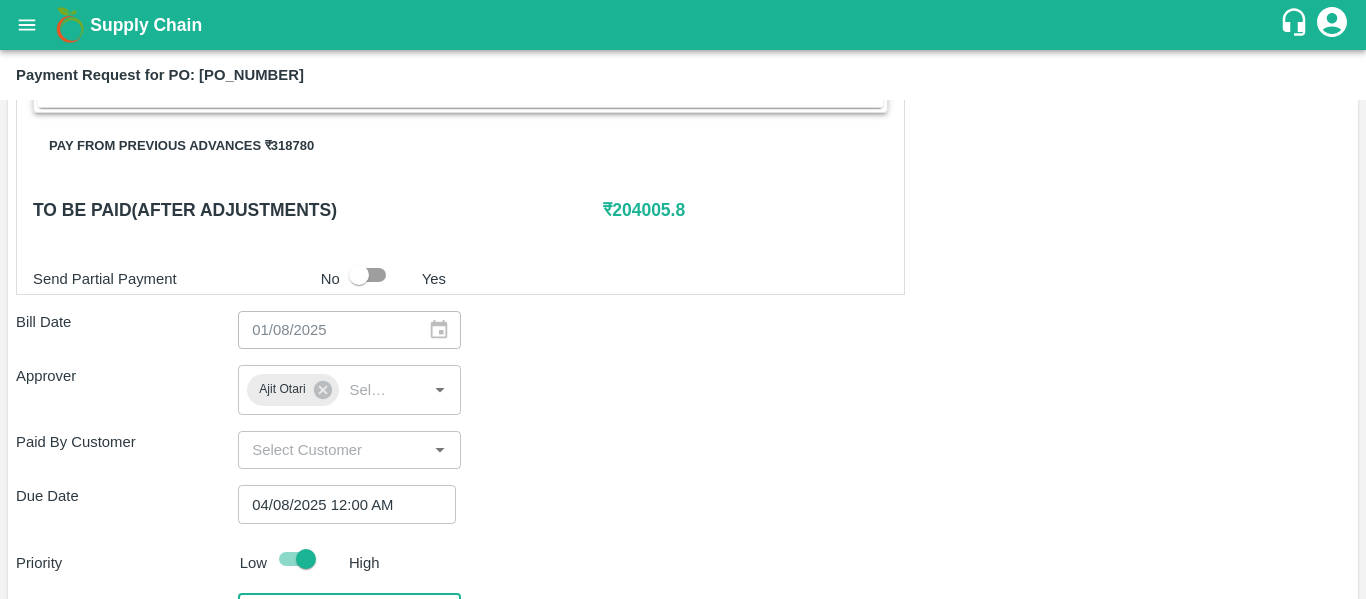 type on "Fruit Bill" 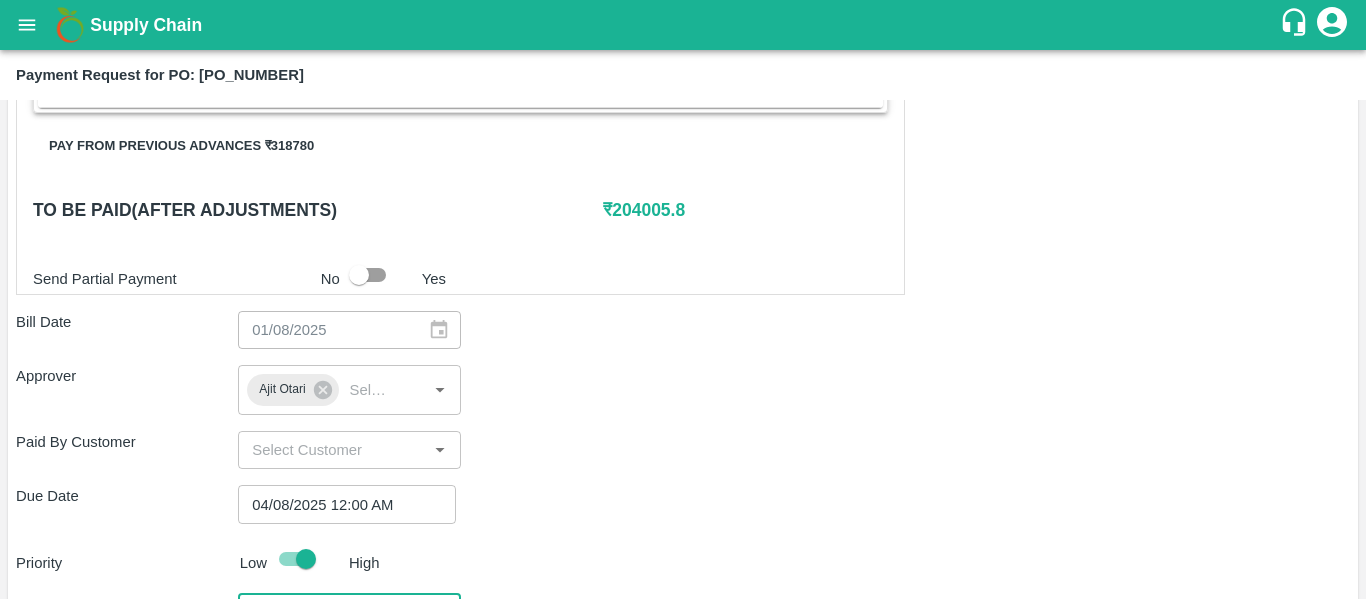 scroll, scrollTop: 1082, scrollLeft: 0, axis: vertical 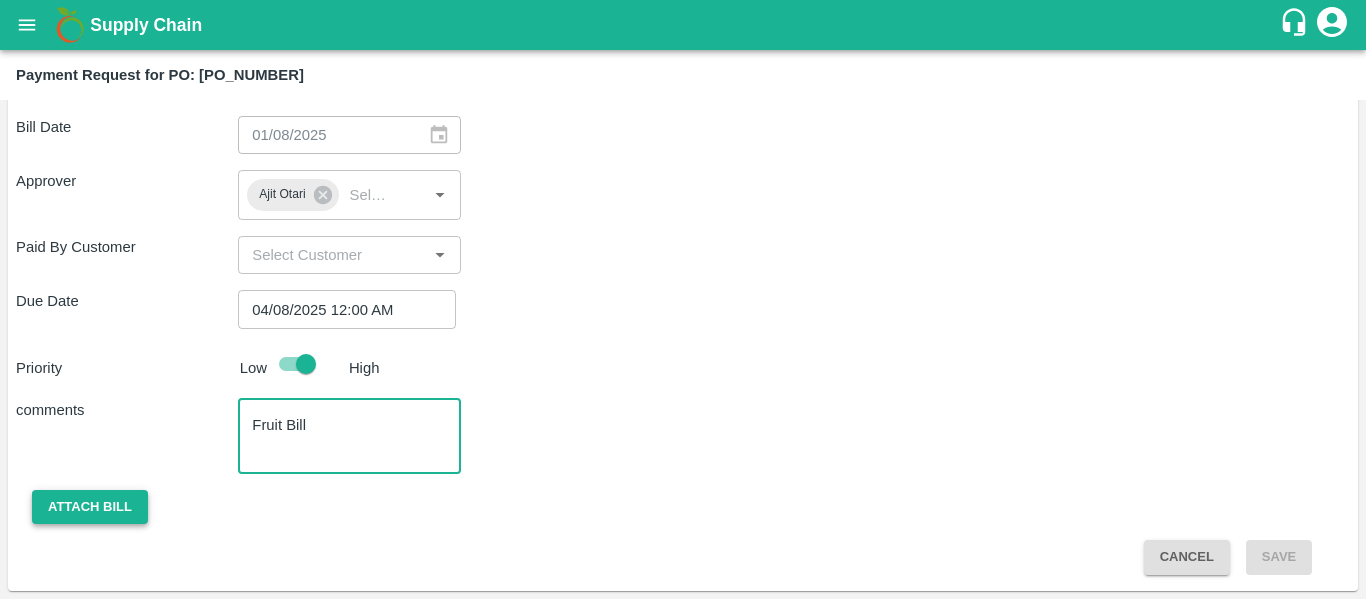 click on "Attach bill" at bounding box center [90, 507] 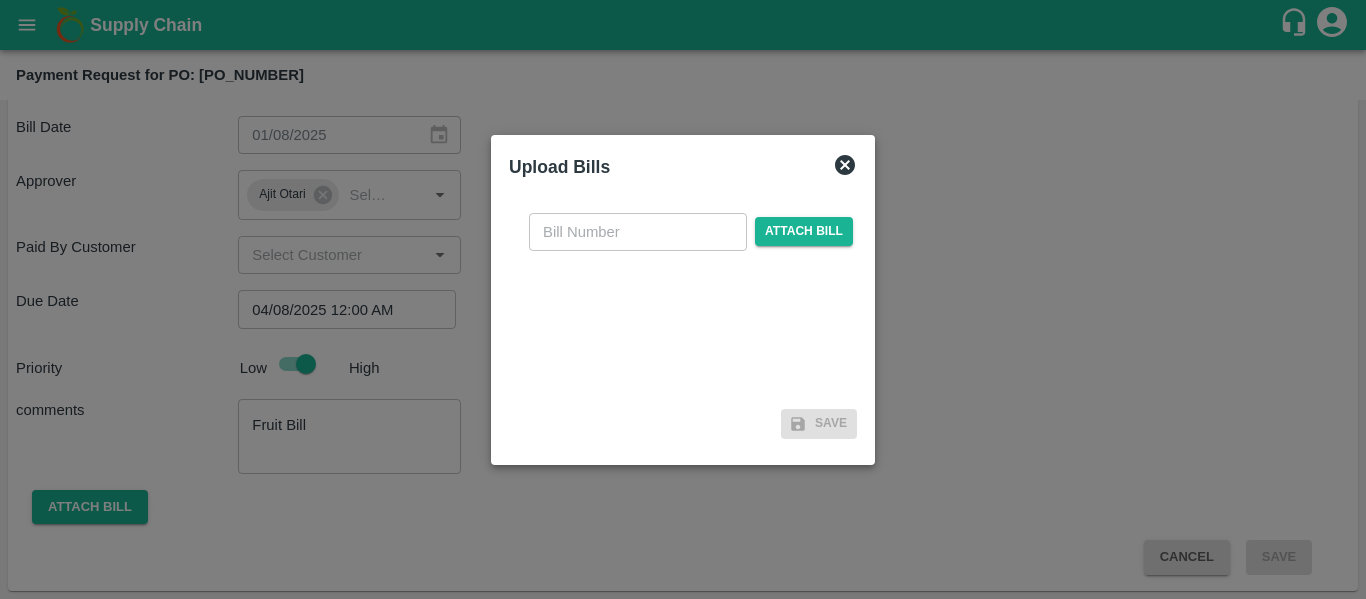 click at bounding box center [638, 232] 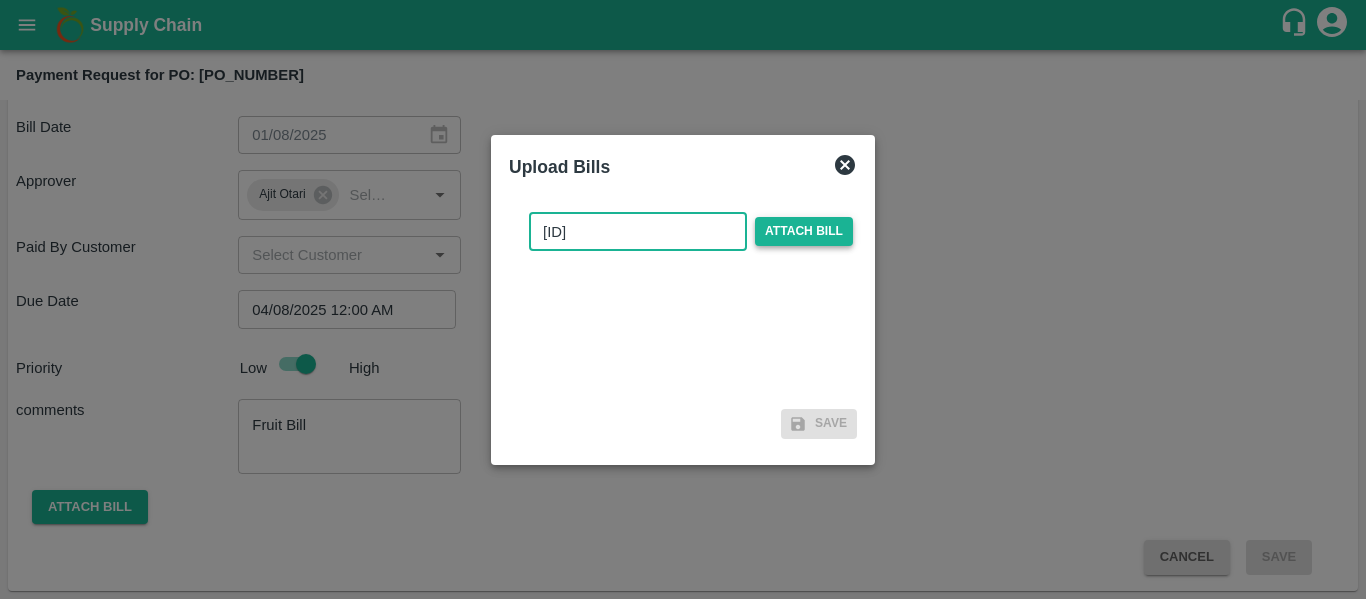 type on "[ID]" 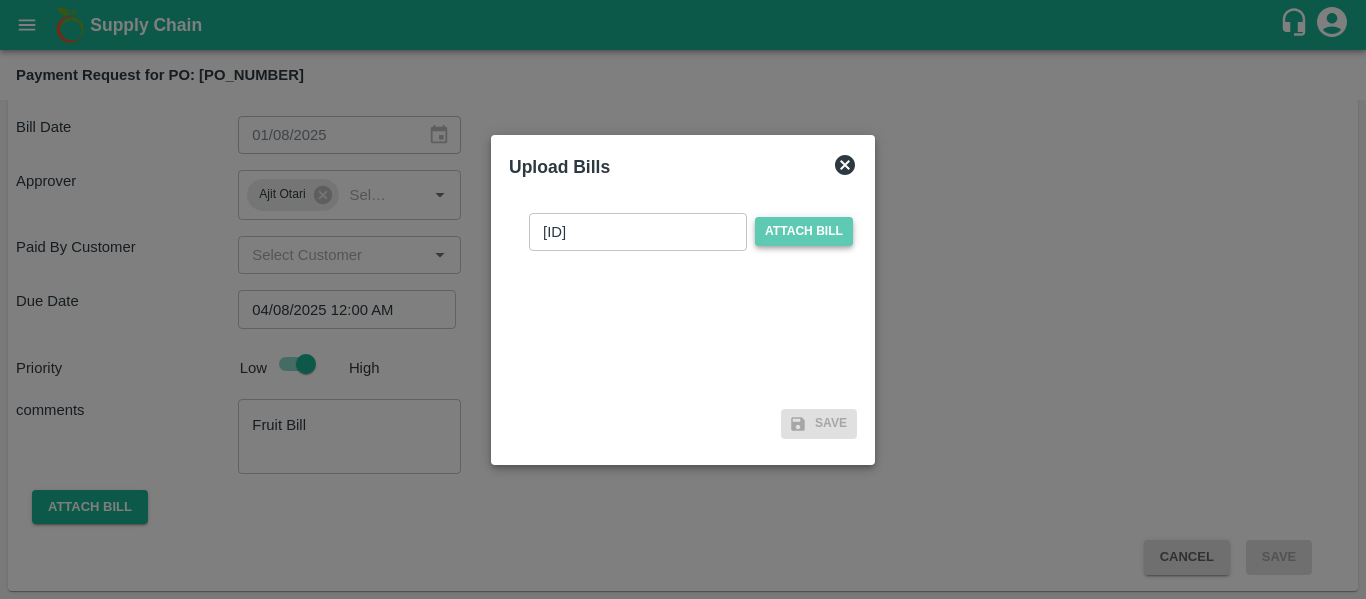 click on "Attach bill" at bounding box center (804, 231) 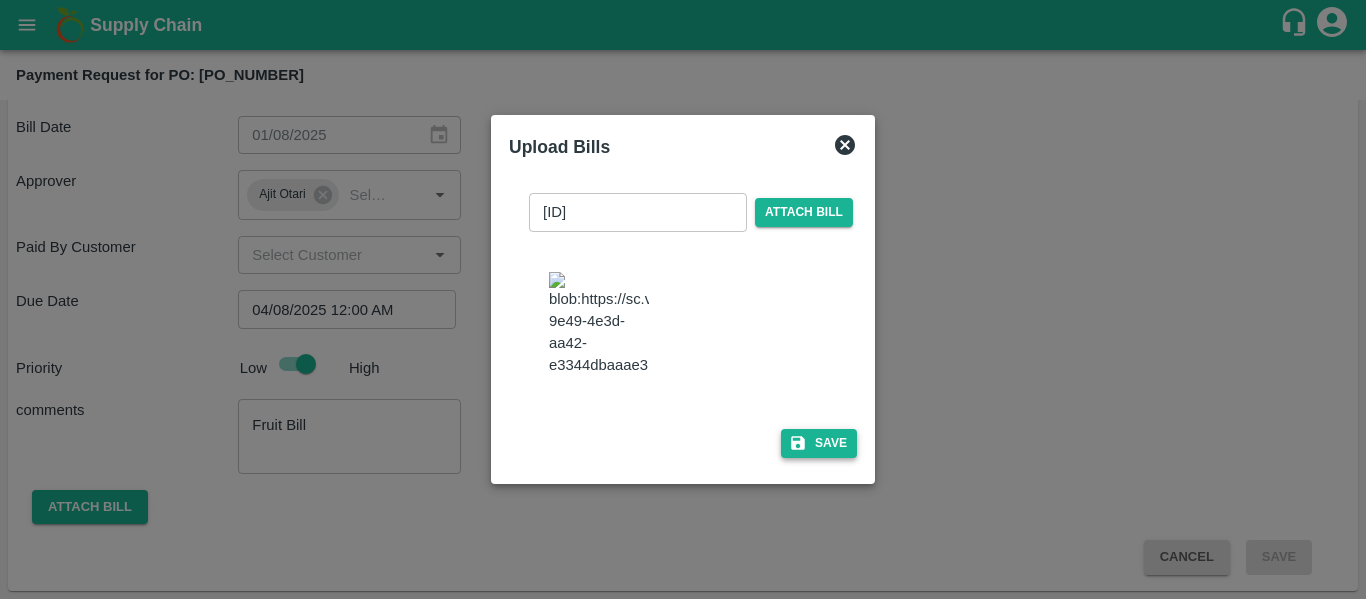 click on "Save" at bounding box center [819, 443] 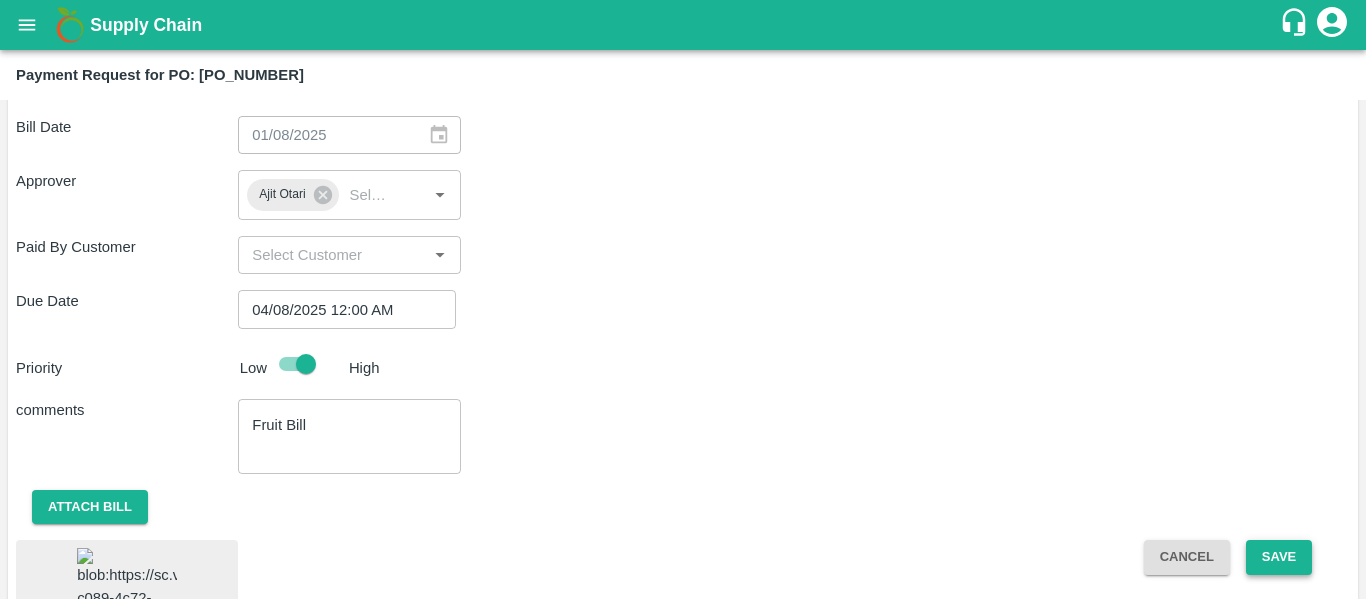 click on "Save" at bounding box center [1279, 557] 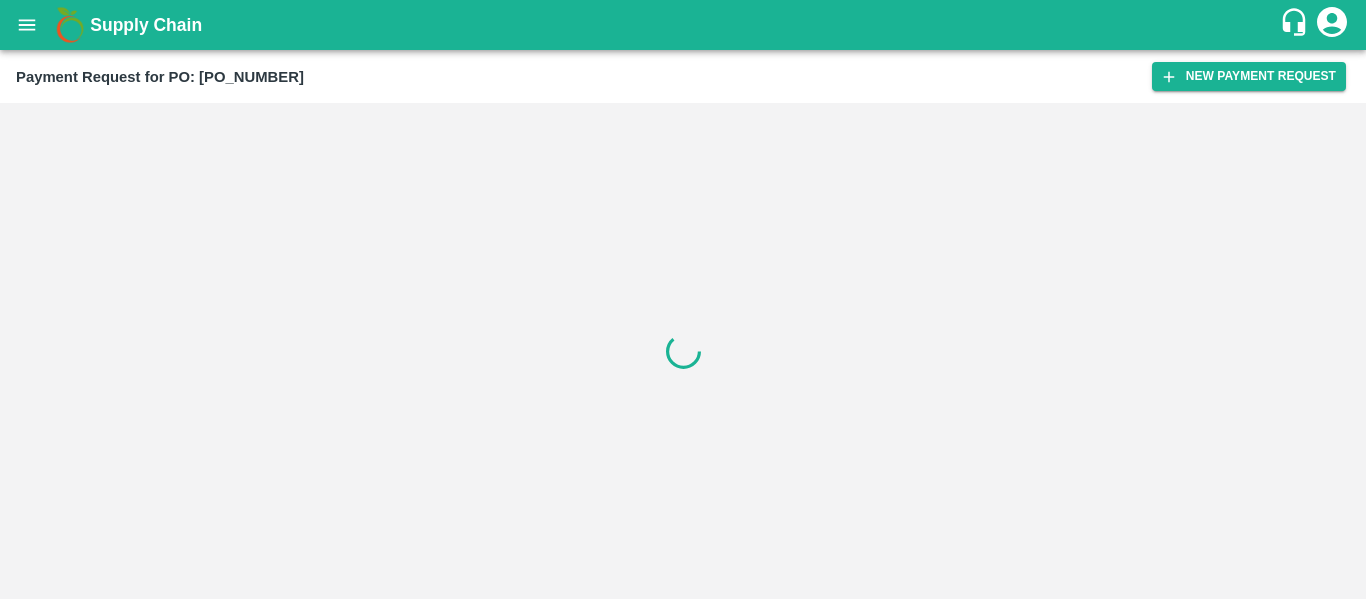 click 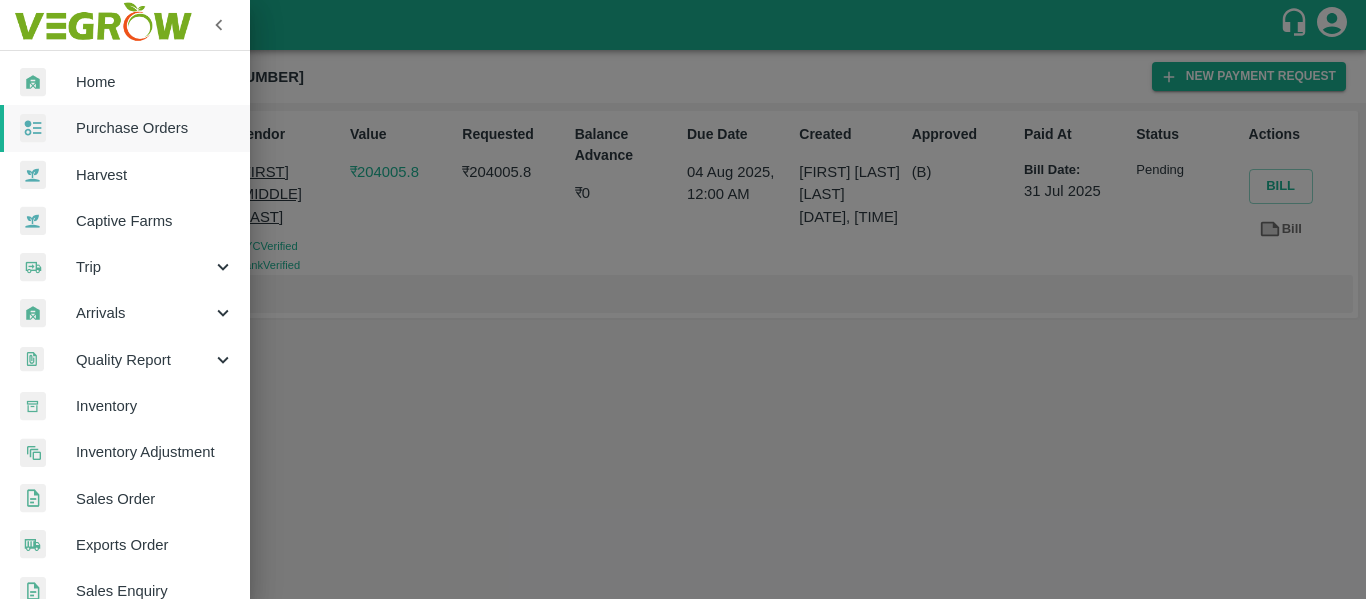 click on "Purchase Orders" at bounding box center (155, 128) 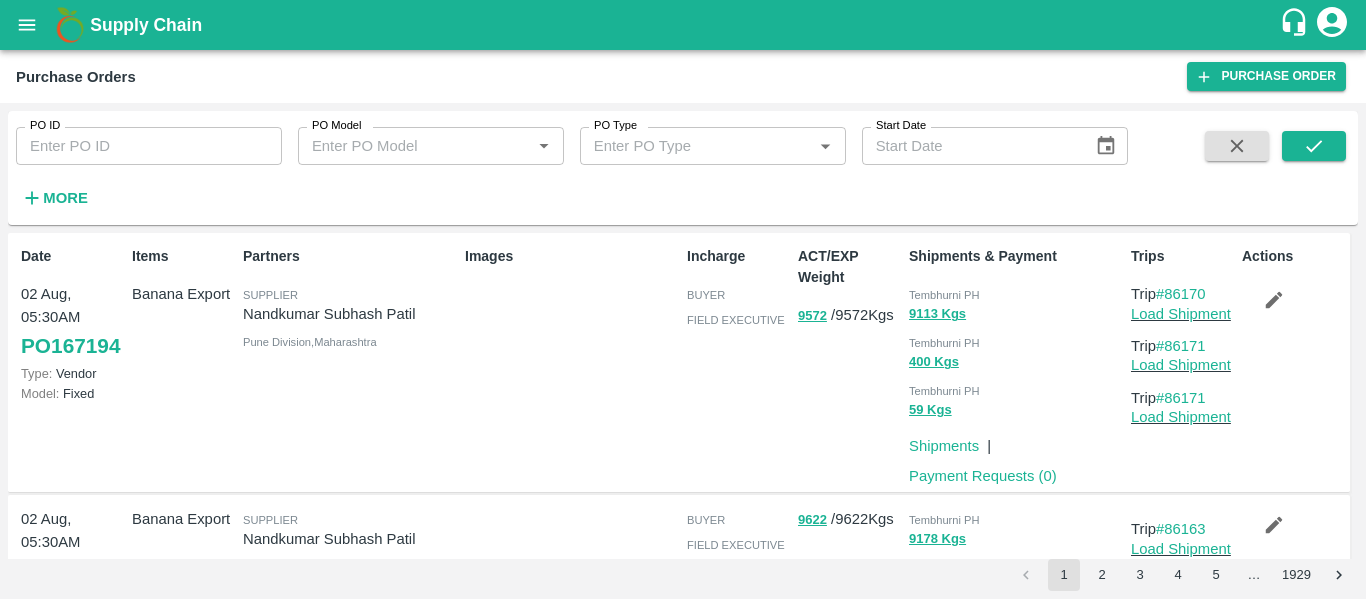click on "PO ID" at bounding box center (149, 146) 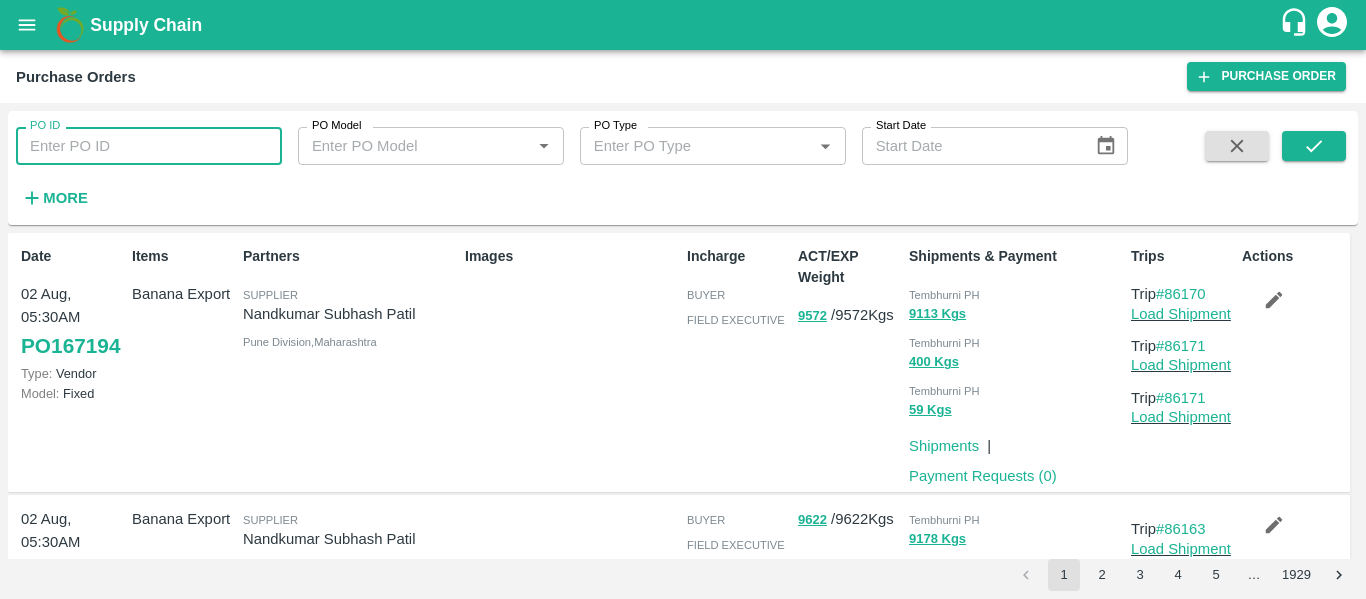 paste on "166672" 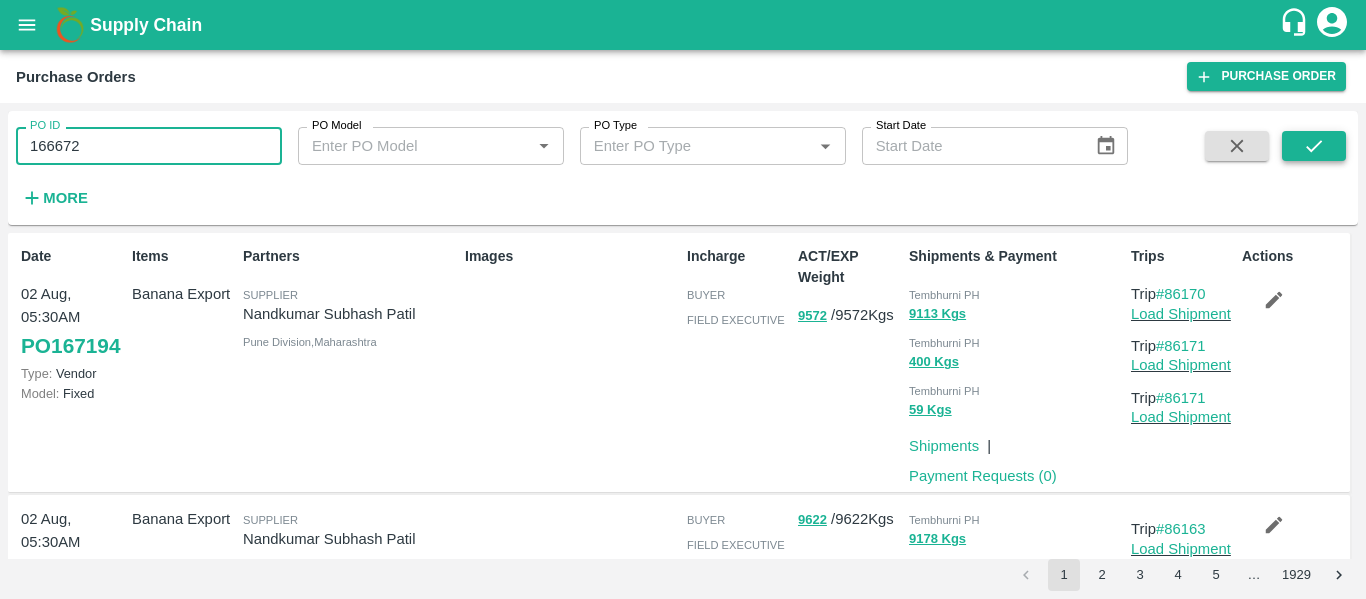 type on "166672" 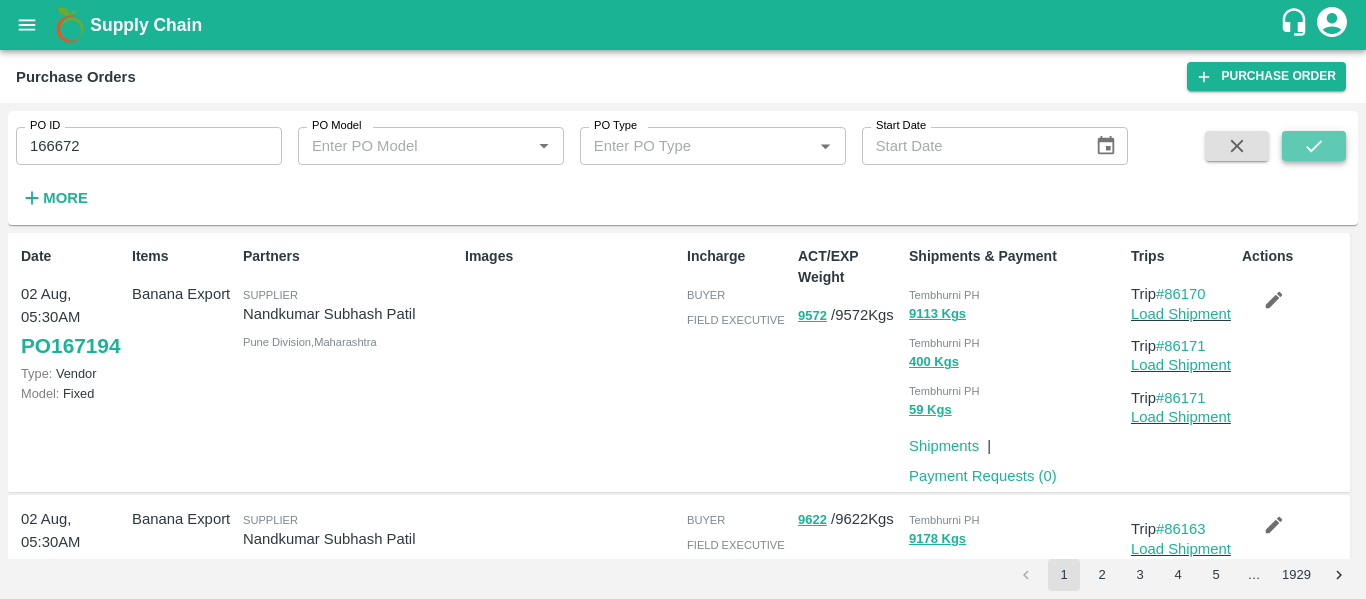 click 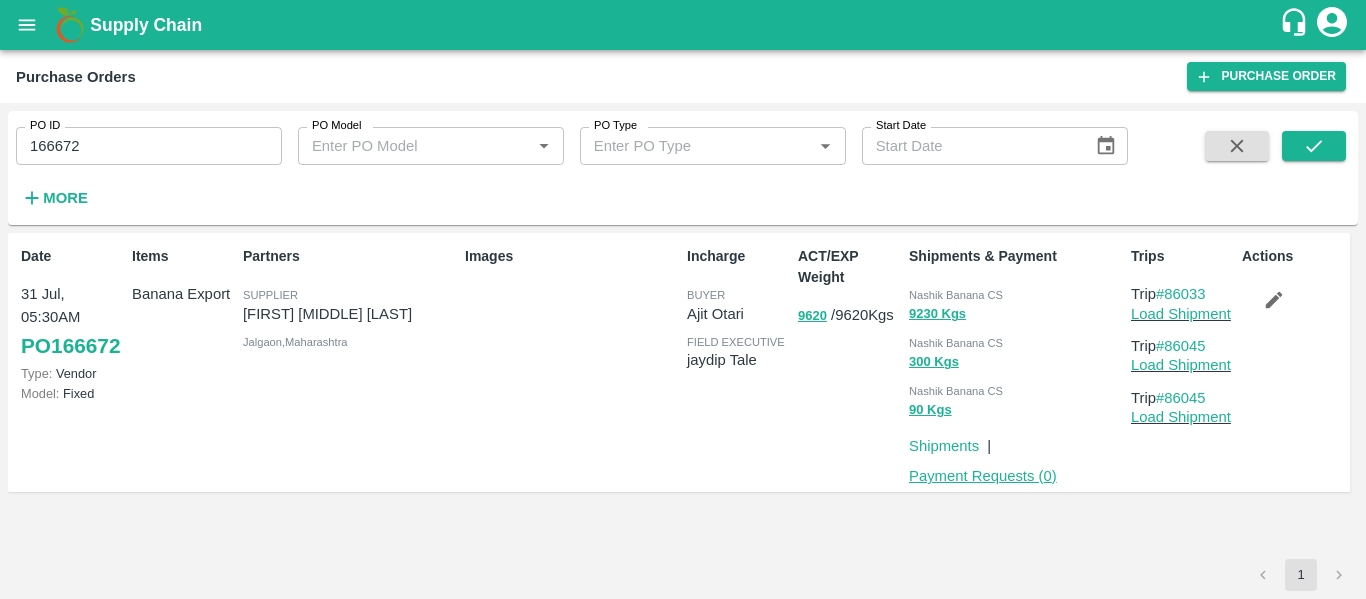click on "Payment Requests ( 0 )" at bounding box center [983, 476] 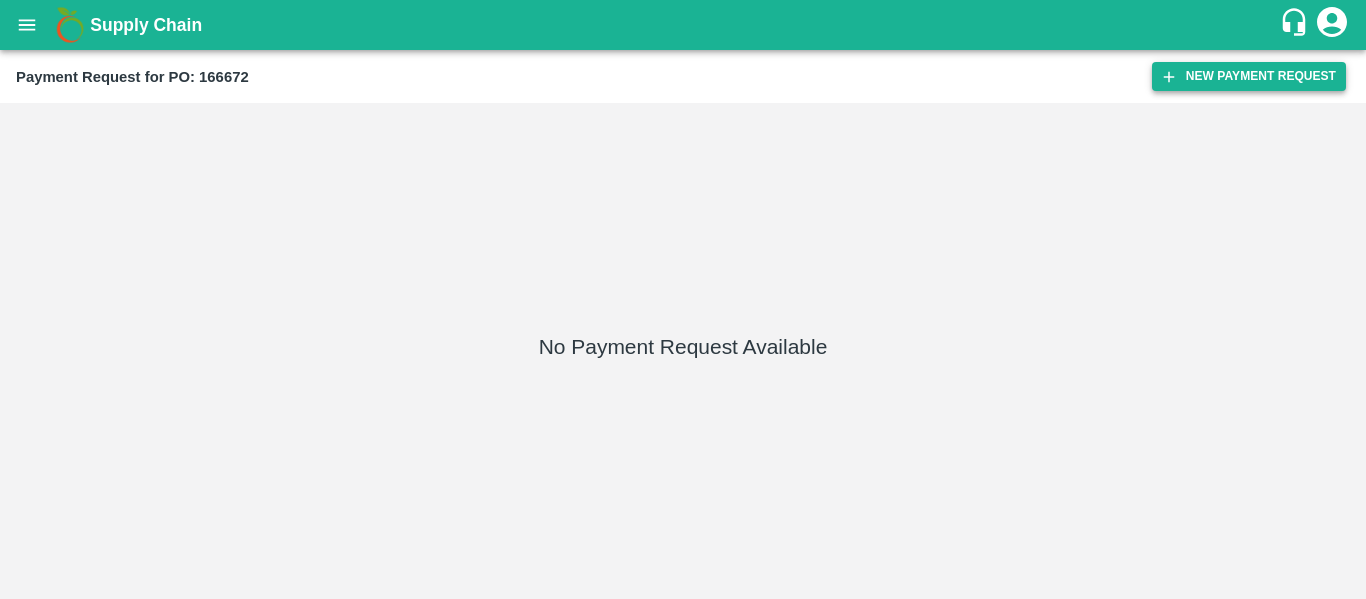 scroll, scrollTop: 0, scrollLeft: 0, axis: both 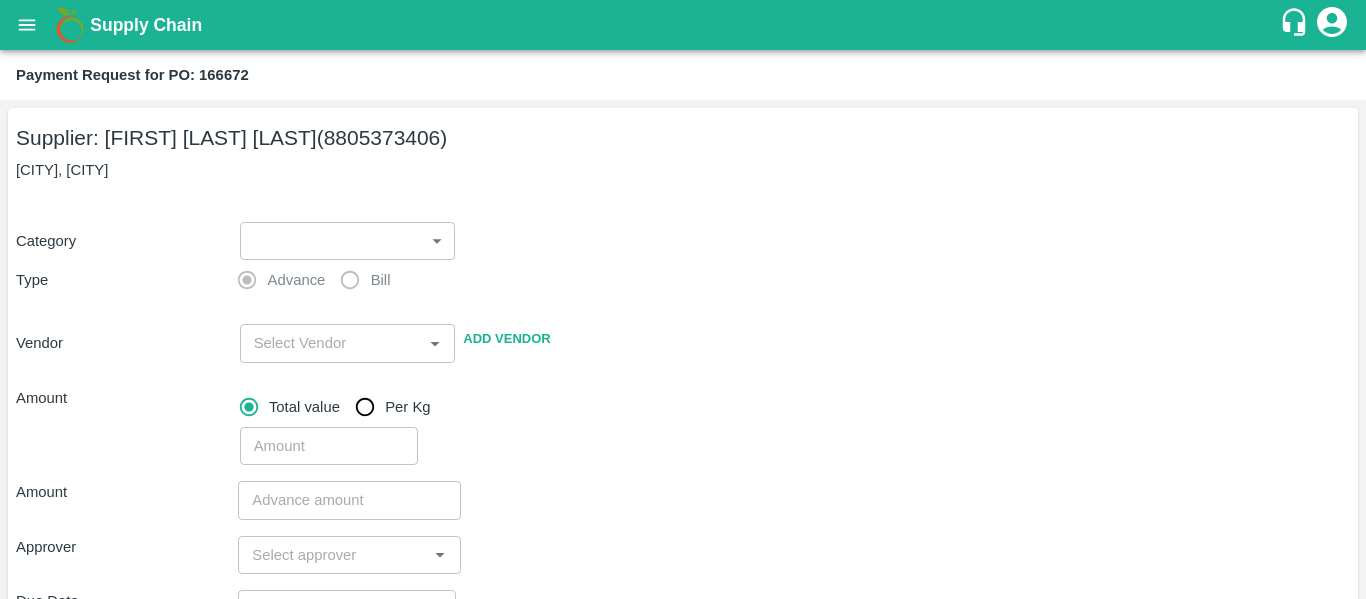 click on "Supply Chain Payment Request for PO: [NUMBER] Supplier: [FIRST] [LAST] [LAST] ([PHONE]) Raver, Jalgaon Category ​ ​ Type Advance Bill Vendor ​ Add Vendor Amount Total value Per Kg ​ Amount ​ Approver ​ Due Date ​ Priority Low High Comment x ​ Attach bill Cancel Save Tembhurni PH Nashik CC Shahada Banana Export PH Nashik Banana CS [FIRST] [LAST] Logout" at bounding box center [683, 299] 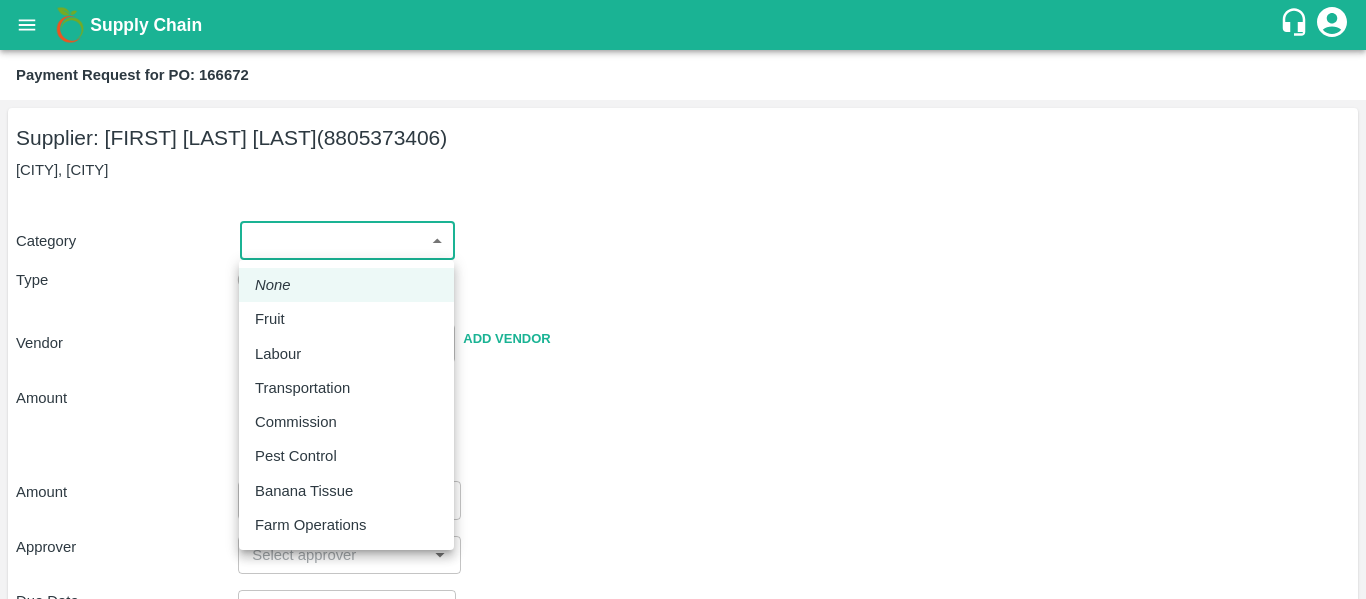 click on "Fruit" at bounding box center [270, 319] 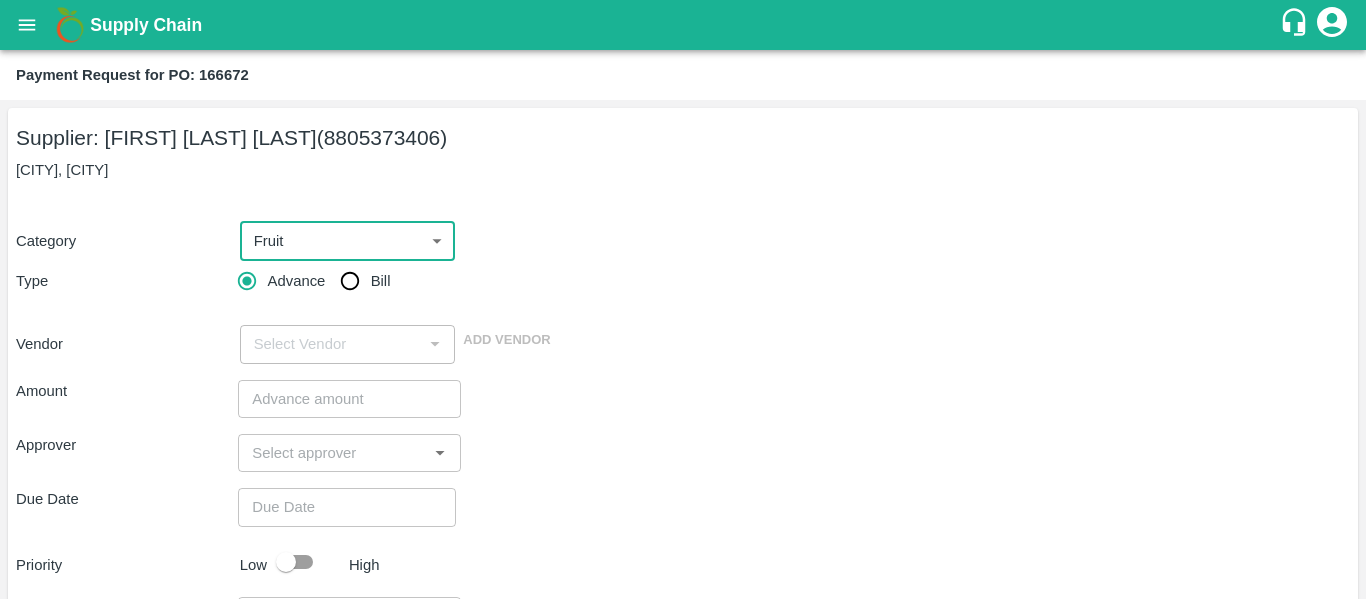 type on "1" 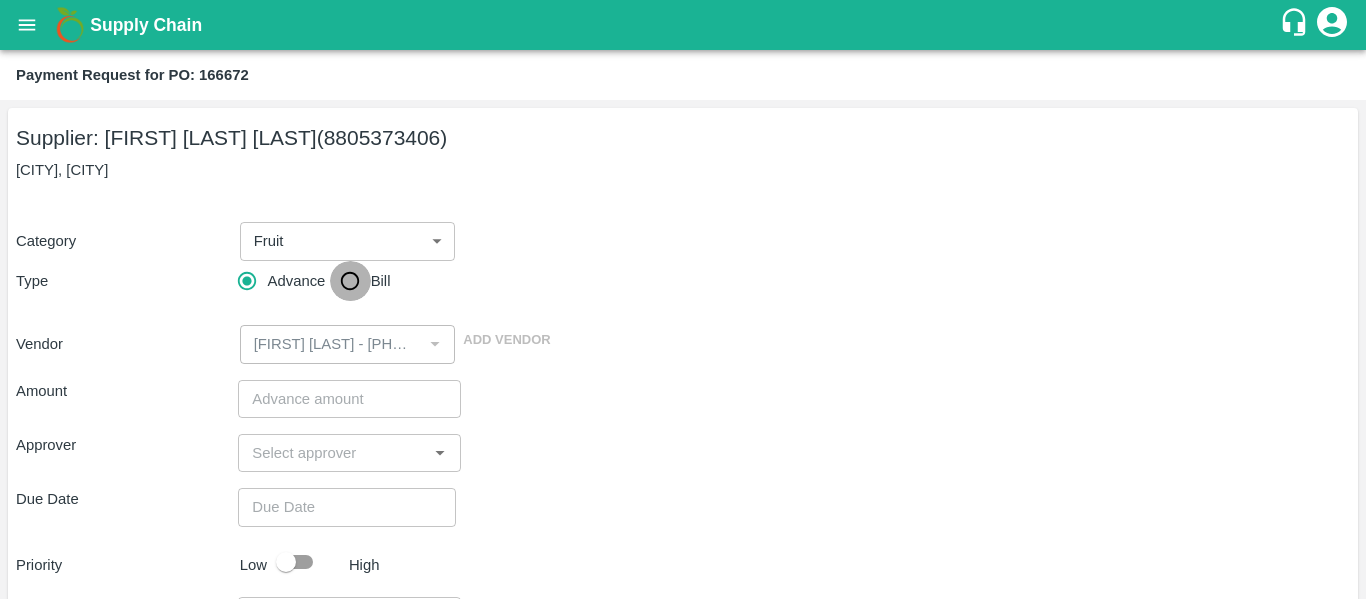 click on "Bill" at bounding box center [350, 281] 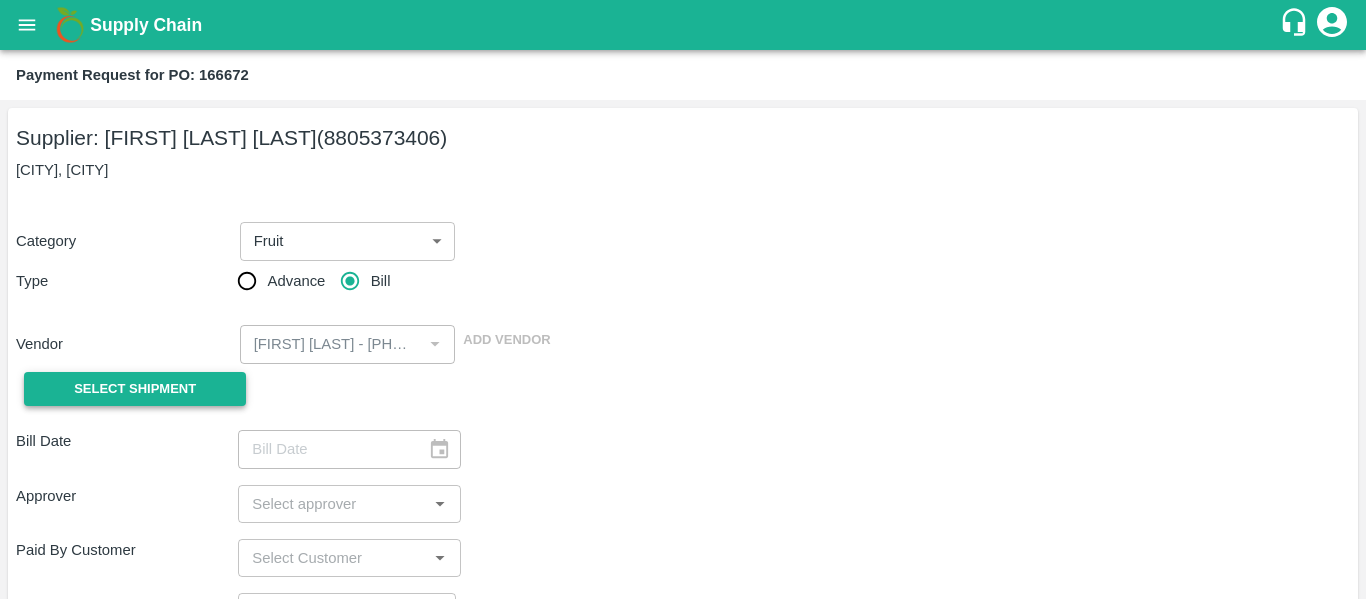 click on "Select Shipment" at bounding box center [135, 389] 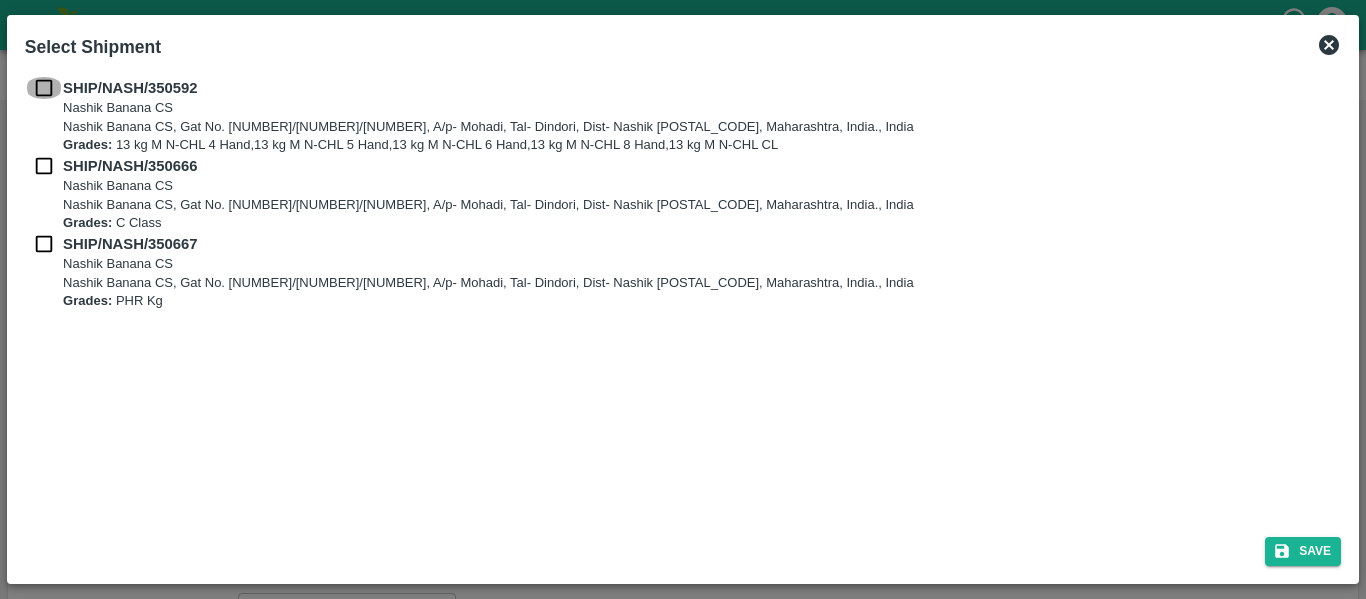 click at bounding box center [44, 88] 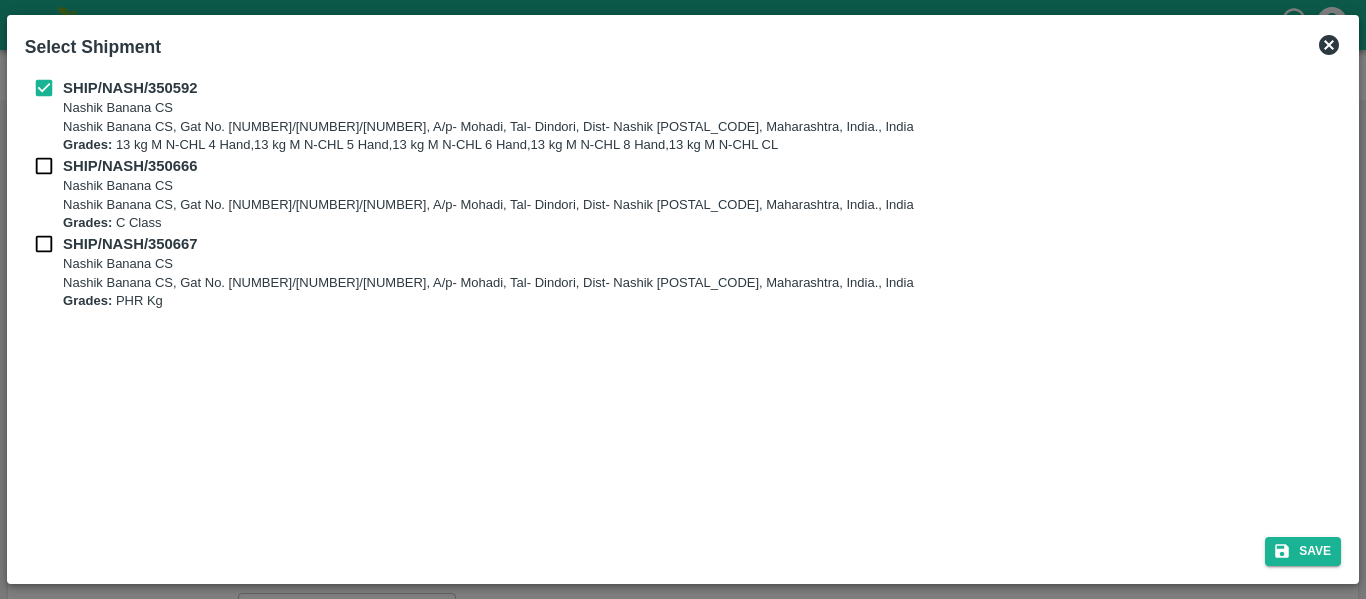 click at bounding box center (44, 166) 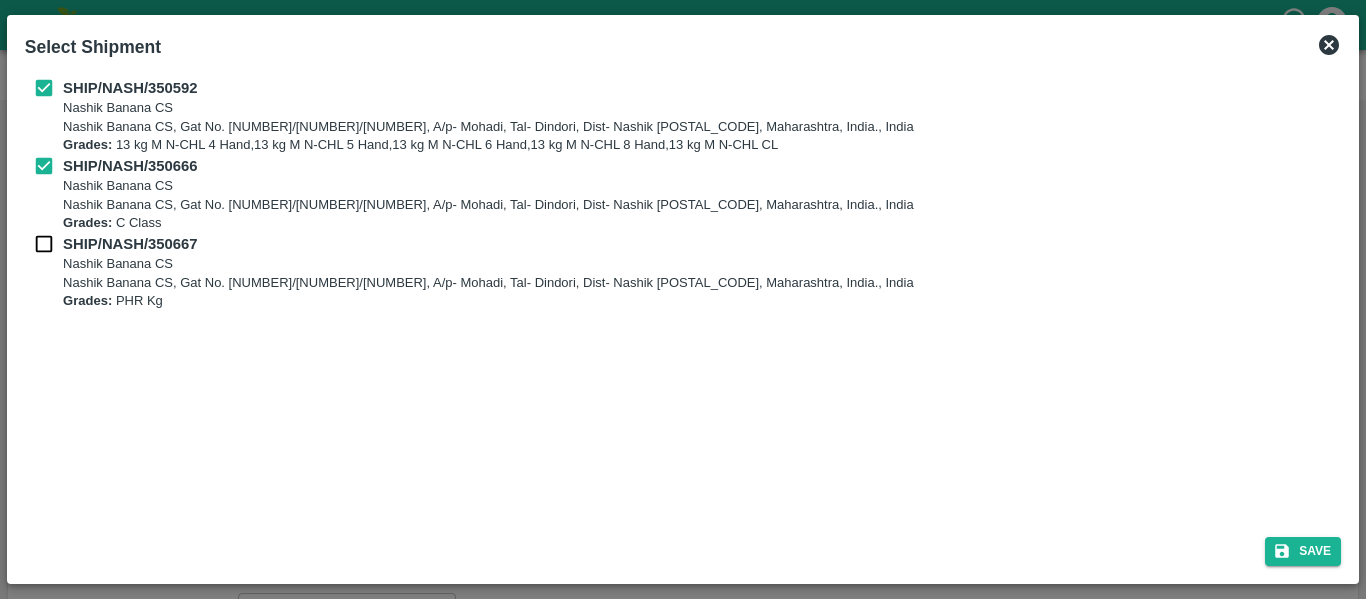 click on "SHIP/NASH/350667" at bounding box center [130, 244] 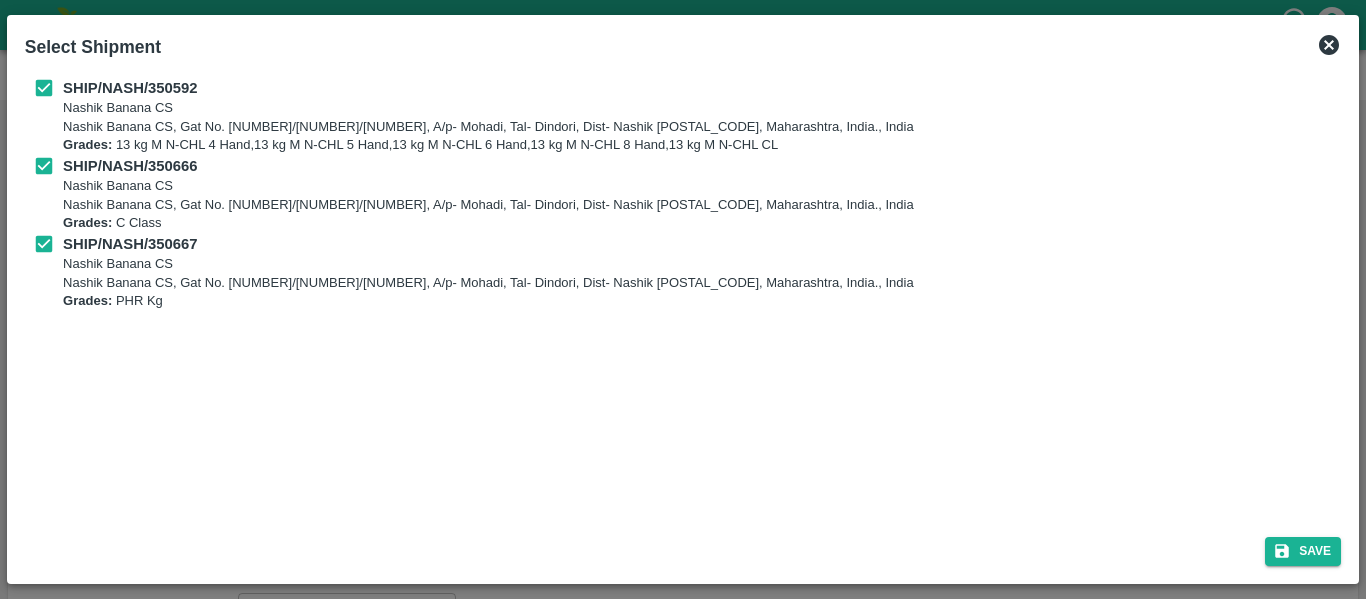click on "Select Shipment SHIP/NASH/350592 Nashik Banana CS  Nashik Banana CS, Gat No. 314/2/1, A/p- Mohadi, Tal- Dindori, Dist- Nashik 422207, Maharashtra, India., India Grades:   13 kg M N-CHL 4 Hand,13 kg M N-CHL 5 Hand,13 kg M N-CHL 6 Hand,13 kg M N-CHL 8 Hand,13 kg M N-CHL CL SHIP/NASH/350666 Nashik Banana CS  Nashik Banana CS, Gat No. 314/2/1, A/p- Mohadi, Tal- Dindori, Dist- Nashik 422207, Maharashtra, India., India Grades:   C Class SHIP/NASH/350667 Nashik Banana CS  Nashik Banana CS, Gat No. 314/2/1, A/p- Mohadi, Tal- Dindori, Dist- Nashik 422207, Maharashtra, India., India Grades:   PHR Kg Save" at bounding box center (683, 299) 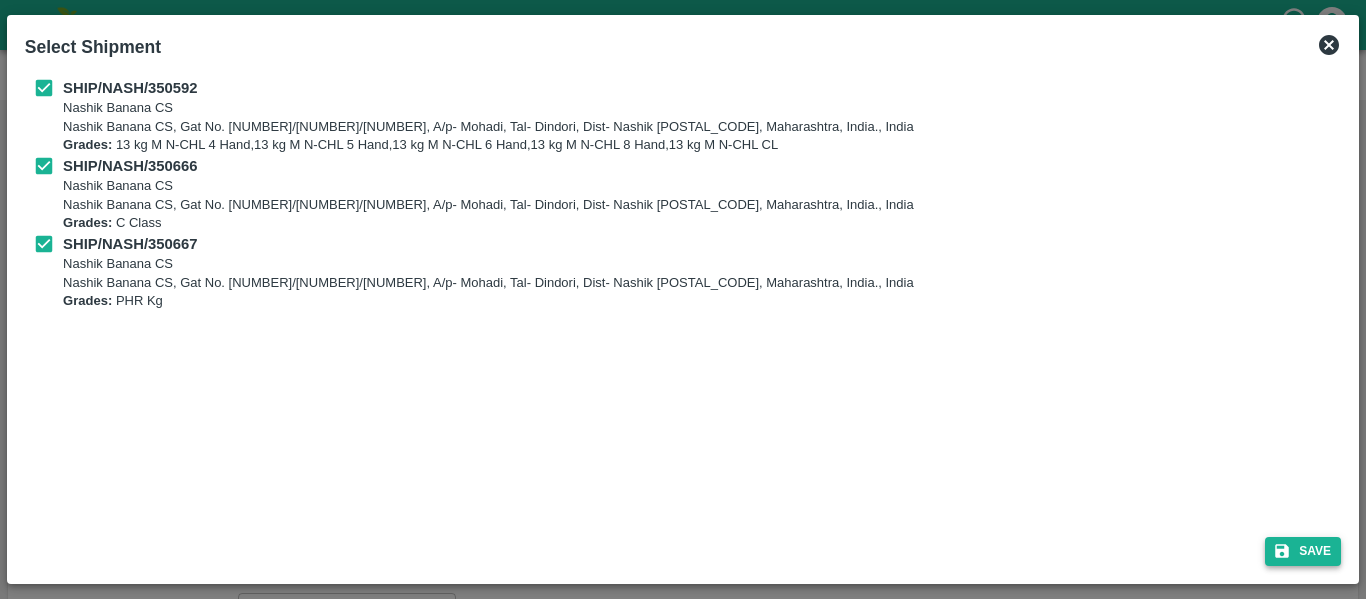 click on "Save" at bounding box center (1303, 551) 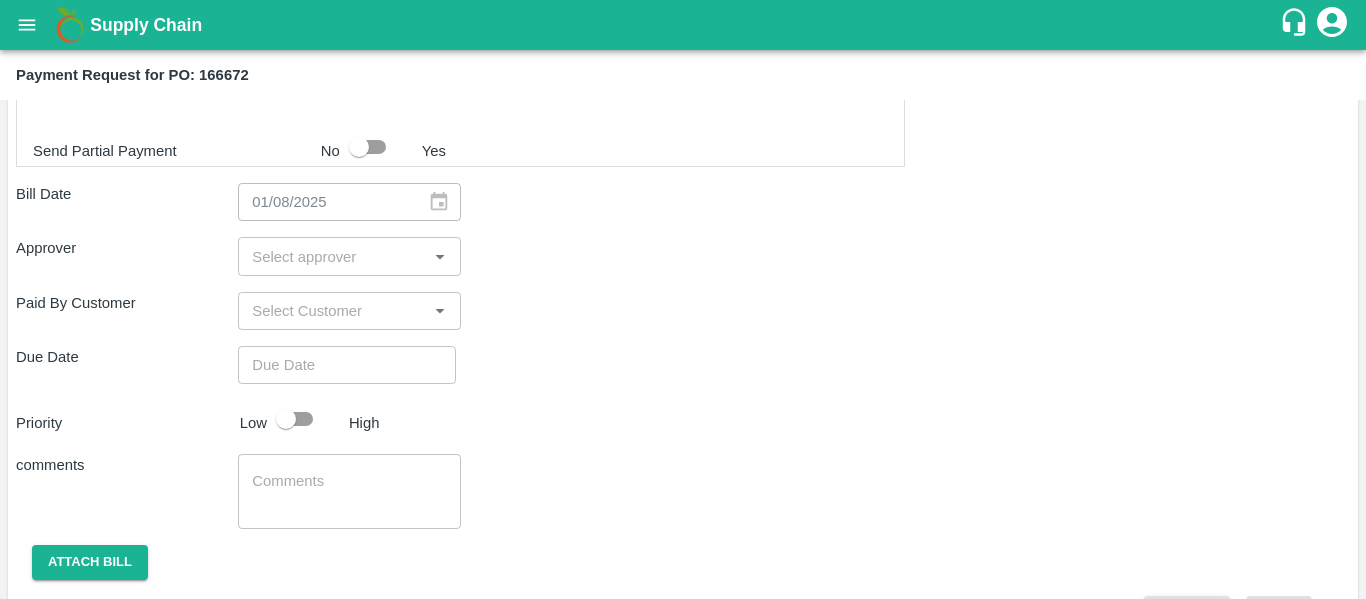 scroll, scrollTop: 1063, scrollLeft: 0, axis: vertical 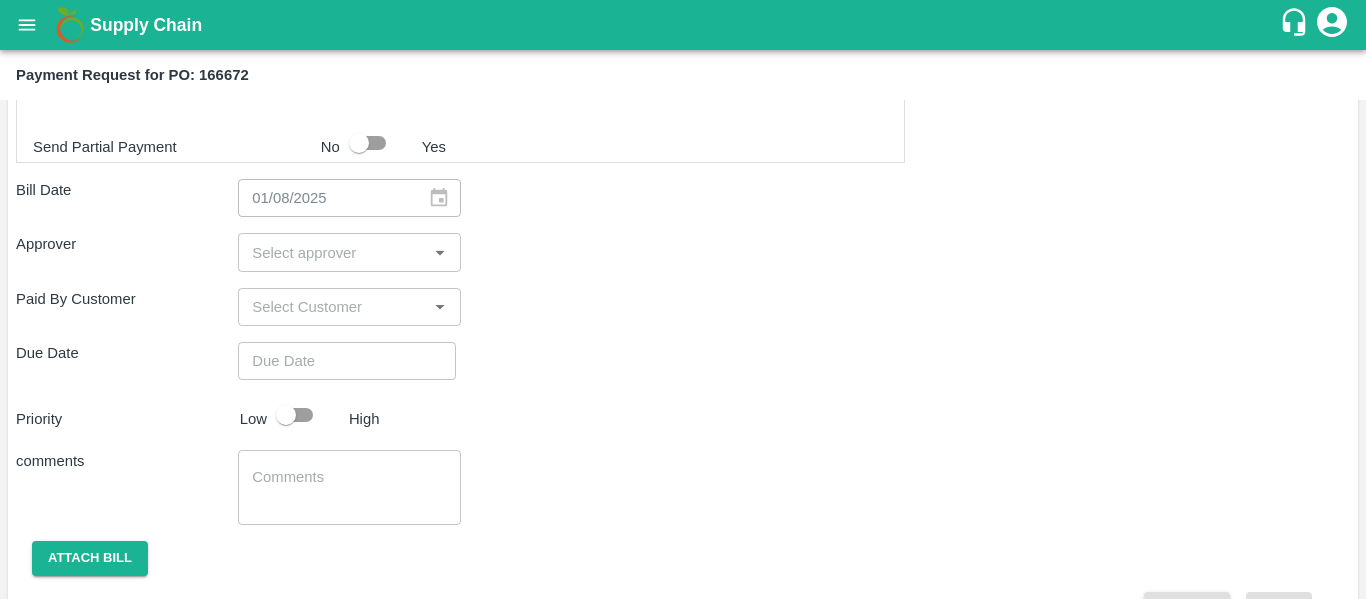 click at bounding box center [332, 252] 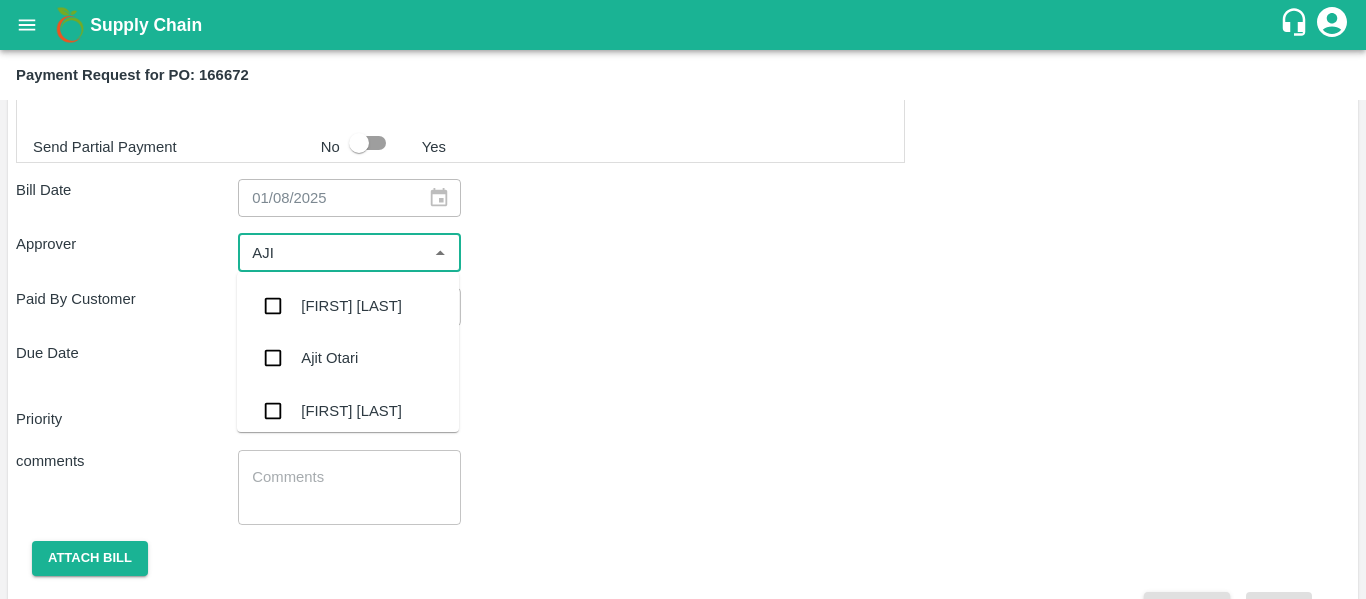 type on "[FIRST]" 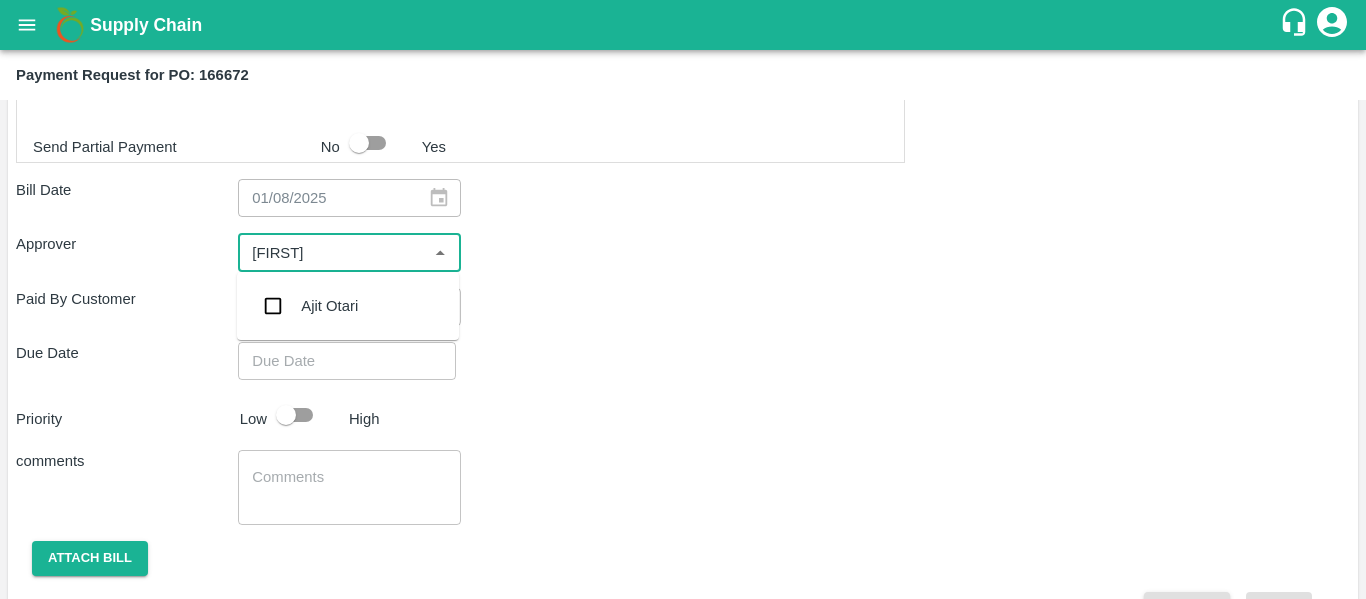 click on "Ajit Otari" at bounding box center [348, 306] 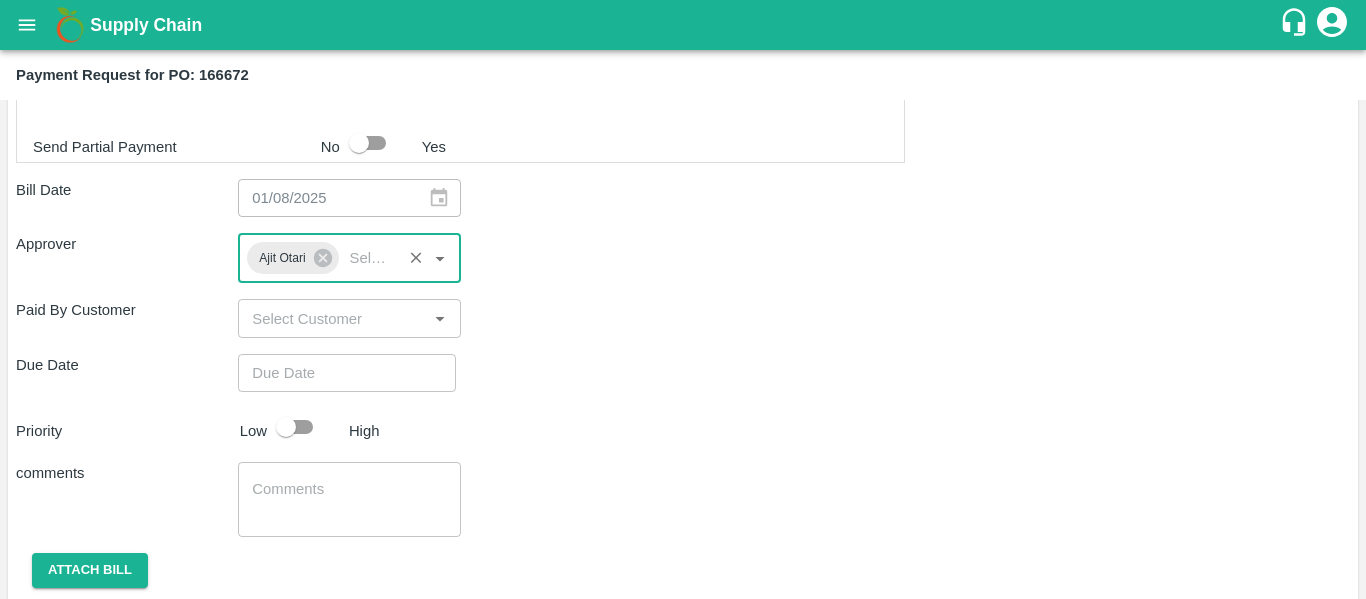 type on "DD/MM/YYYY hh:mm aa" 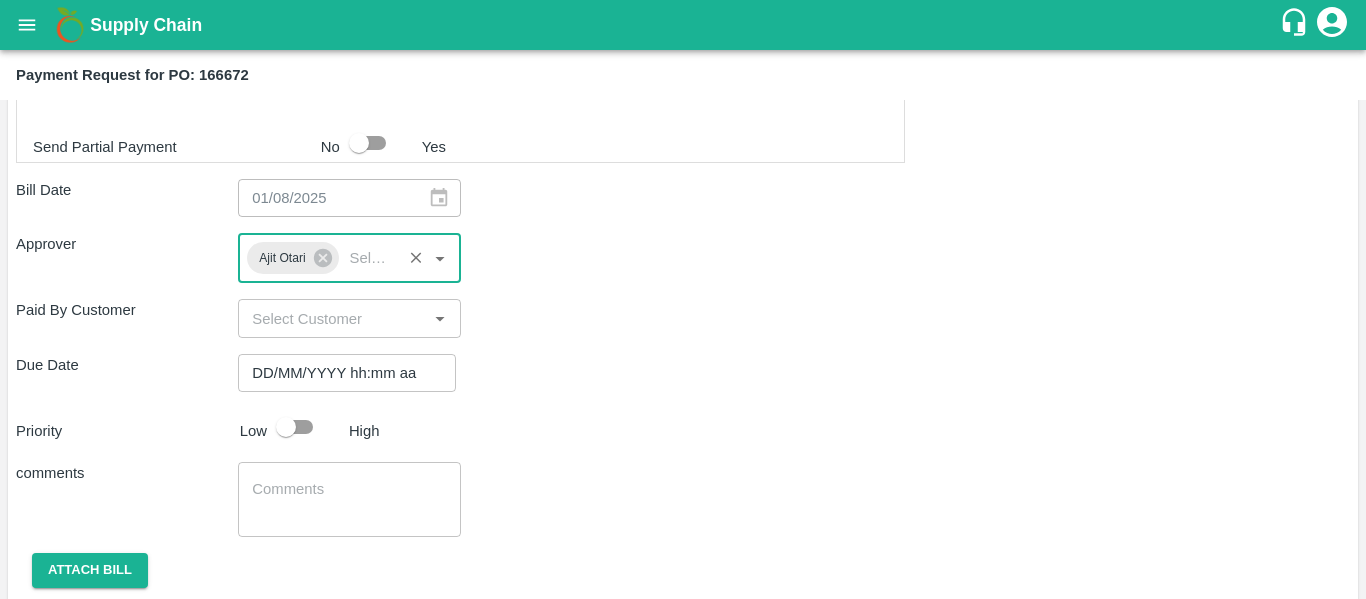 click on "DD/MM/YYYY hh:mm aa" at bounding box center [340, 373] 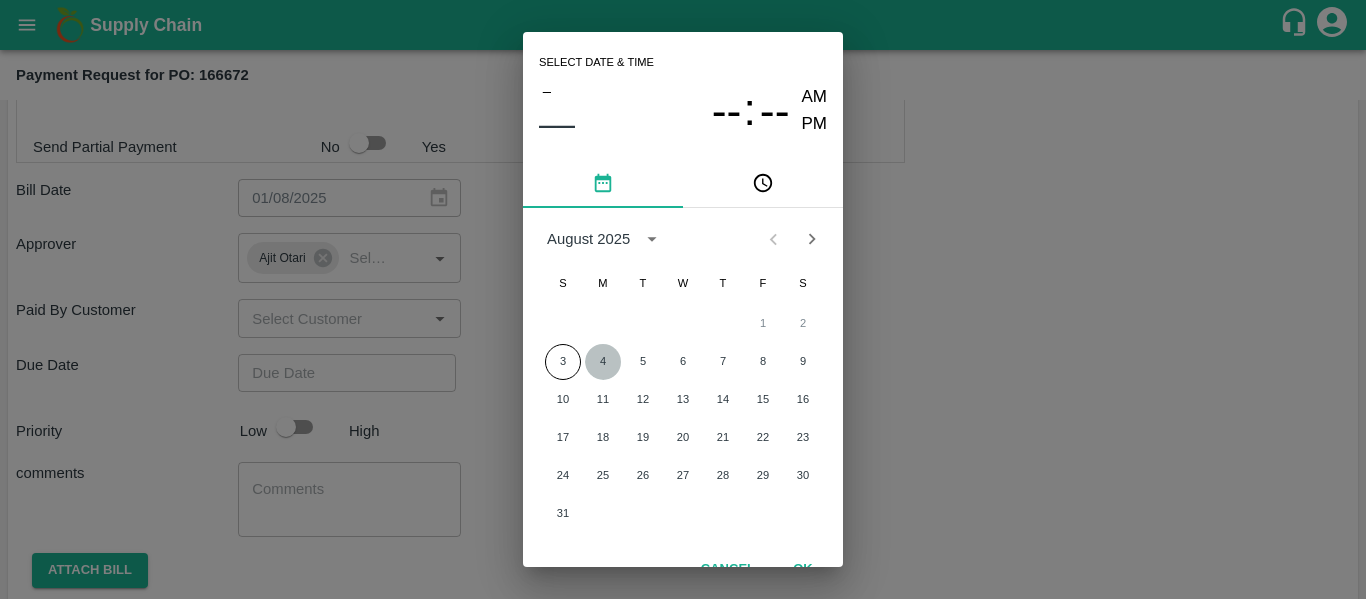 click on "4" at bounding box center [603, 362] 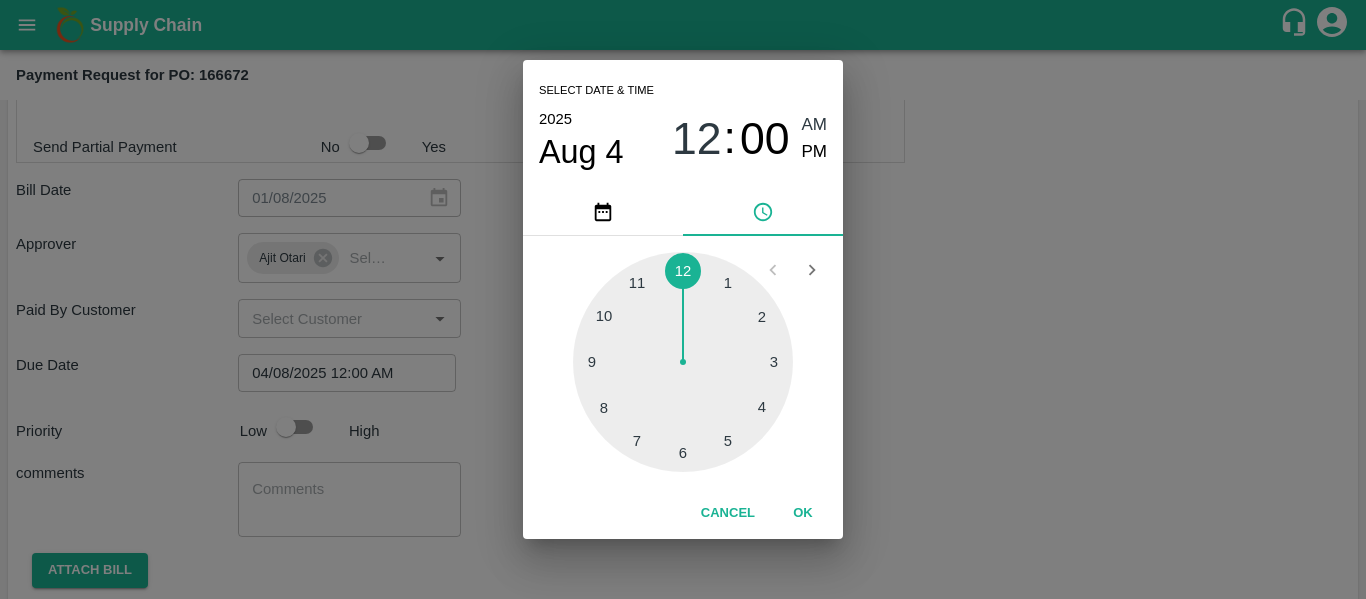 click on "Select date & time 2025 Aug 4 12 : 00 AM PM 1 2 3 4 5 6 7 8 9 10 11 12 Cancel OK" at bounding box center (683, 299) 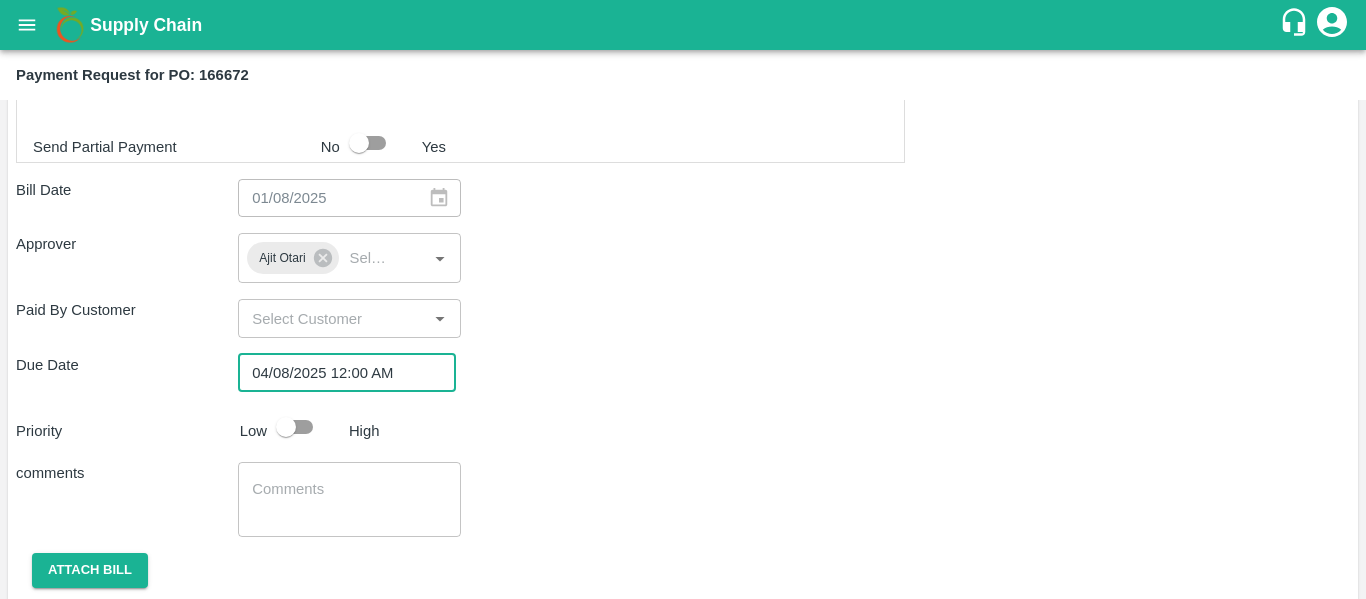 click at bounding box center (286, 427) 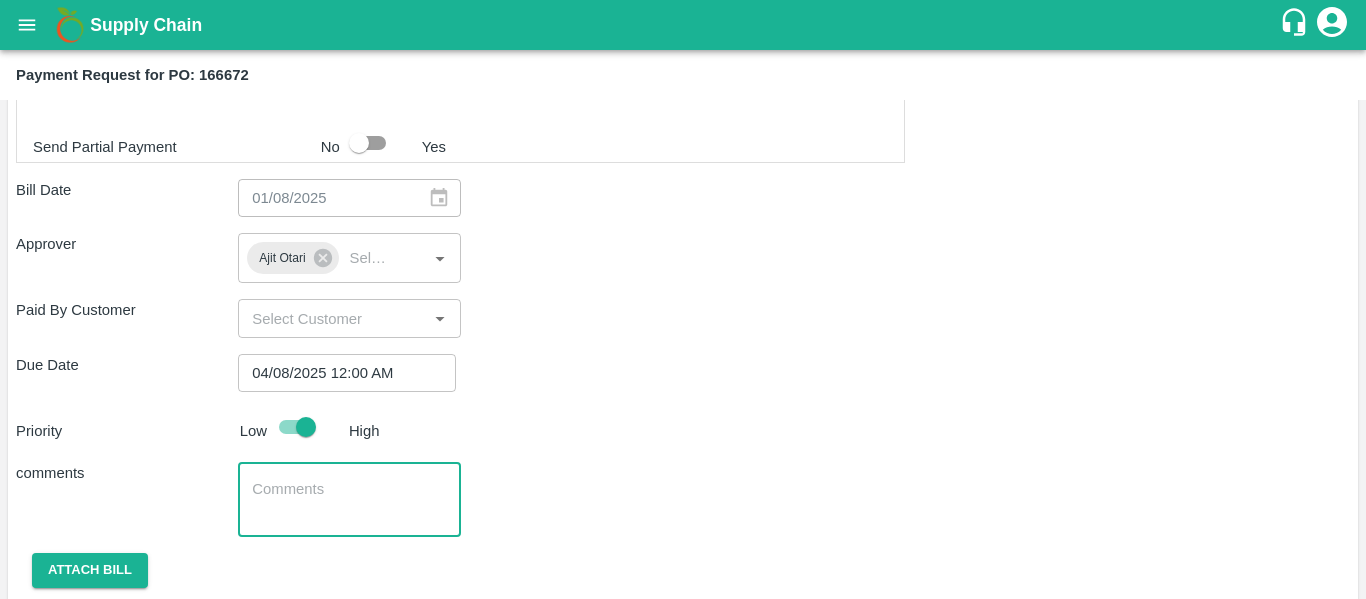 click at bounding box center (349, 500) 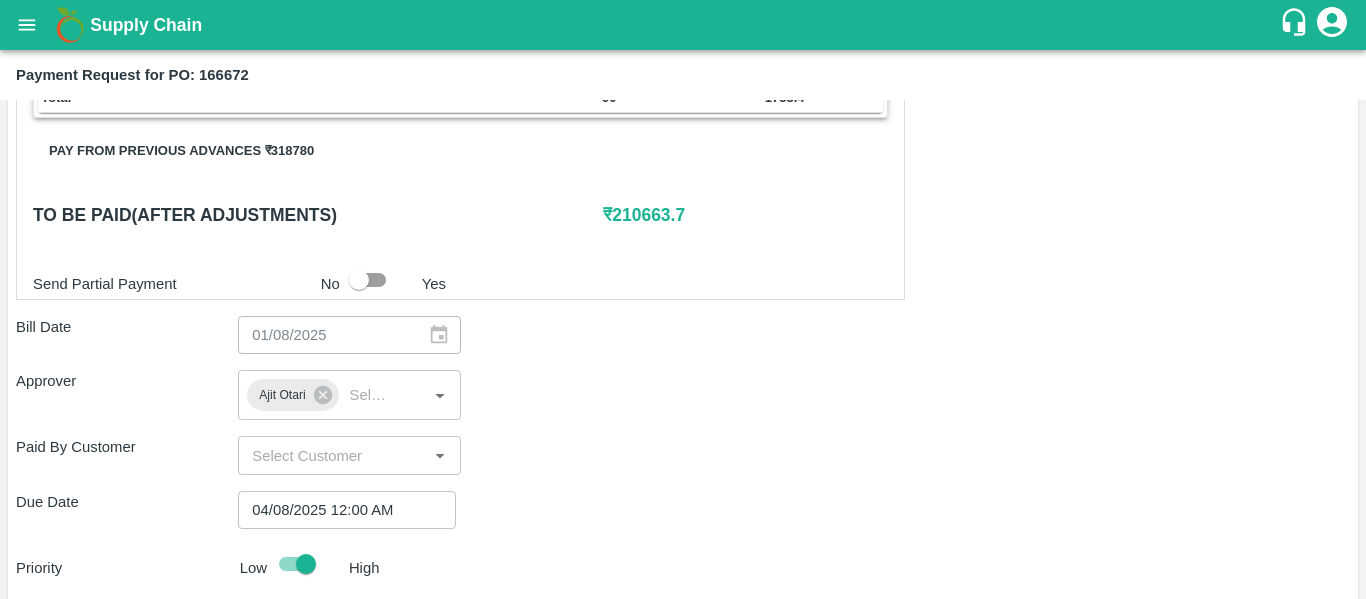 scroll, scrollTop: 925, scrollLeft: 0, axis: vertical 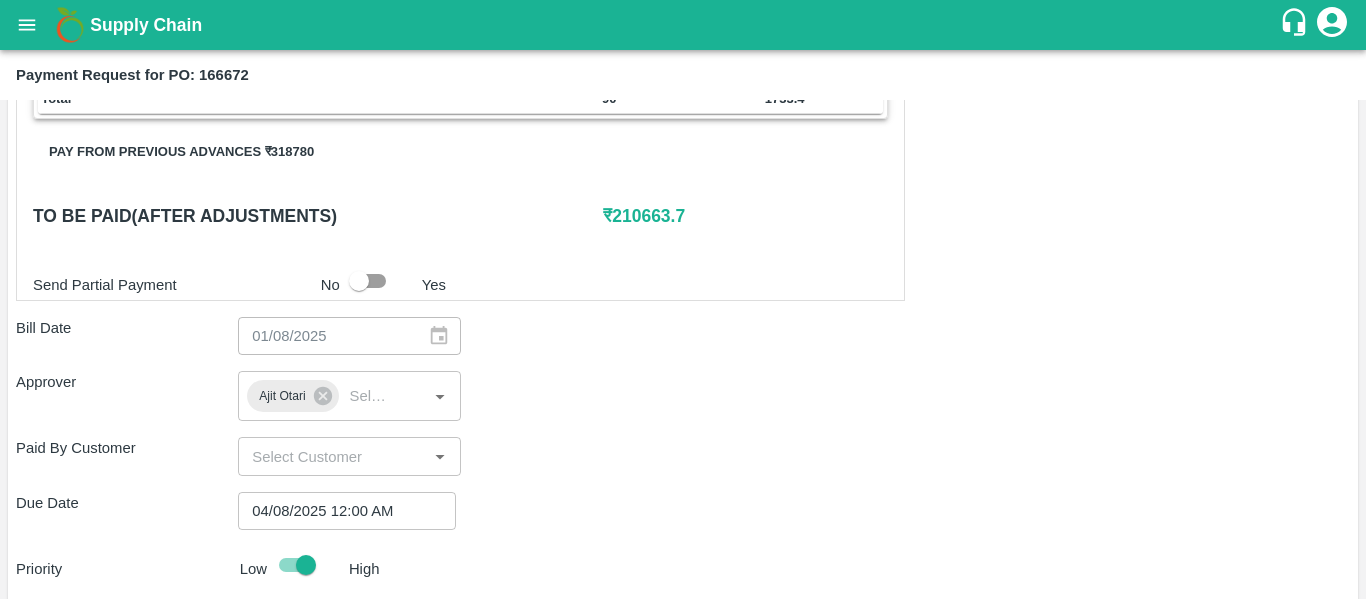 type on "Fruit Bill" 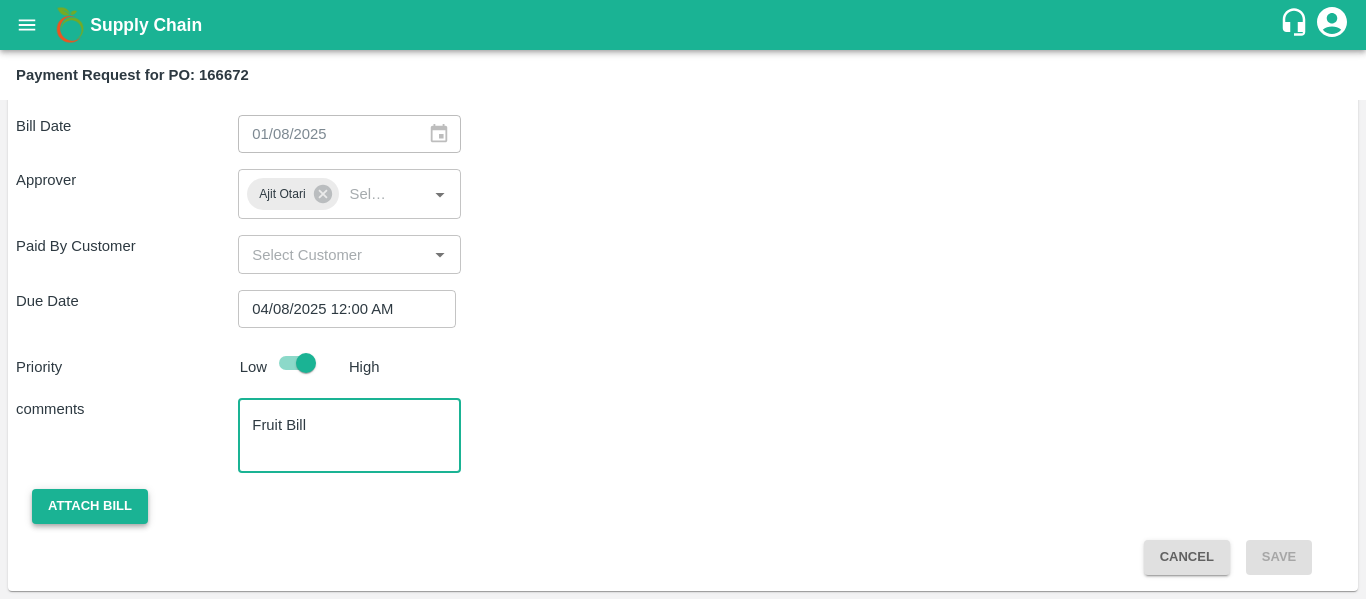 click on "Attach bill" at bounding box center [90, 506] 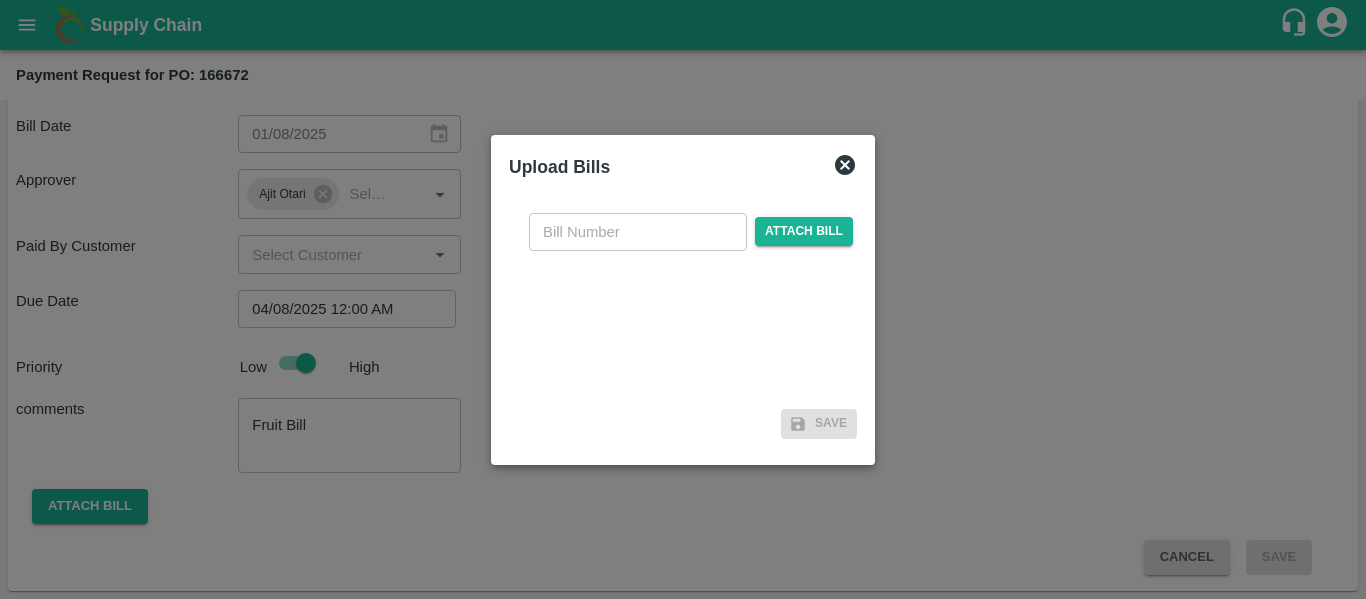 click at bounding box center [638, 232] 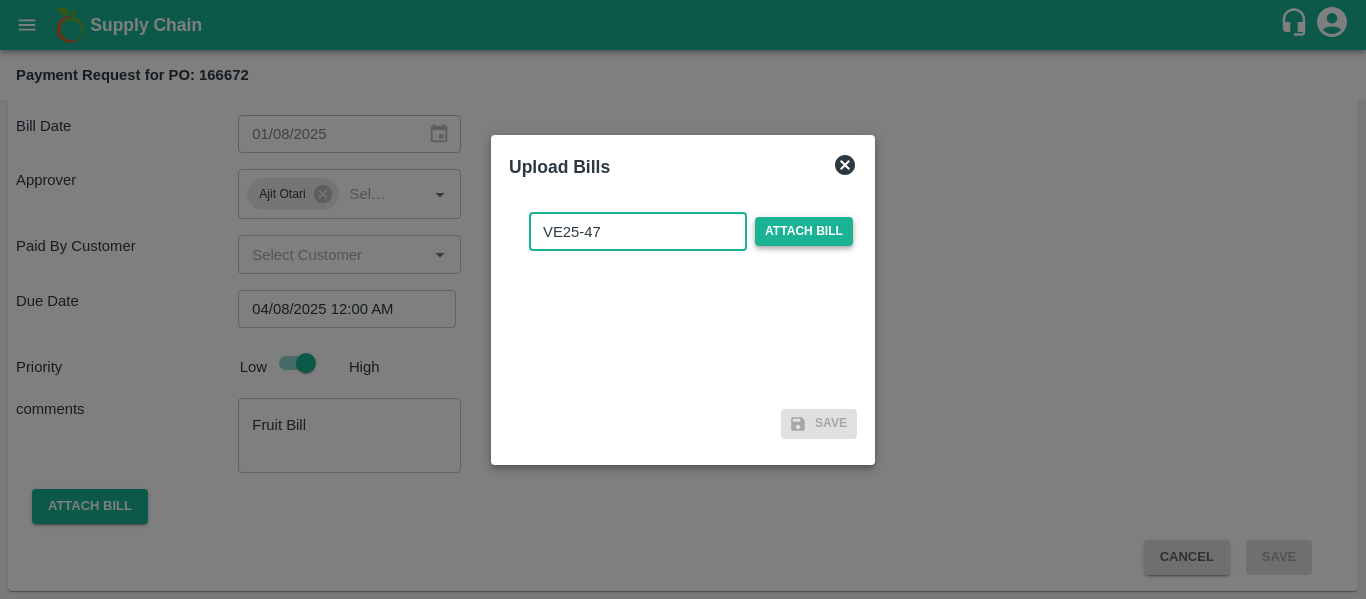 type on "VE25-47" 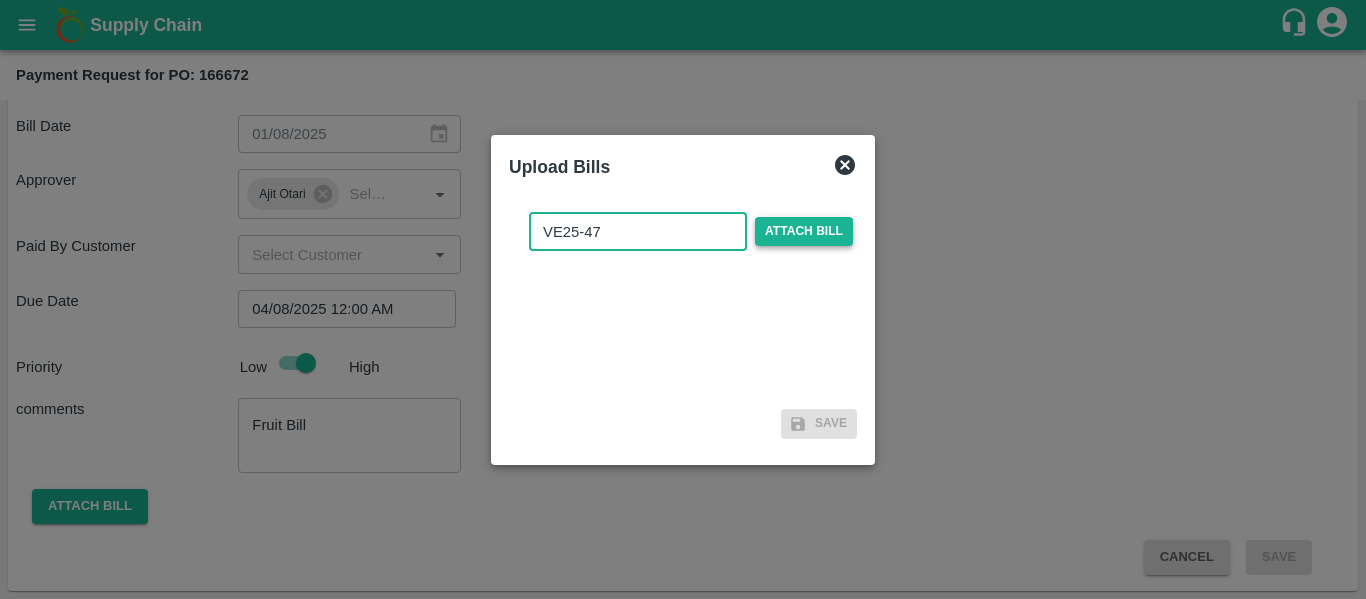 click on "Attach bill" at bounding box center (804, 231) 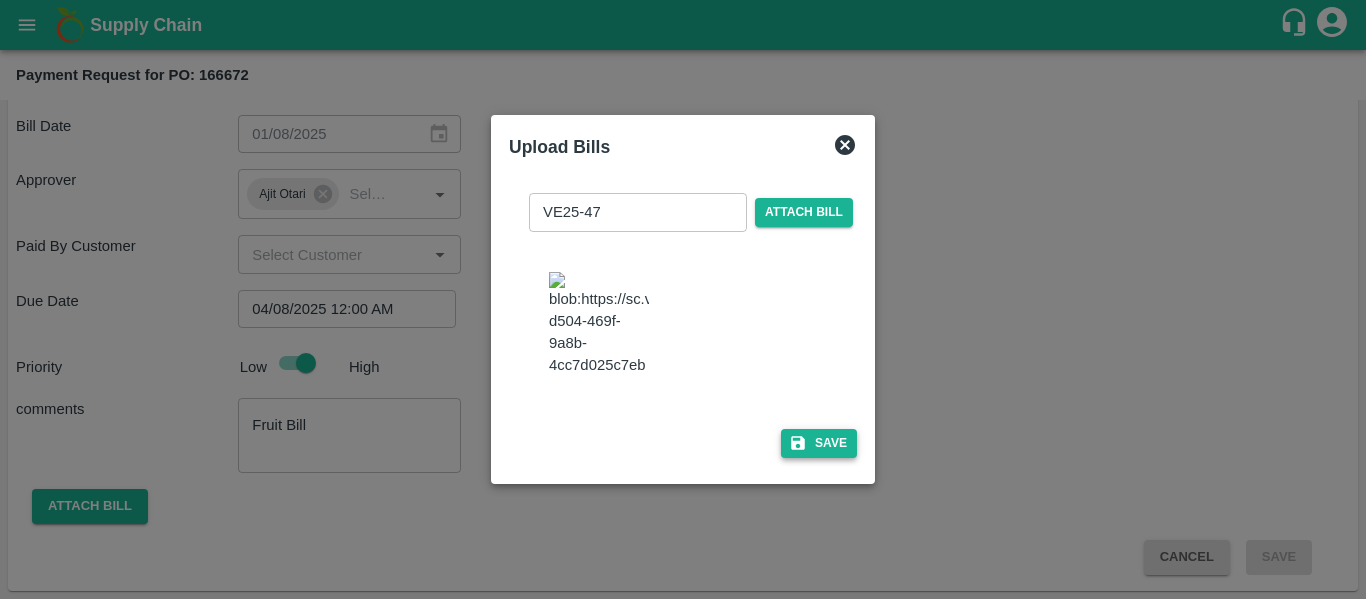 click on "Save" at bounding box center [819, 443] 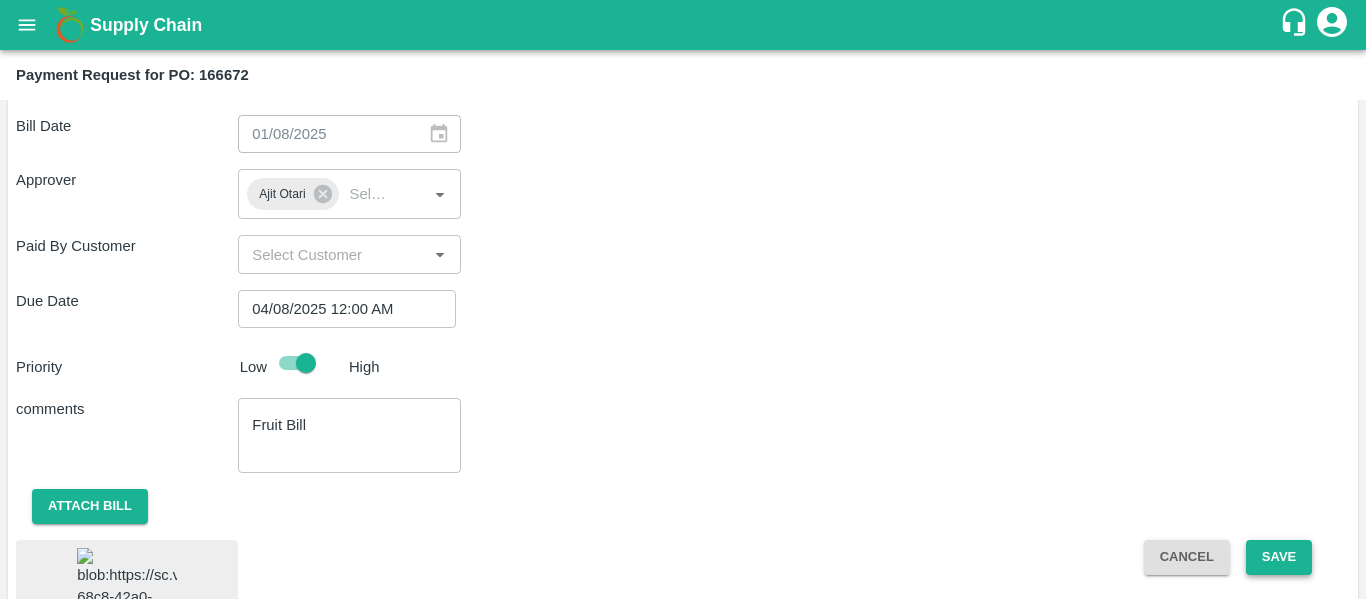 click on "Save" at bounding box center (1279, 557) 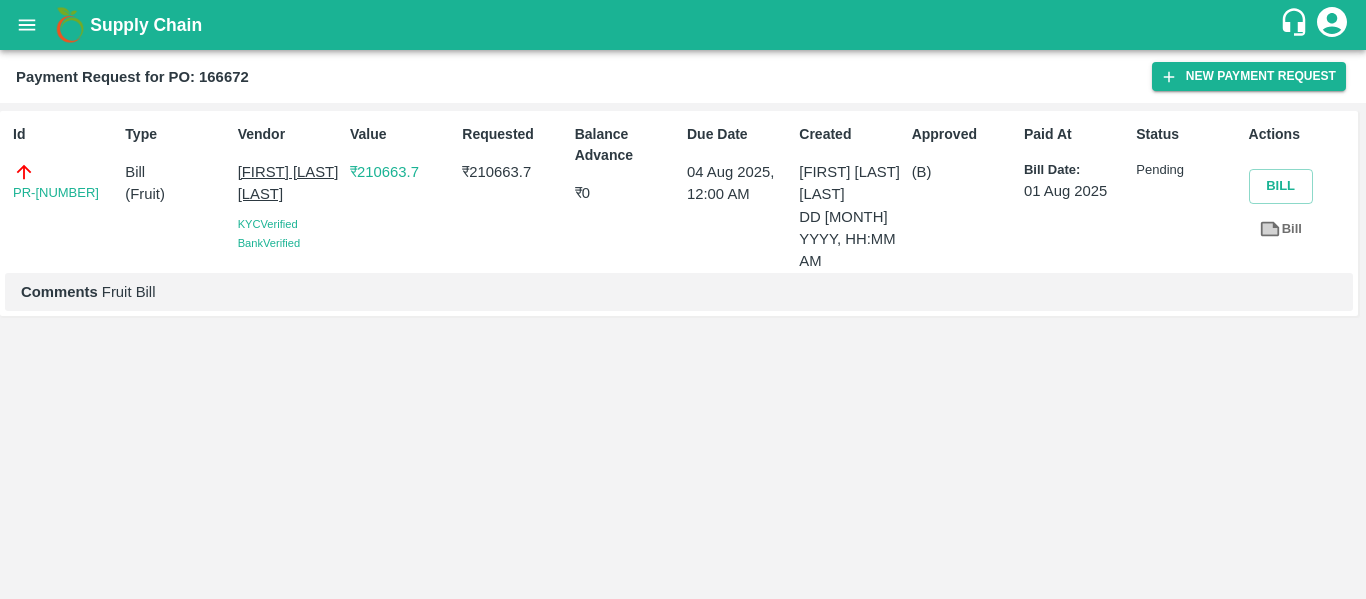 click on "Id PR-247308 Type Bill ( Fruit ) Vendor VARUN RAMESHWAR AGRAWAL KYC  Verified Bank  Verified Value ₹  210663.7 Requested ₹  210663.7 Balance Advance ₹  0 Due Date 04 Aug 2025, 12:00 AM Created Nikhil Subhash Mangvade 03 Aug 2025, 11:40 AM Approved (B)  Paid At Bill Date: 01 Aug 2025 Status Pending Actions Bill  Bill Comments   Fruit Bill" at bounding box center (679, 213) 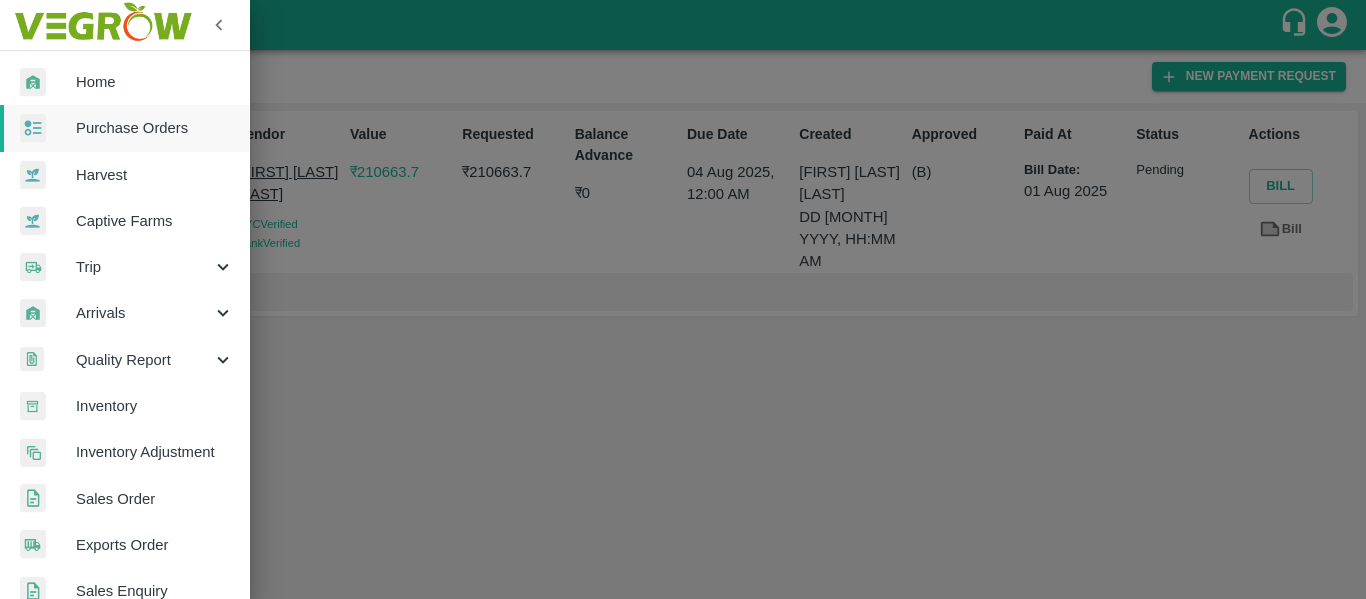 click on "Purchase Orders" at bounding box center [155, 128] 